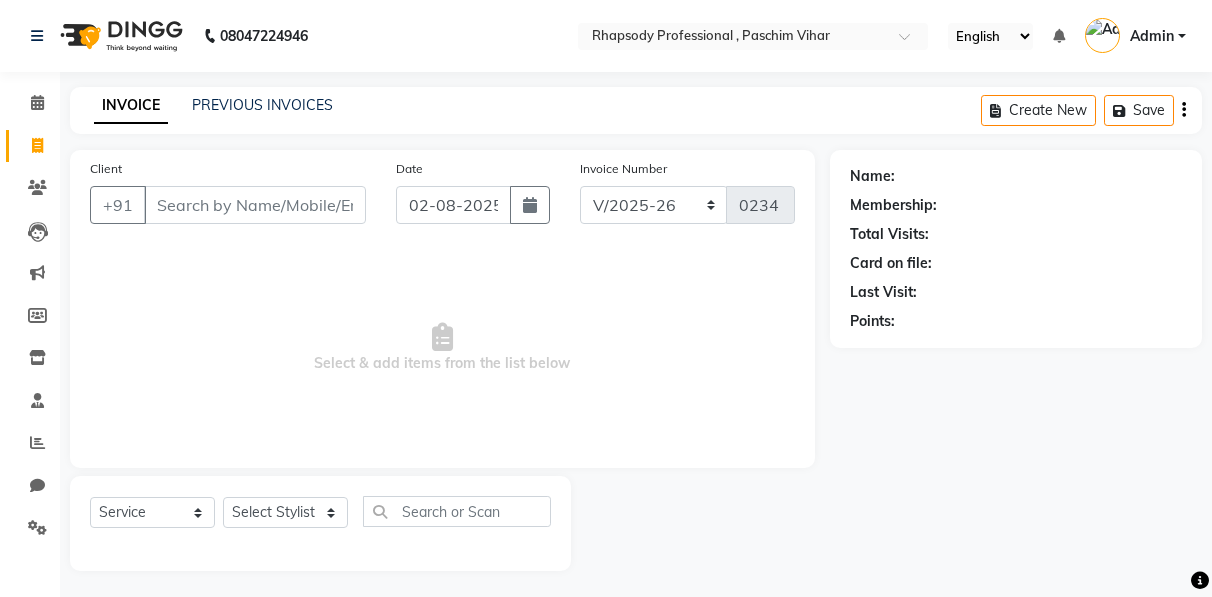 select on "8581" 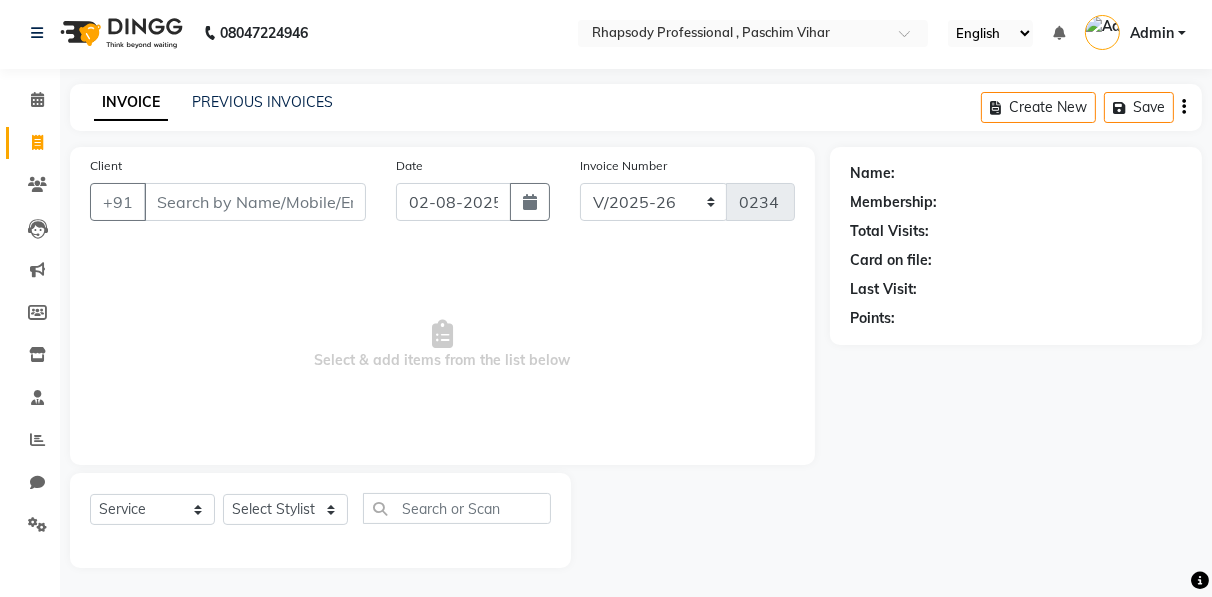 scroll, scrollTop: 0, scrollLeft: 0, axis: both 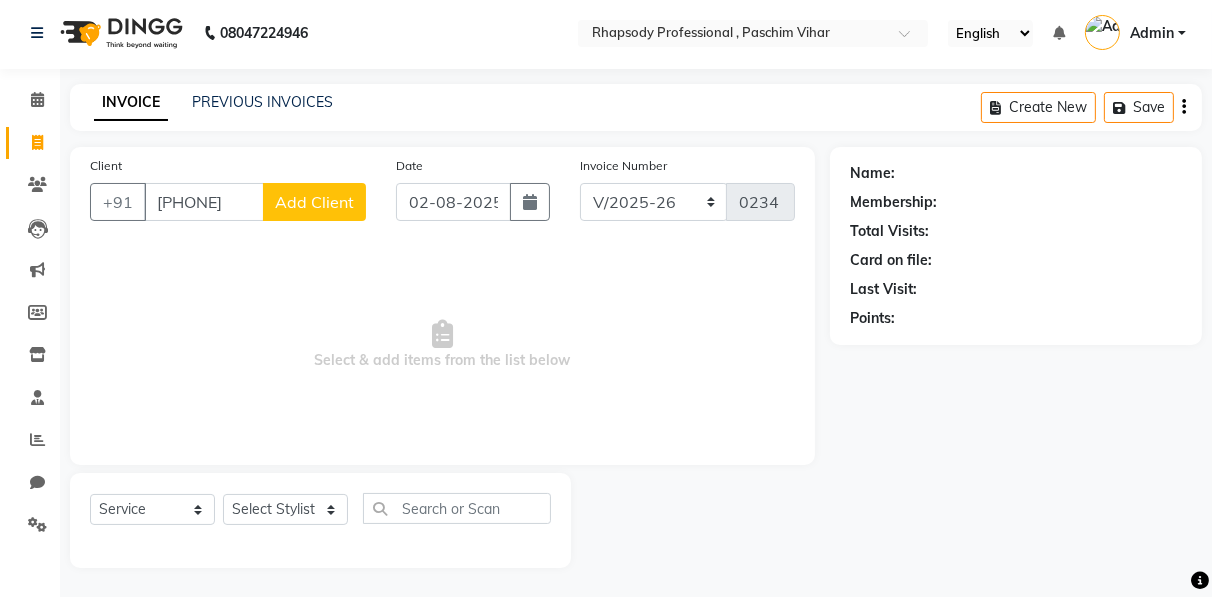 type on "[PHONE]" 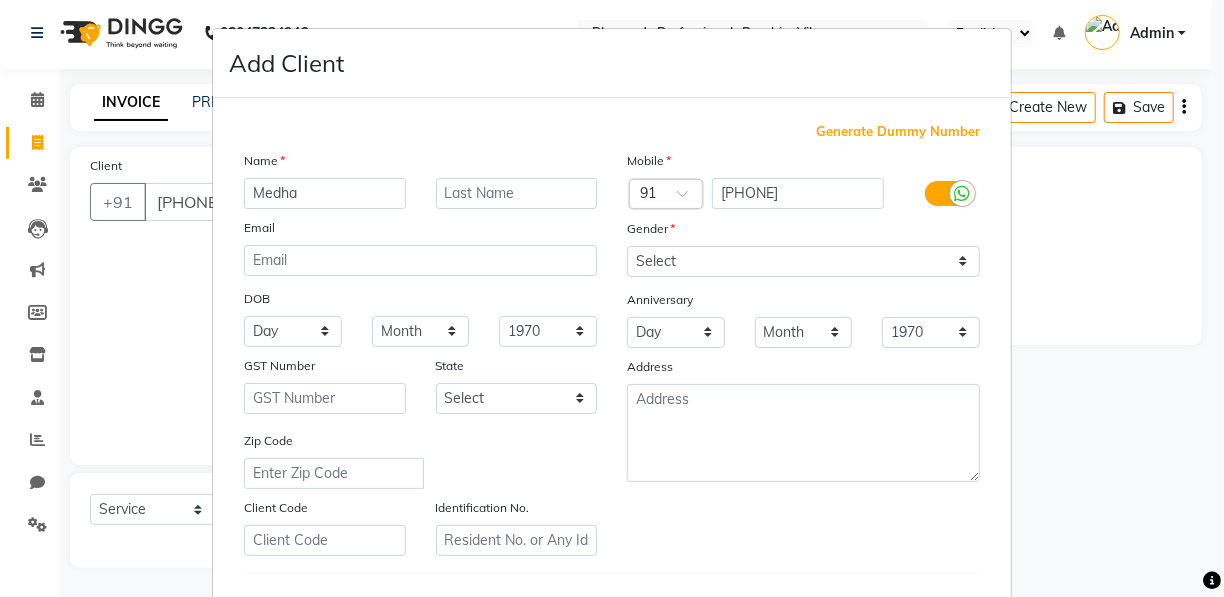 type on "Medha" 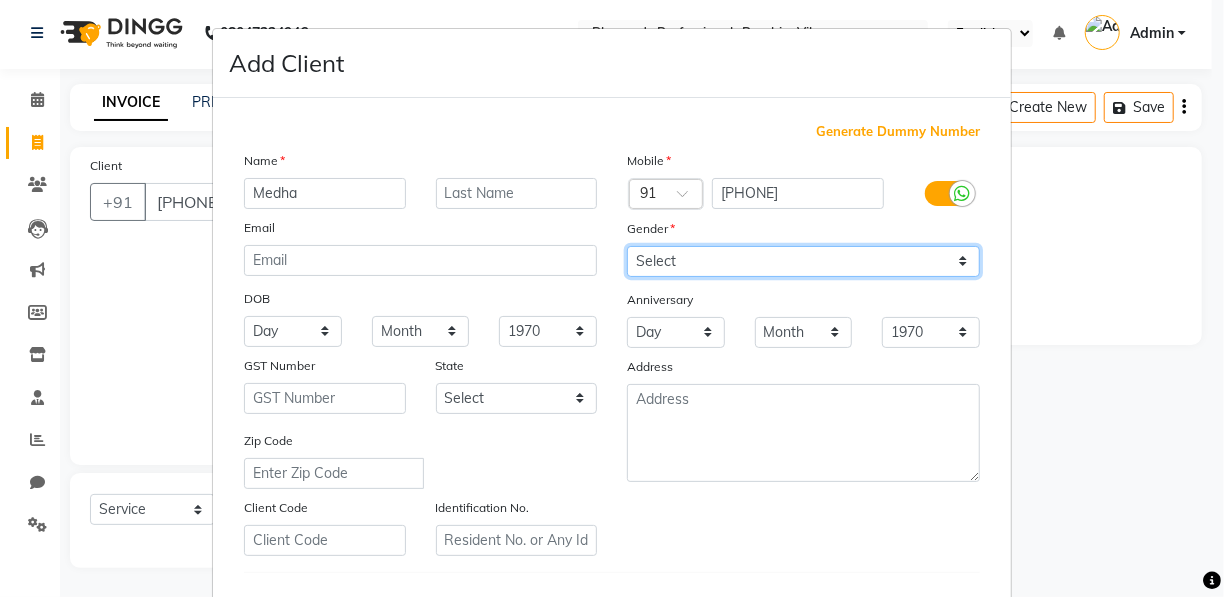 click on "Select Male Female Other Prefer Not To Say" at bounding box center [803, 261] 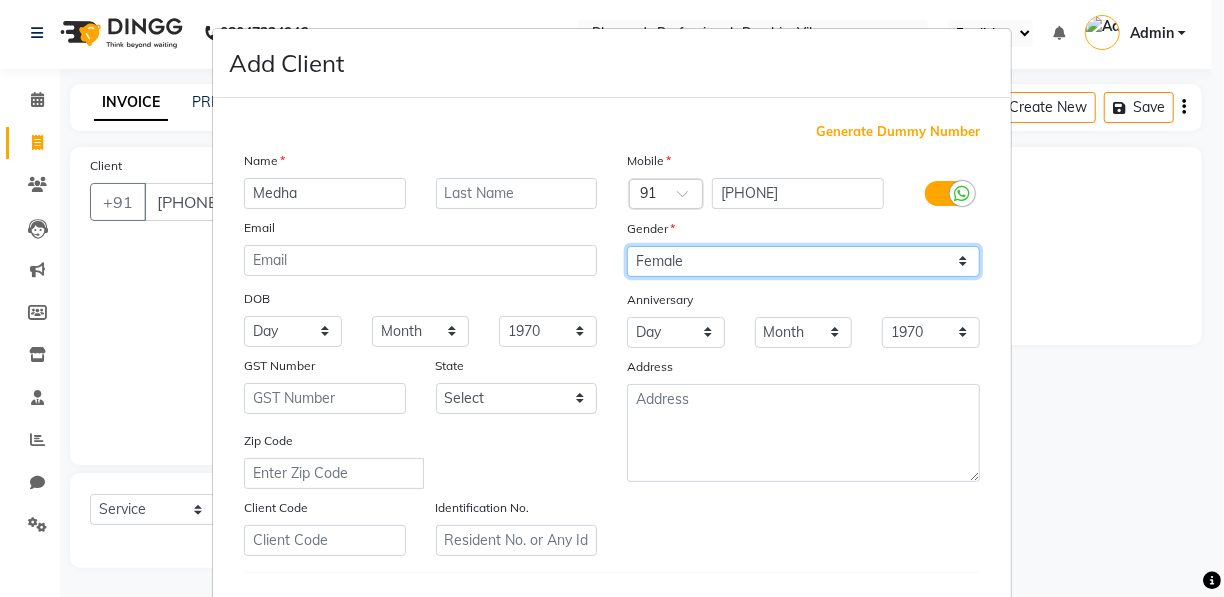 click on "Select Male Female Other Prefer Not To Say" at bounding box center (803, 261) 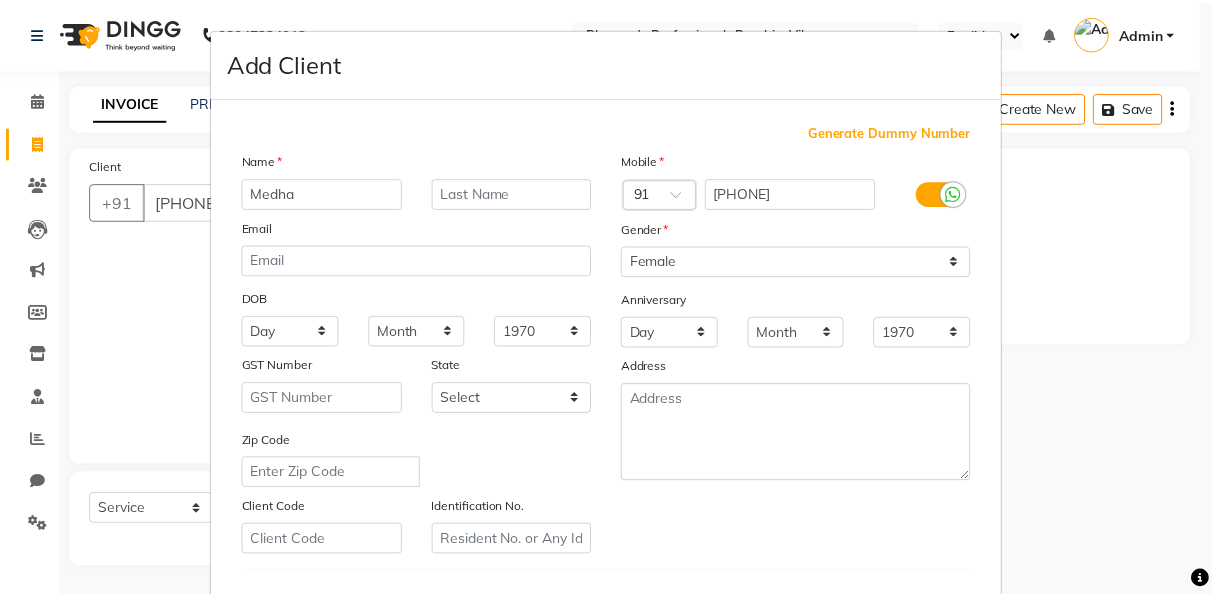 scroll, scrollTop: 321, scrollLeft: 0, axis: vertical 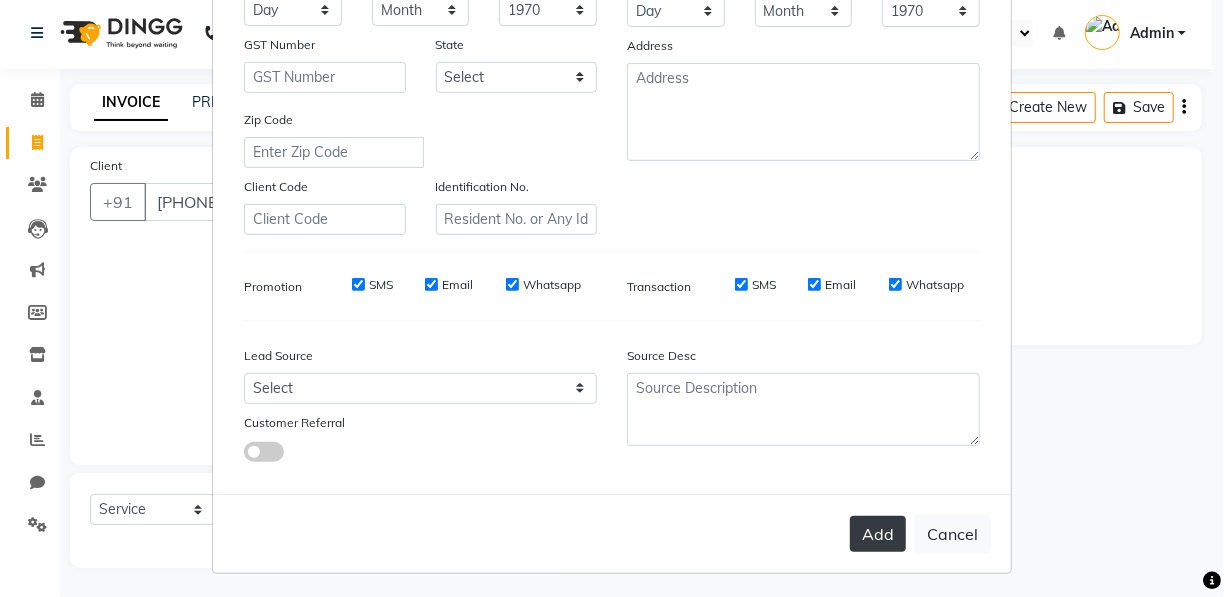 click on "Add" at bounding box center [878, 534] 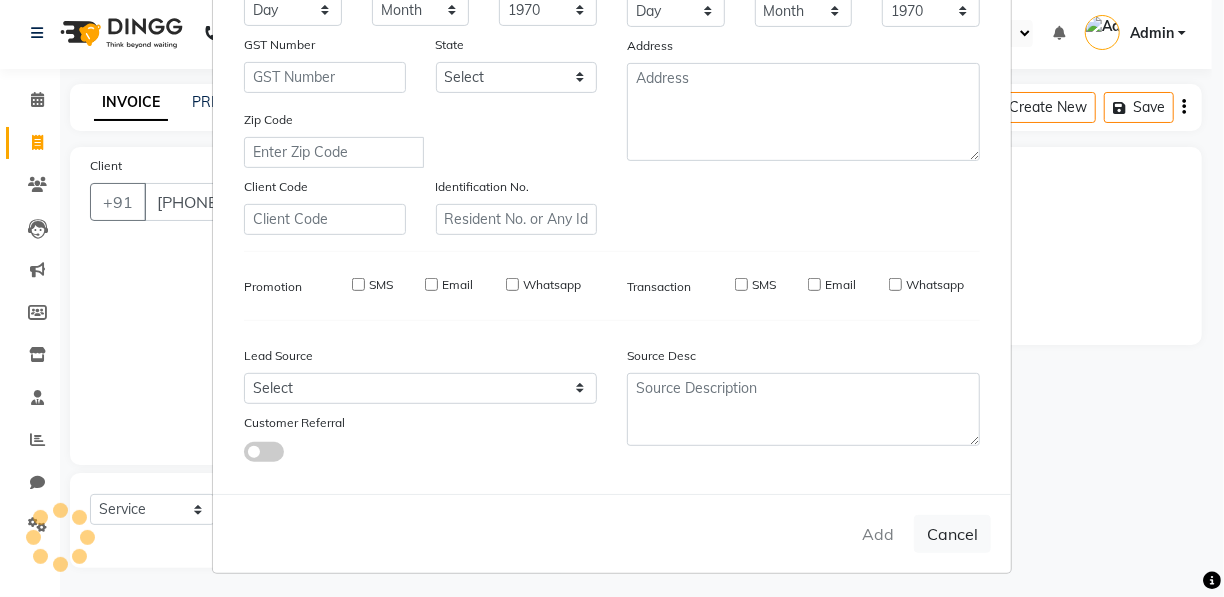 type 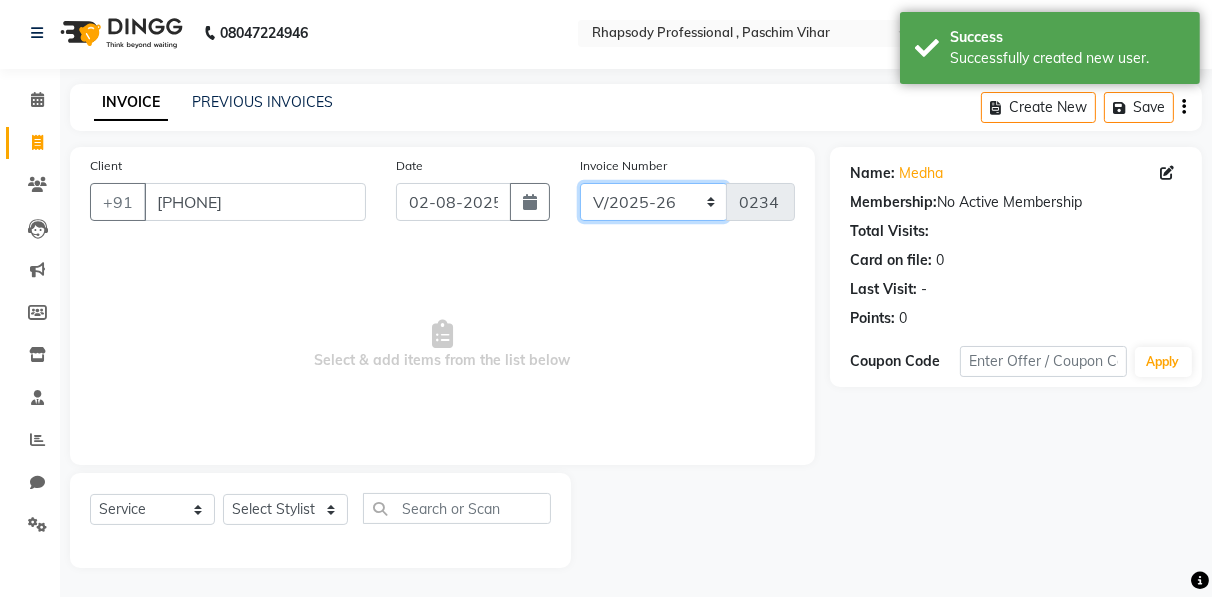 click on "RNV/2025-26 V/2025 V/2025-26" 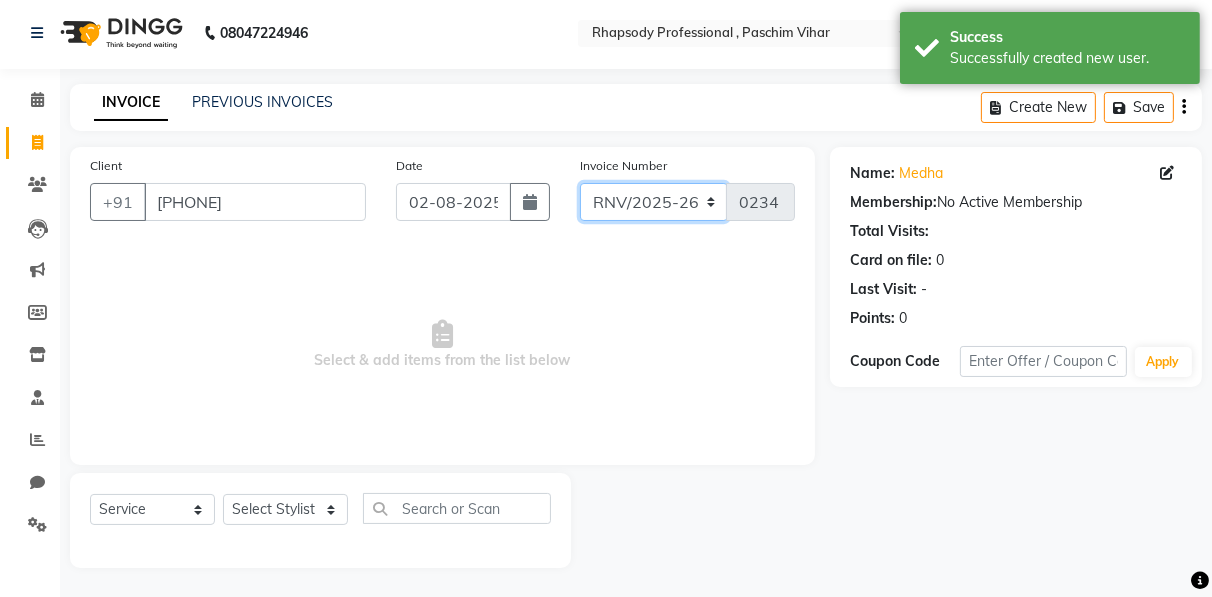 click on "RNV/2025-26 V/2025 V/2025-26" 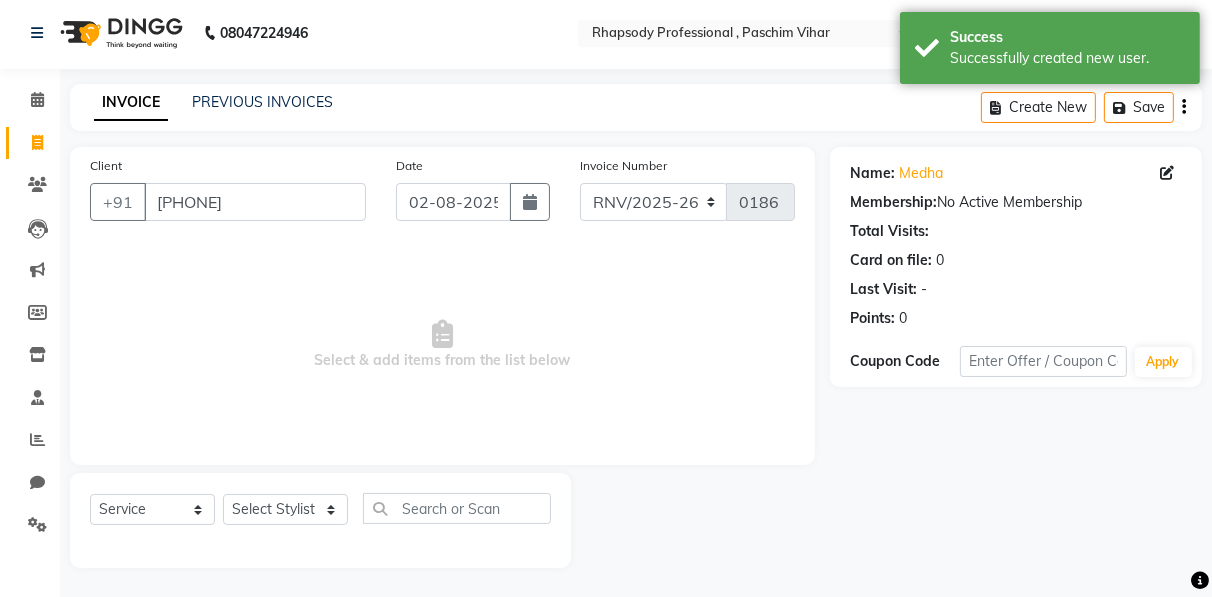 click 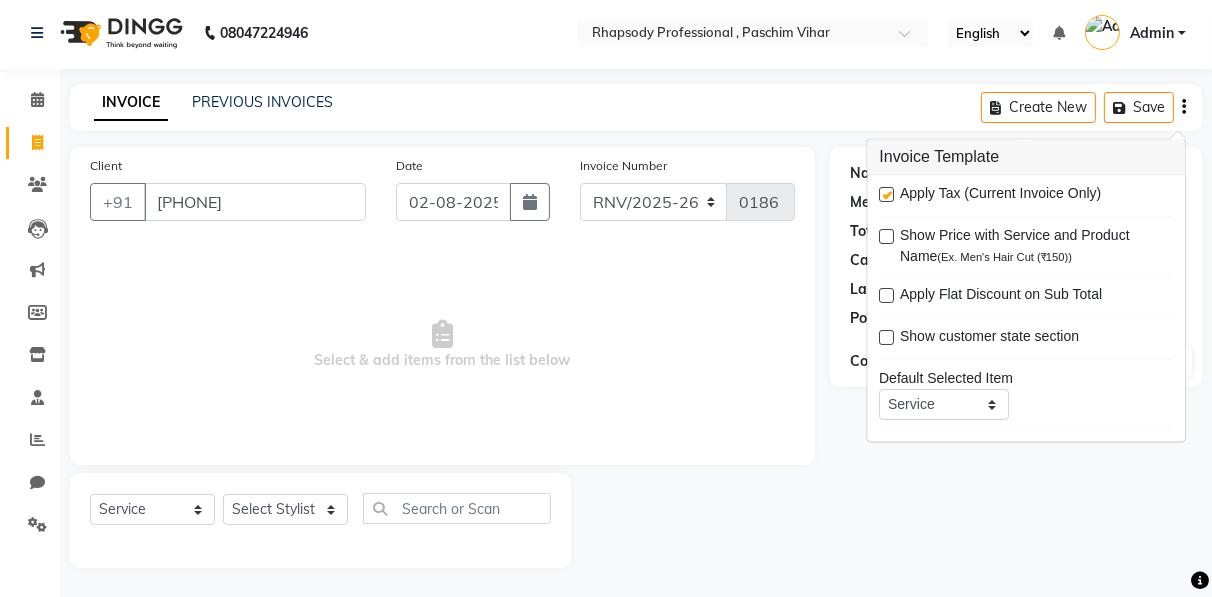 click at bounding box center [886, 195] 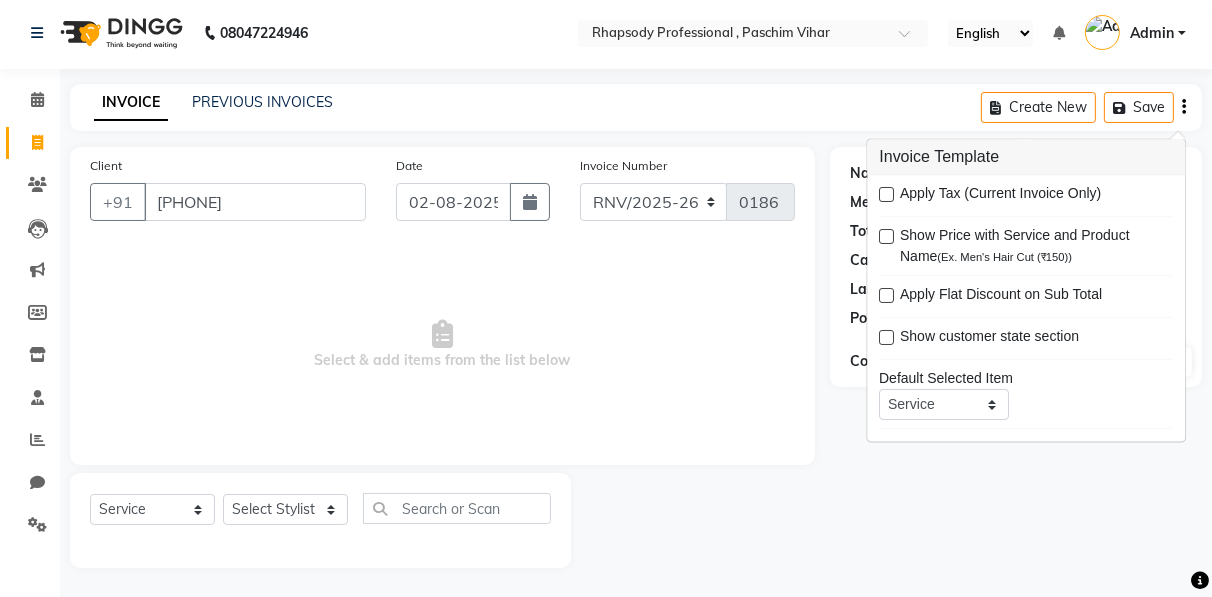 click 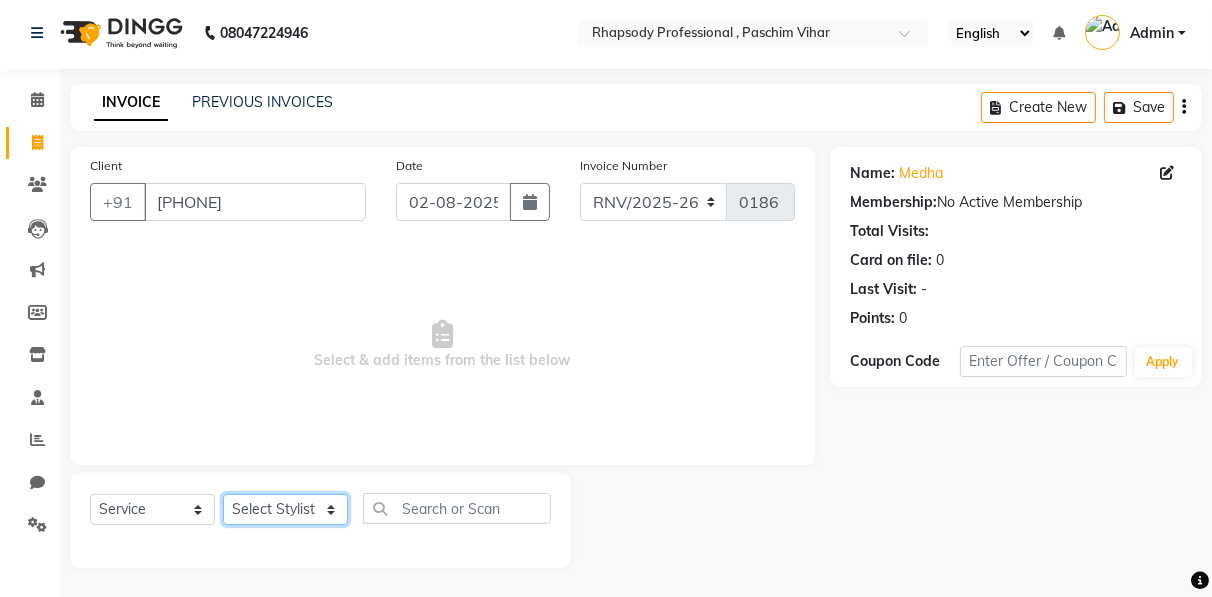 click on "Select Stylist Ahmad Anajli Laxmi Manager Neetu Reetu Ruma Santosh Soniya Tannu Tilak Vinod Zeeshan" 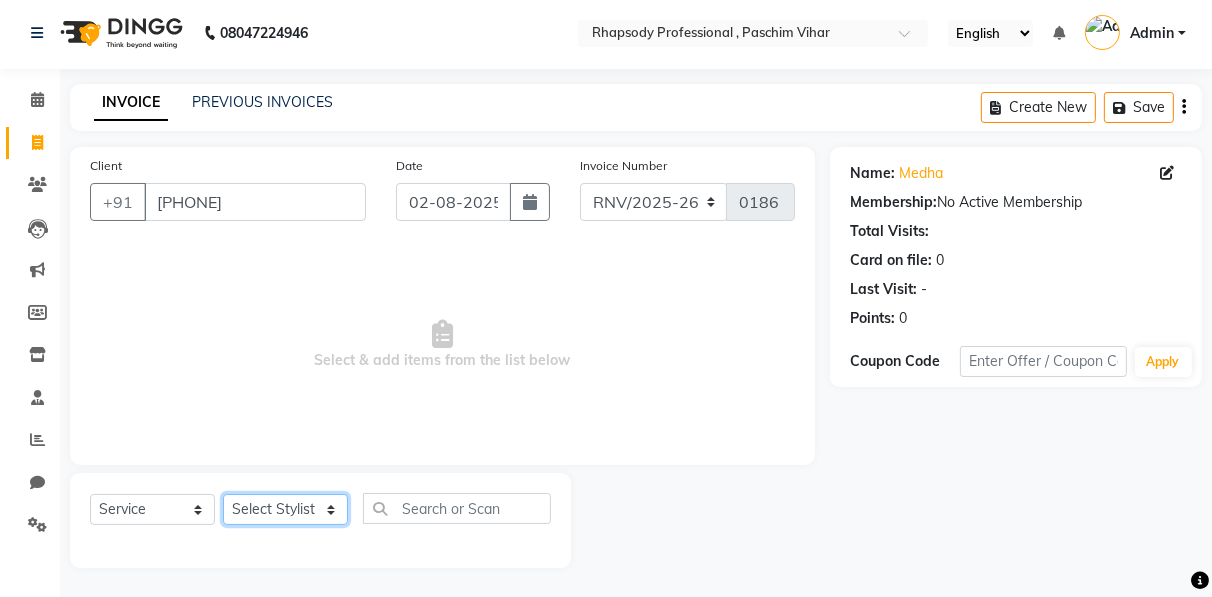 select on "85669" 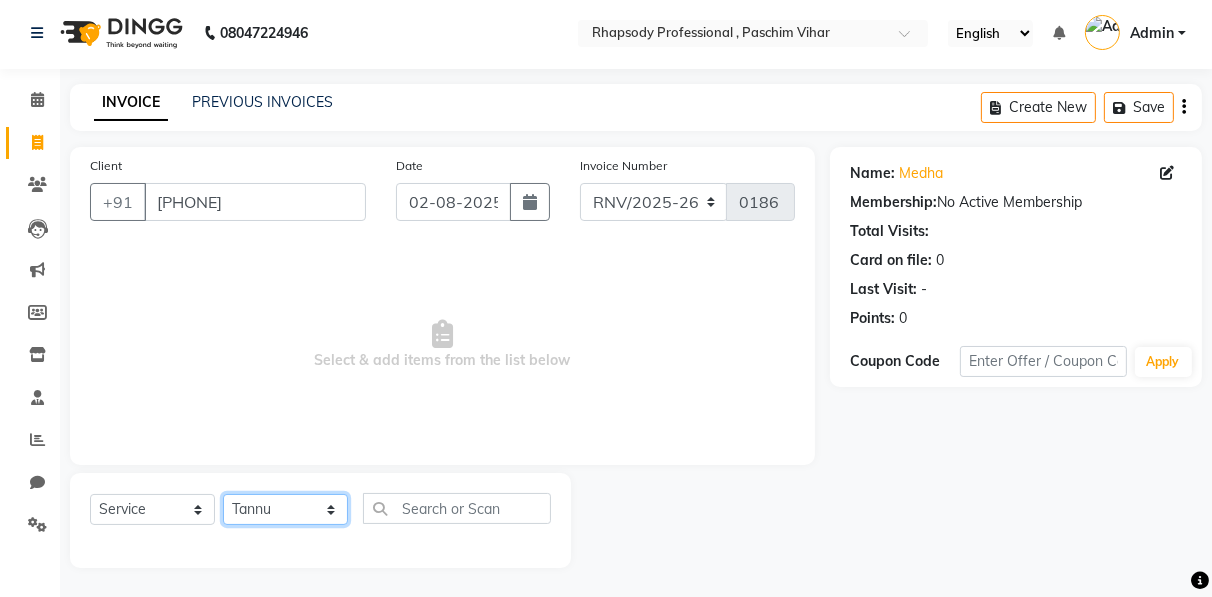 click on "Select Stylist Ahmad Anajli Laxmi Manager Neetu Reetu Ruma Santosh Soniya Tannu Tilak Vinod Zeeshan" 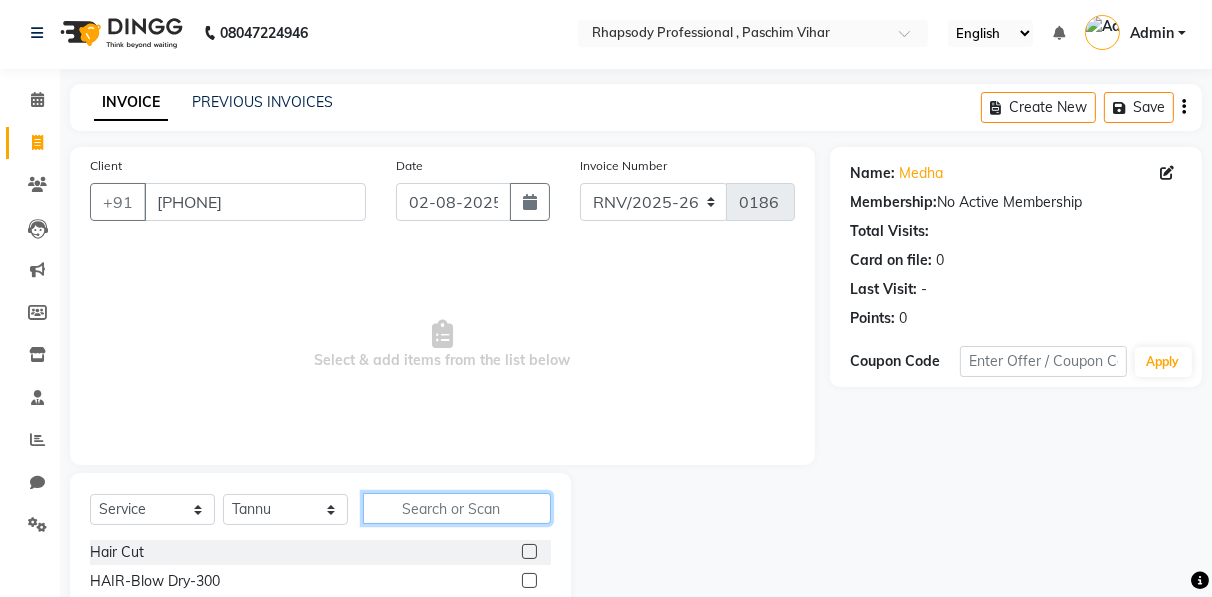 click 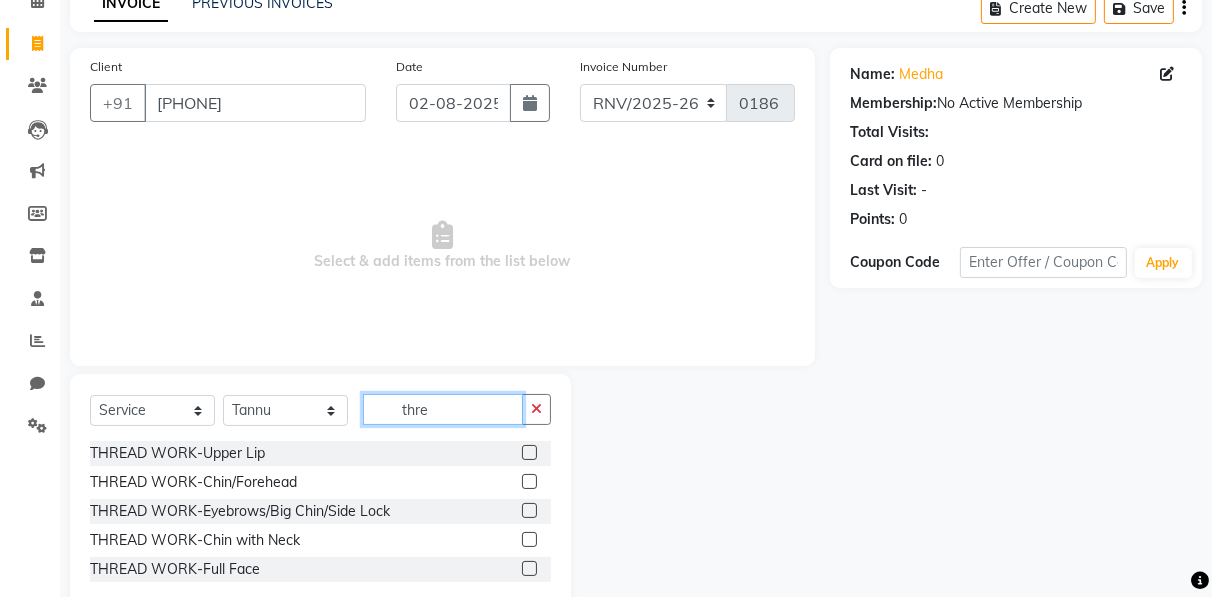 scroll, scrollTop: 147, scrollLeft: 0, axis: vertical 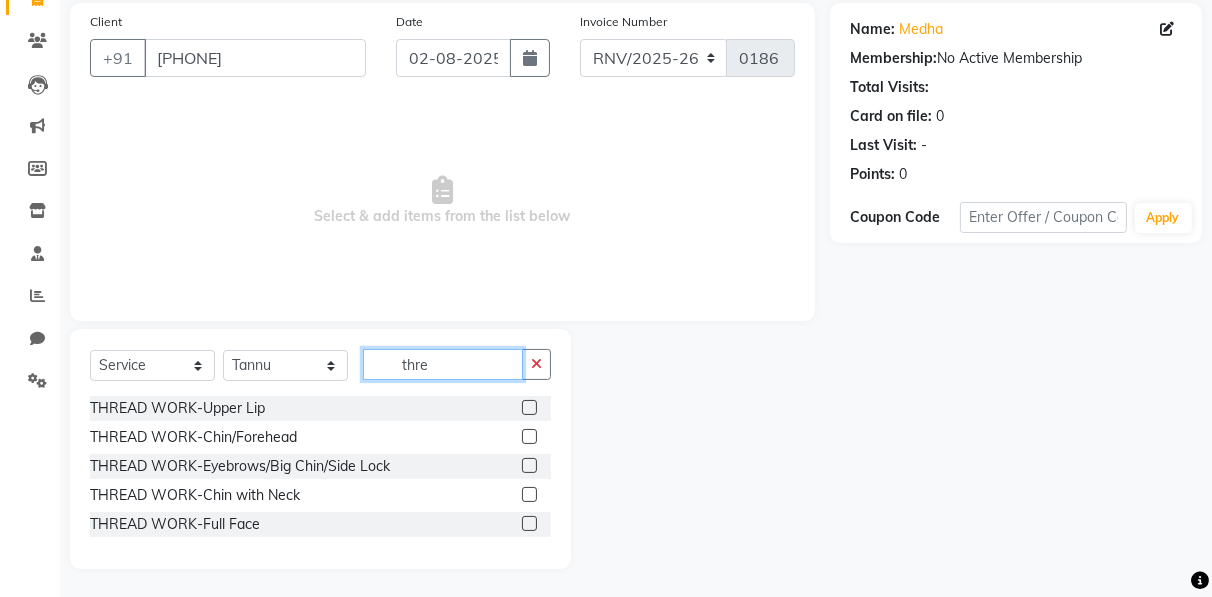 type on "thre" 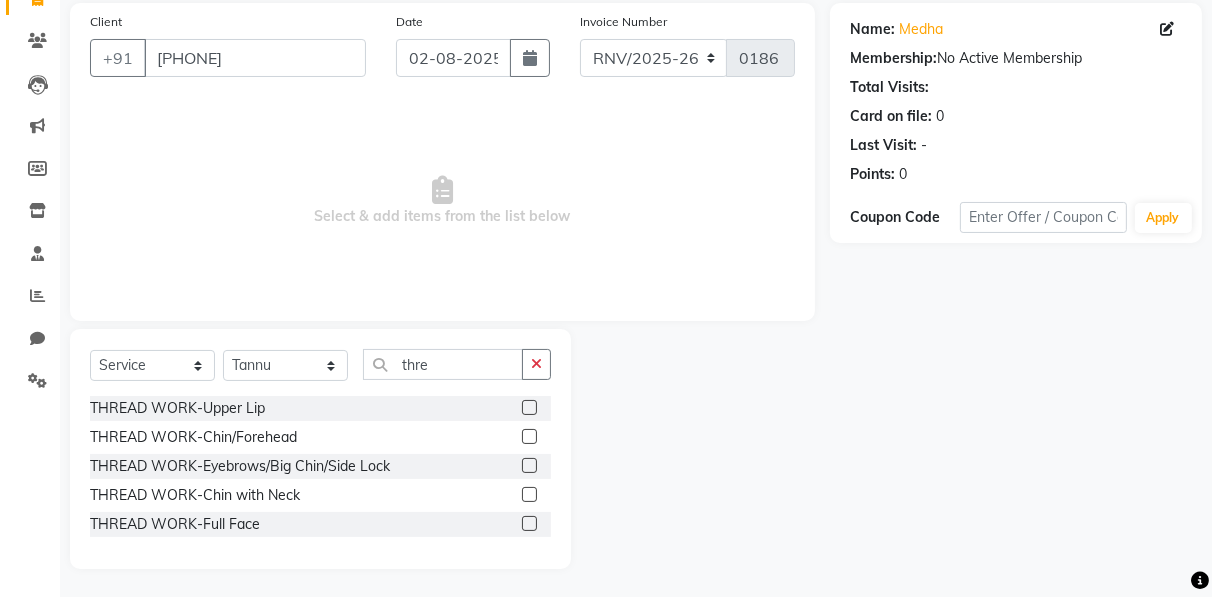 click 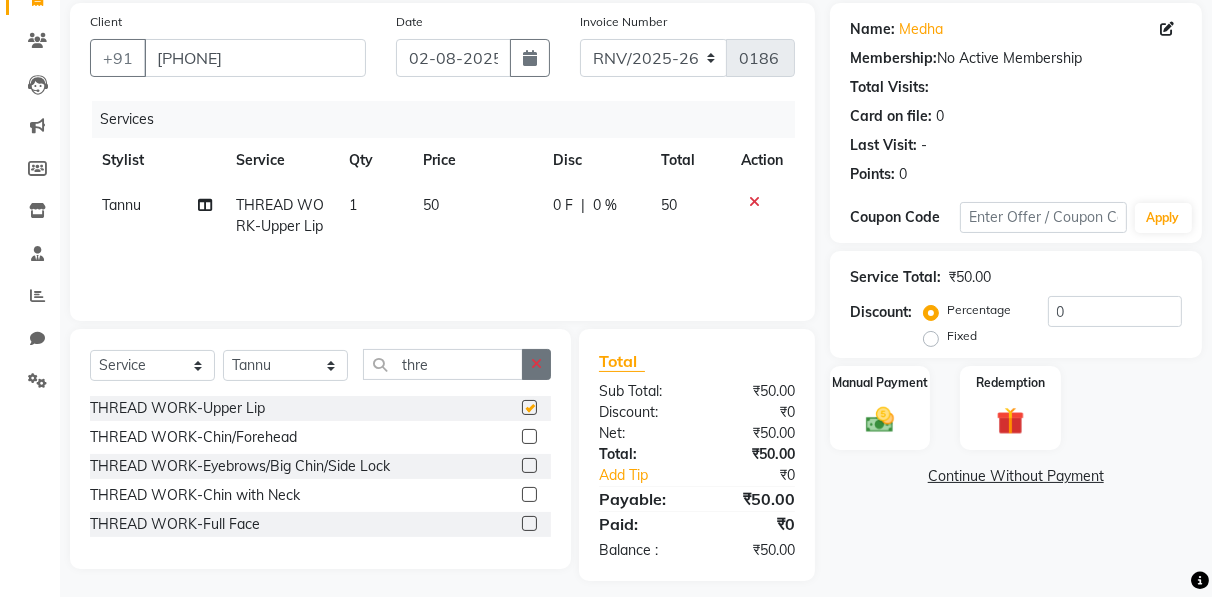 checkbox on "false" 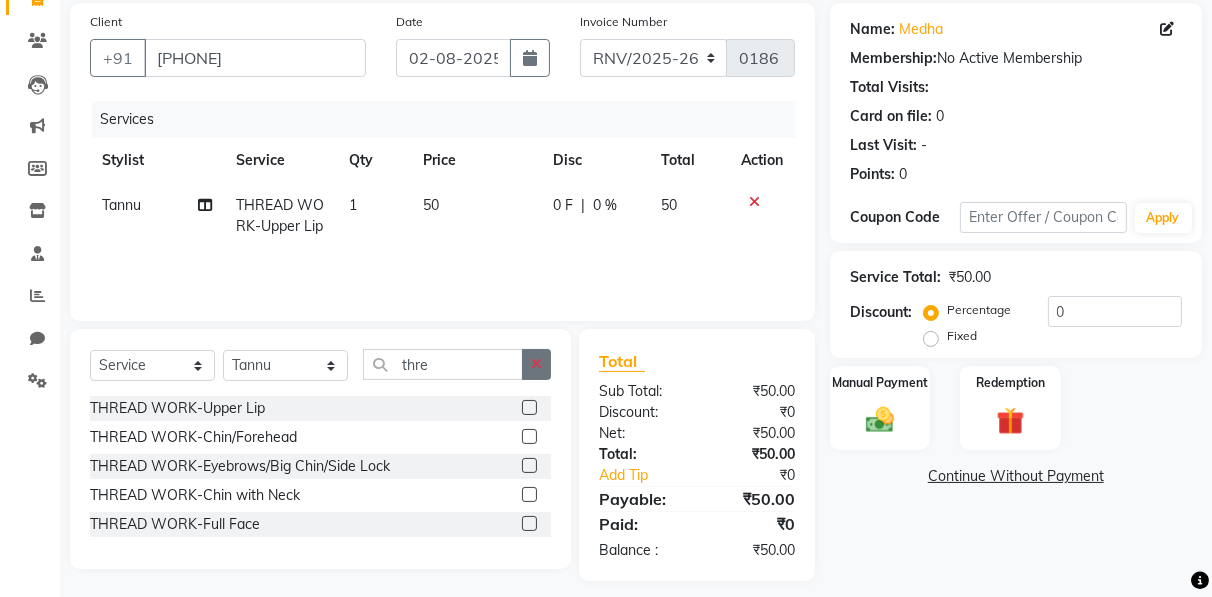 click 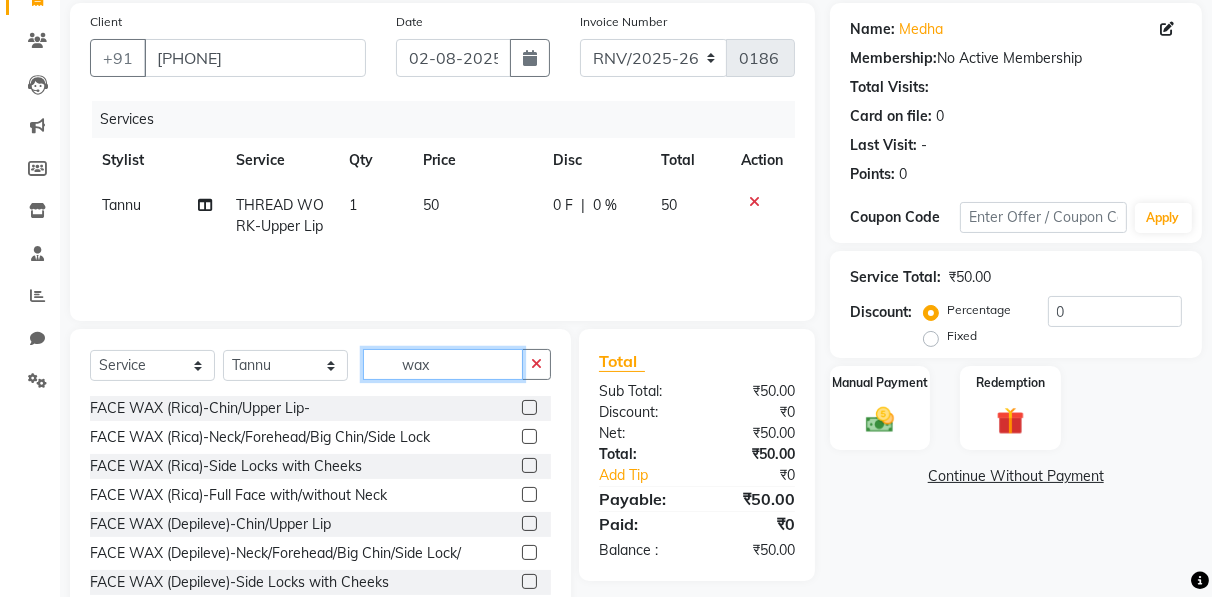 type on "wax" 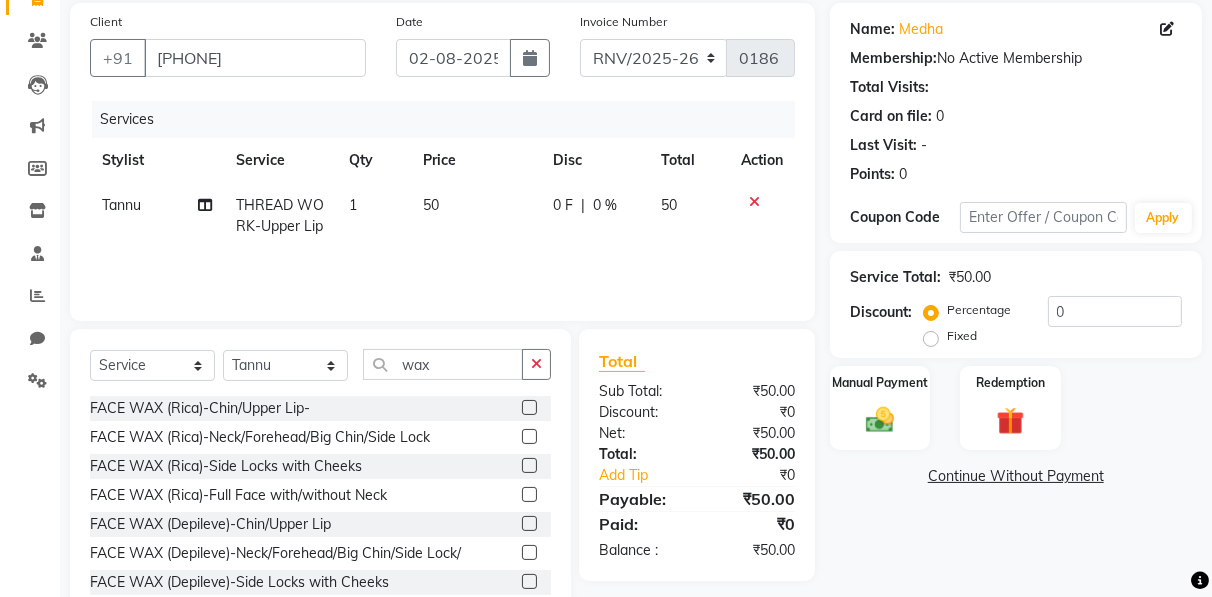 click 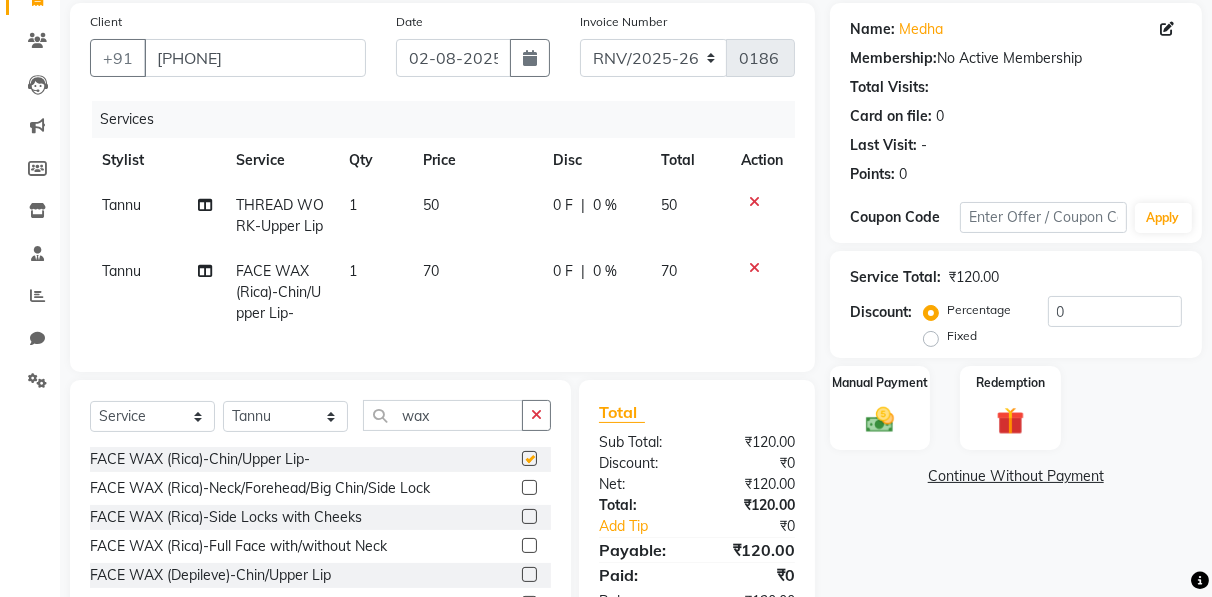 checkbox on "false" 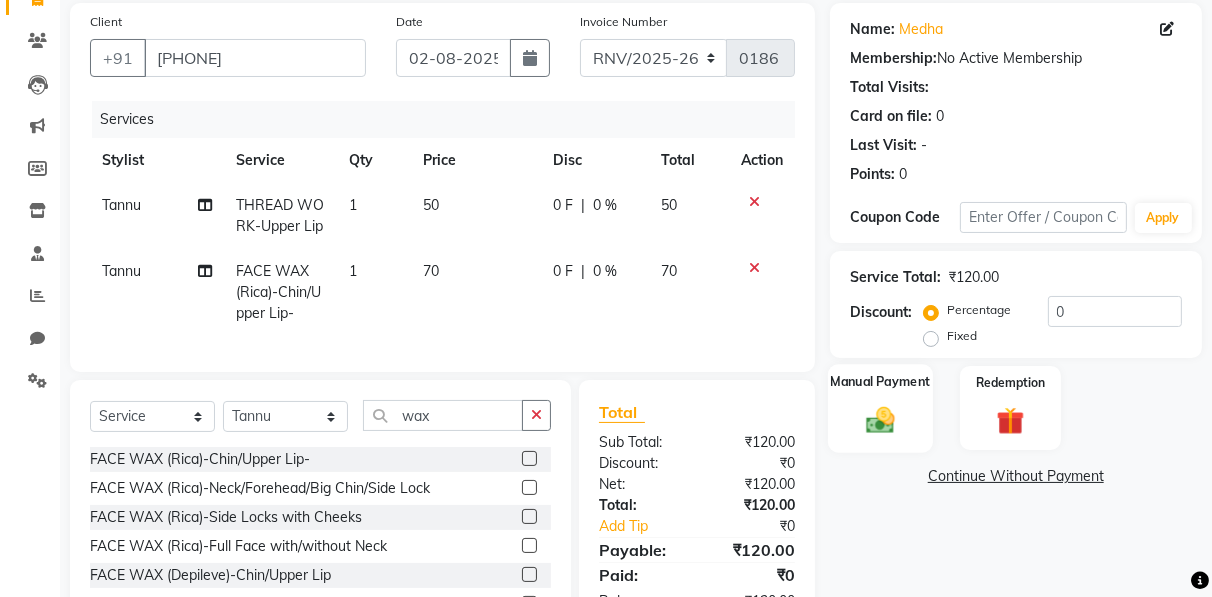 click on "Manual Payment" 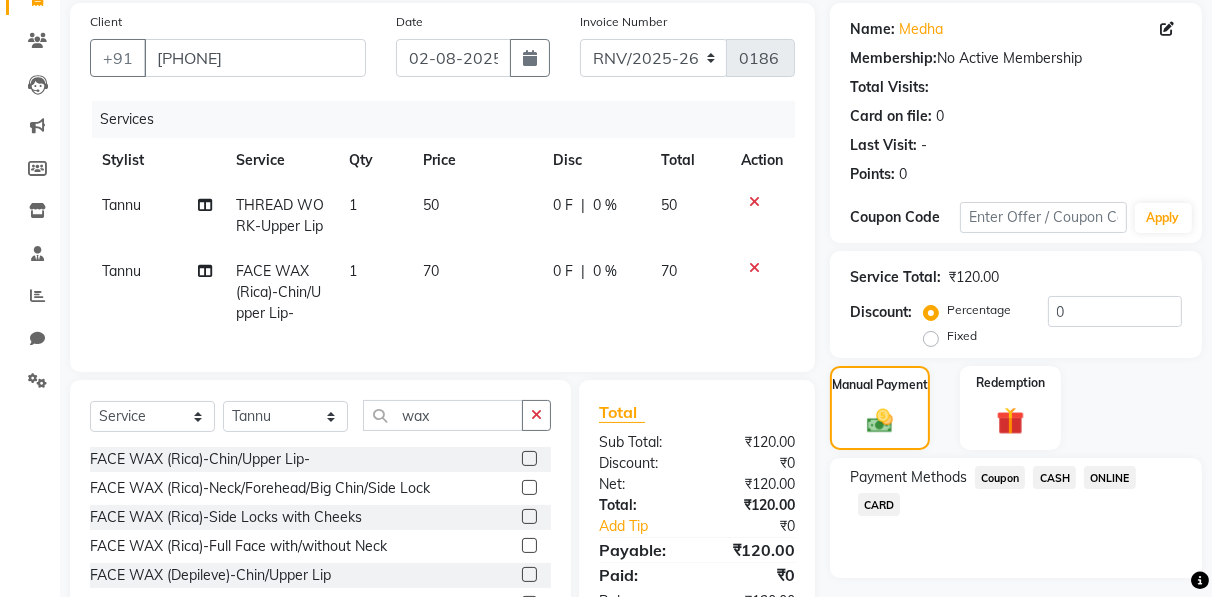 click on "ONLINE" 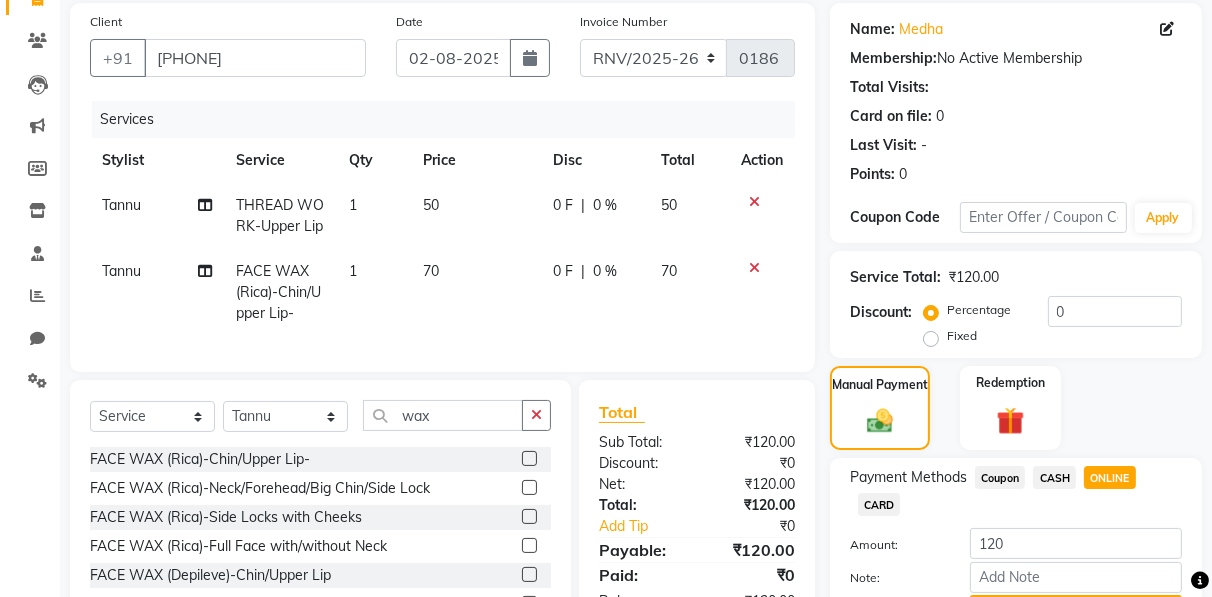 scroll, scrollTop: 266, scrollLeft: 0, axis: vertical 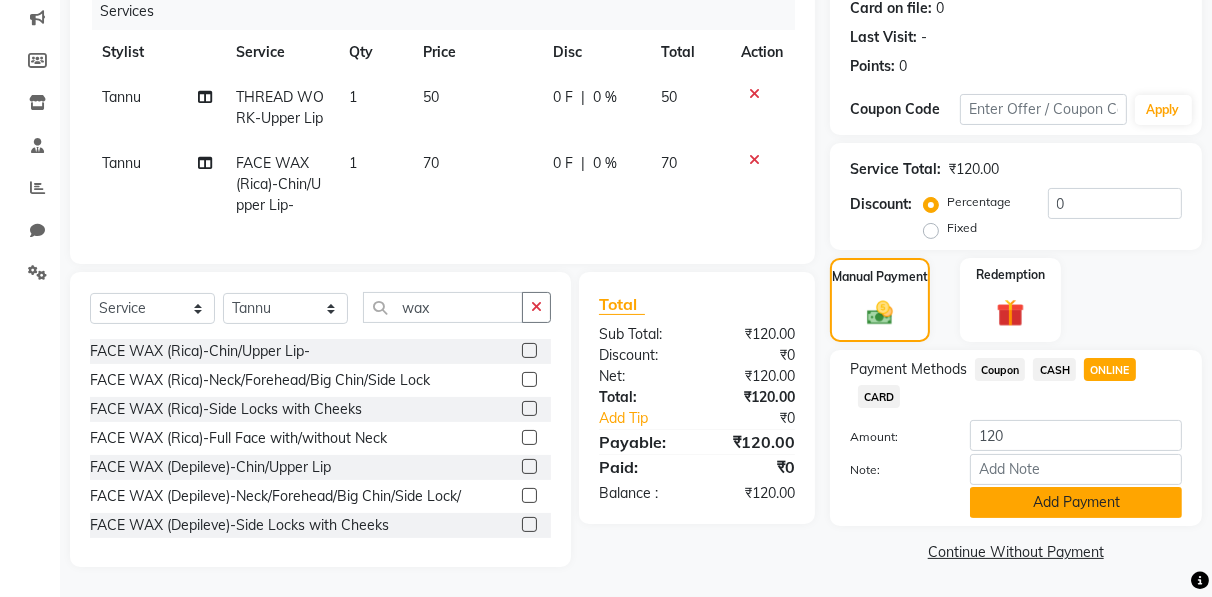 click on "Add Payment" 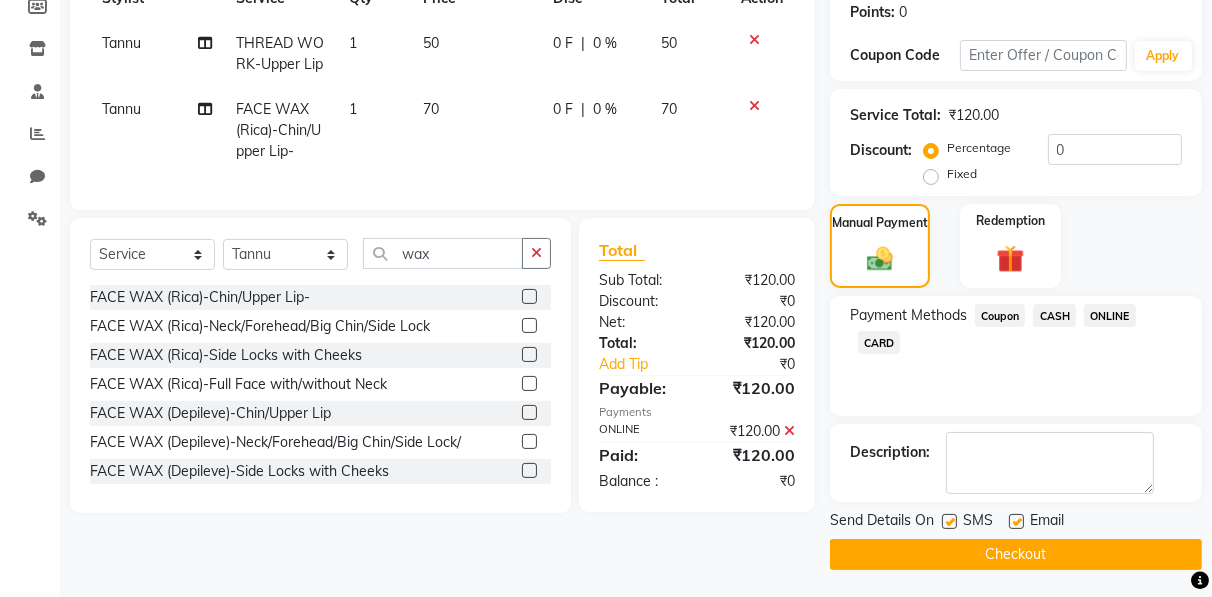 scroll, scrollTop: 310, scrollLeft: 0, axis: vertical 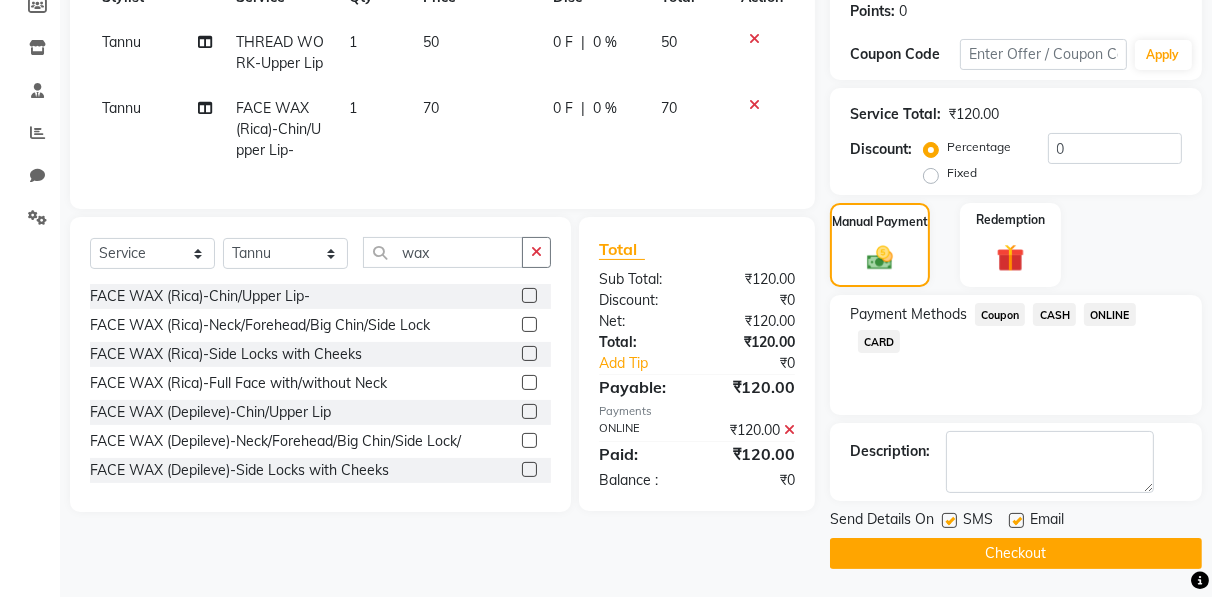 click on "Checkout" 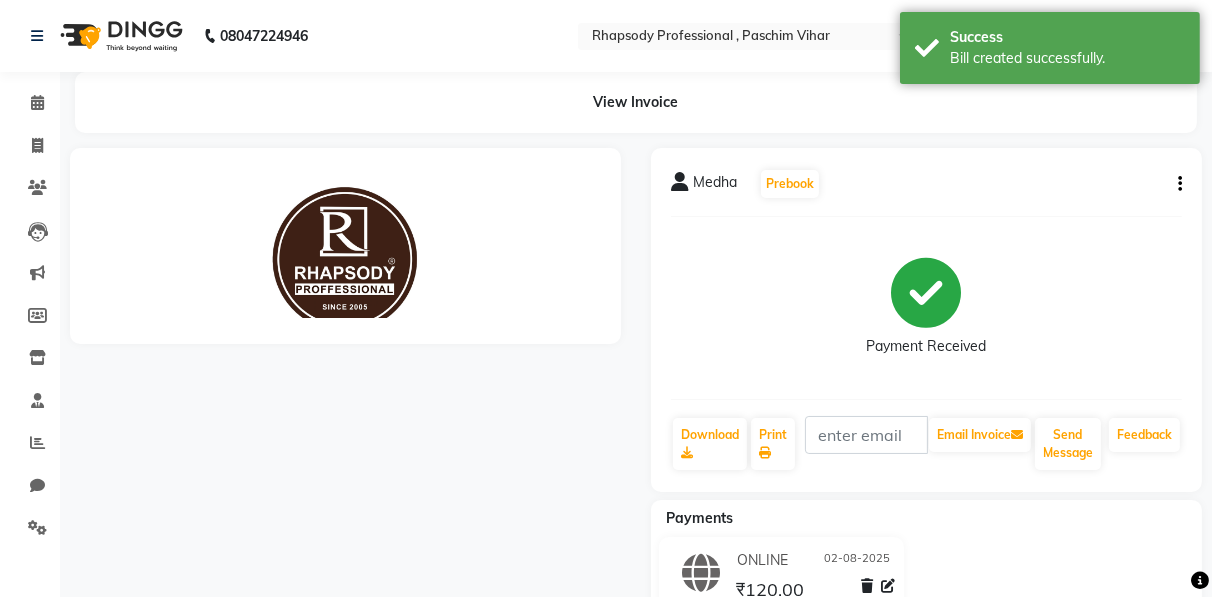 scroll, scrollTop: 0, scrollLeft: 0, axis: both 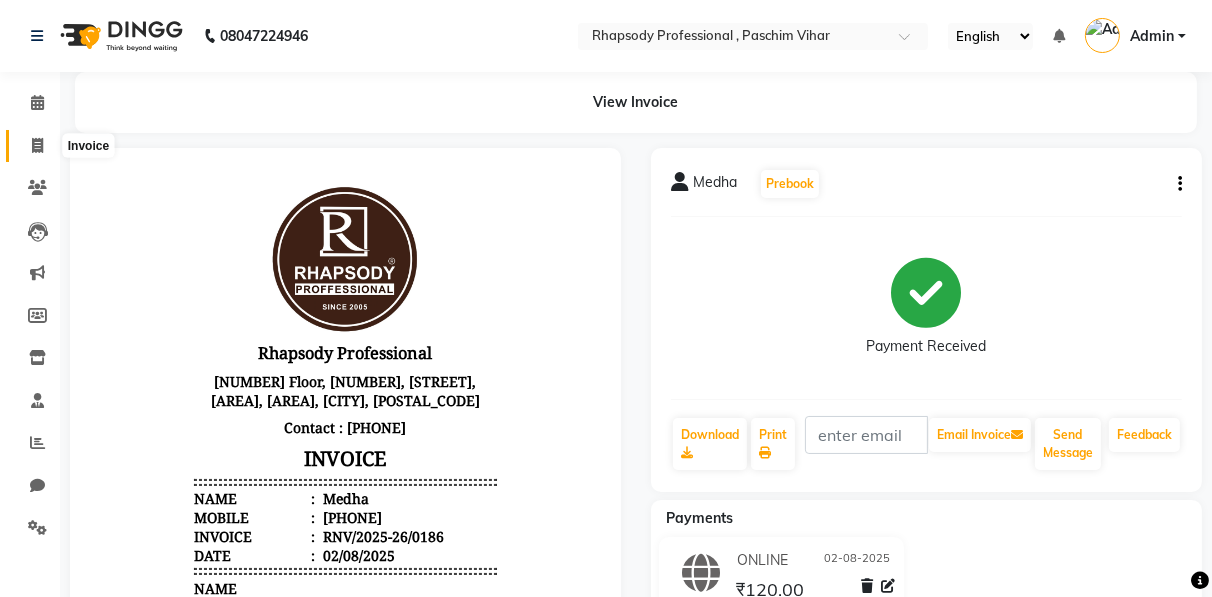 click 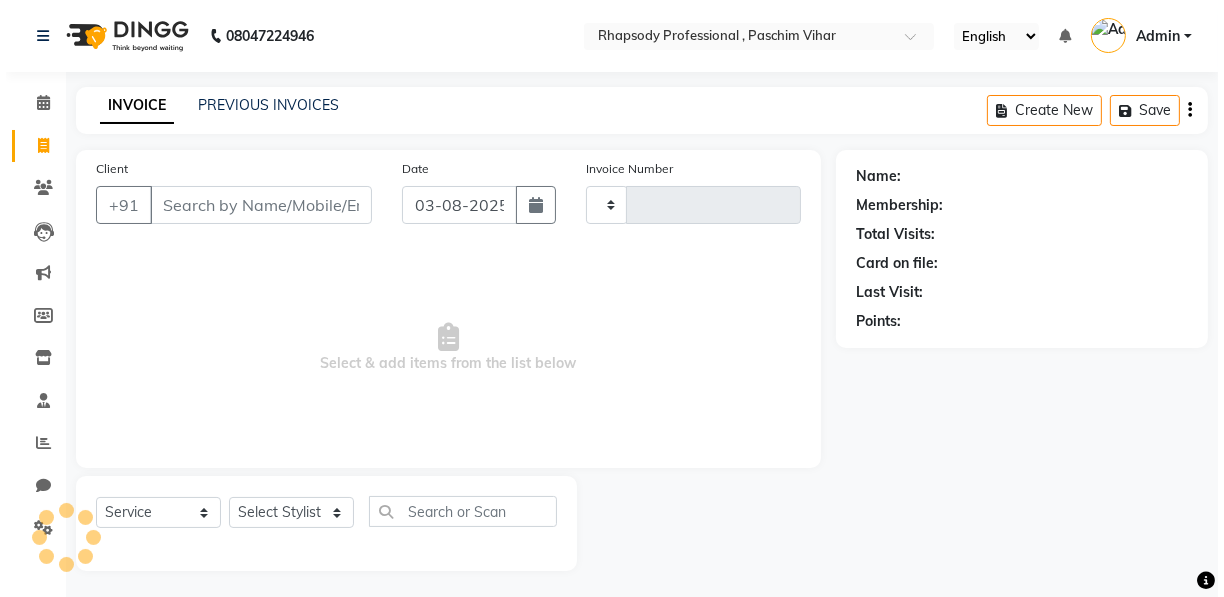 scroll, scrollTop: 3, scrollLeft: 0, axis: vertical 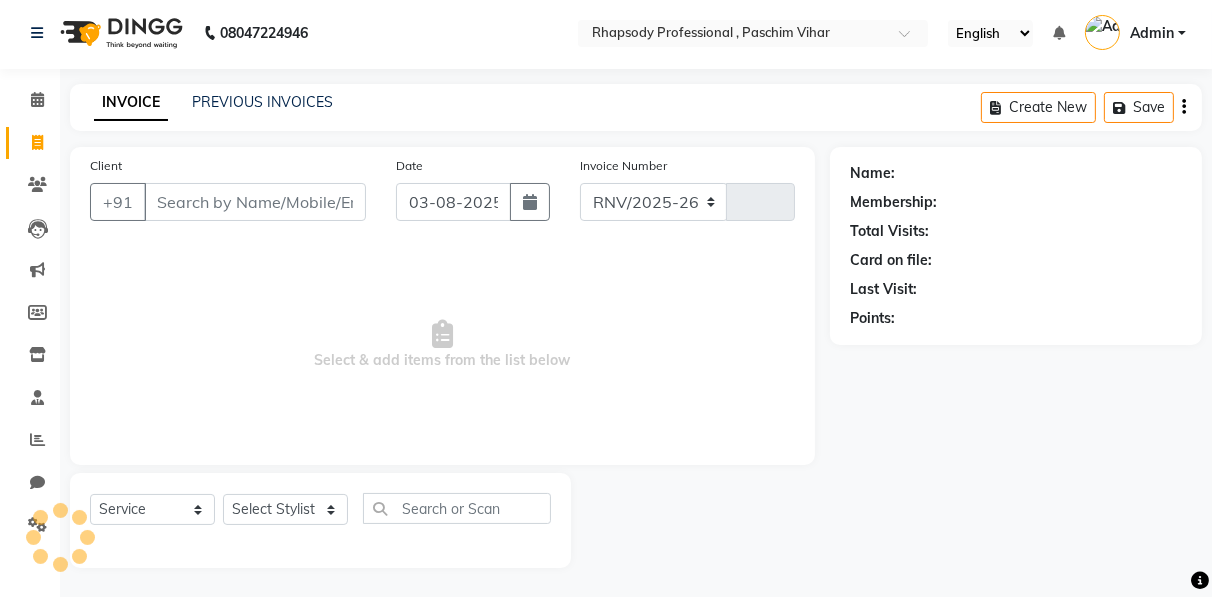 select on "8581" 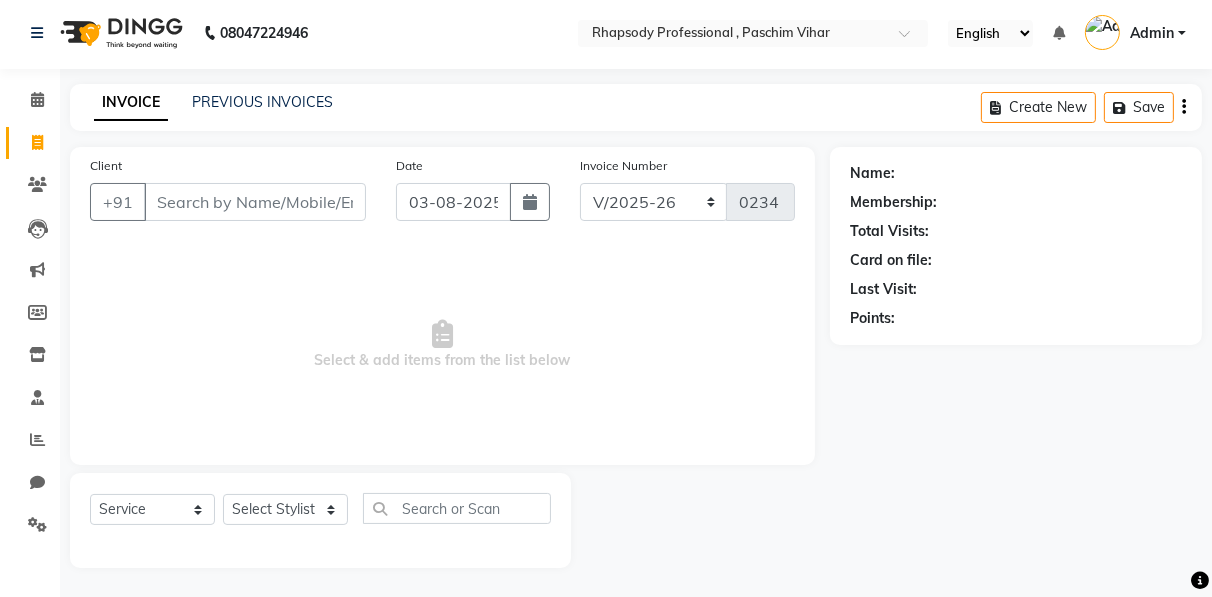 click on "Client" at bounding box center [255, 202] 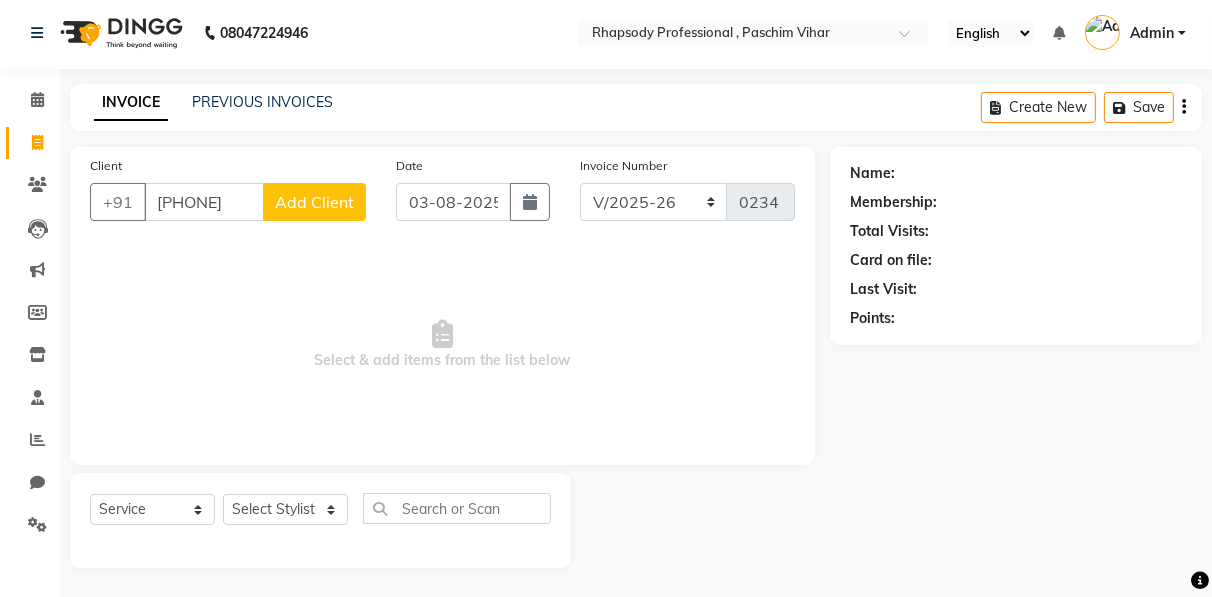 type on "[PHONE]" 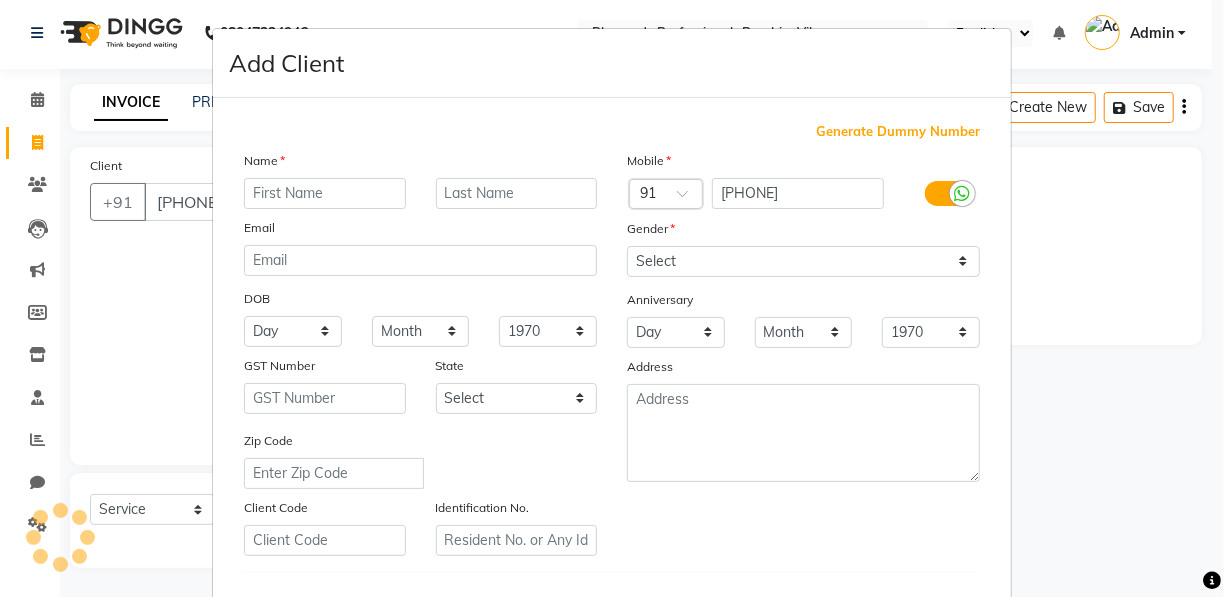 click at bounding box center [325, 193] 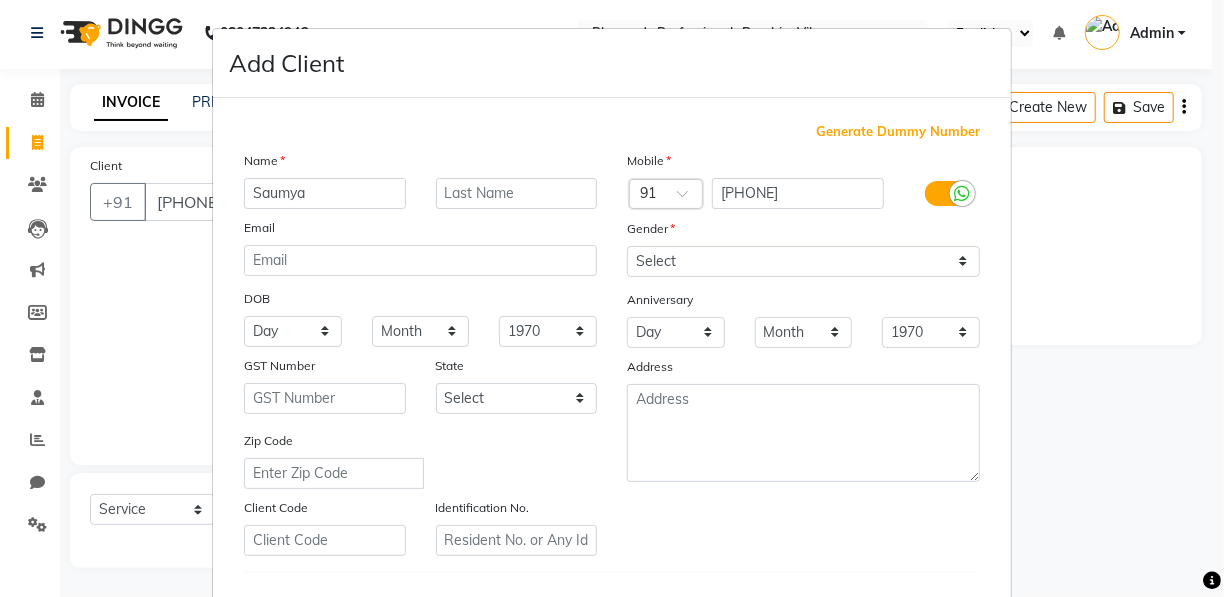 type on "Saumya" 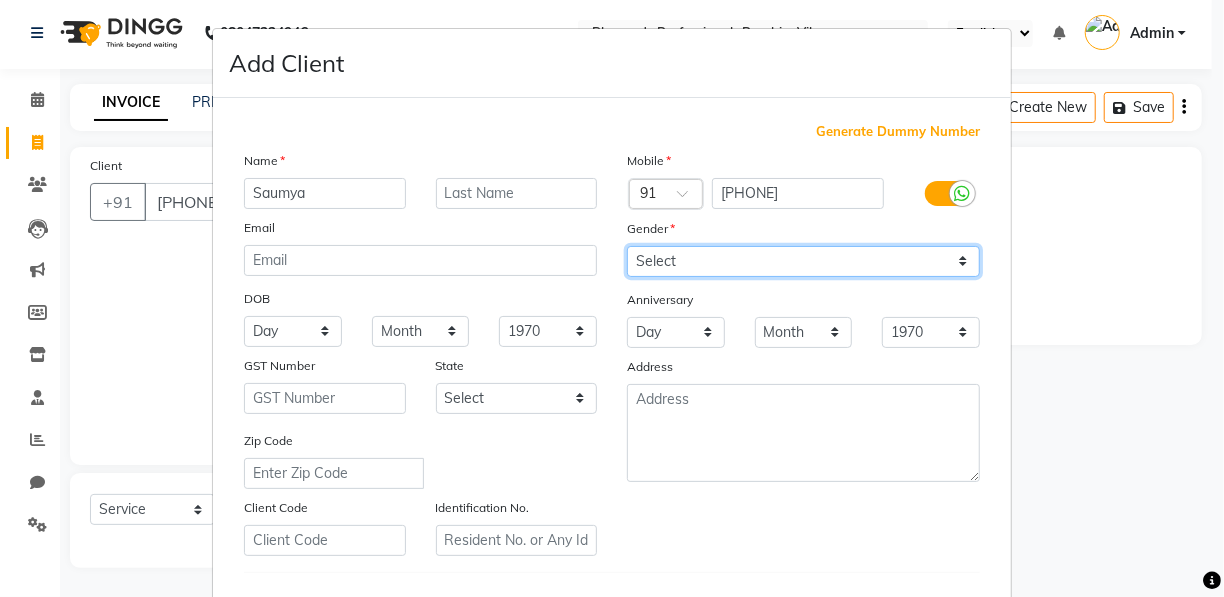 click on "Select Male Female Other Prefer Not To Say" at bounding box center (803, 261) 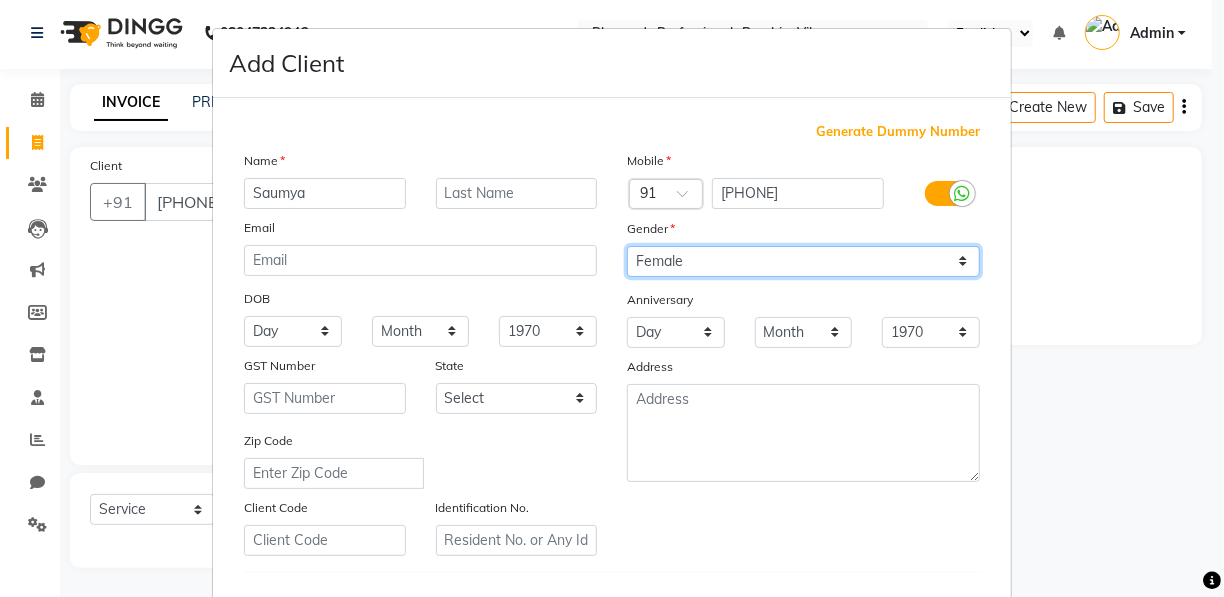 click on "Select Male Female Other Prefer Not To Say" at bounding box center (803, 261) 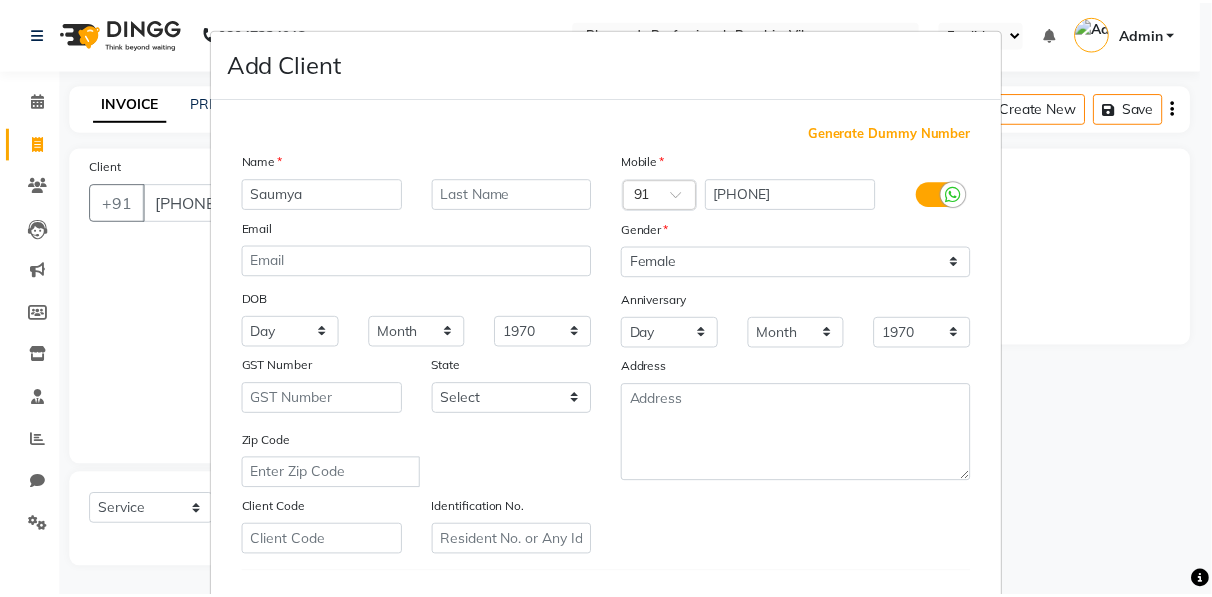scroll, scrollTop: 321, scrollLeft: 0, axis: vertical 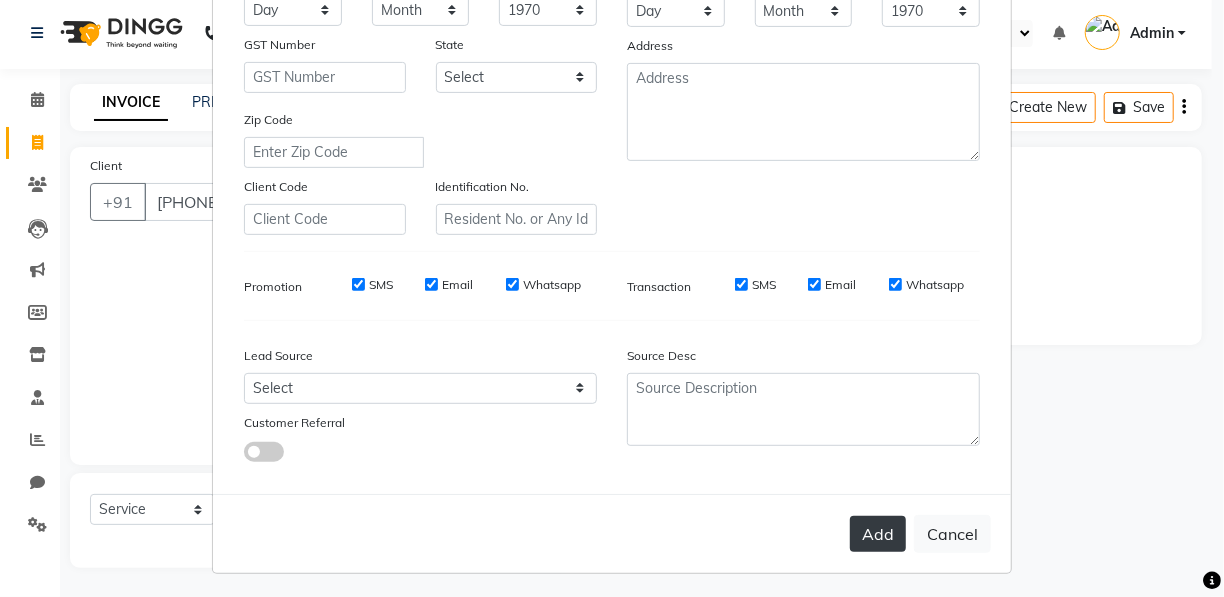 click on "Add" at bounding box center (878, 534) 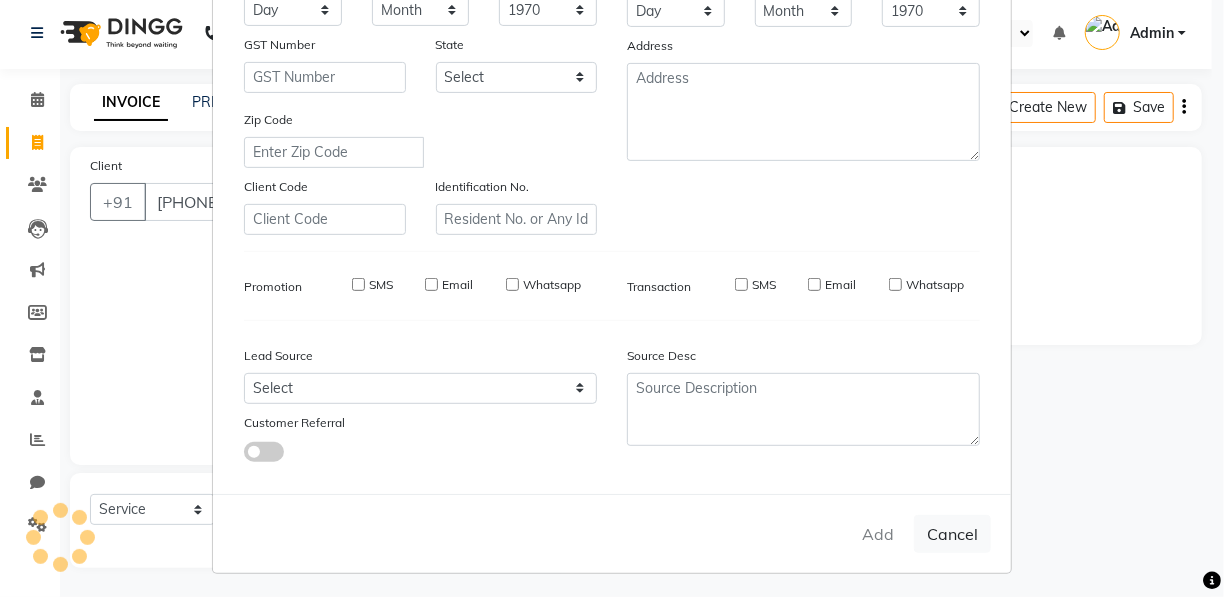 type 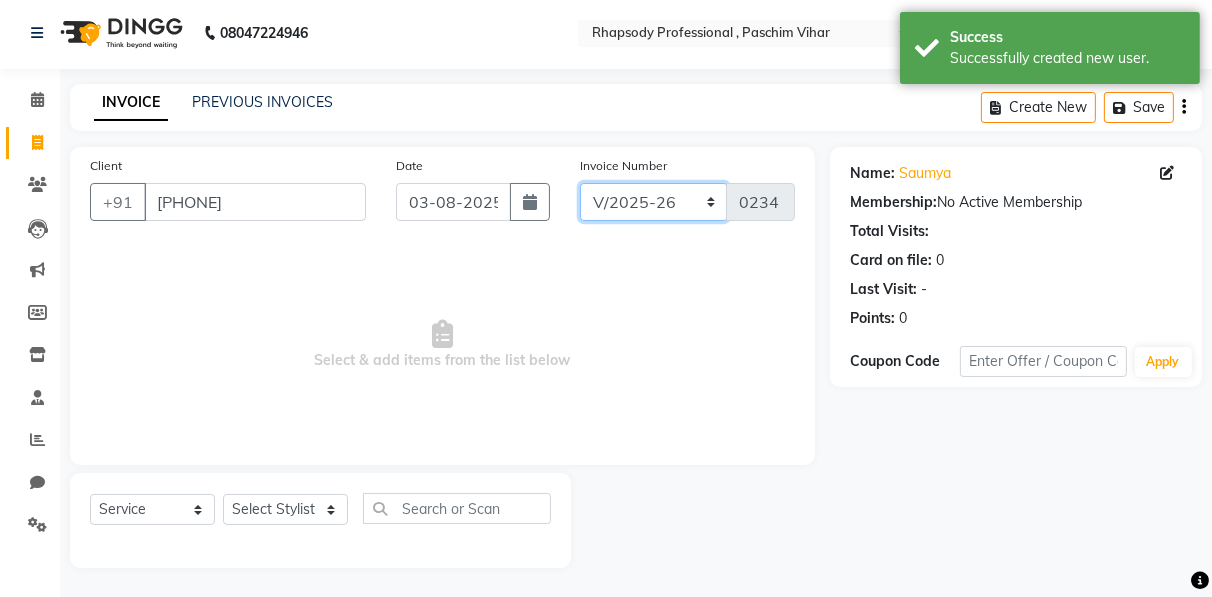 click on "RNV/2025-26 V/2025 V/2025-26" 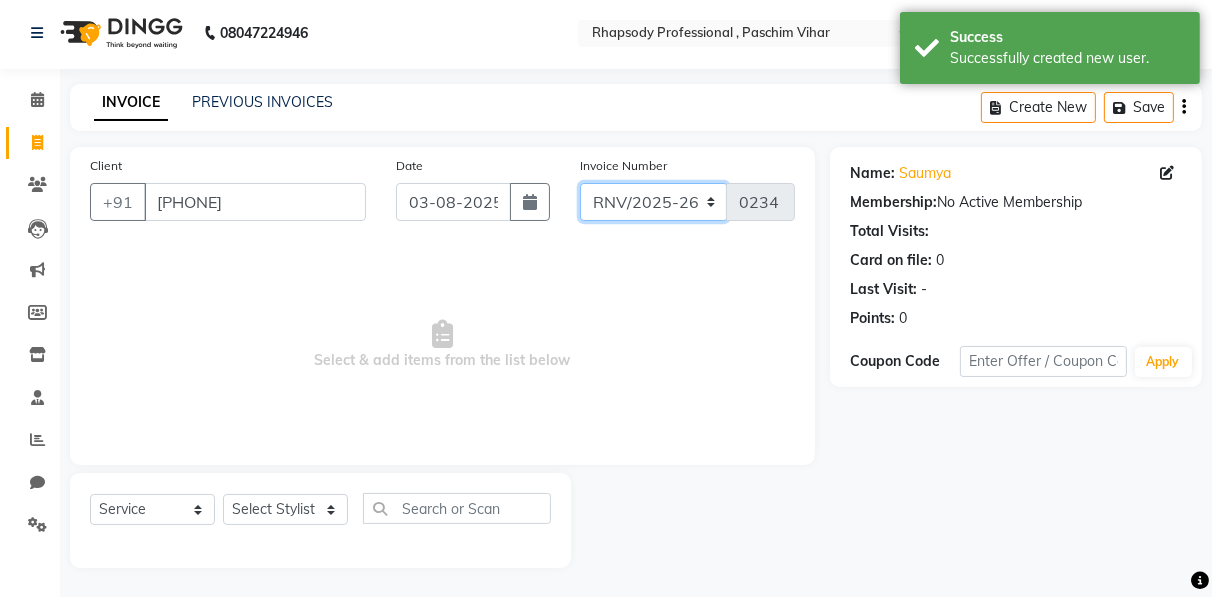 click on "RNV/2025-26 V/2025 V/2025-26" 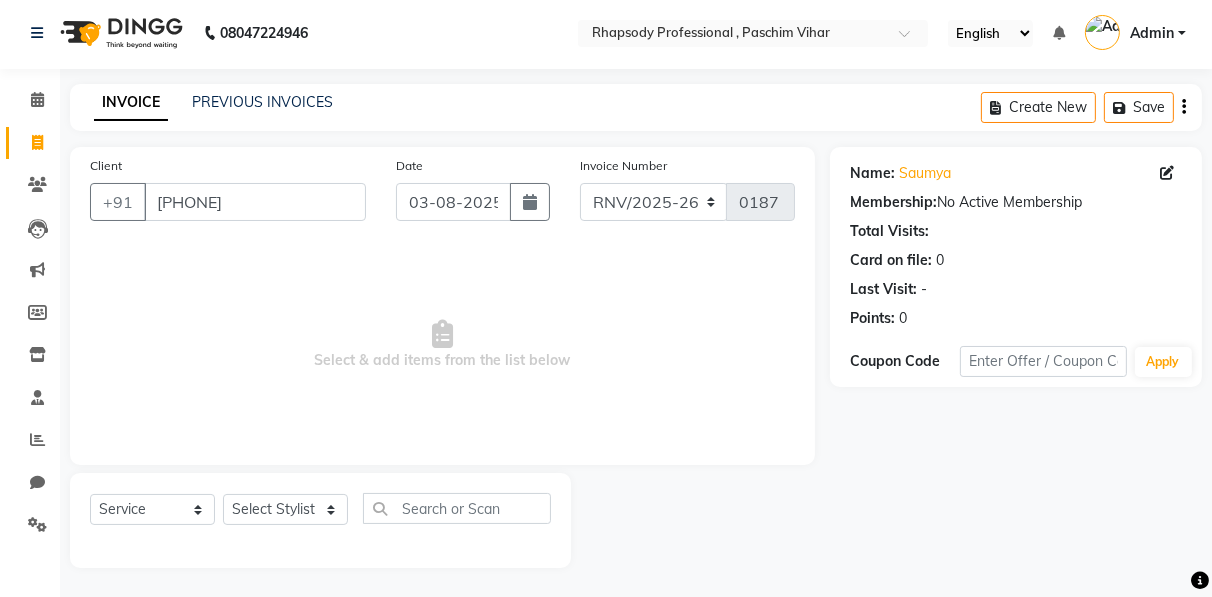 click on "Create New   Save" 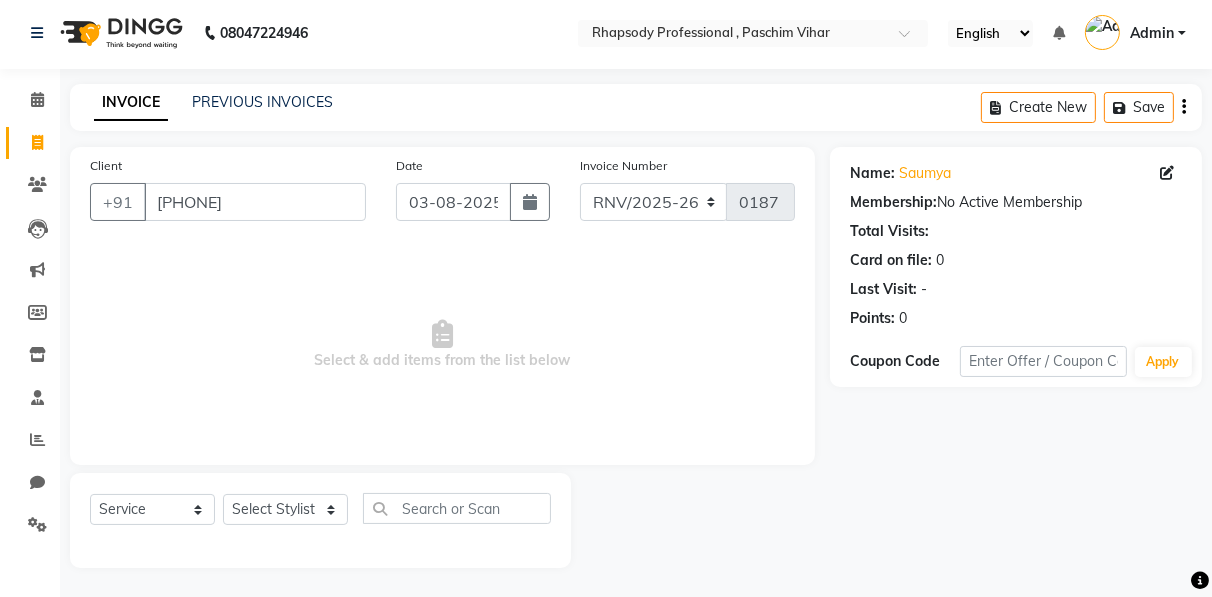 click 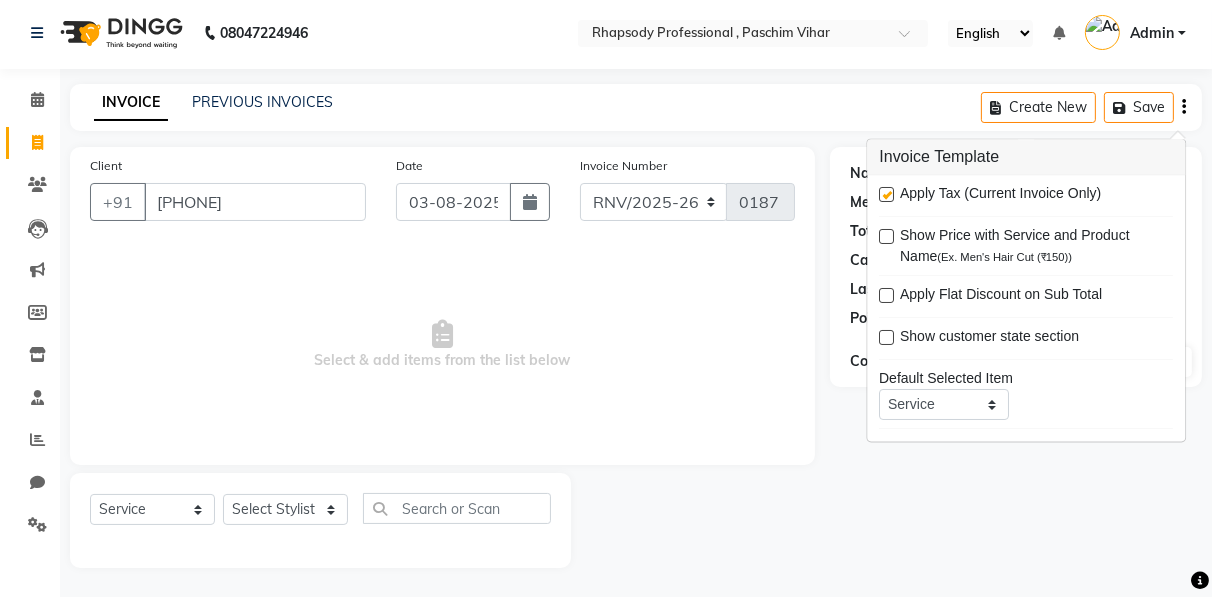 click 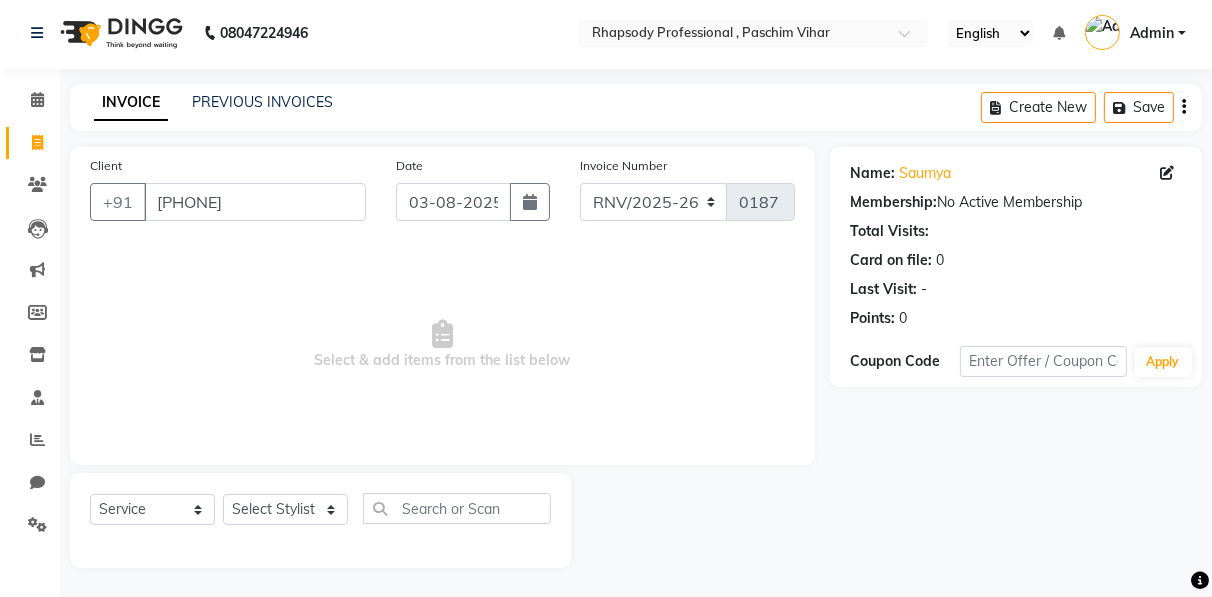 click 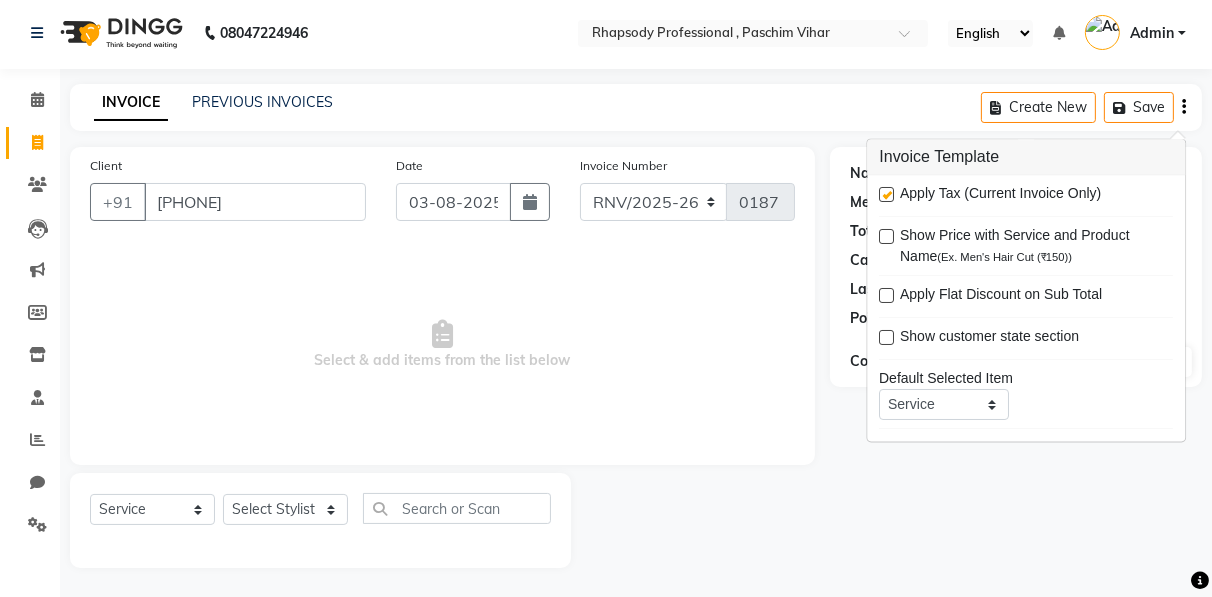 click at bounding box center (886, 195) 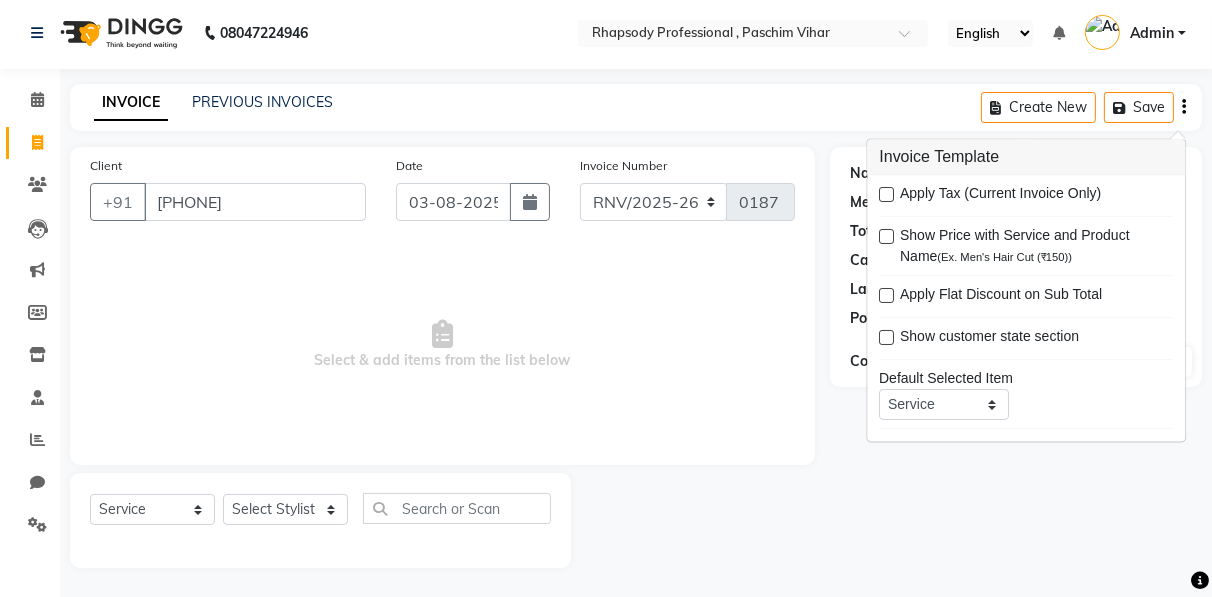 click 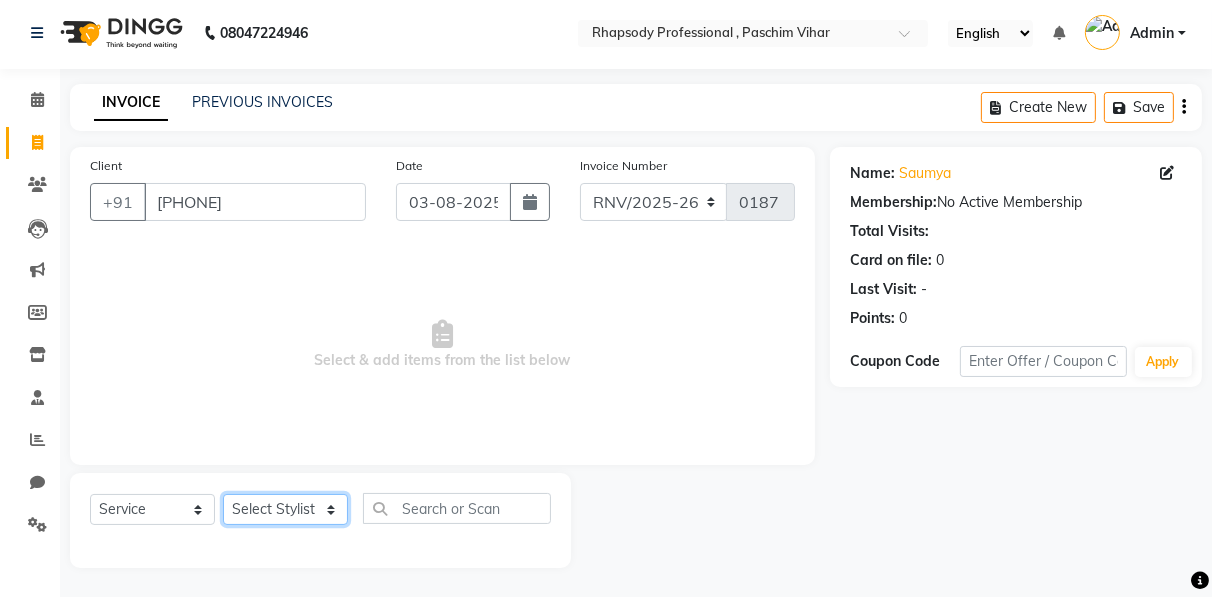 click on "Select Stylist Ahmad Anajli Laxmi Manager Neetu Reetu Ruma Santosh Soniya Tannu Tilak Vinod Zeeshan" 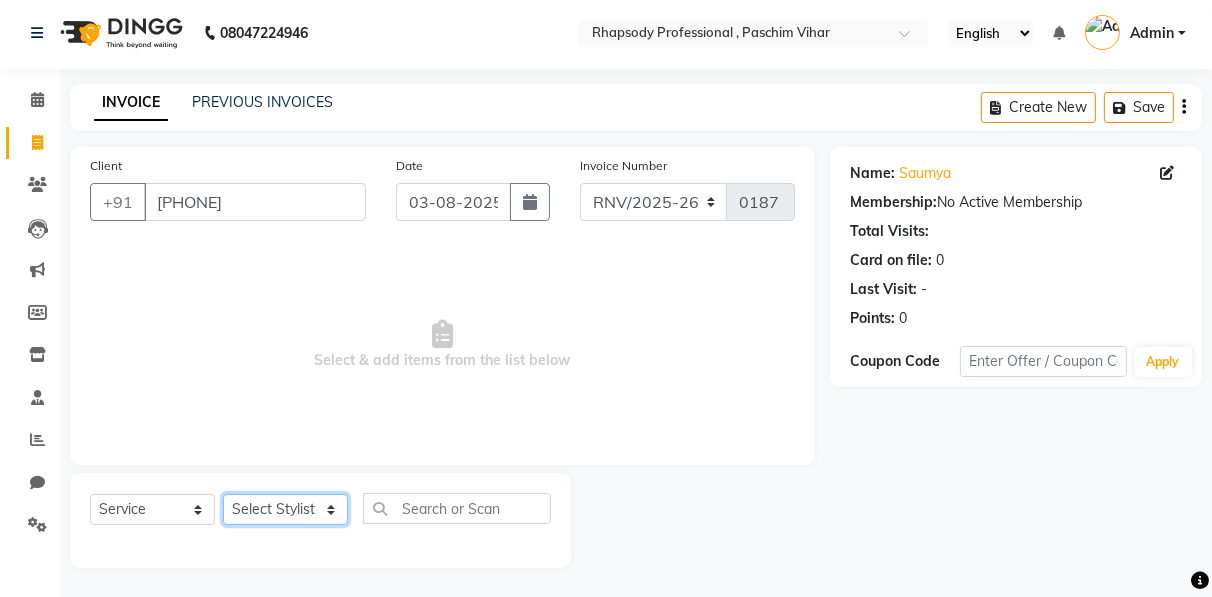 select on "85672" 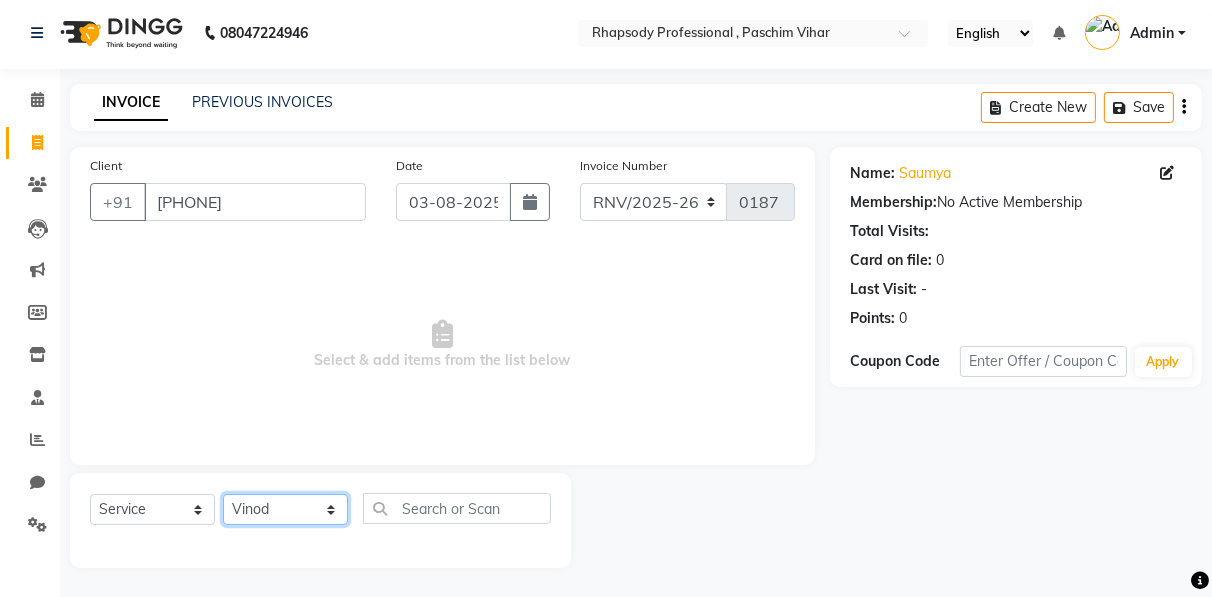 click on "Select Stylist Ahmad Anajli Laxmi Manager Neetu Reetu Ruma Santosh Soniya Tannu Tilak Vinod Zeeshan" 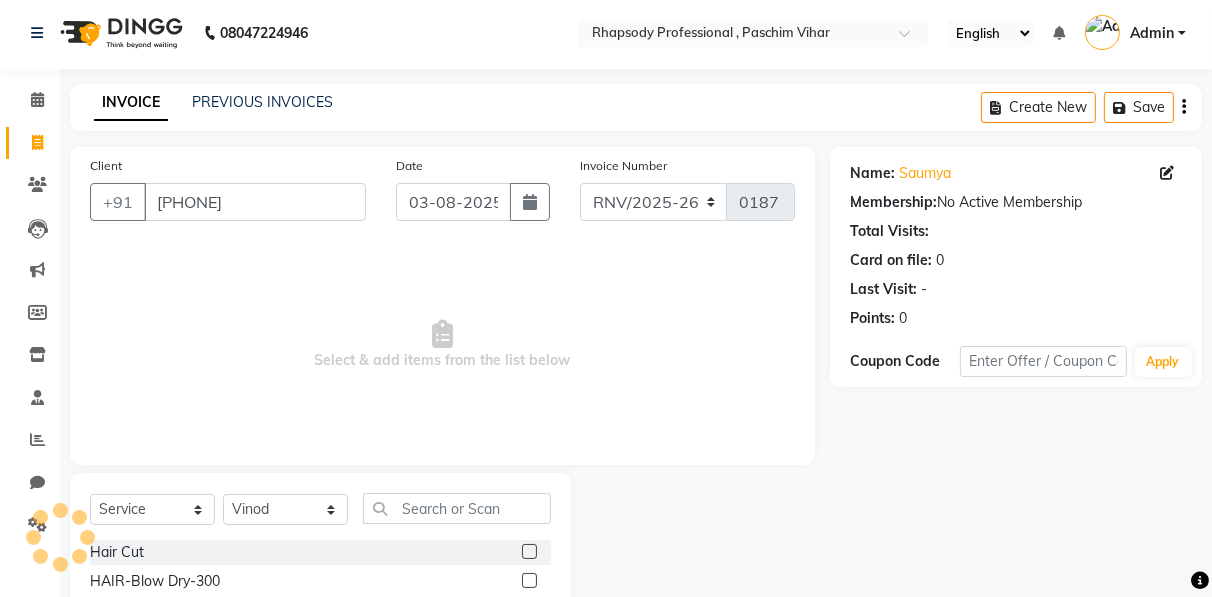 click 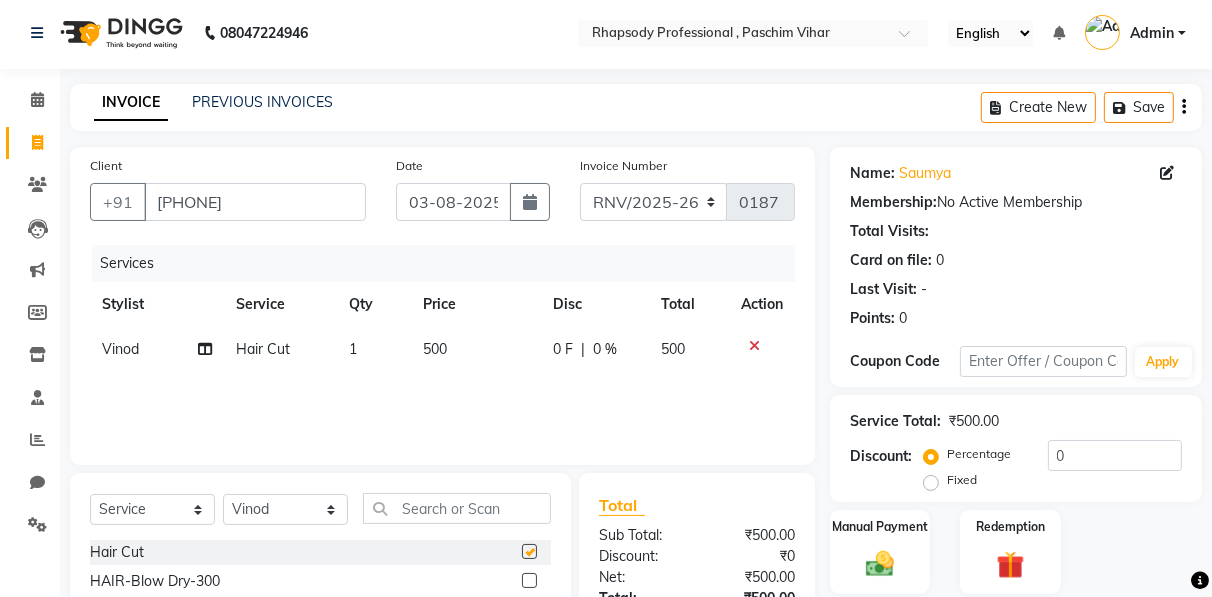 checkbox on "false" 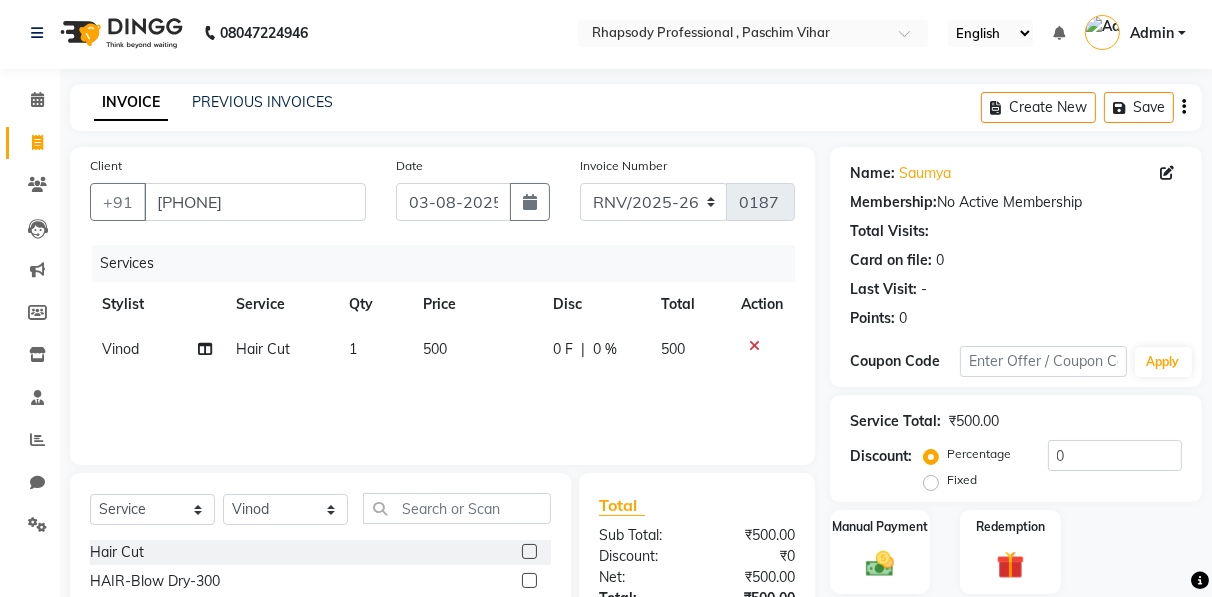scroll, scrollTop: 202, scrollLeft: 0, axis: vertical 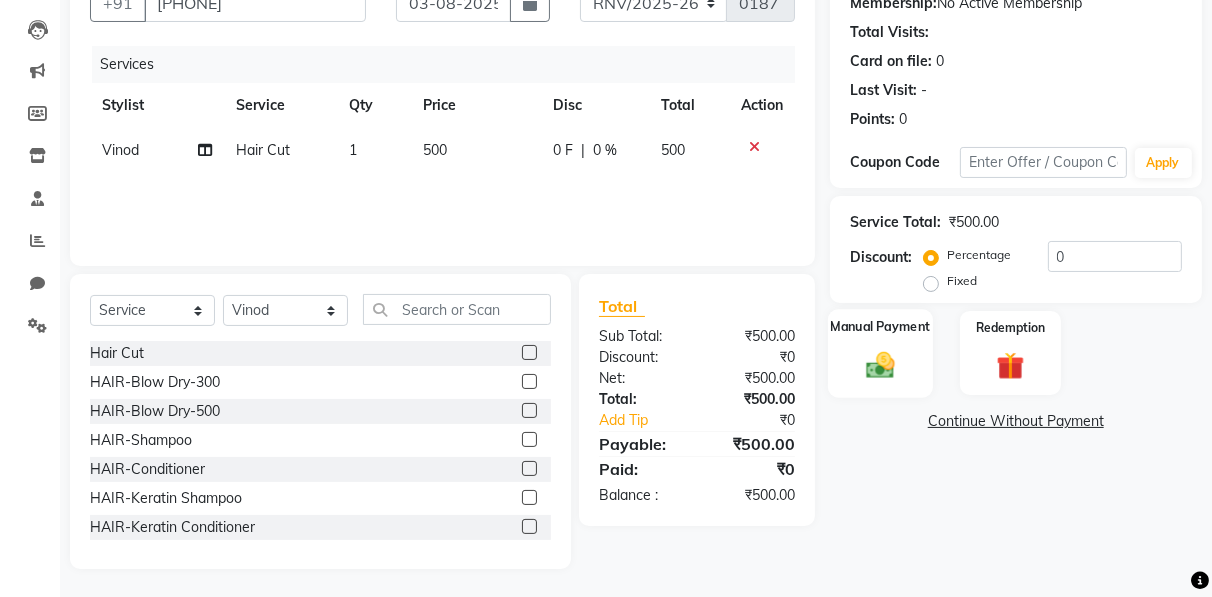 click on "Manual Payment" 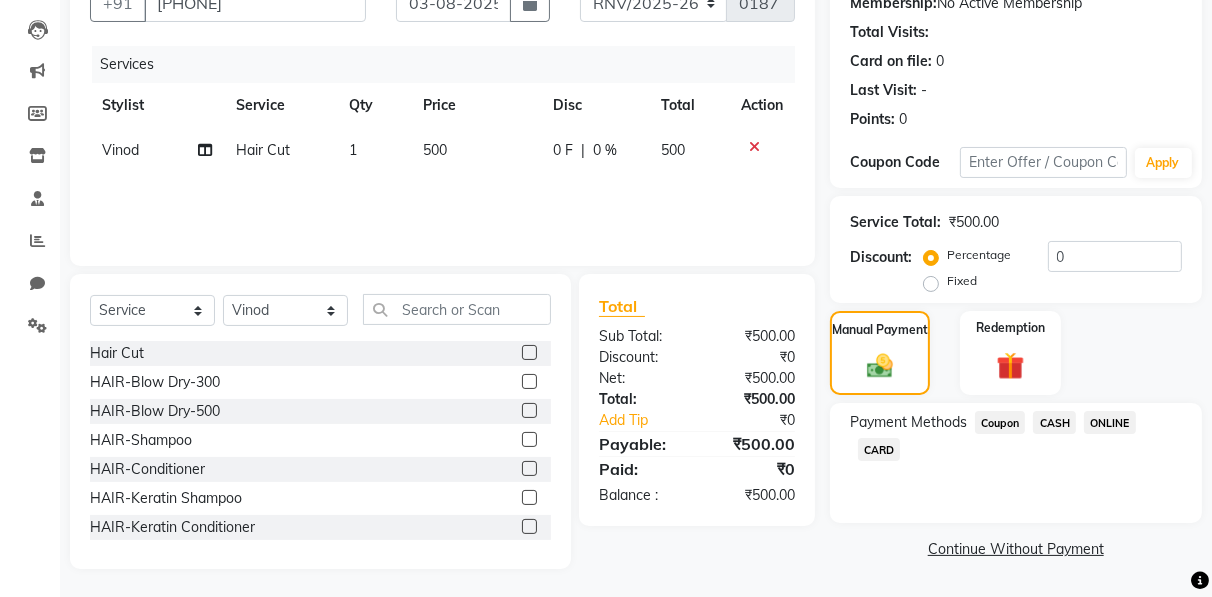click on "ONLINE" 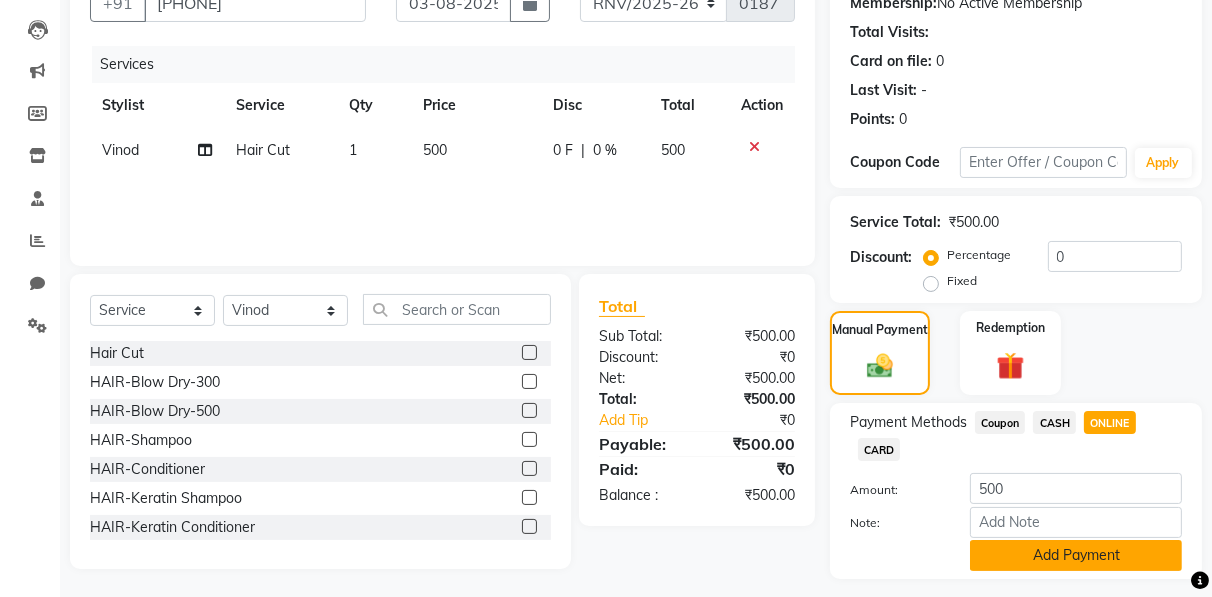 click on "Add Payment" 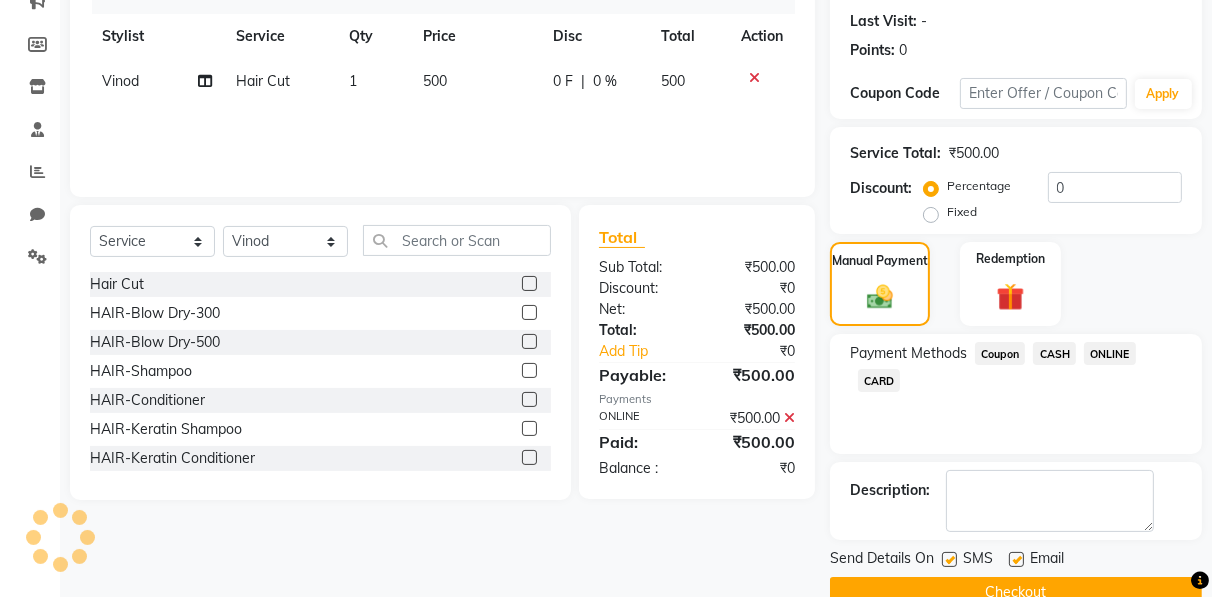 scroll, scrollTop: 310, scrollLeft: 0, axis: vertical 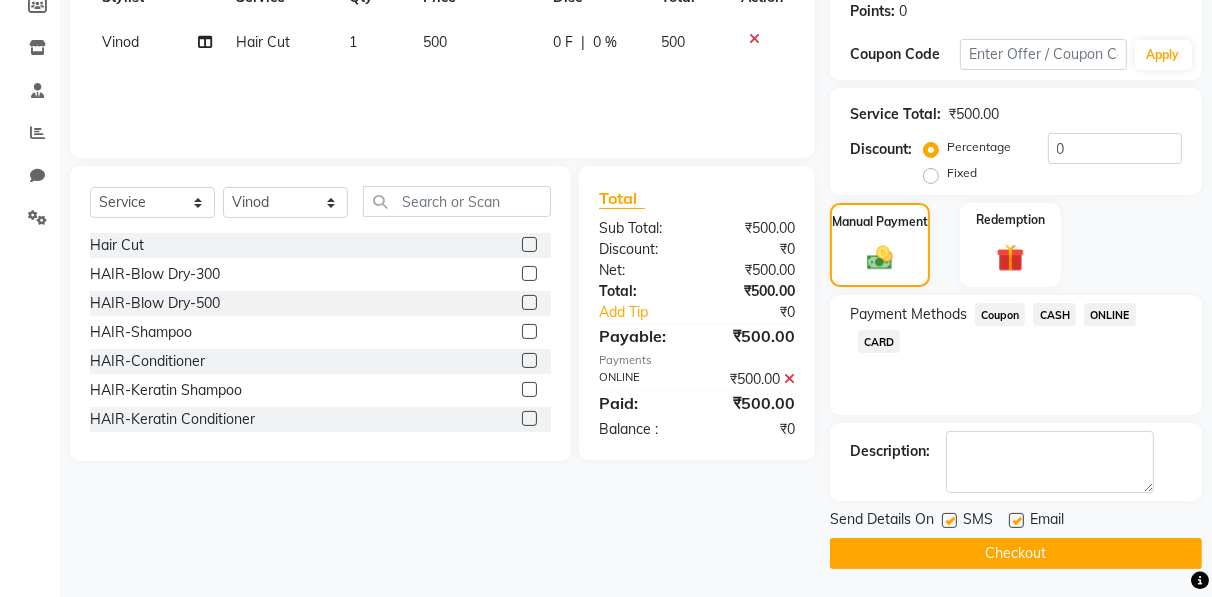 click on "Checkout" 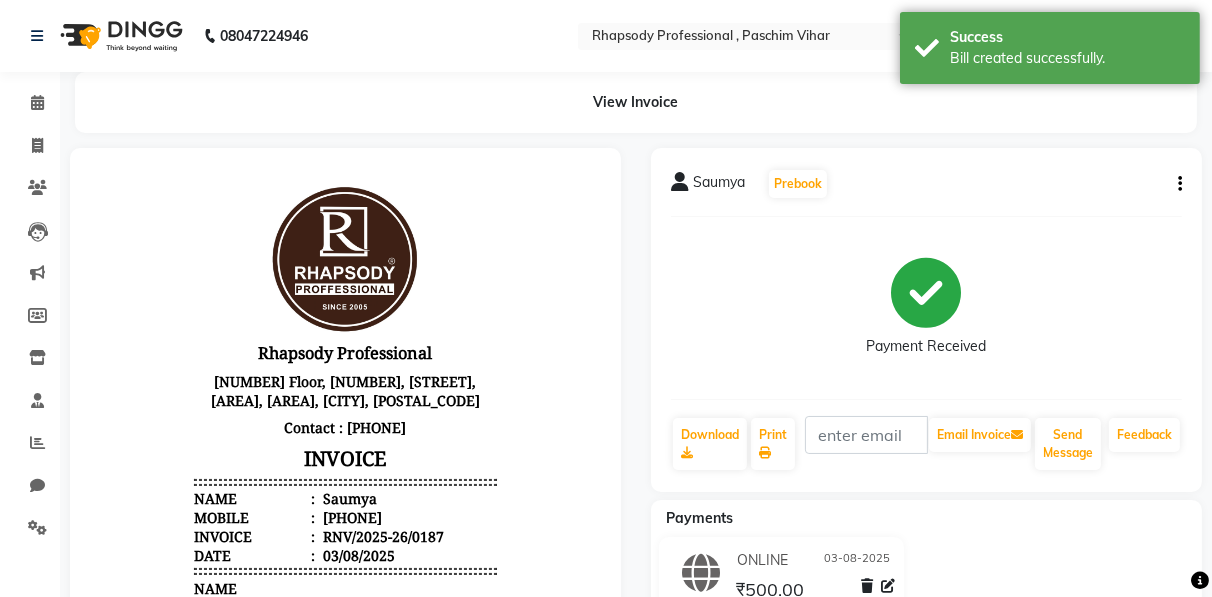 scroll, scrollTop: 0, scrollLeft: 0, axis: both 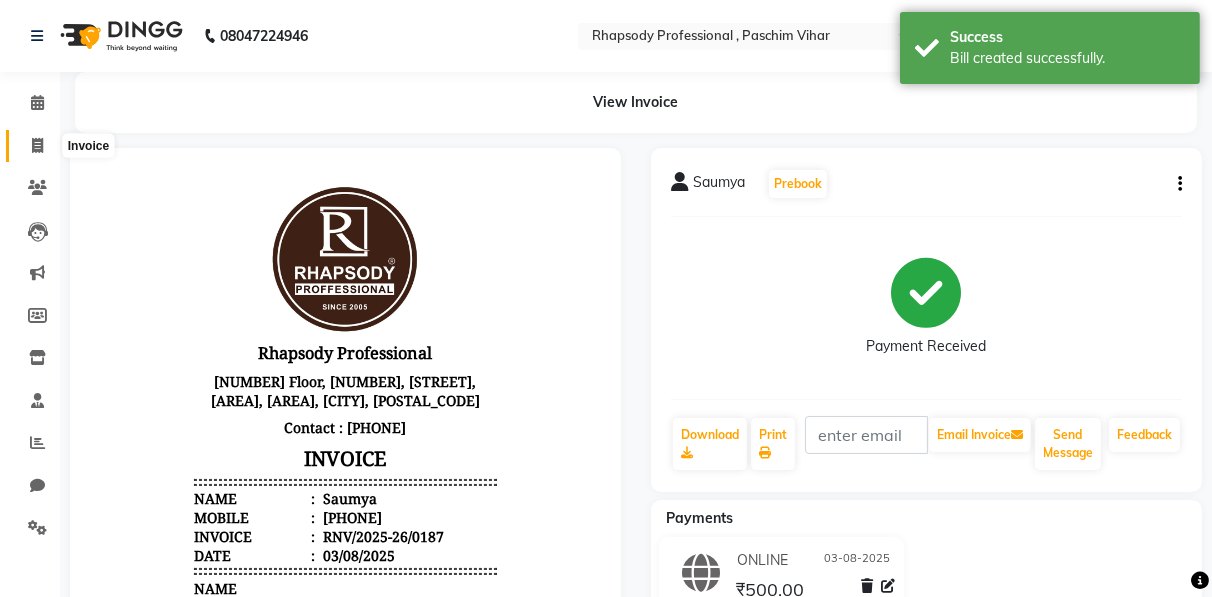 click 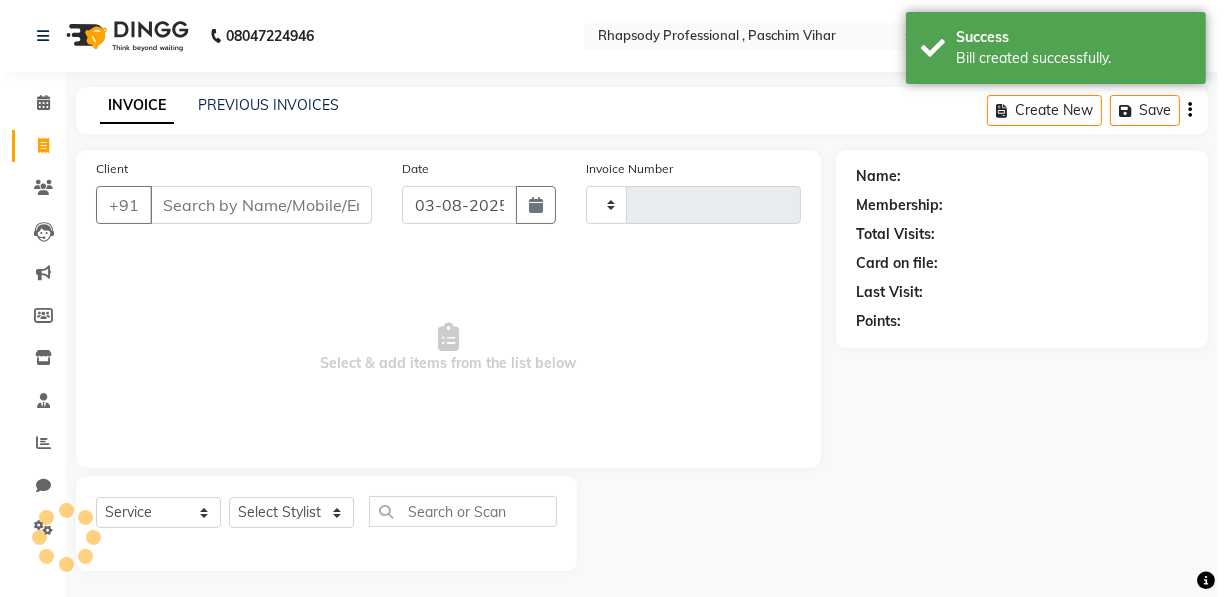 scroll, scrollTop: 3, scrollLeft: 0, axis: vertical 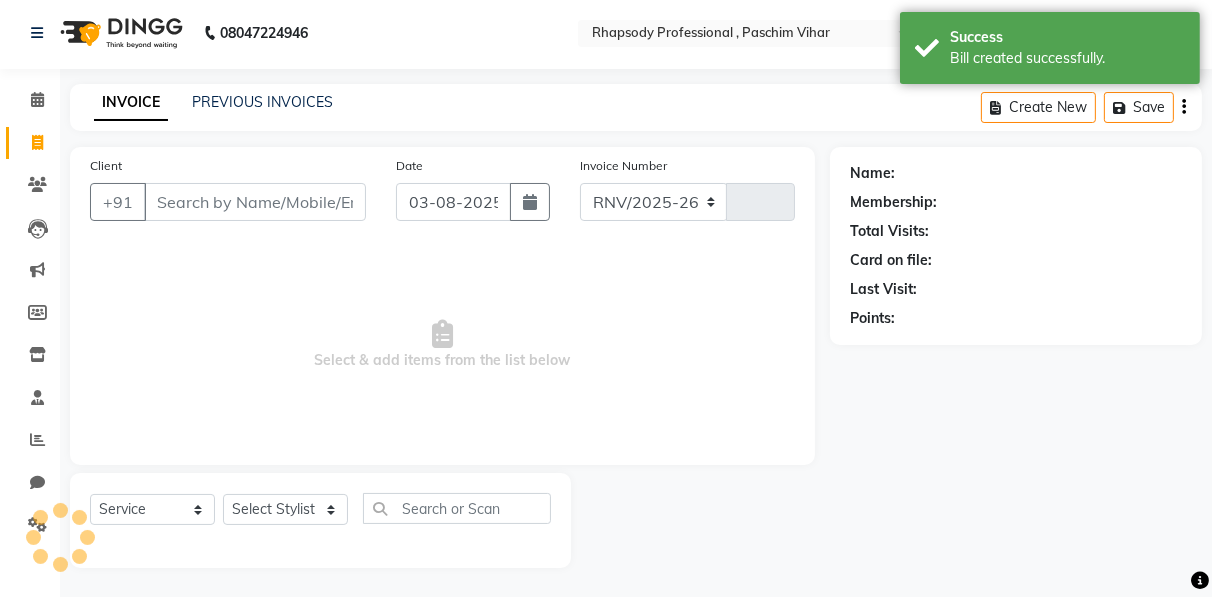 select on "8581" 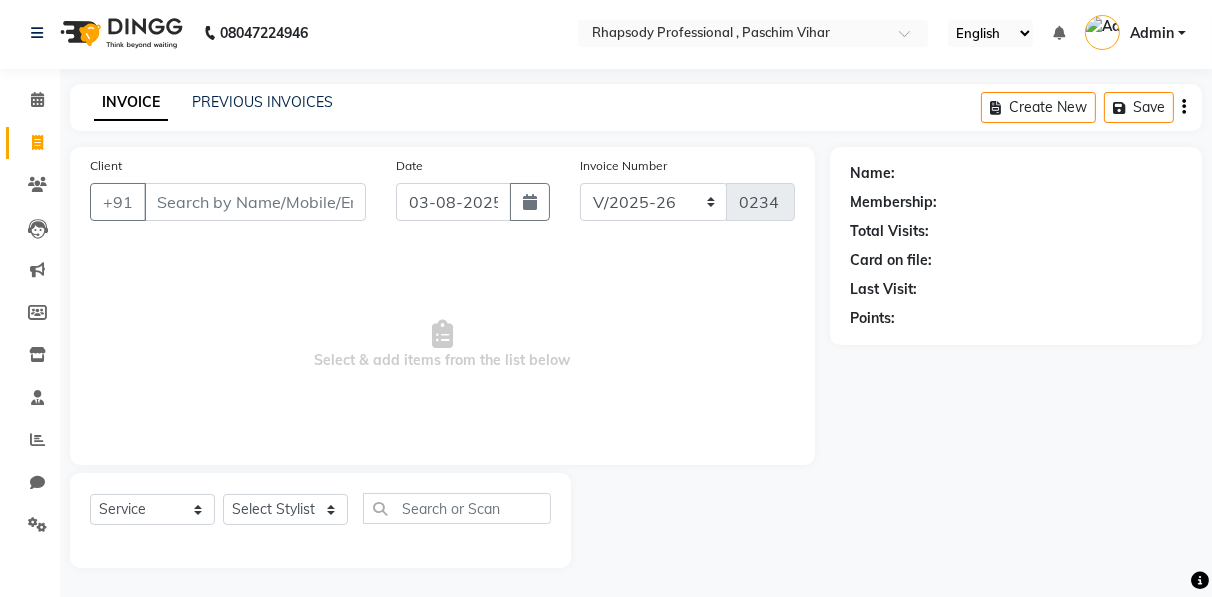 click on "Client" at bounding box center (255, 202) 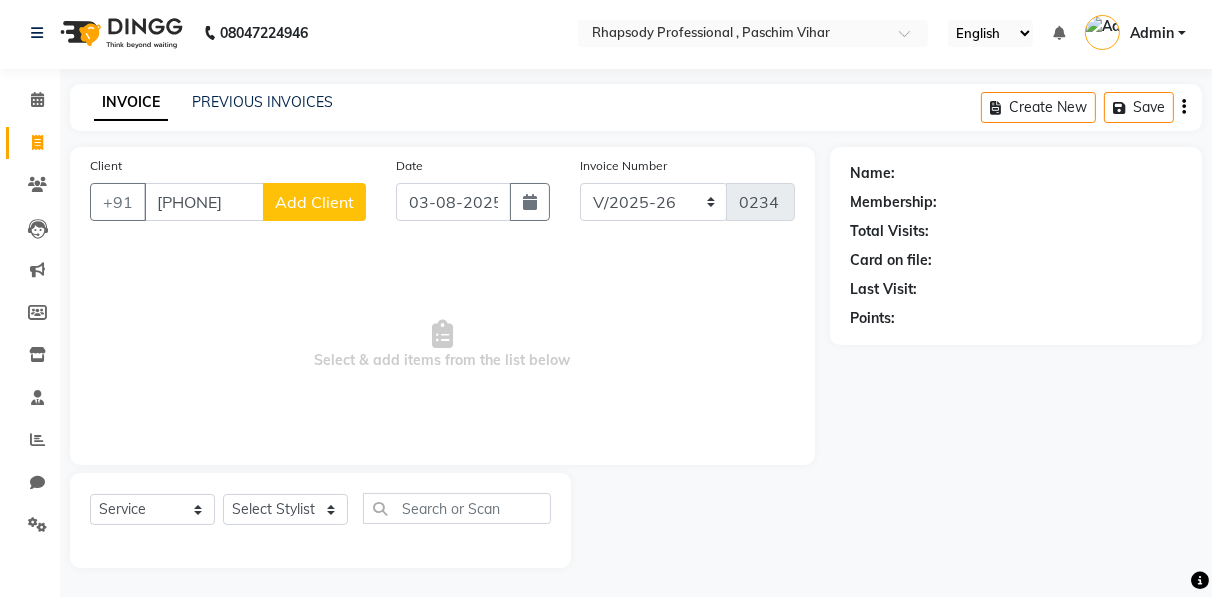 type on "[PHONE]" 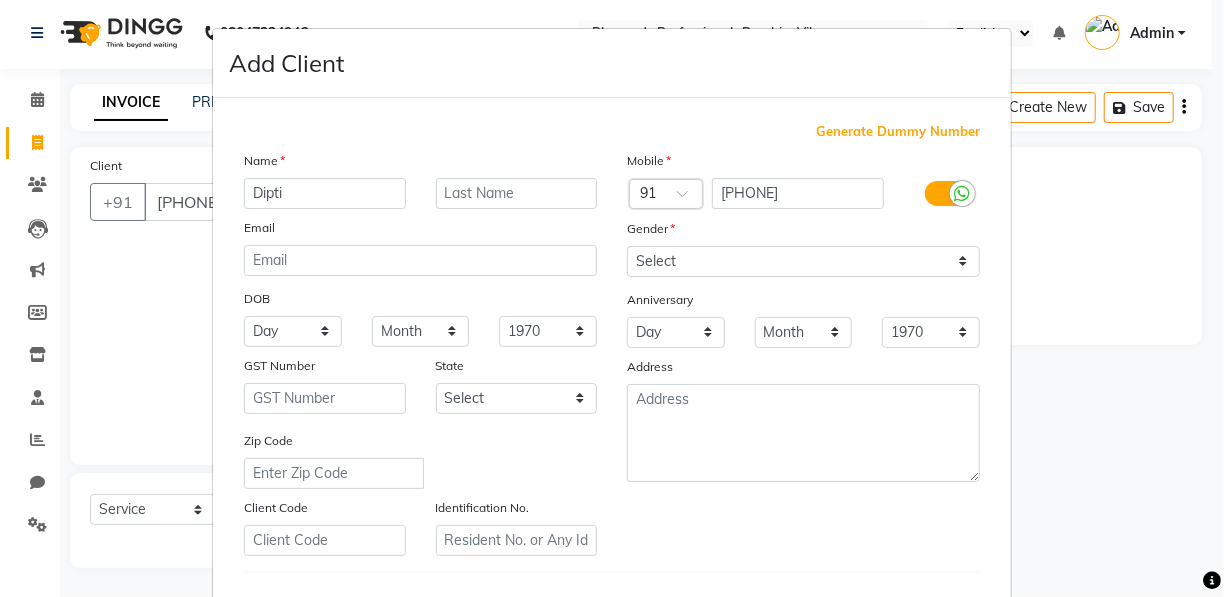 type on "Dipti" 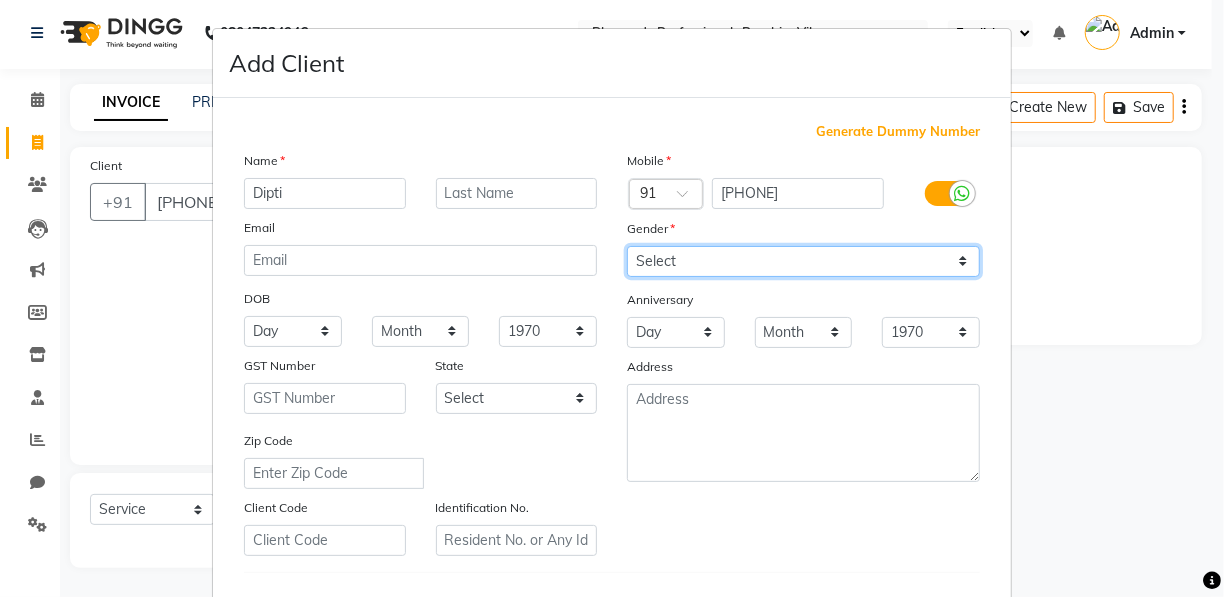 click on "Select Male Female Other Prefer Not To Say" at bounding box center (803, 261) 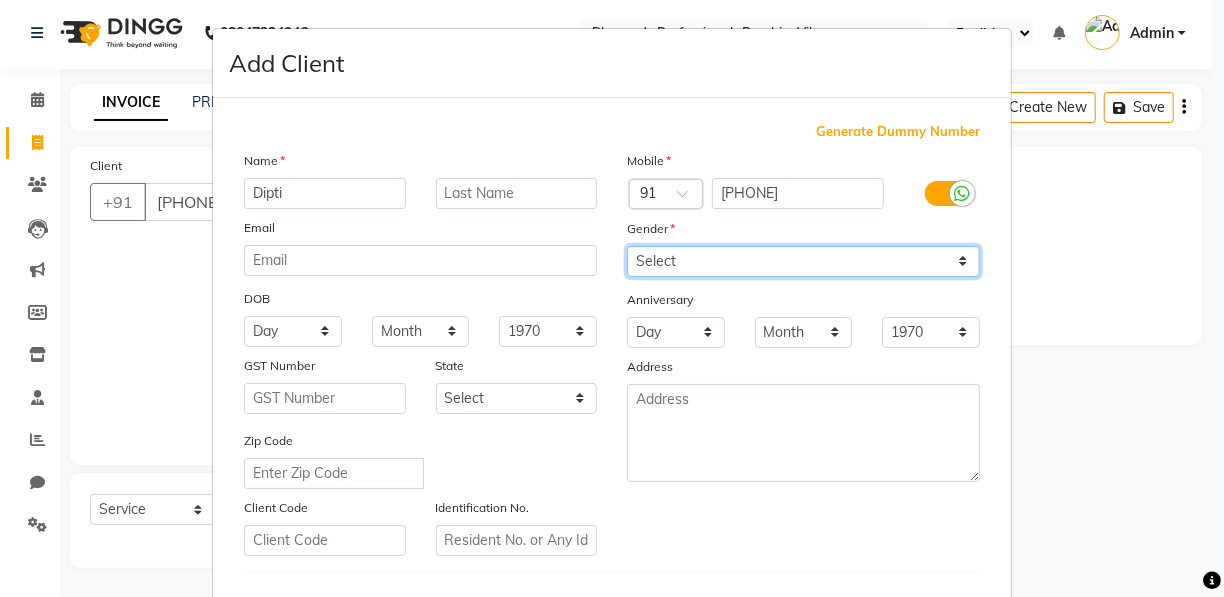 select on "female" 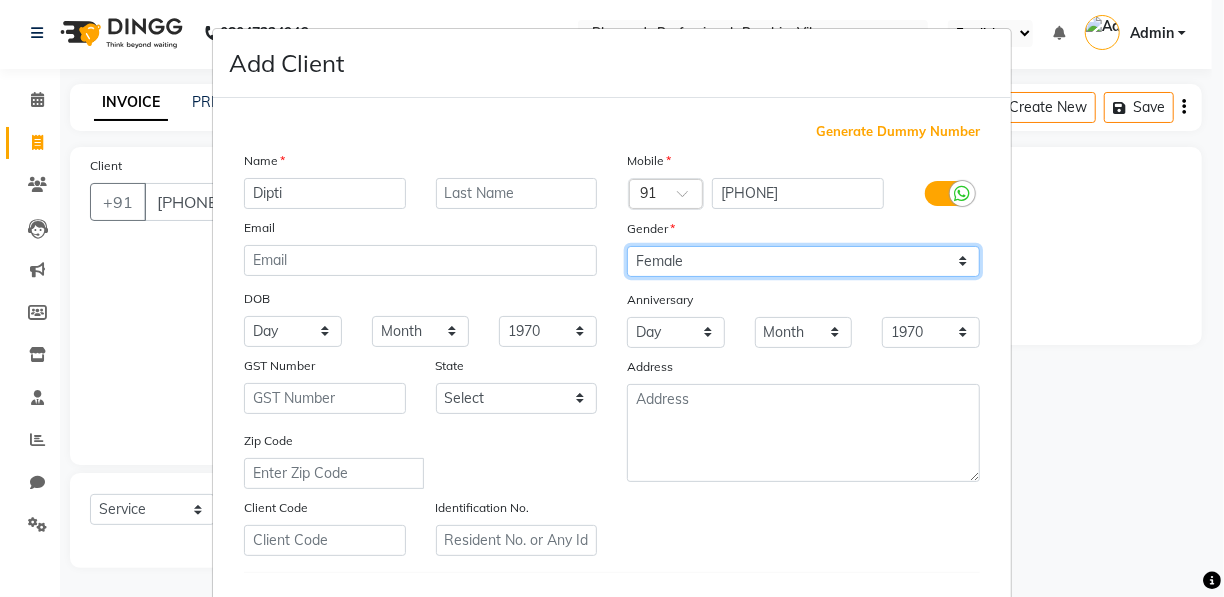 click on "Select Male Female Other Prefer Not To Say" at bounding box center (803, 261) 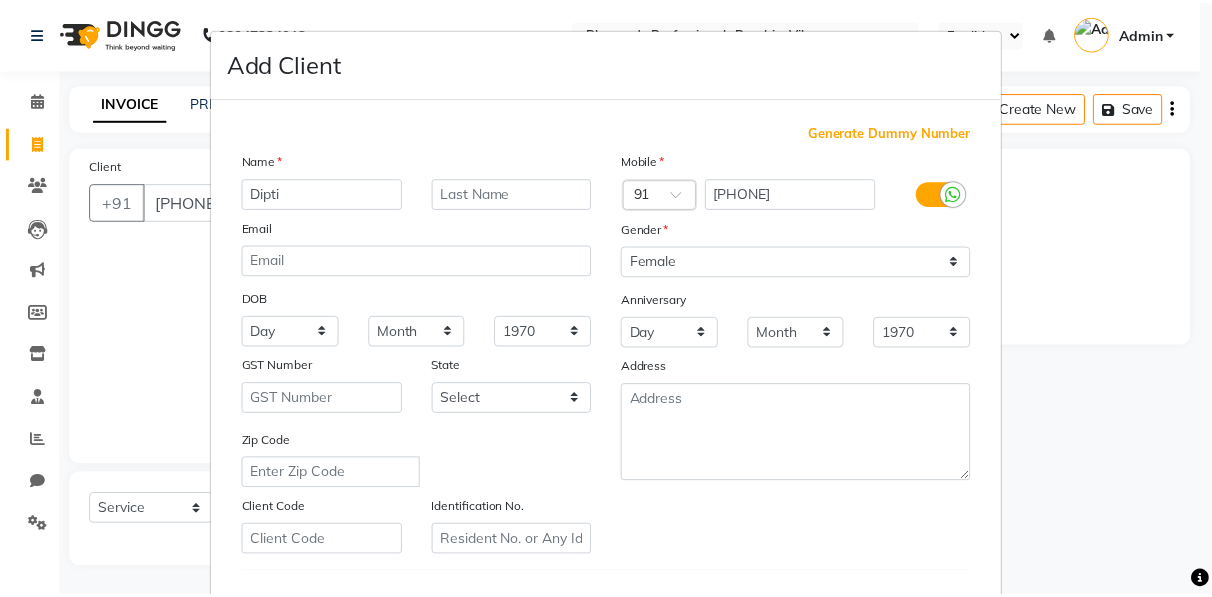 scroll, scrollTop: 321, scrollLeft: 0, axis: vertical 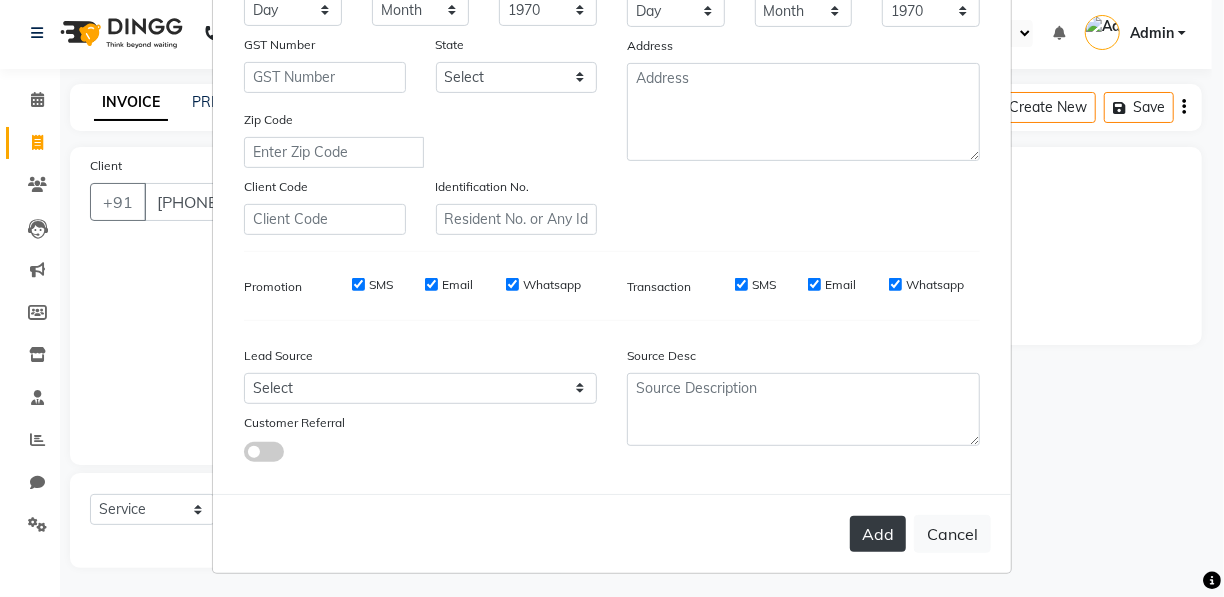 click on "Add" at bounding box center [878, 534] 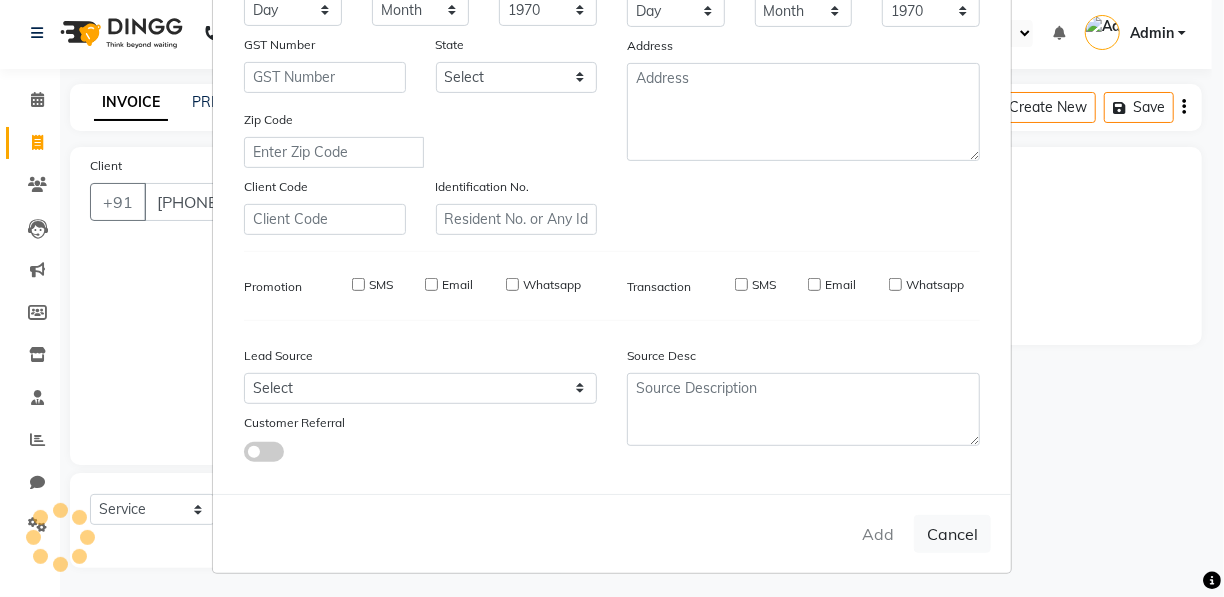 type 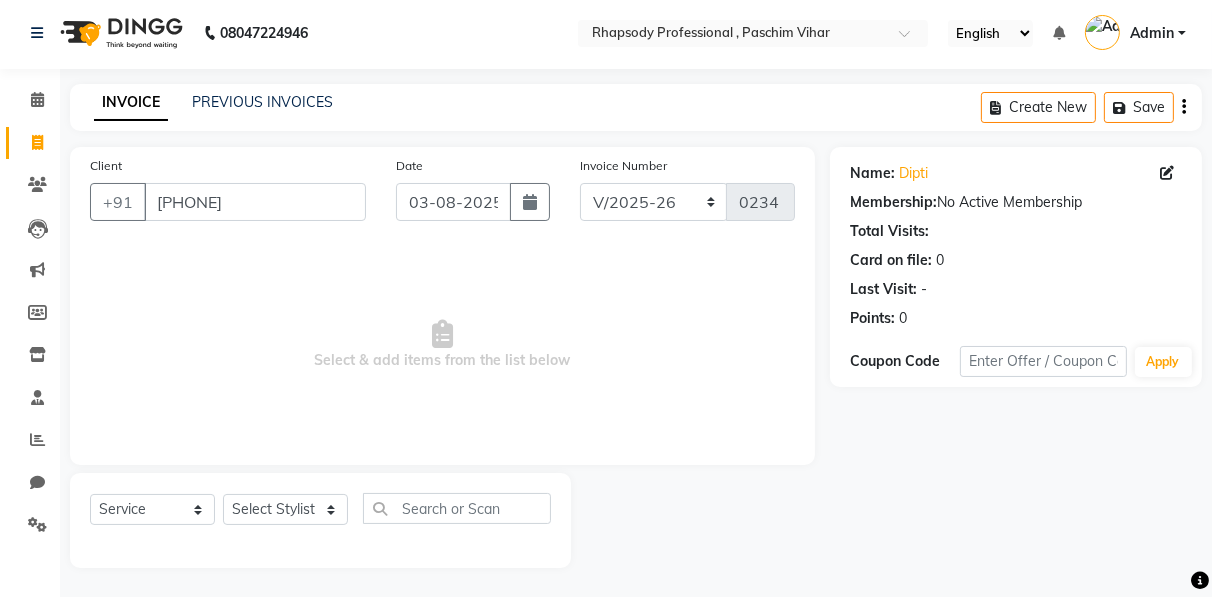 click 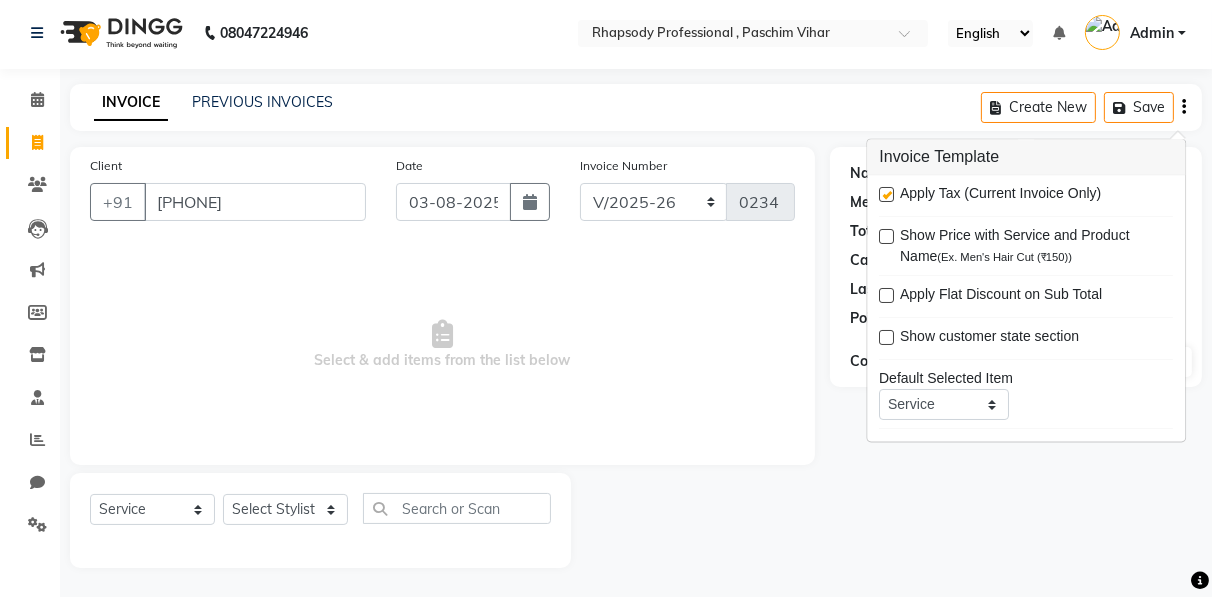 click at bounding box center [886, 195] 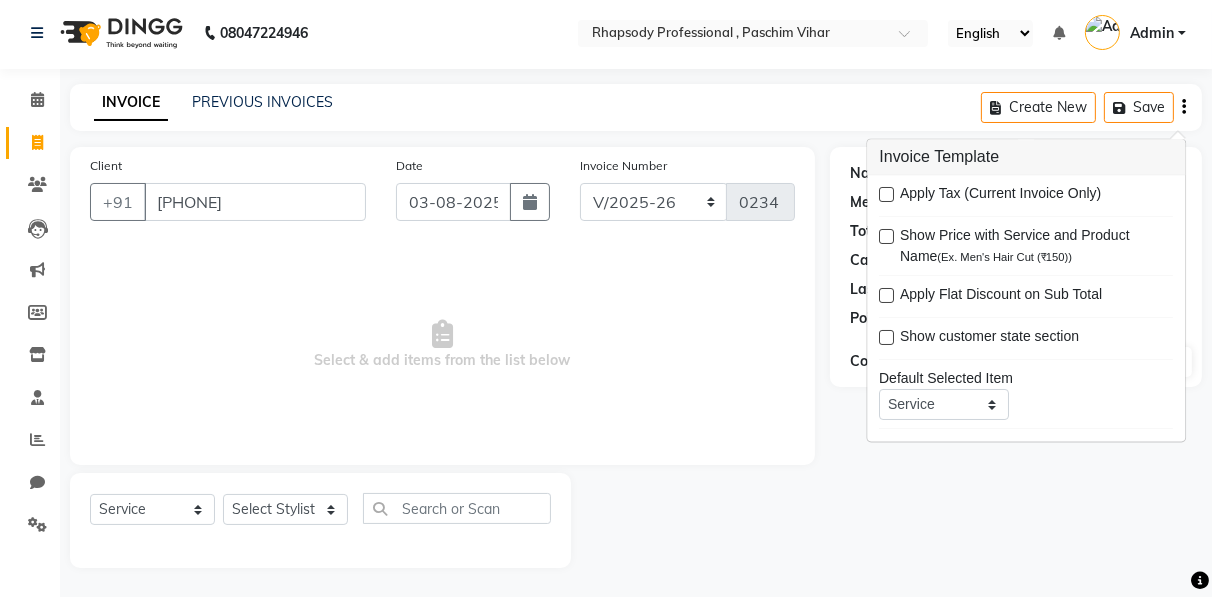 click 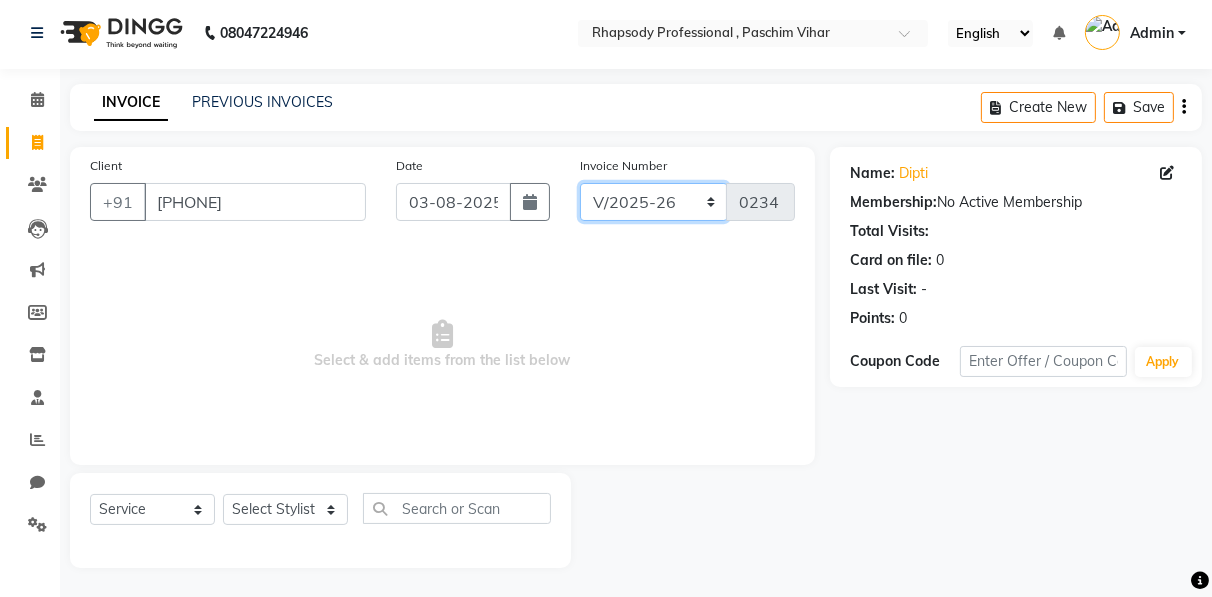 click on "RNV/2025-26 V/2025 V/2025-26" 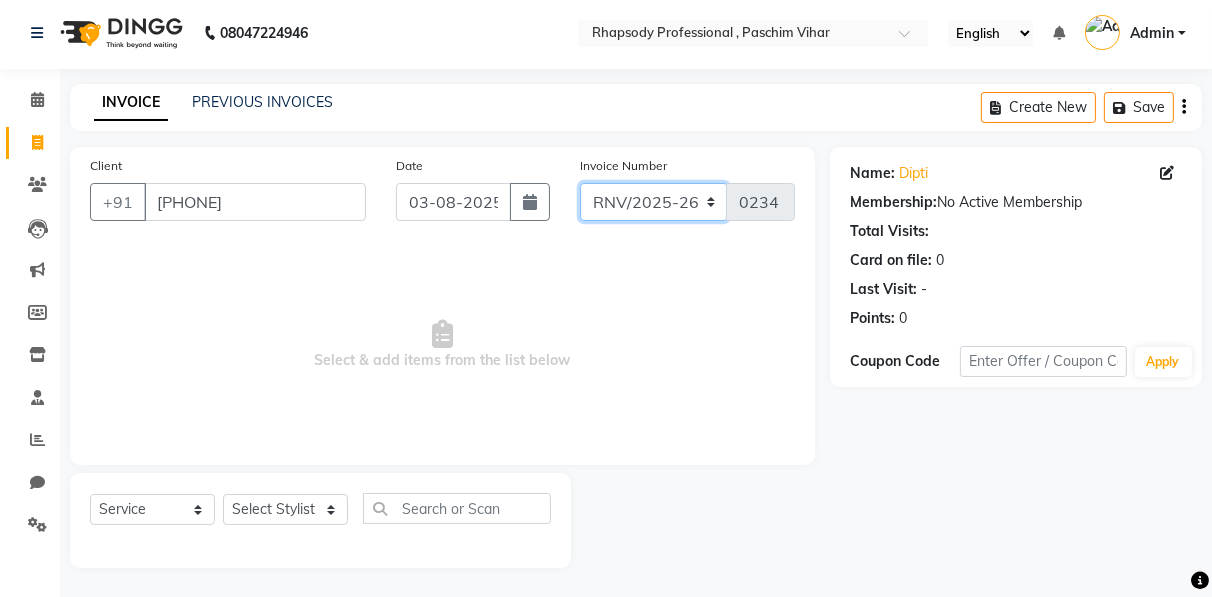 click on "RNV/2025-26 V/2025 V/2025-26" 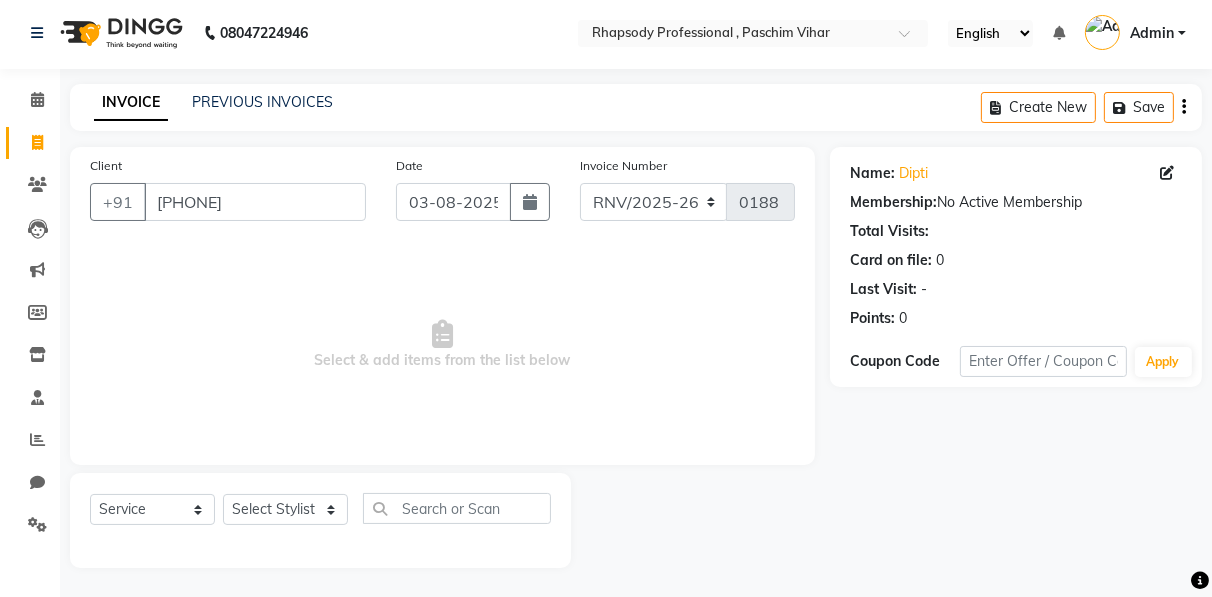 click 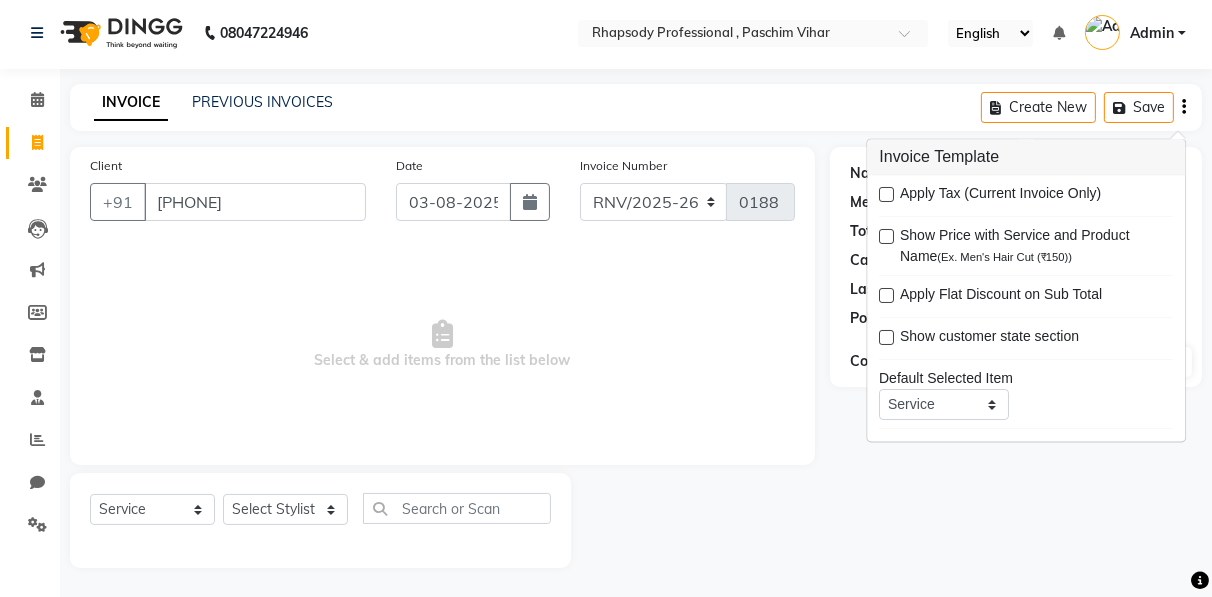 click 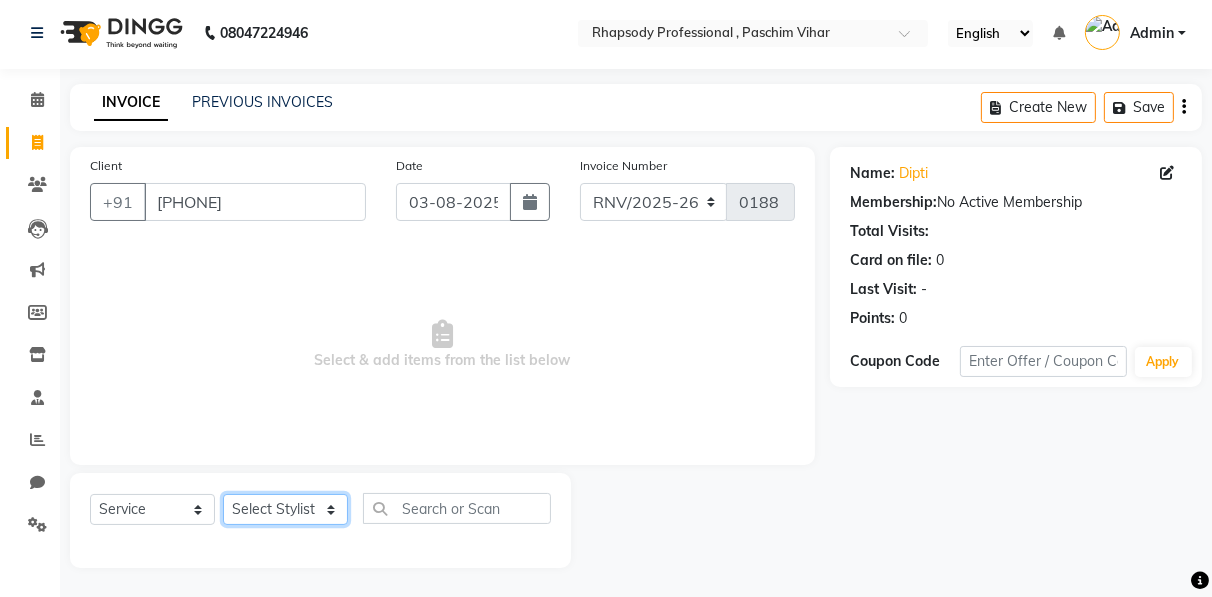 click on "Select Stylist Ahmad Anajli Laxmi Manager Neetu Reetu Ruma Santosh Soniya Tannu Tilak Vinod Zeeshan" 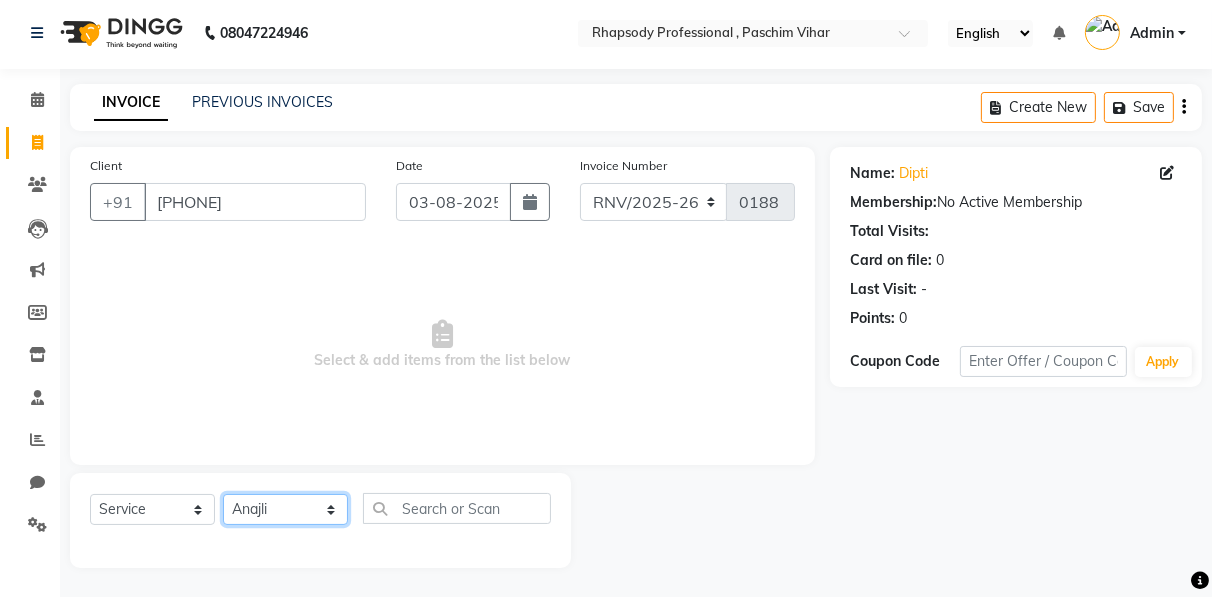 click on "Select Stylist Ahmad Anajli Laxmi Manager Neetu Reetu Ruma Santosh Soniya Tannu Tilak Vinod Zeeshan" 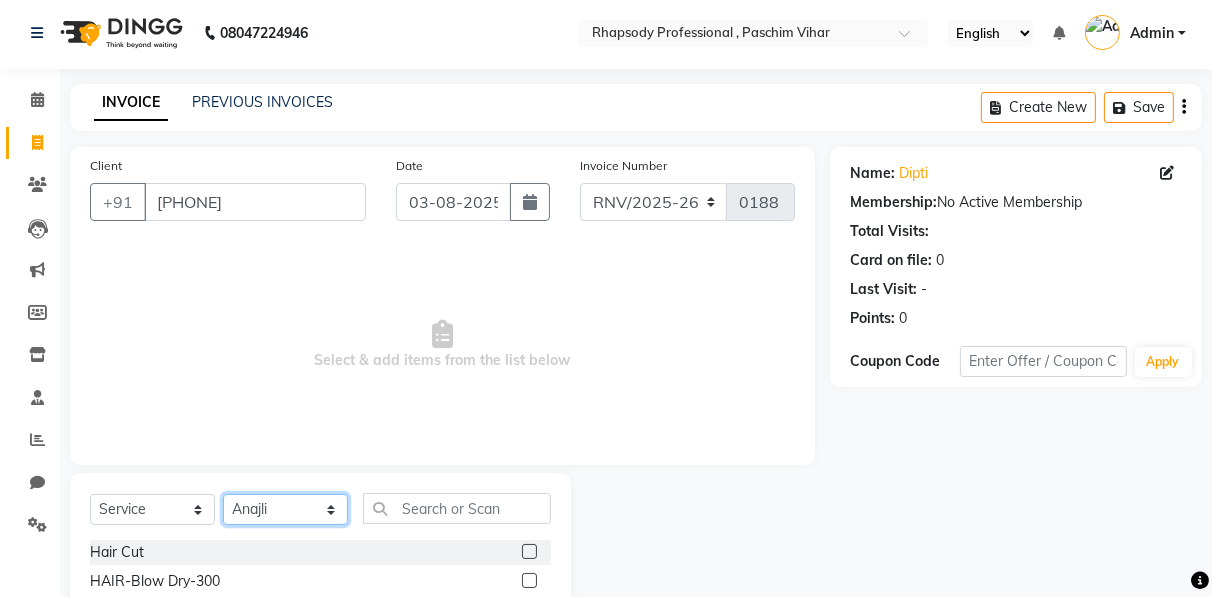 scroll, scrollTop: 202, scrollLeft: 0, axis: vertical 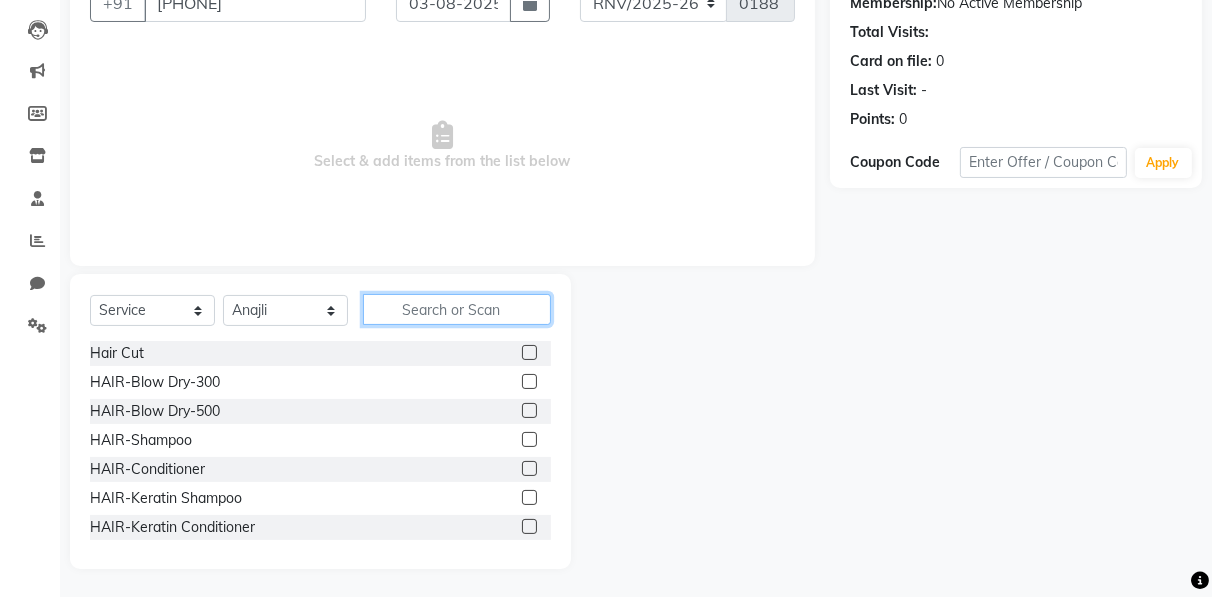 click 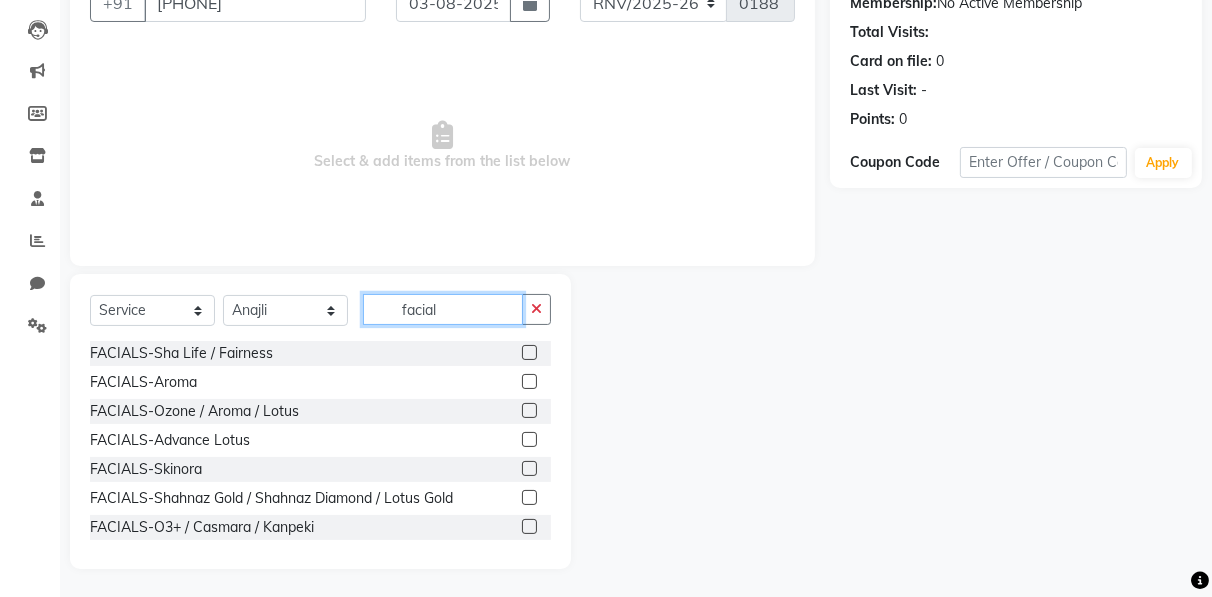 type on "facial" 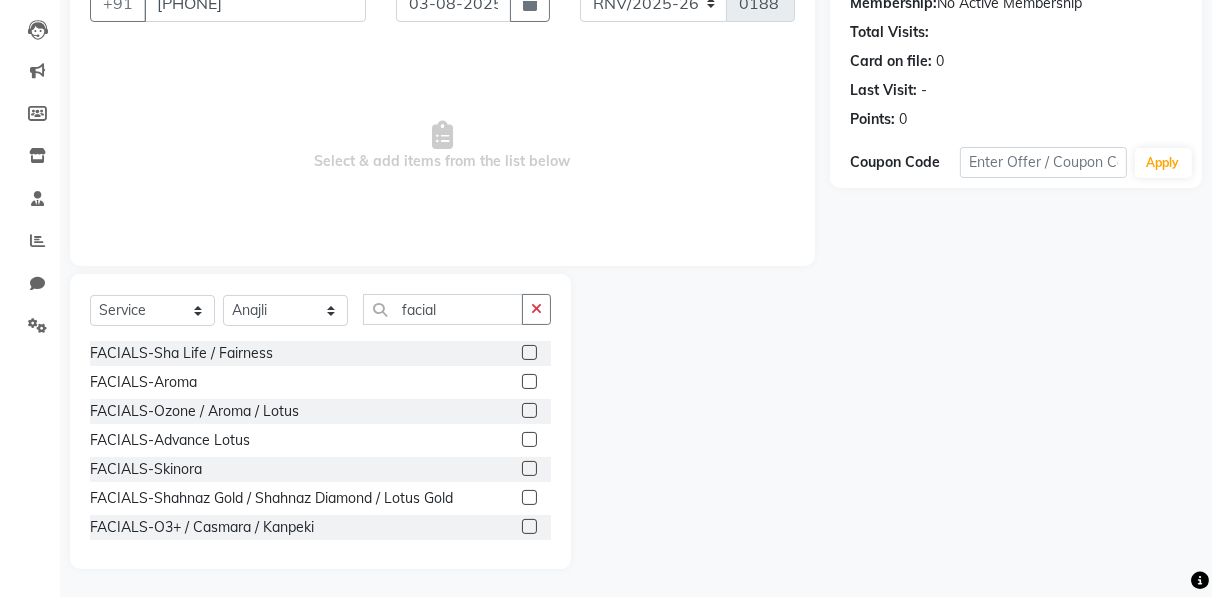 click 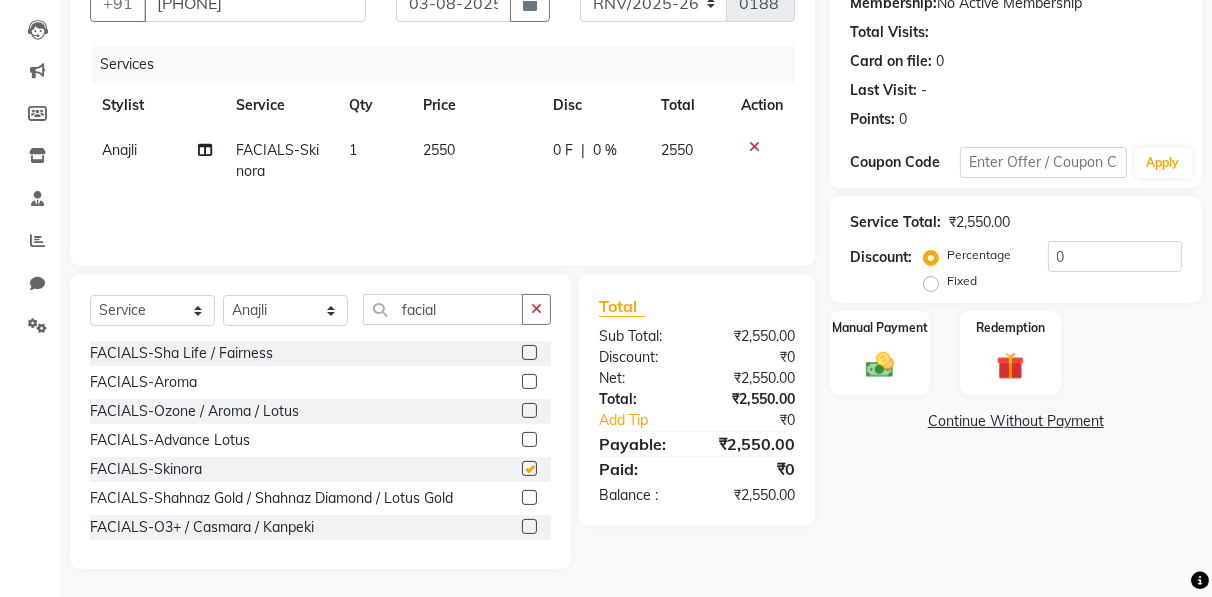 checkbox on "false" 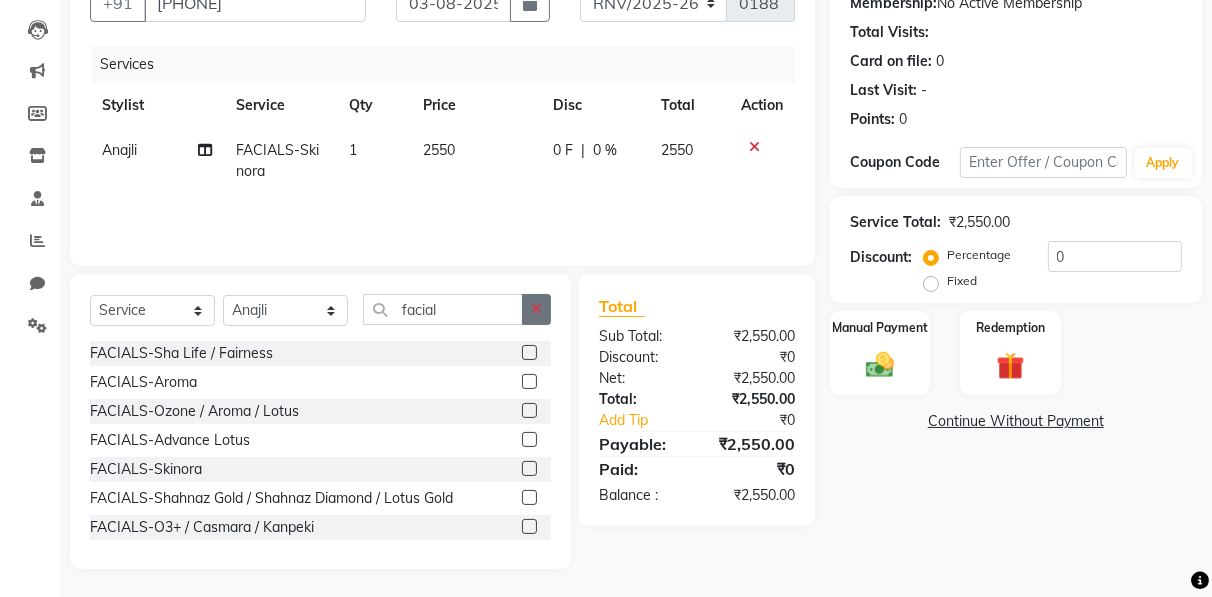 click 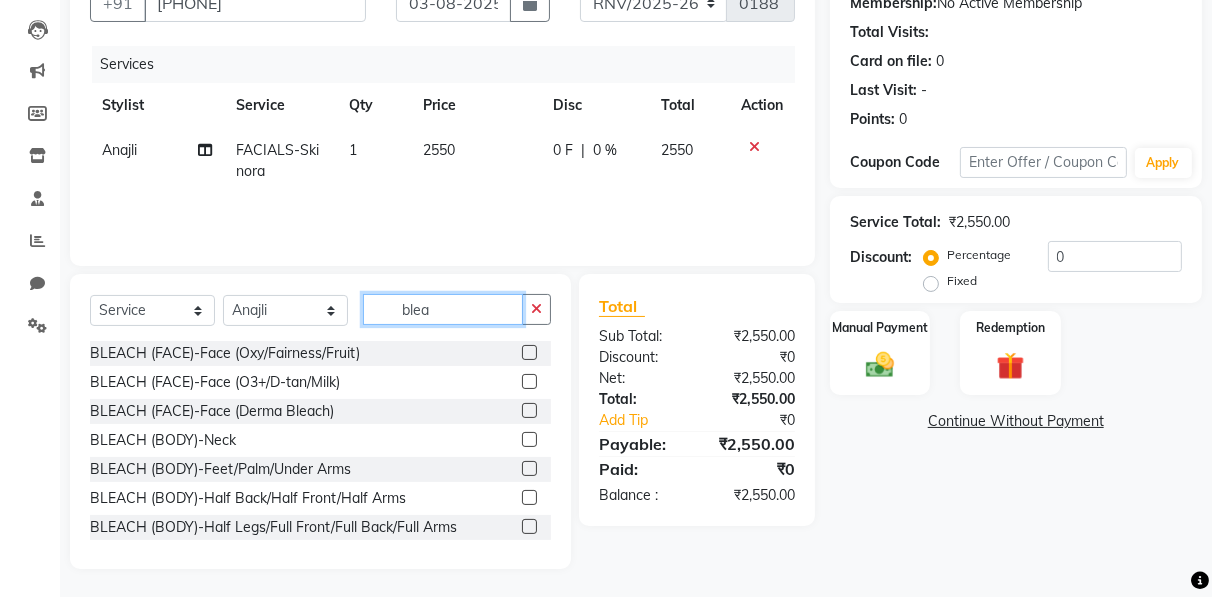 type on "blea" 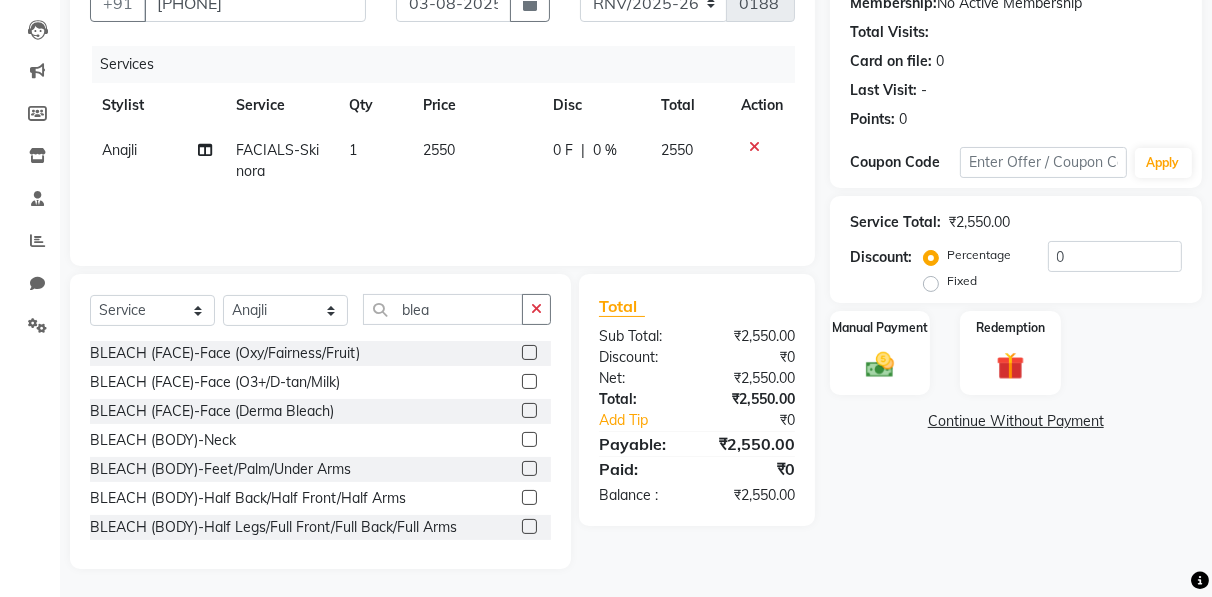 click 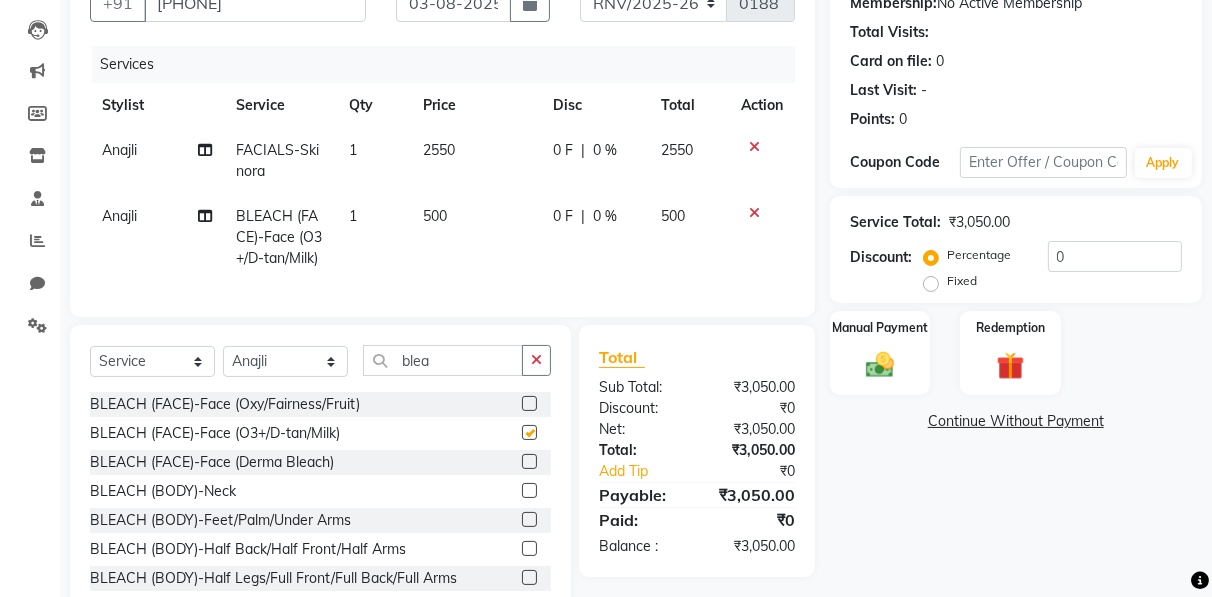 checkbox on "false" 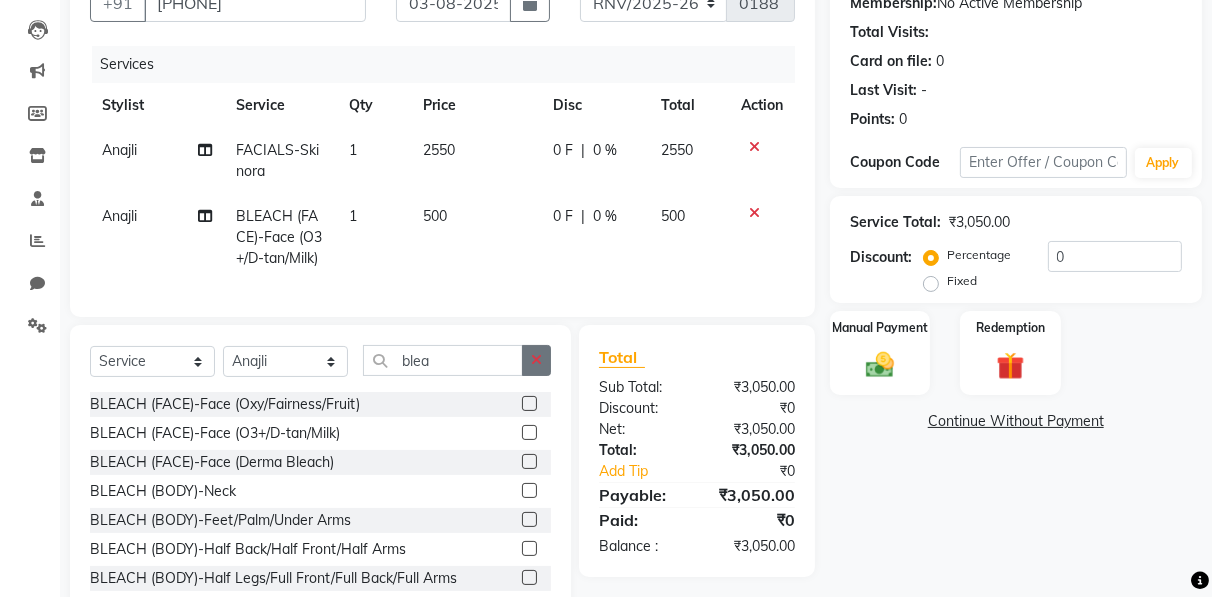 click 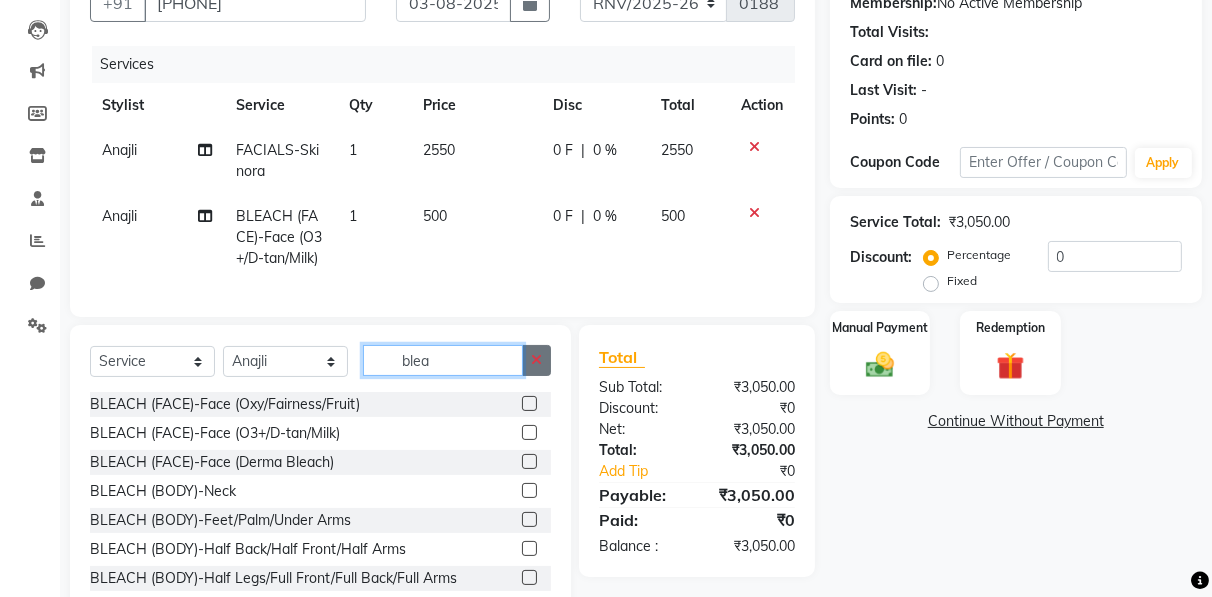 type 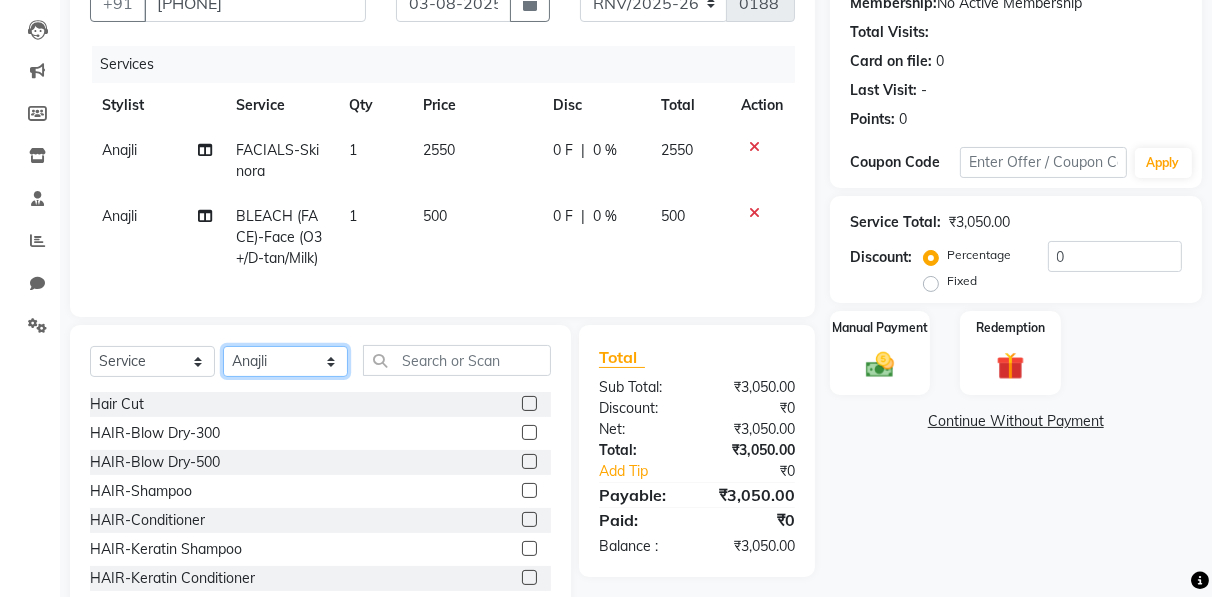 click on "Select Stylist Ahmad Anajli Laxmi Manager Neetu Reetu Ruma Santosh Soniya Tannu Tilak Vinod Zeeshan" 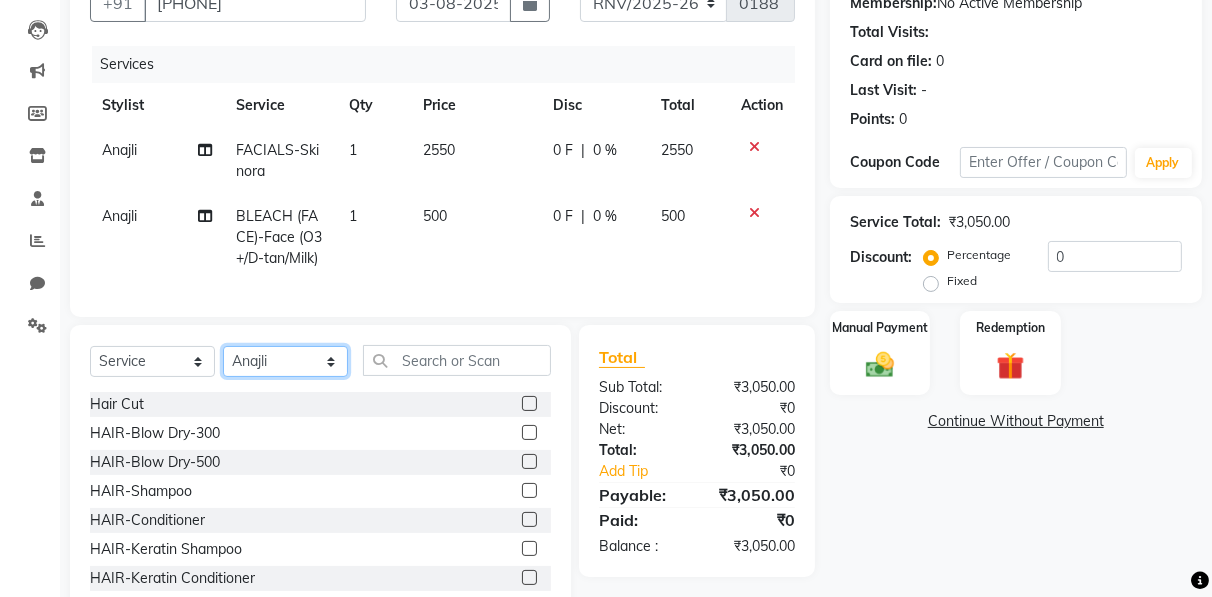 select on "85675" 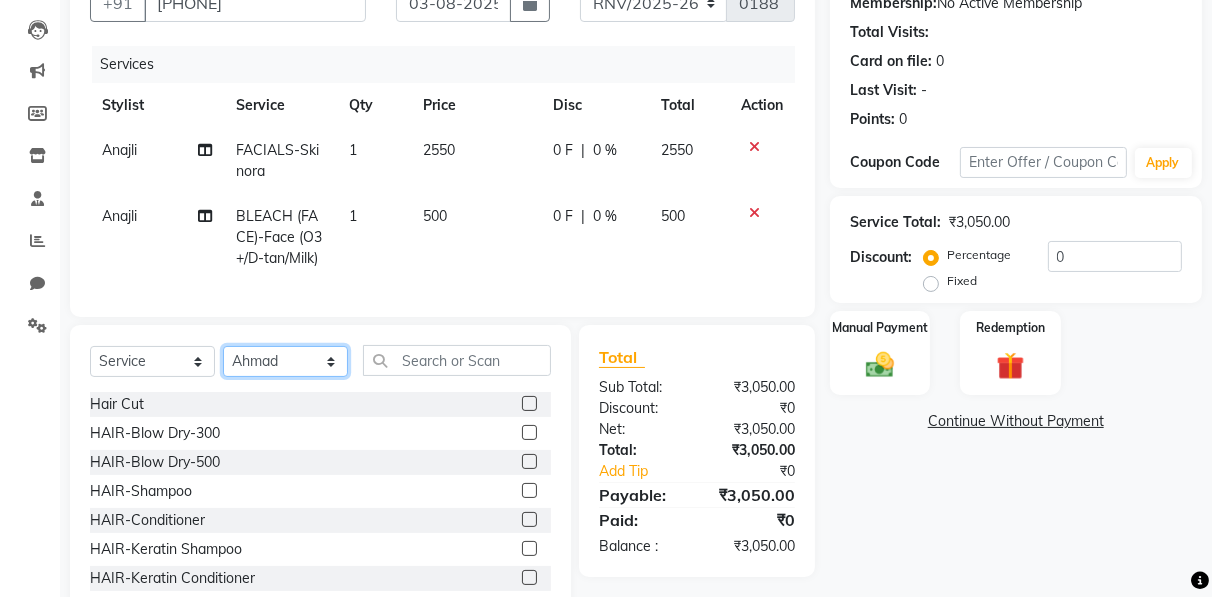 click on "Select Stylist Ahmad Anajli Laxmi Manager Neetu Reetu Ruma Santosh Soniya Tannu Tilak Vinod Zeeshan" 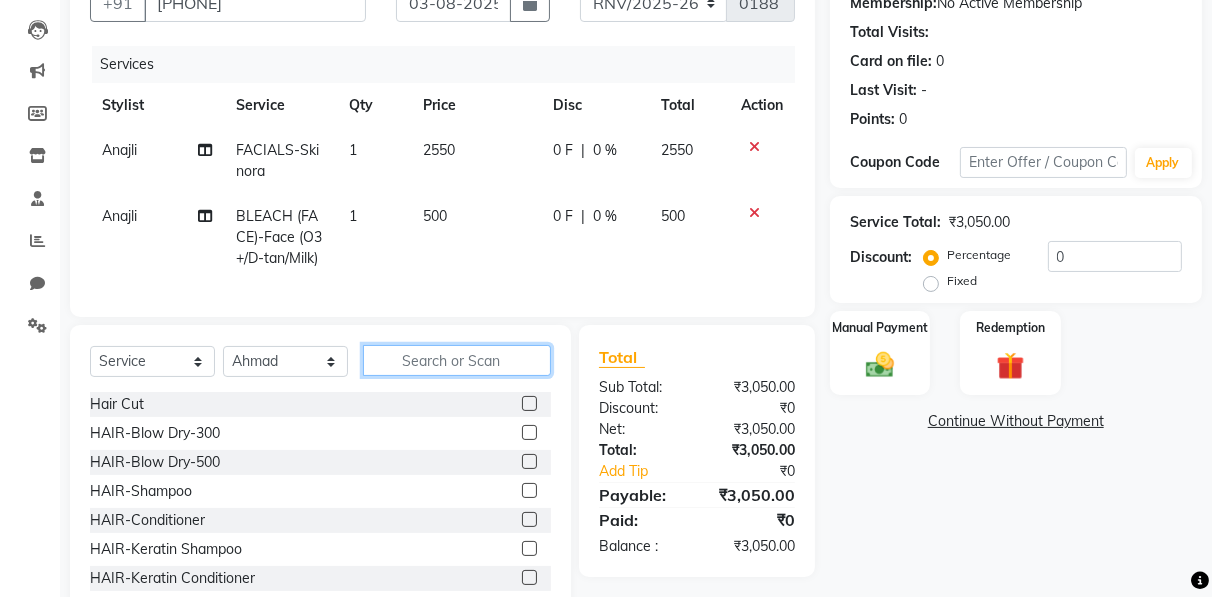 click 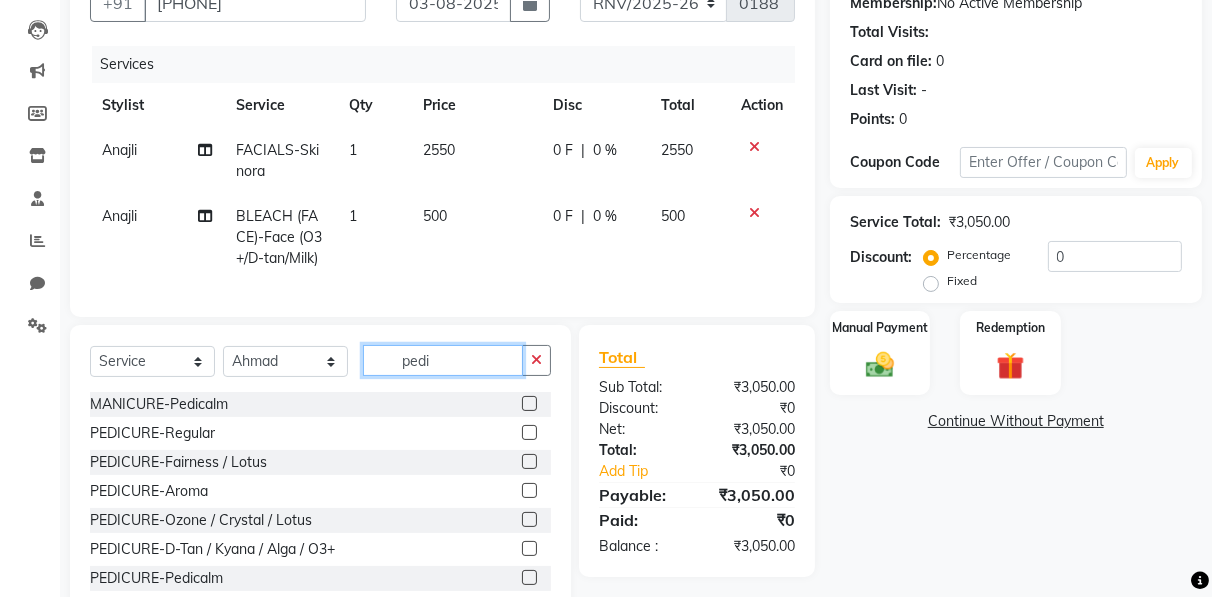 type on "pedi" 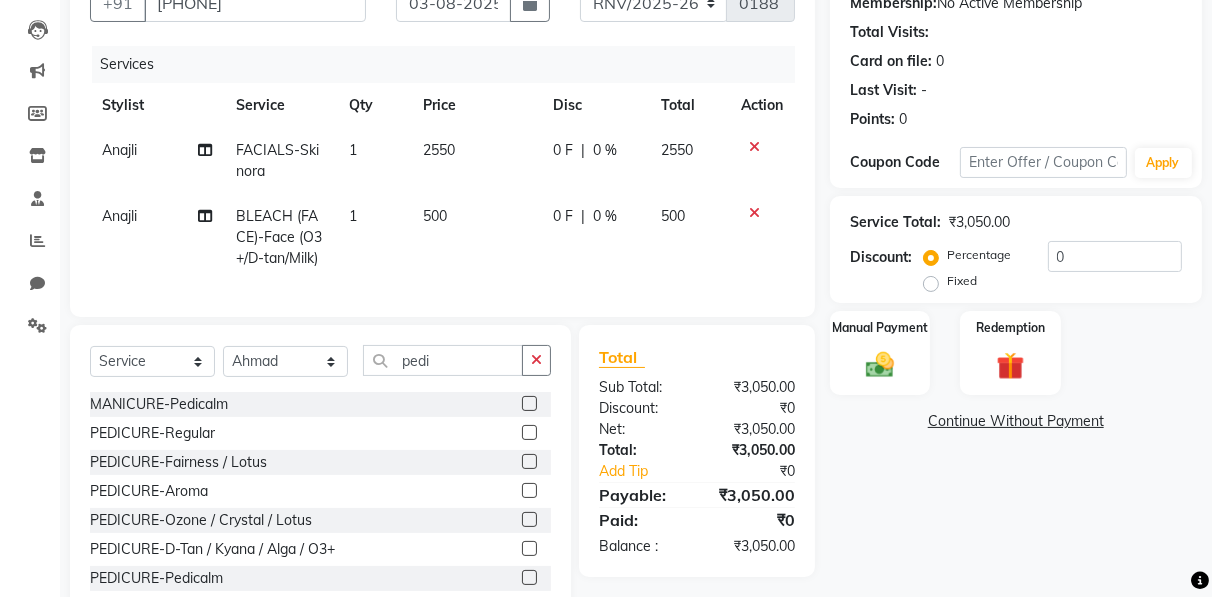 click 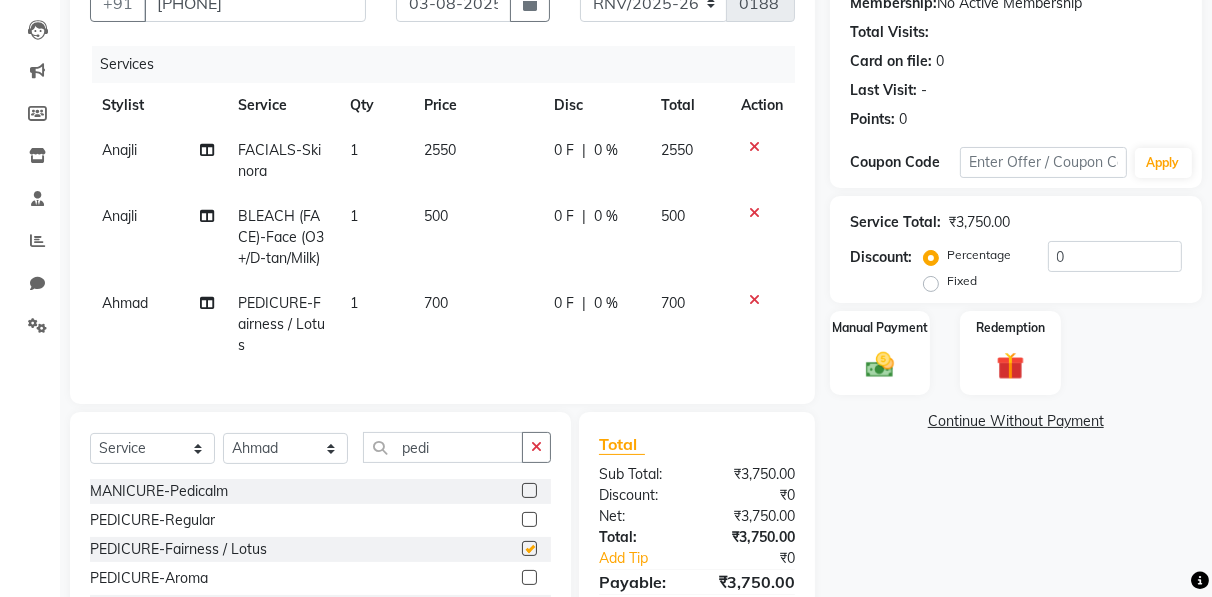 checkbox on "false" 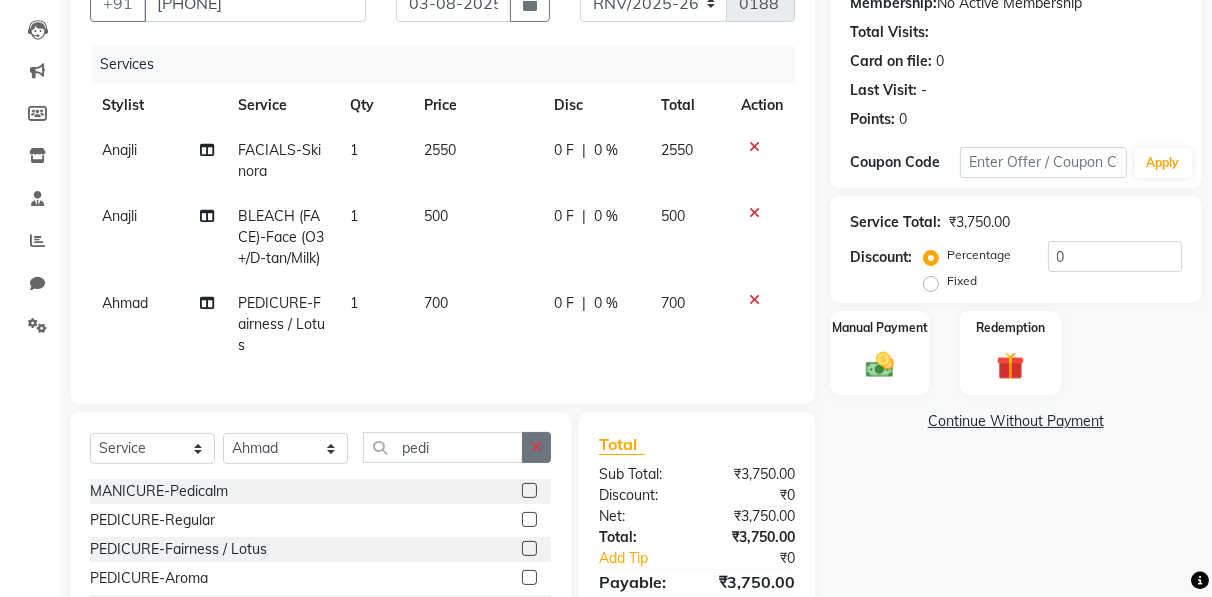 click 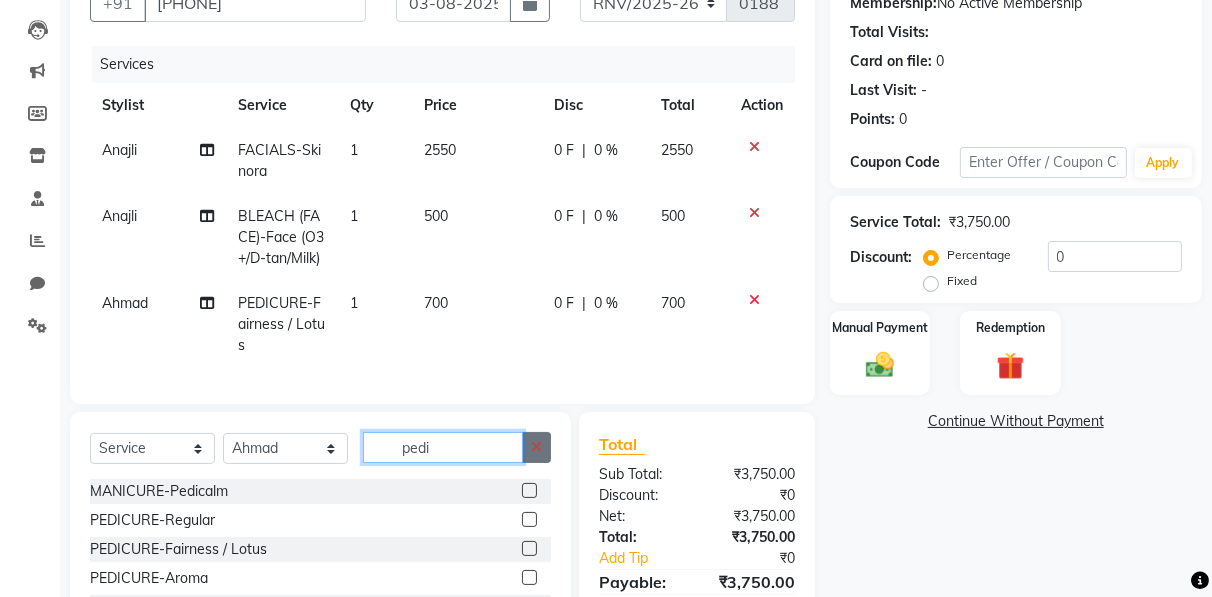 type 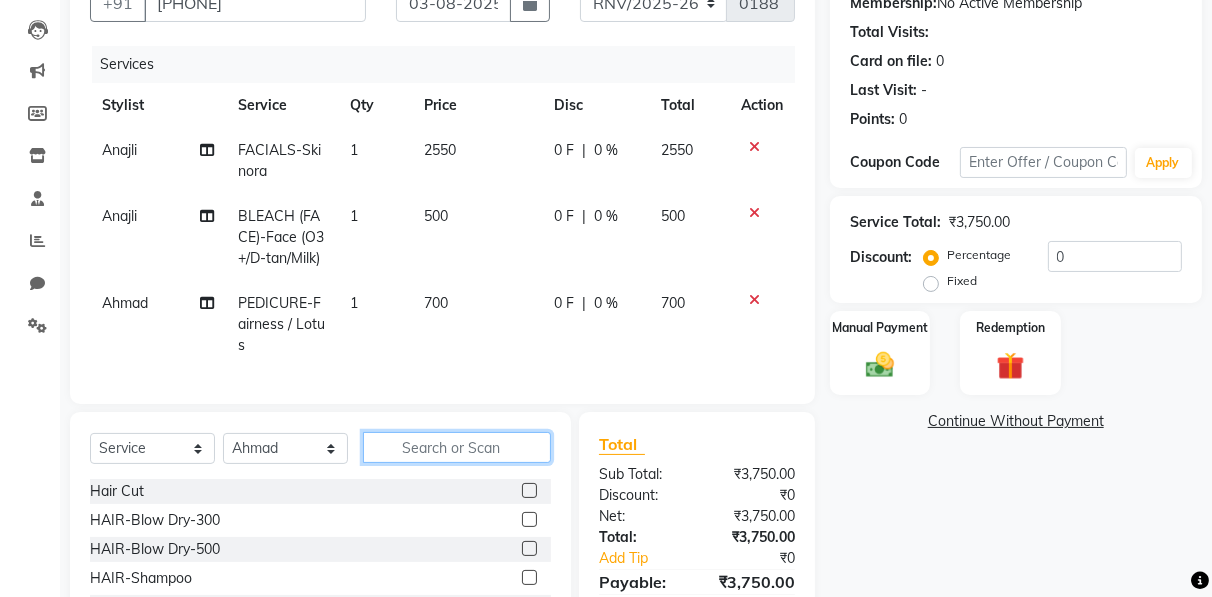 scroll, scrollTop: 0, scrollLeft: 0, axis: both 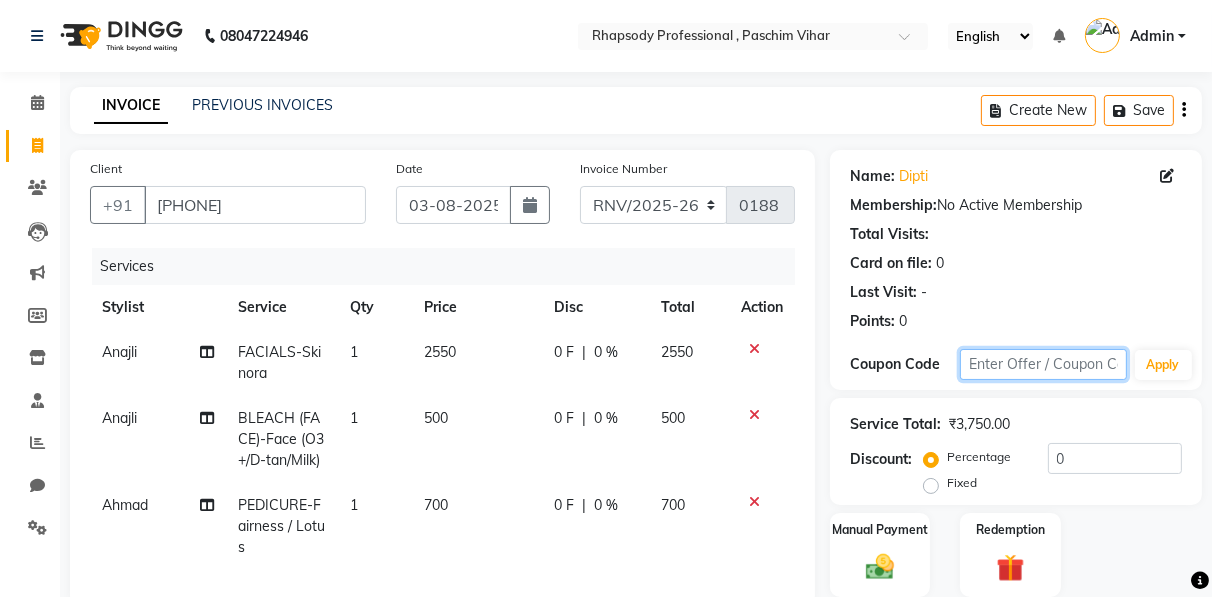 click 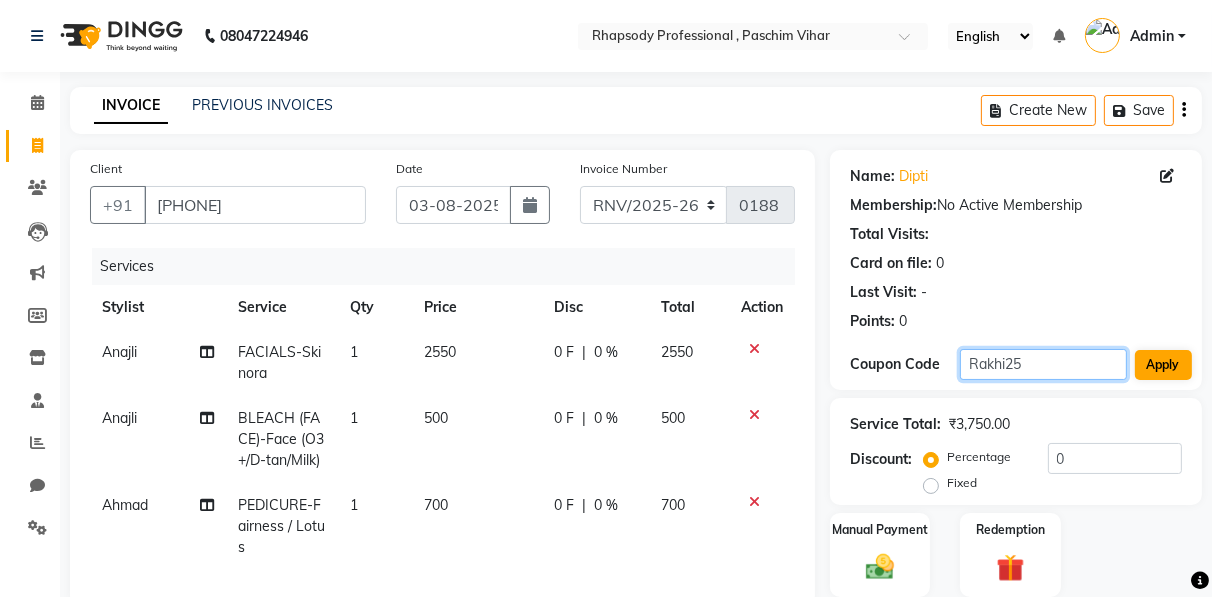type on "Rakhi25" 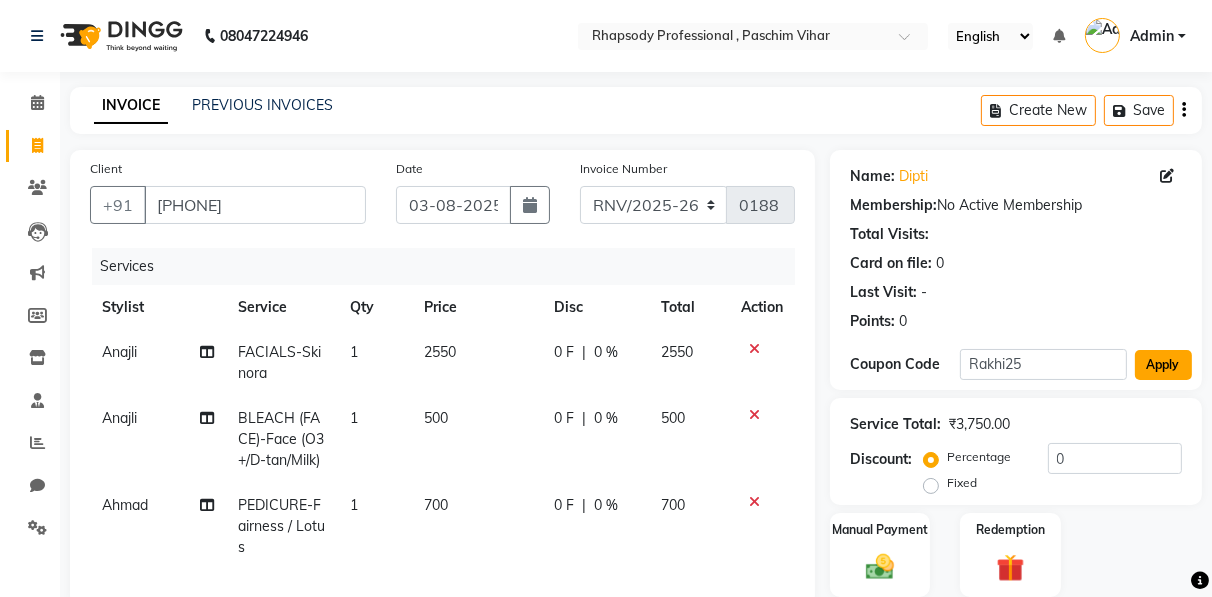 click on "Apply" 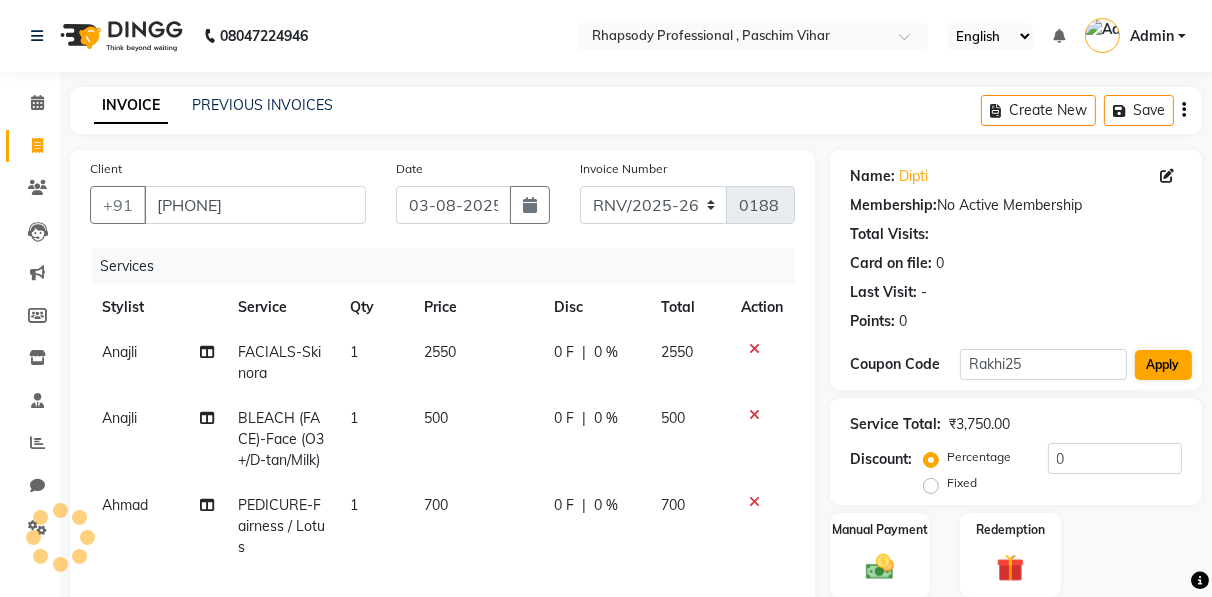 type on "25" 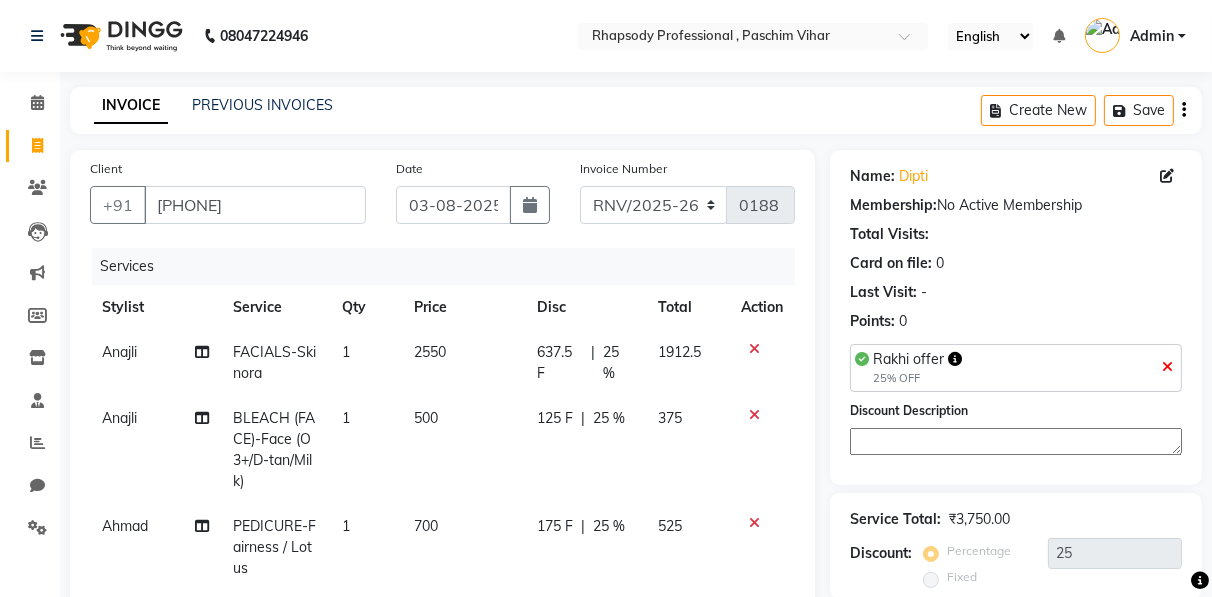 scroll, scrollTop: 374, scrollLeft: 0, axis: vertical 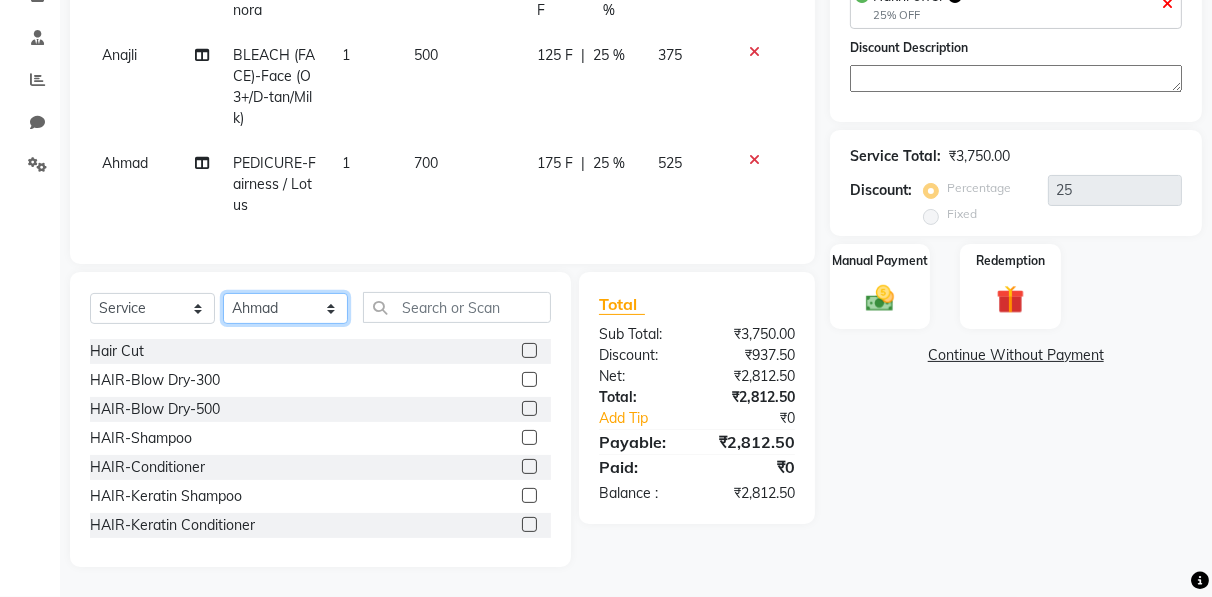 click on "Select Stylist Ahmad Anajli Laxmi Manager Neetu Reetu Ruma Santosh Soniya Tannu Tilak Vinod Zeeshan" 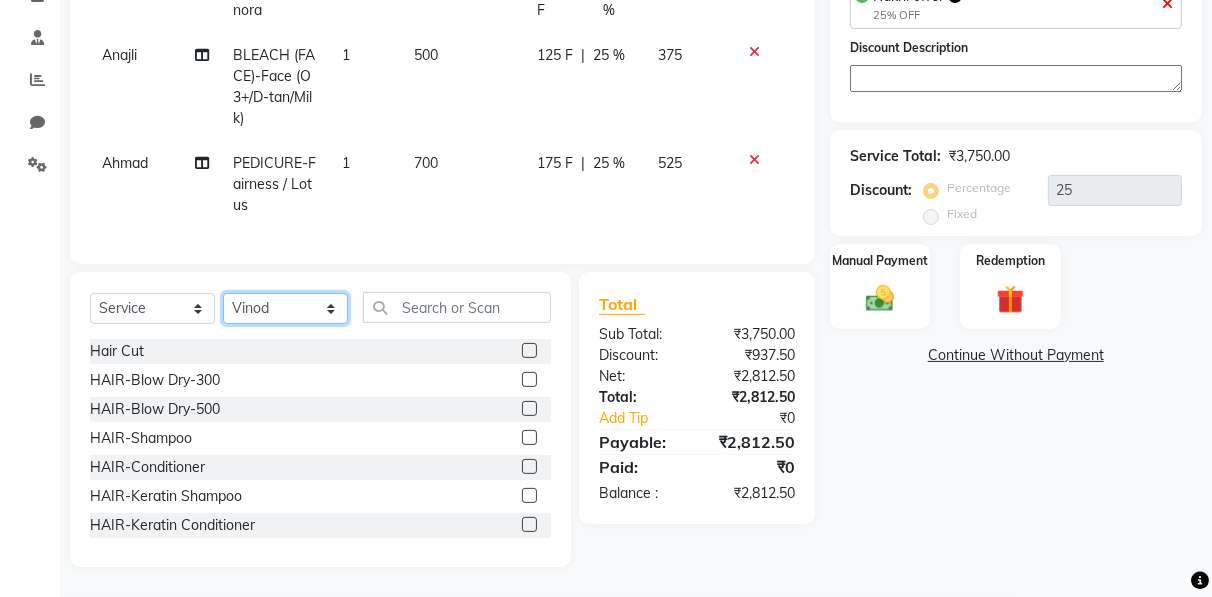 click on "Select Stylist Ahmad Anajli Laxmi Manager Neetu Reetu Ruma Santosh Soniya Tannu Tilak Vinod Zeeshan" 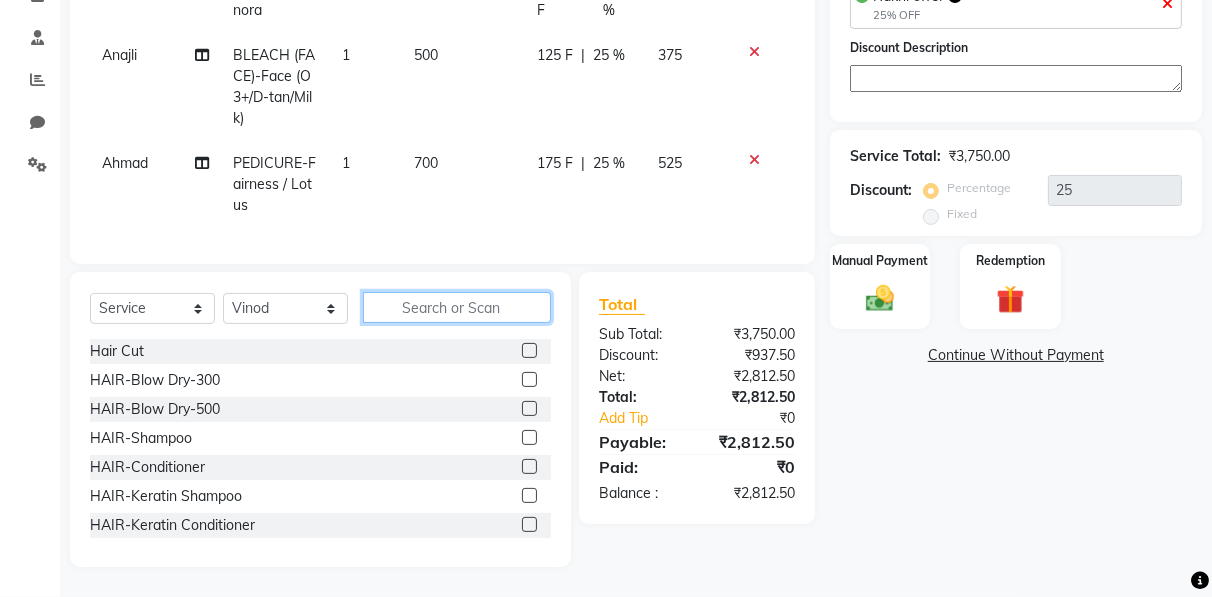 click 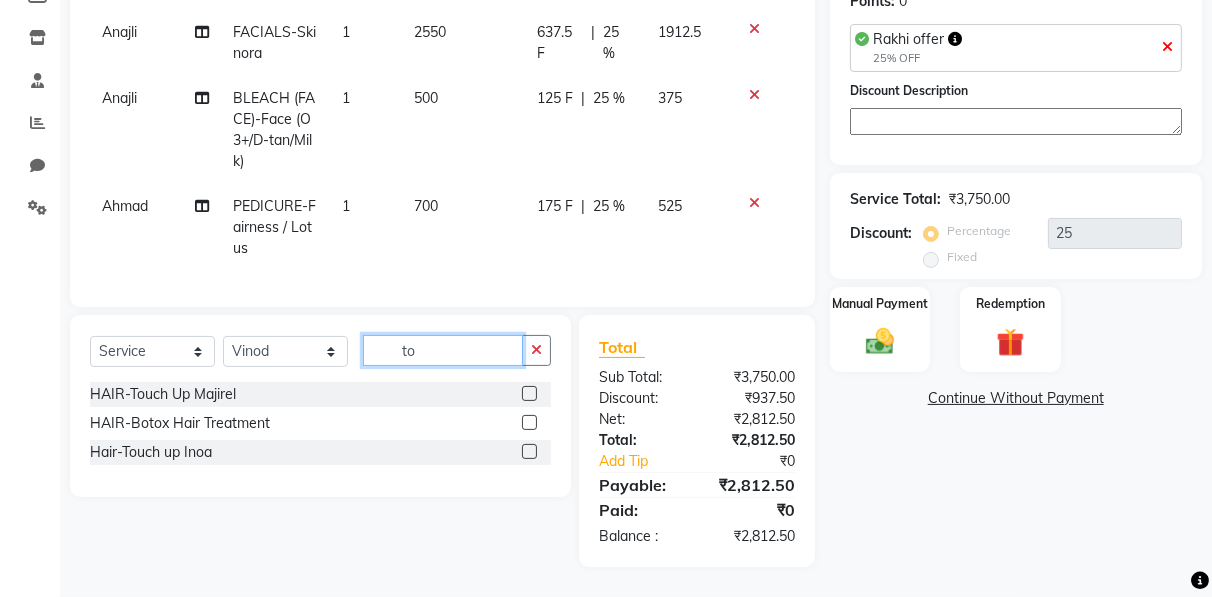 scroll, scrollTop: 330, scrollLeft: 0, axis: vertical 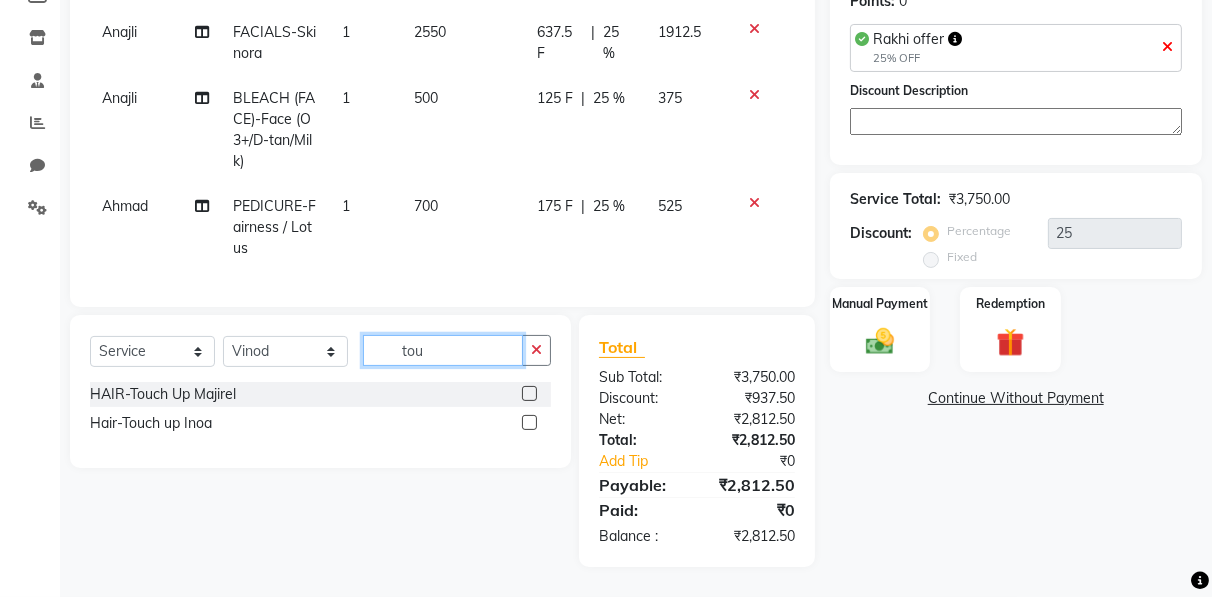 type on "tou" 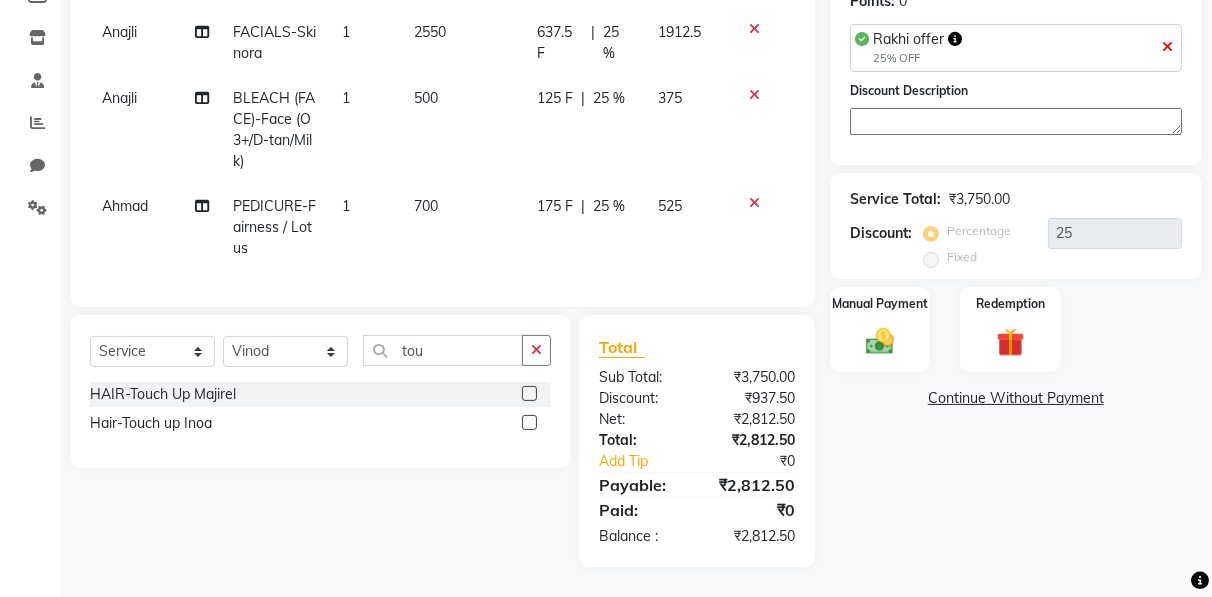 click 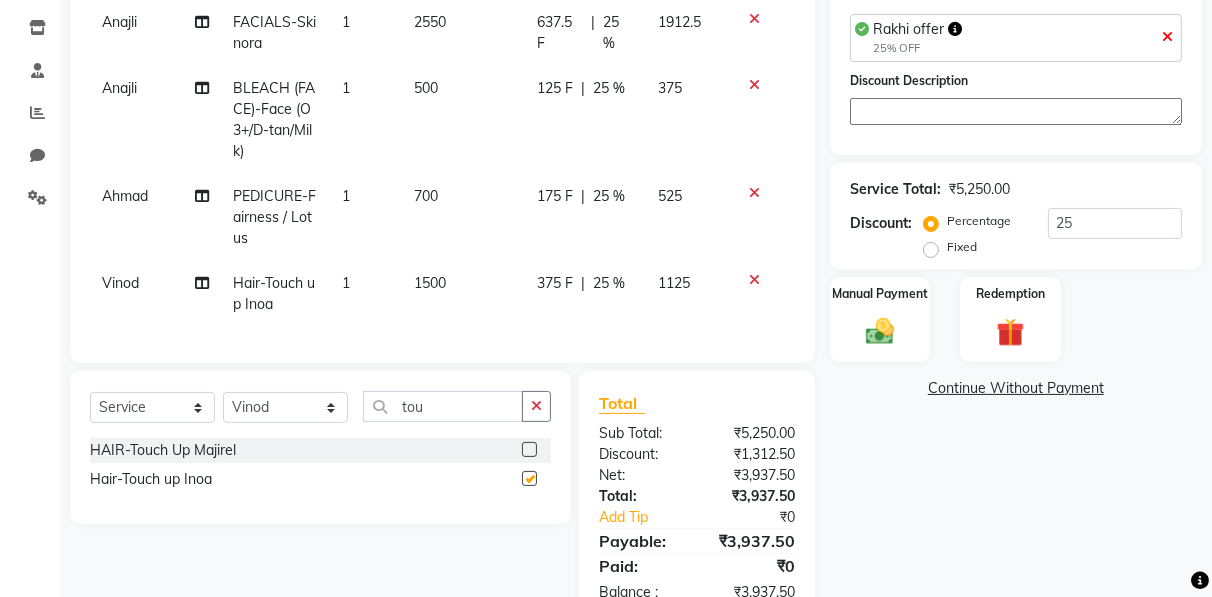 checkbox on "false" 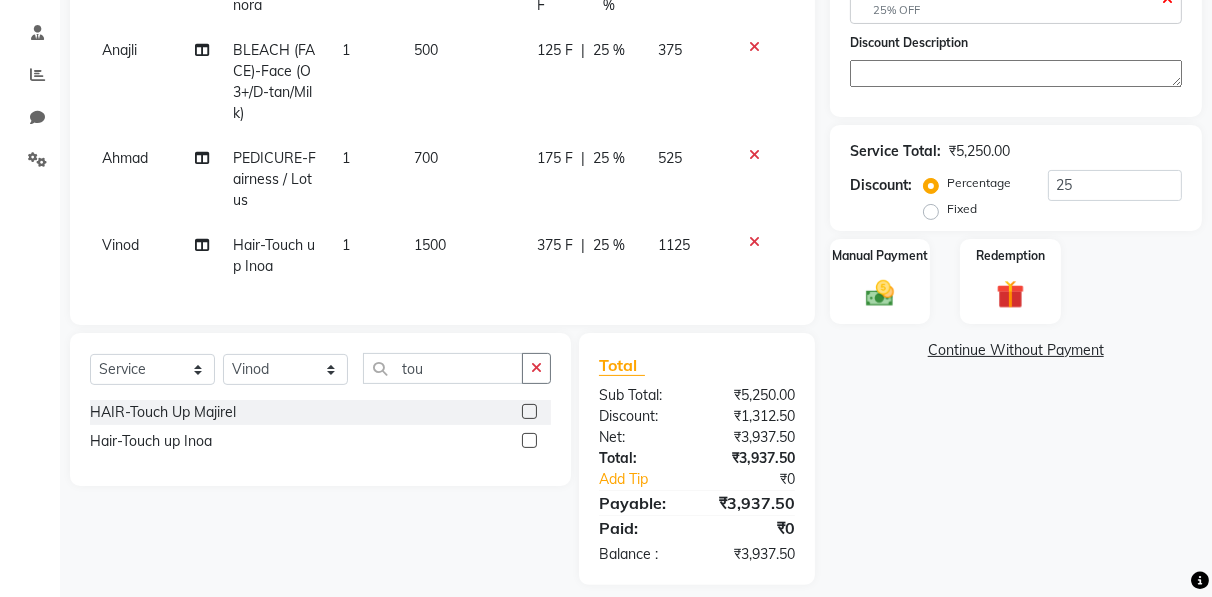 scroll, scrollTop: 396, scrollLeft: 0, axis: vertical 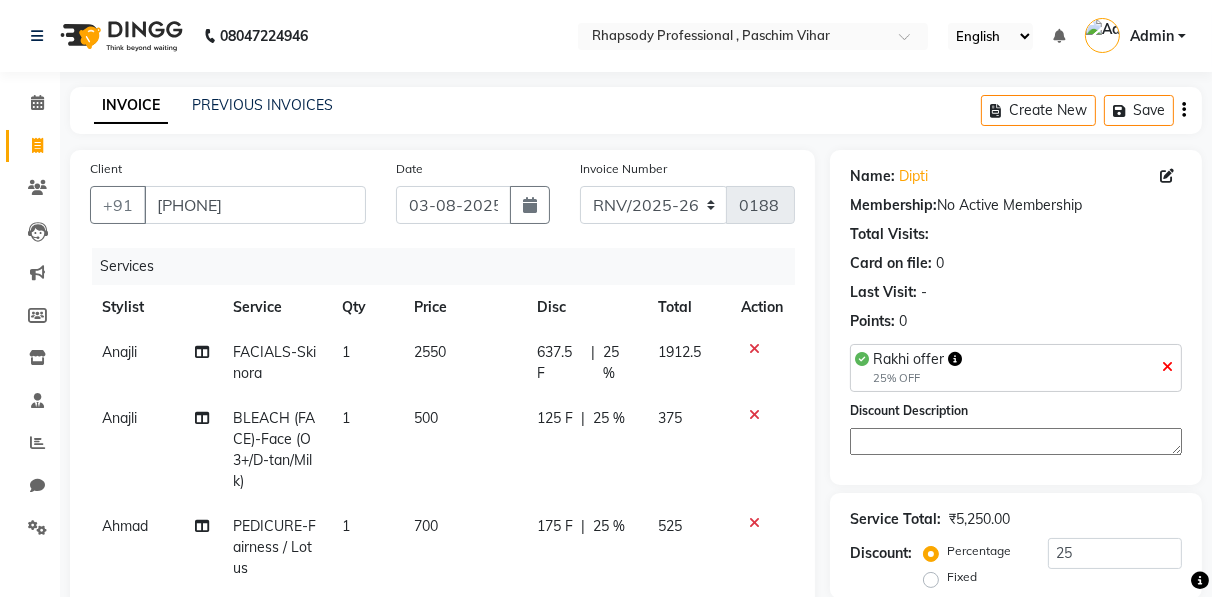click 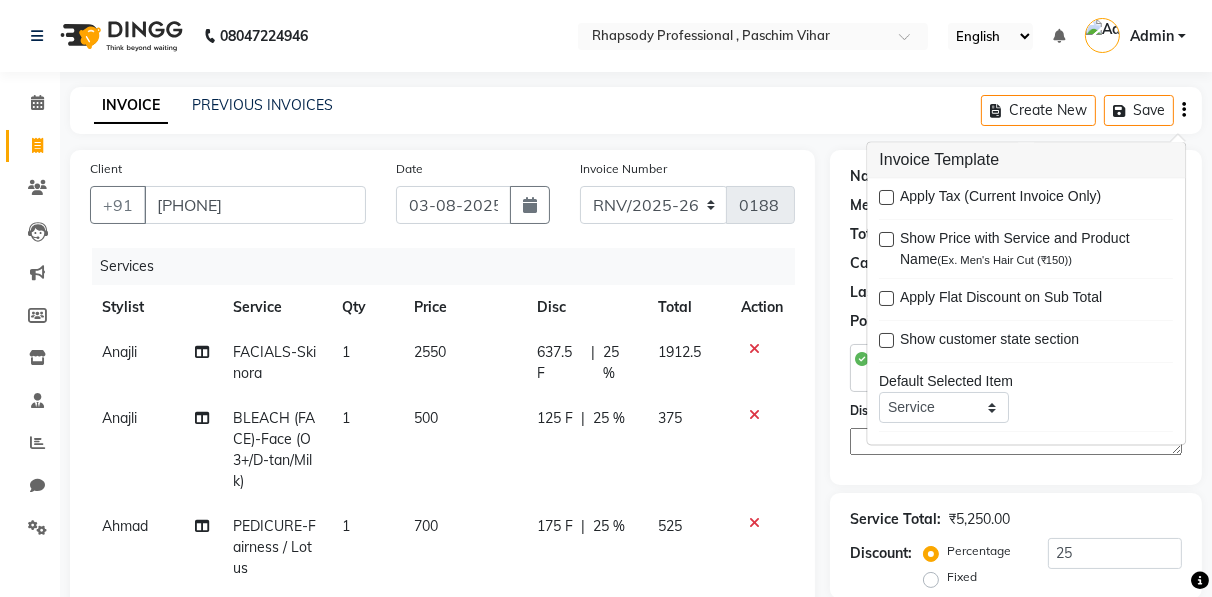 click 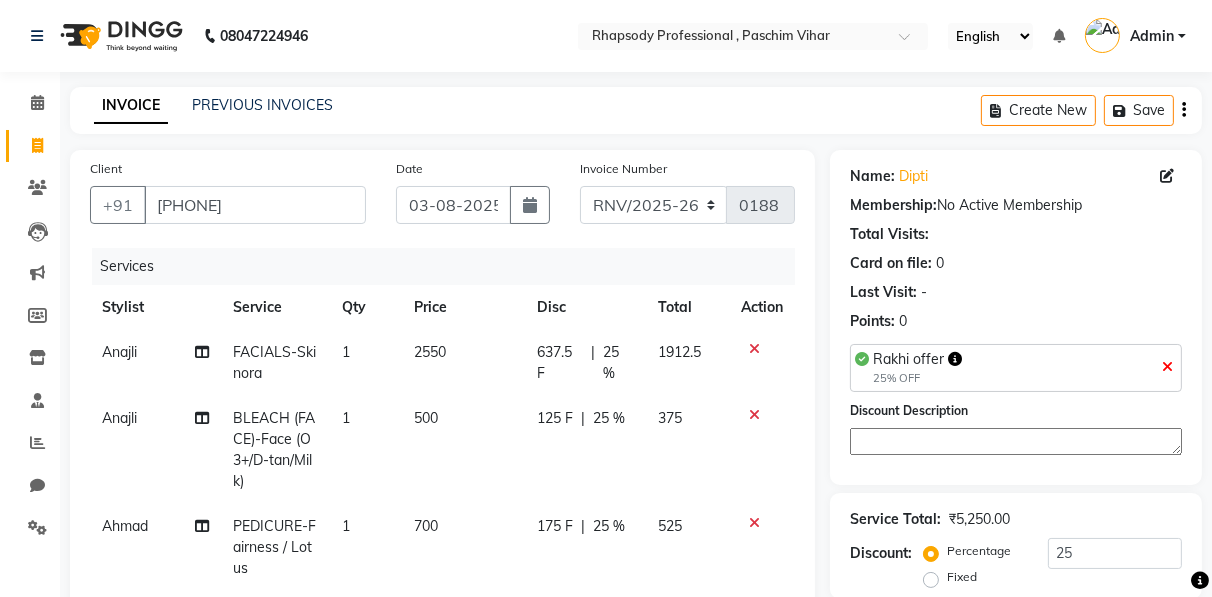 scroll, scrollTop: 396, scrollLeft: 0, axis: vertical 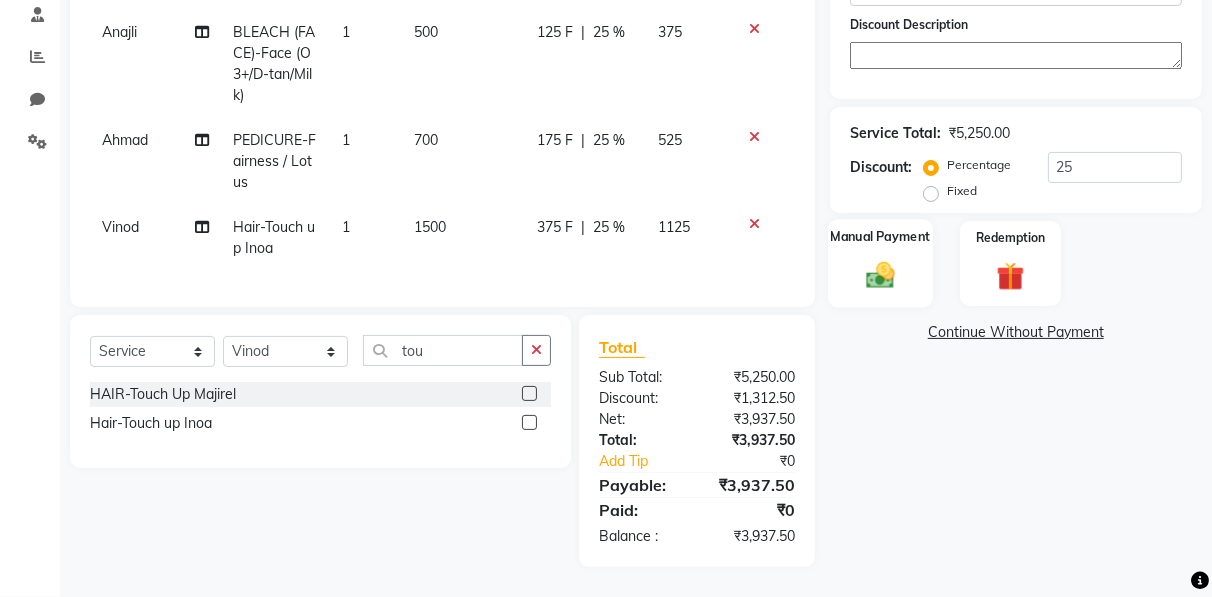 click on "Manual Payment" 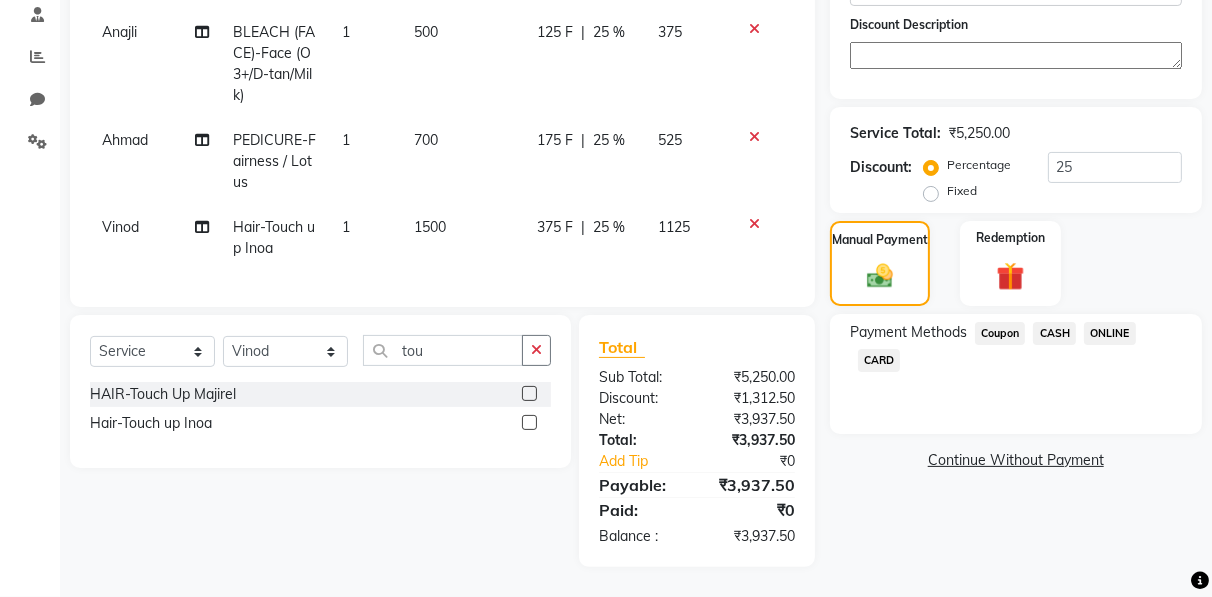 click on "ONLINE" 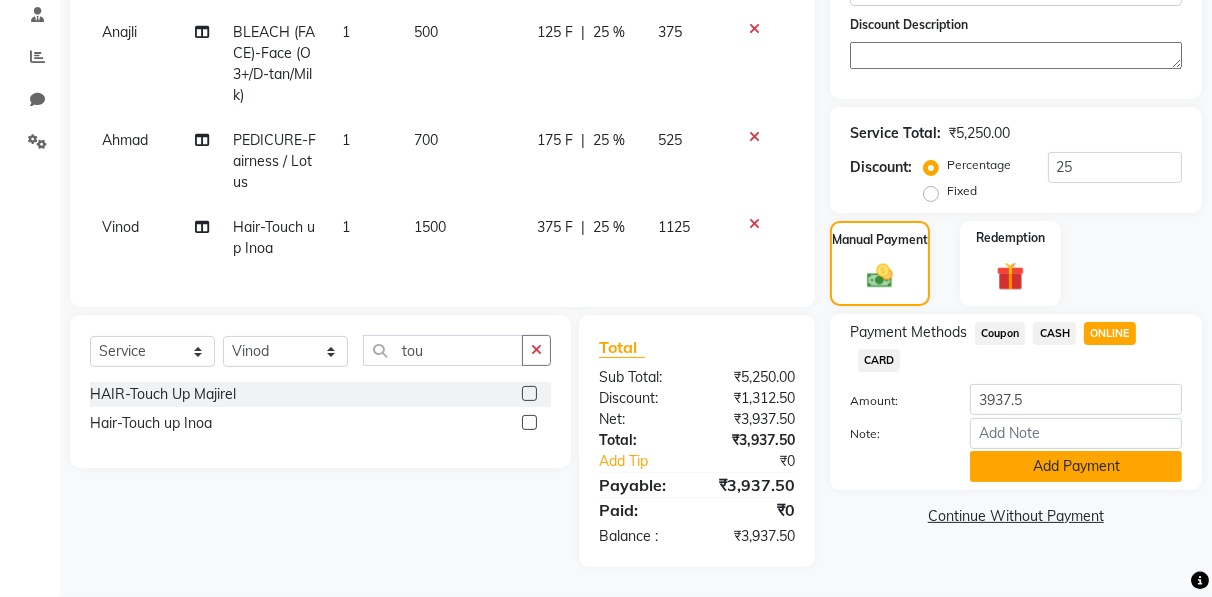 click on "Add Payment" 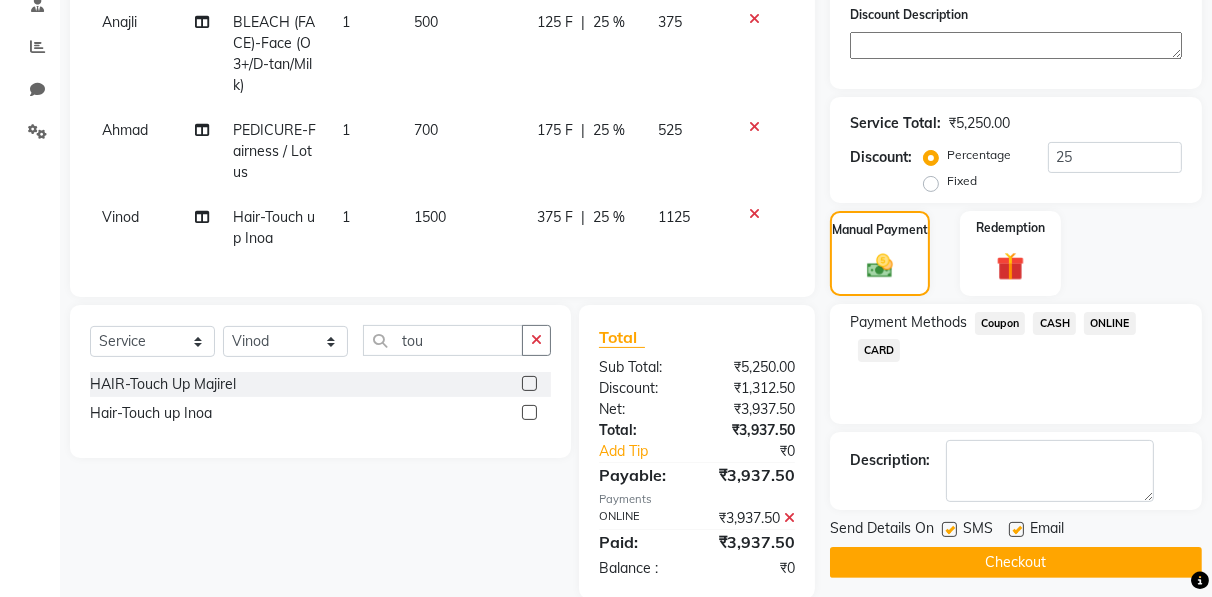 click on "Checkout" 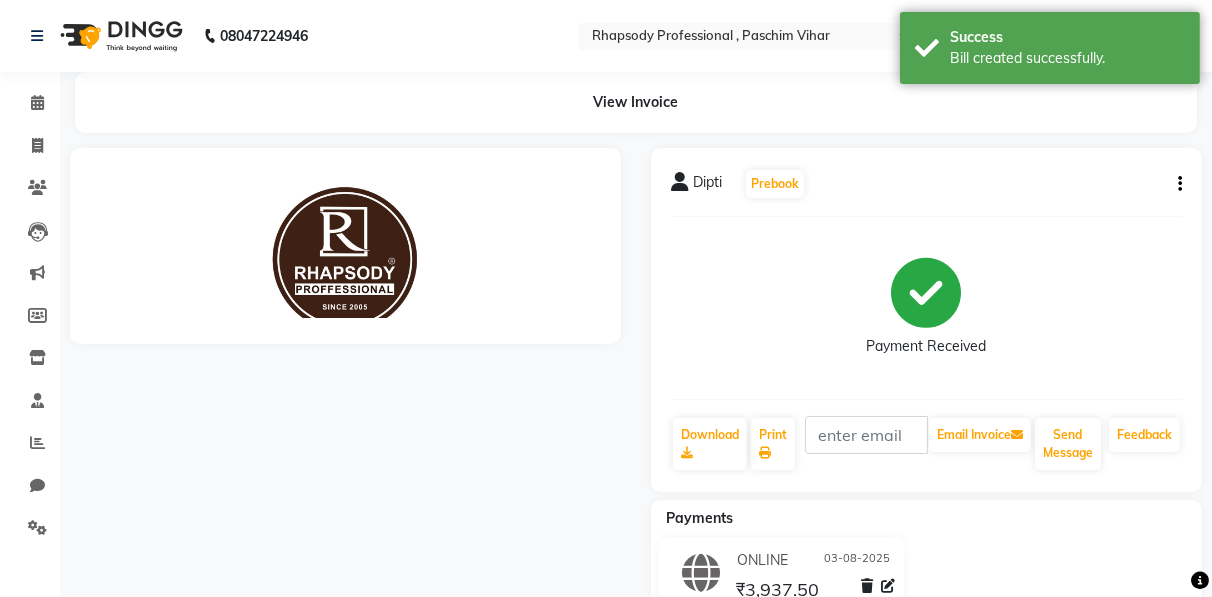 scroll, scrollTop: 0, scrollLeft: 0, axis: both 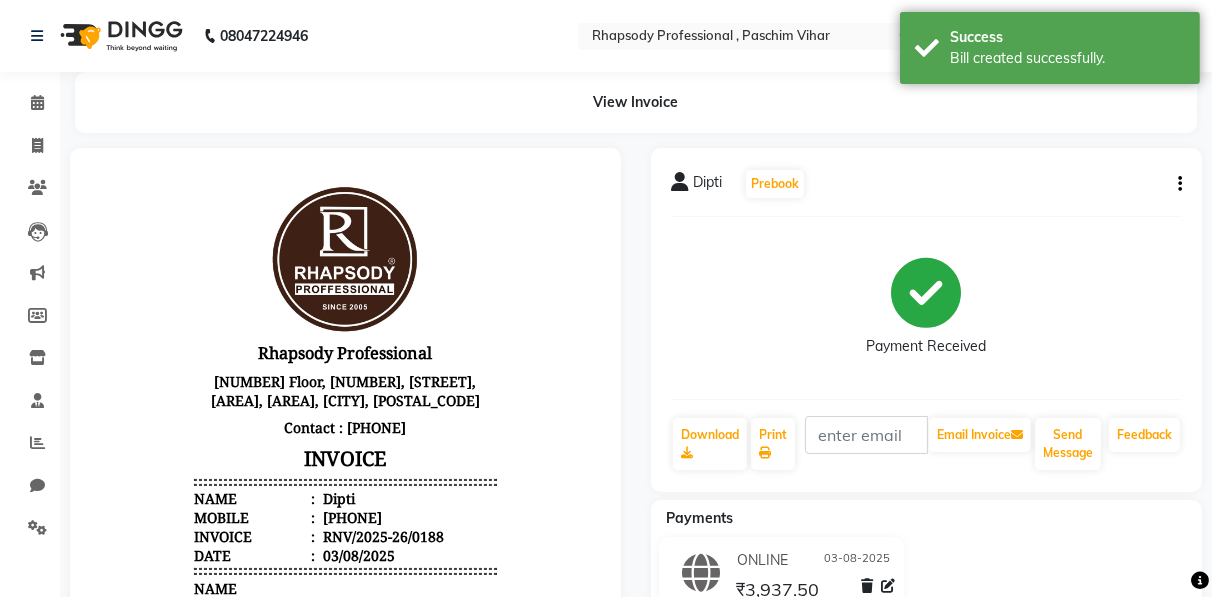 drag, startPoint x: 714, startPoint y: 524, endPoint x: 443, endPoint y: 209, distance: 415.53098 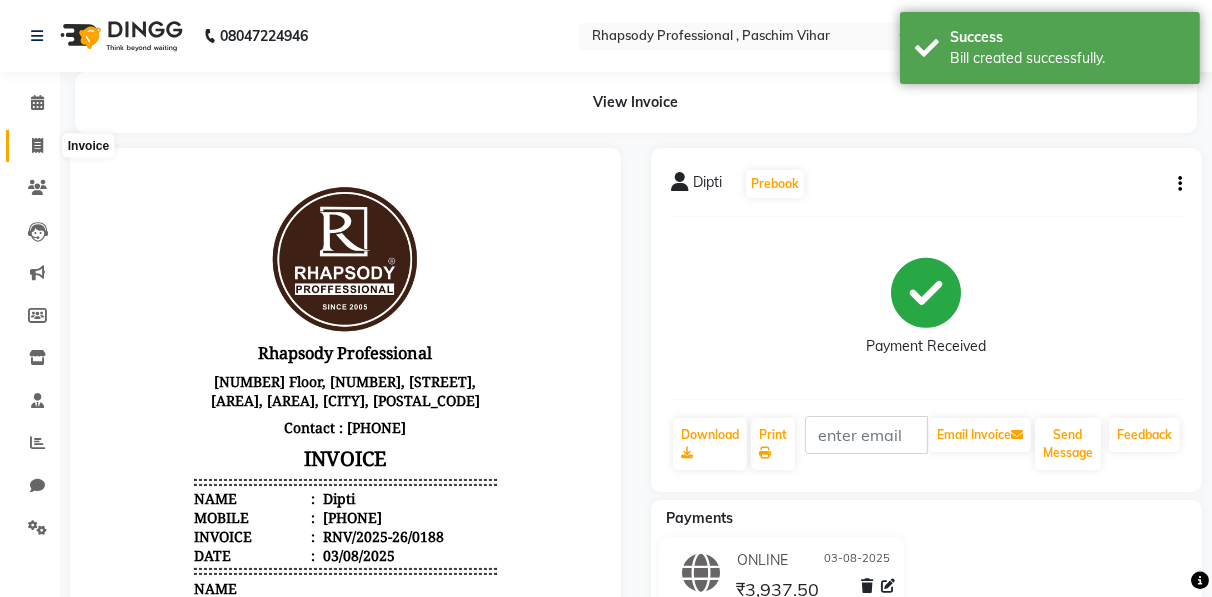 click 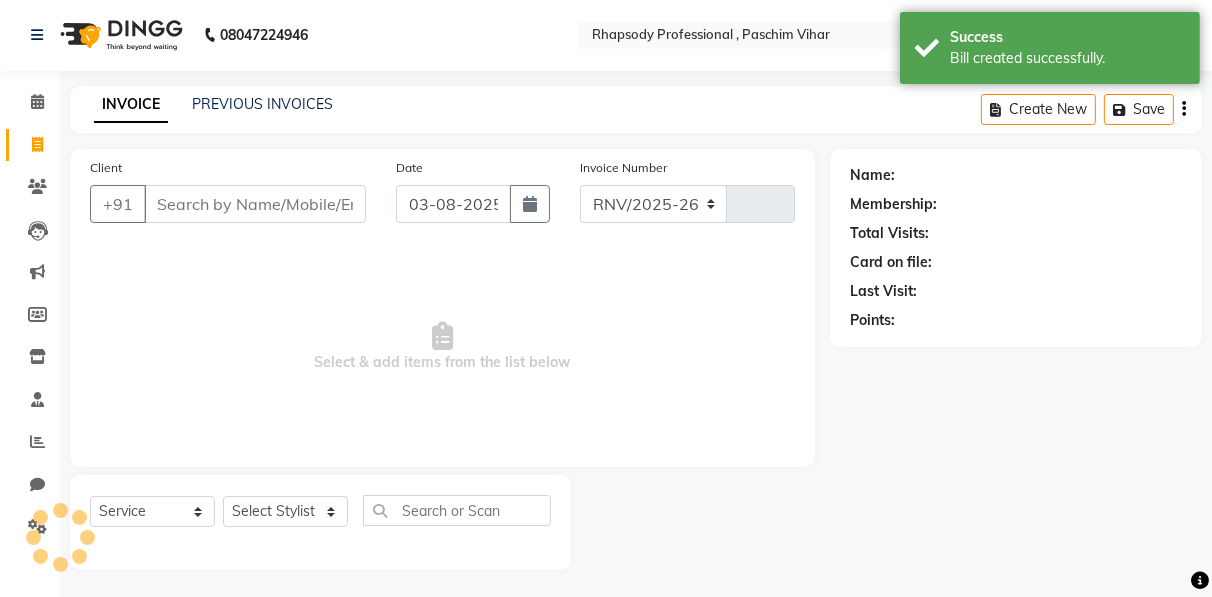 select on "8581" 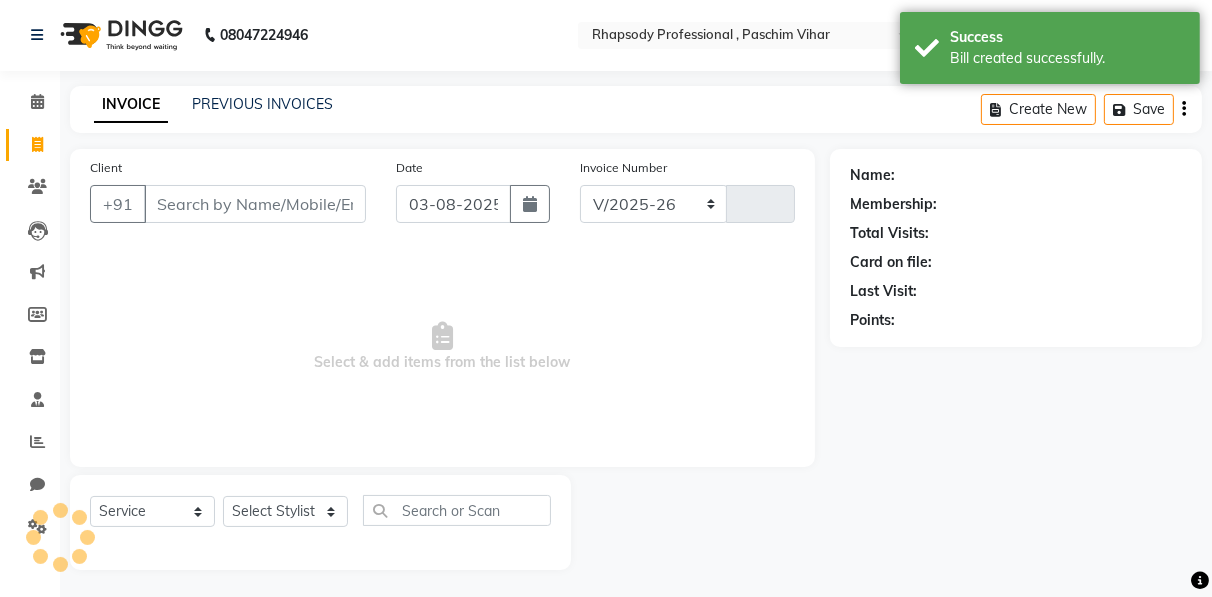 type on "0234" 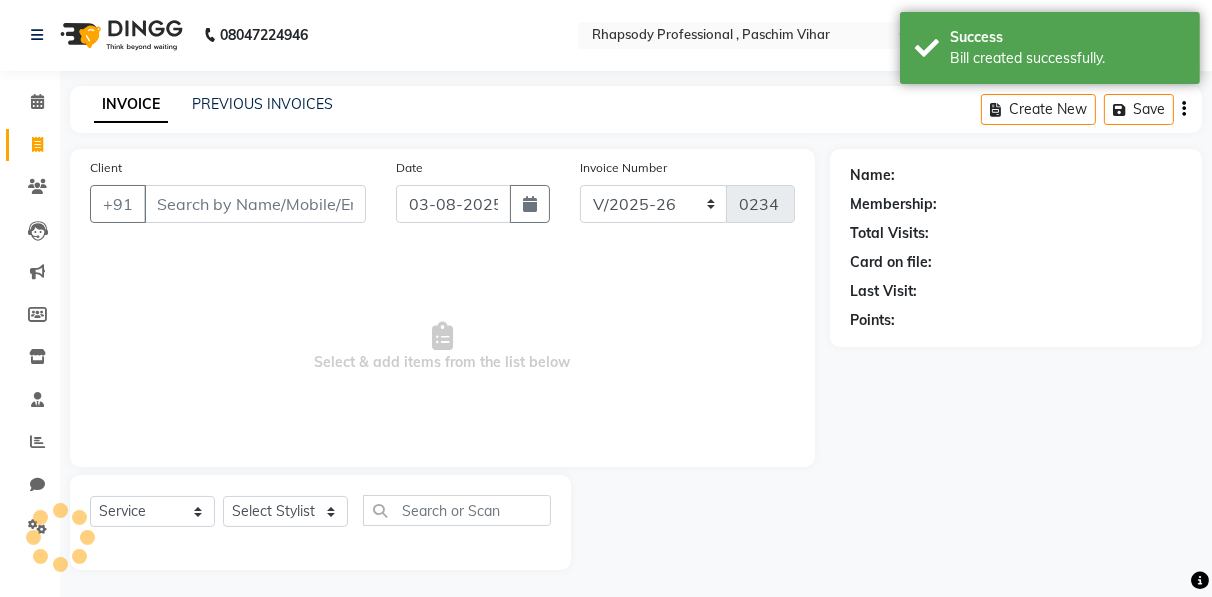 scroll, scrollTop: 3, scrollLeft: 0, axis: vertical 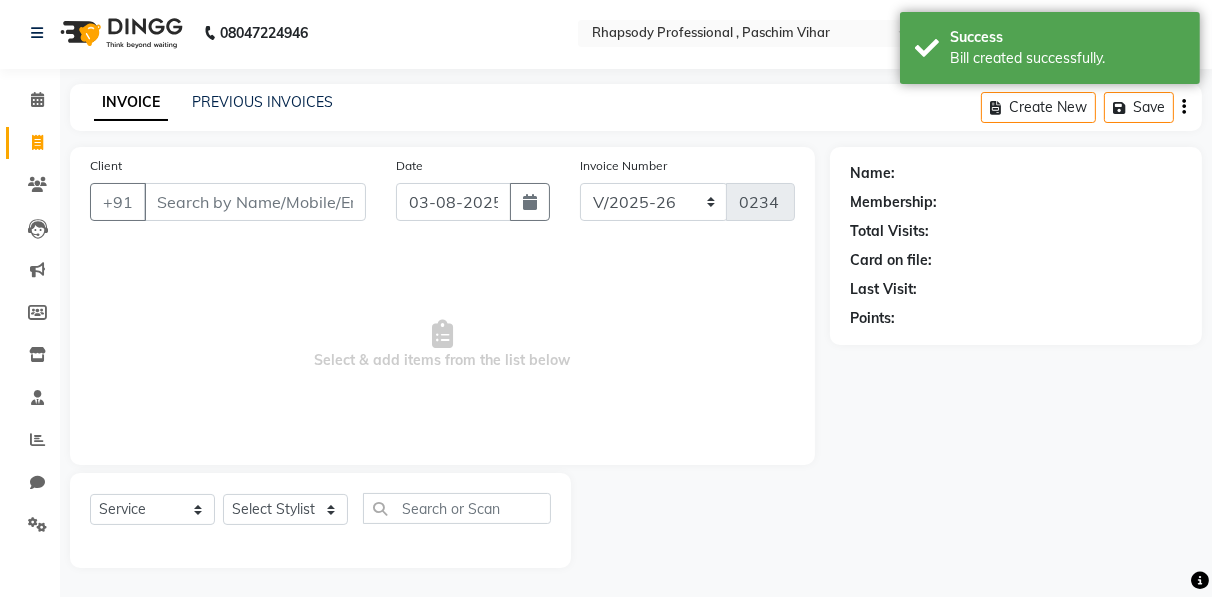 click on "Client" at bounding box center [255, 202] 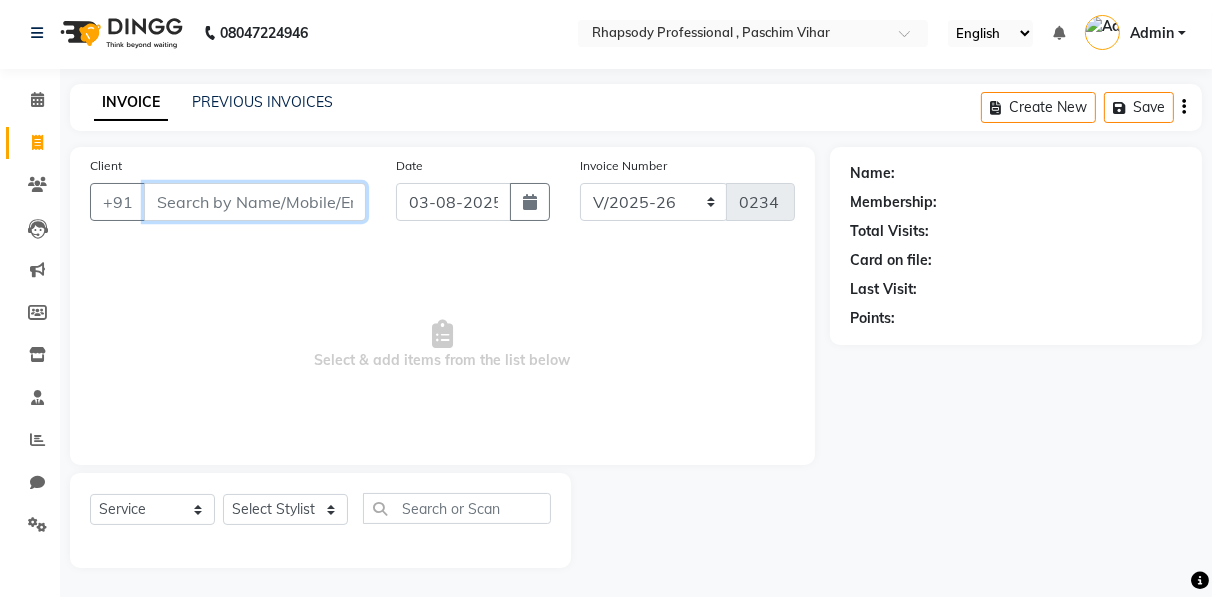 click on "Client" at bounding box center [255, 202] 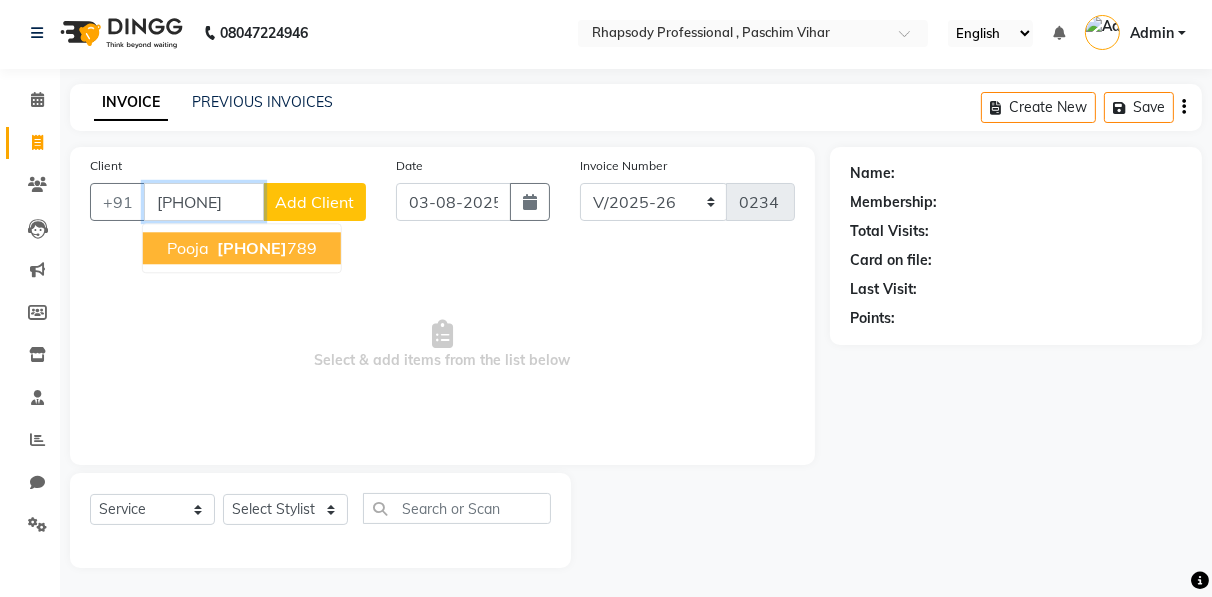 click on "[PHONE]" at bounding box center (252, 248) 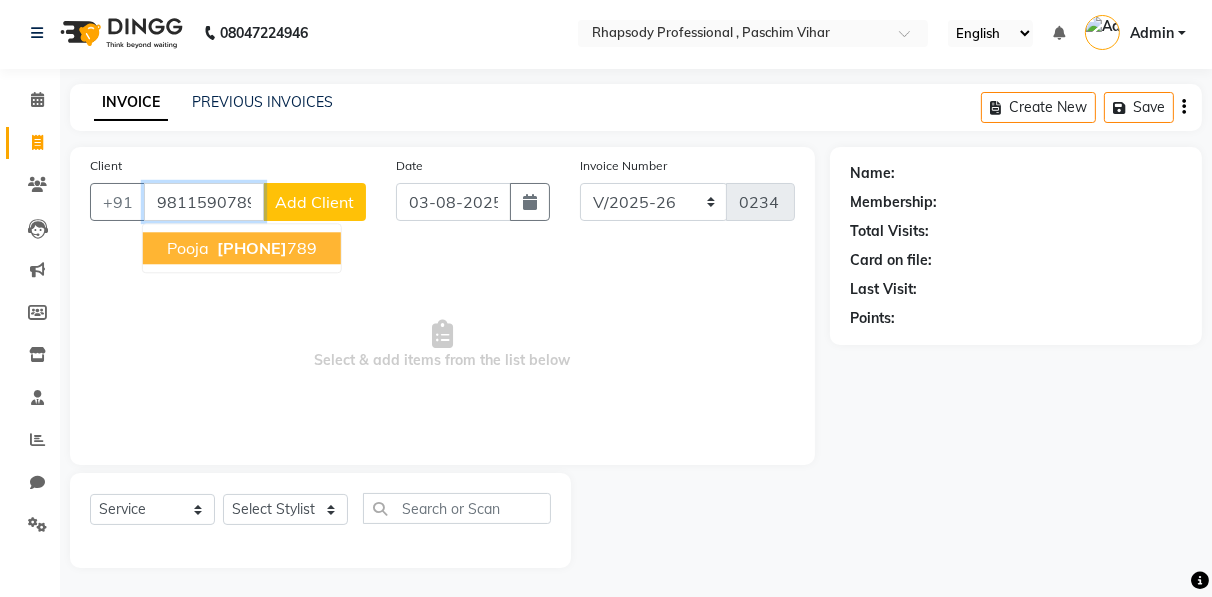 type on "9811590789" 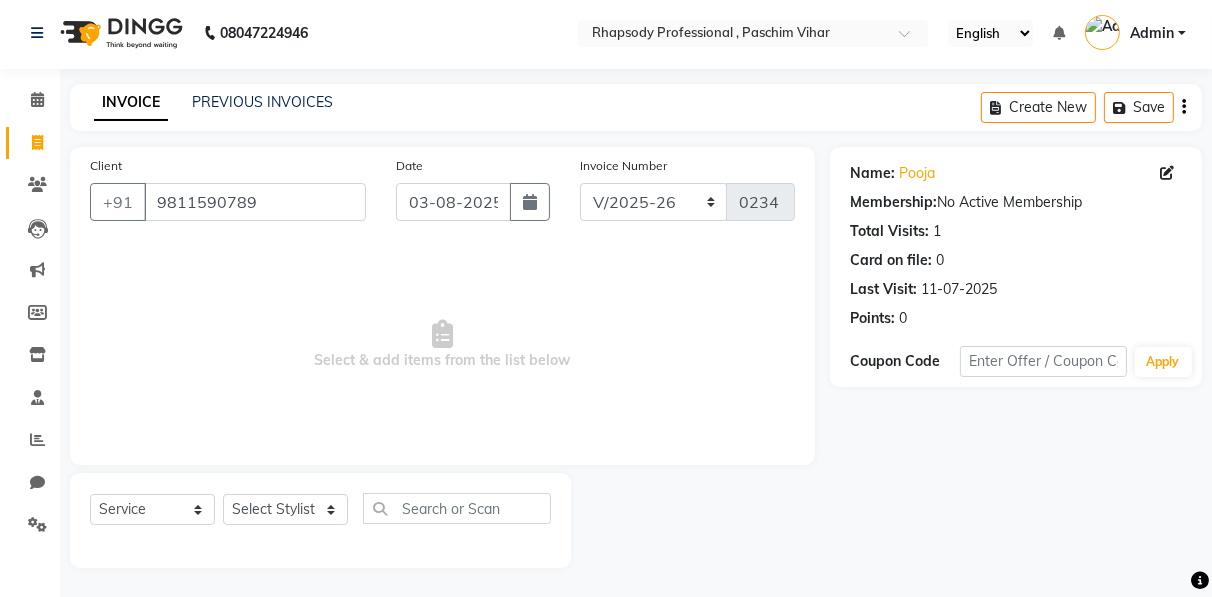 click on "Select & add items from the list below" at bounding box center (442, 345) 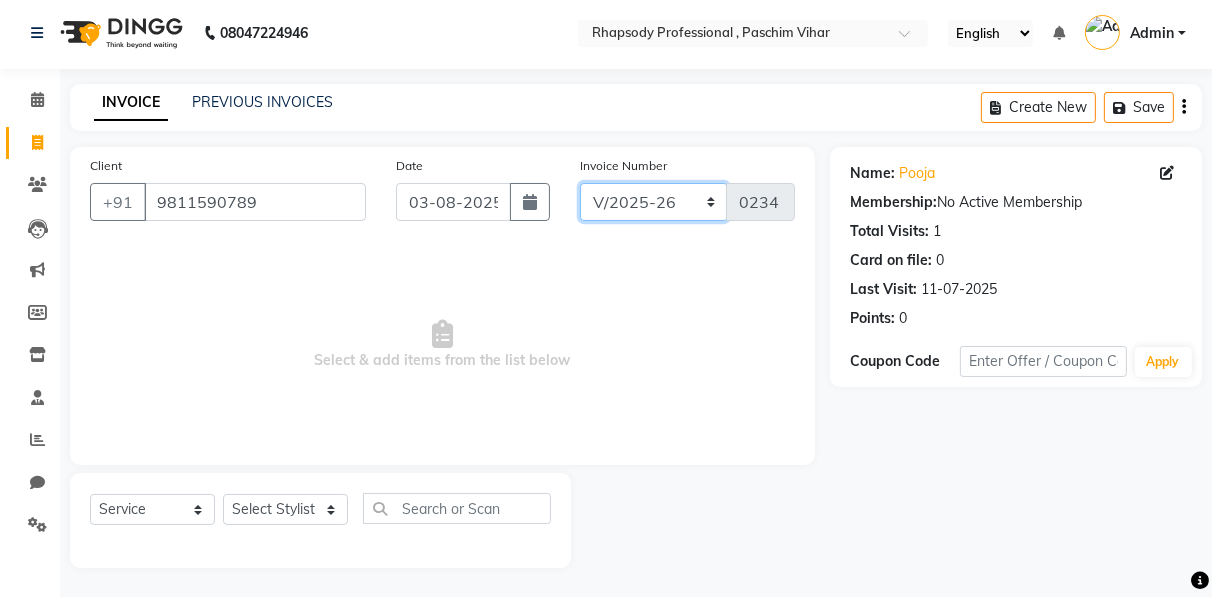 click on "RNV/2025-26 V/2025 V/2025-26" 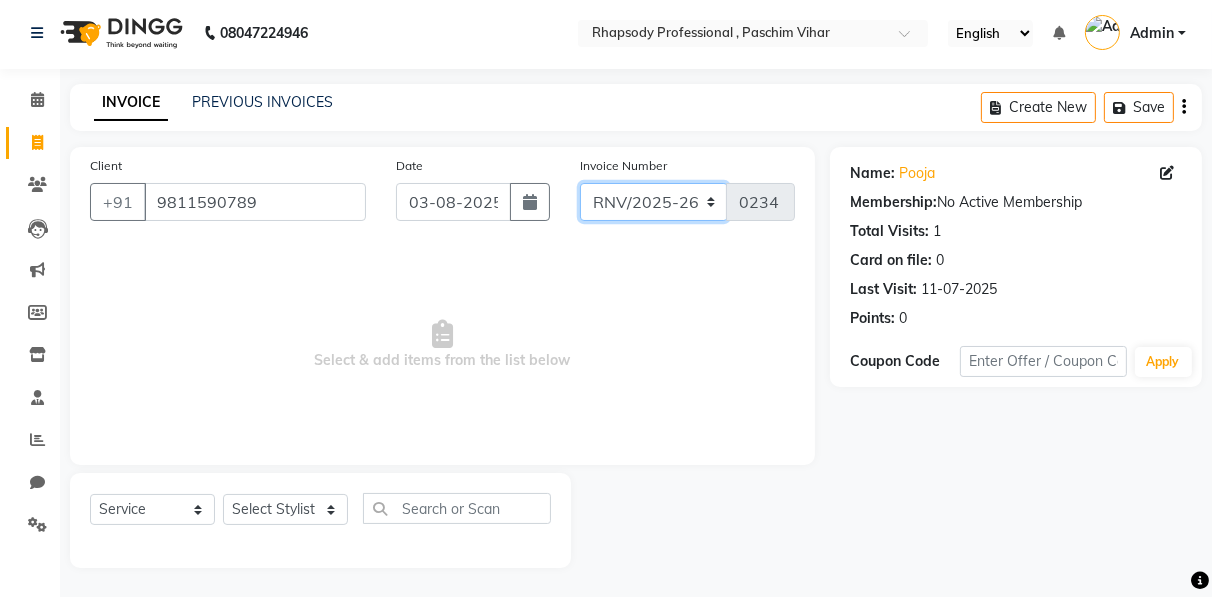 click on "RNV/2025-26 V/2025 V/2025-26" 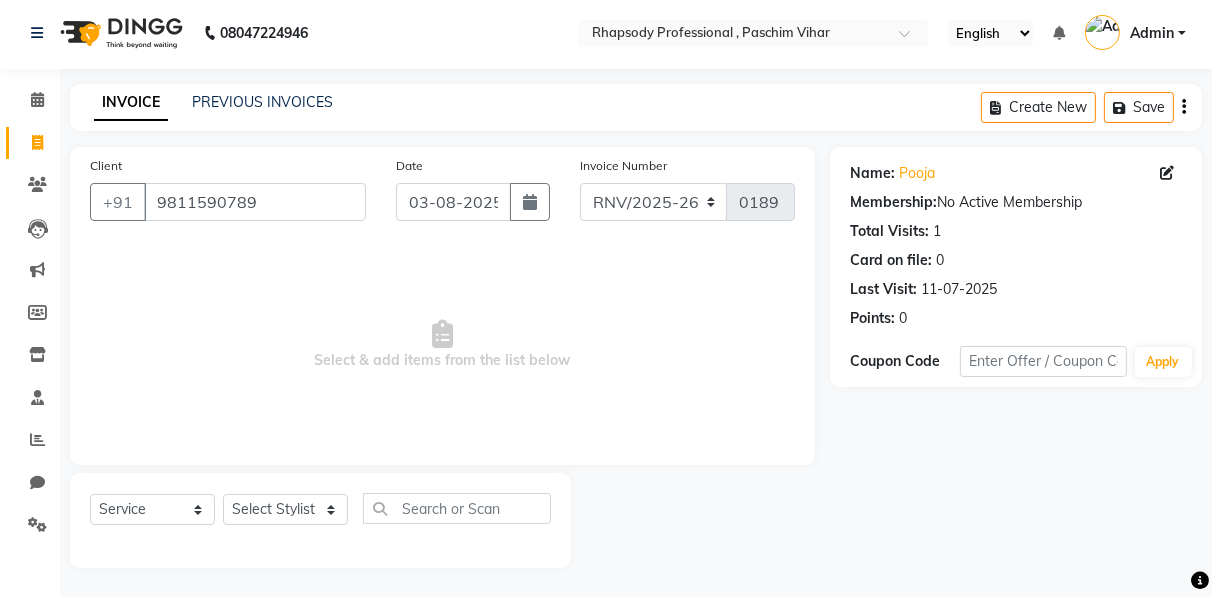click 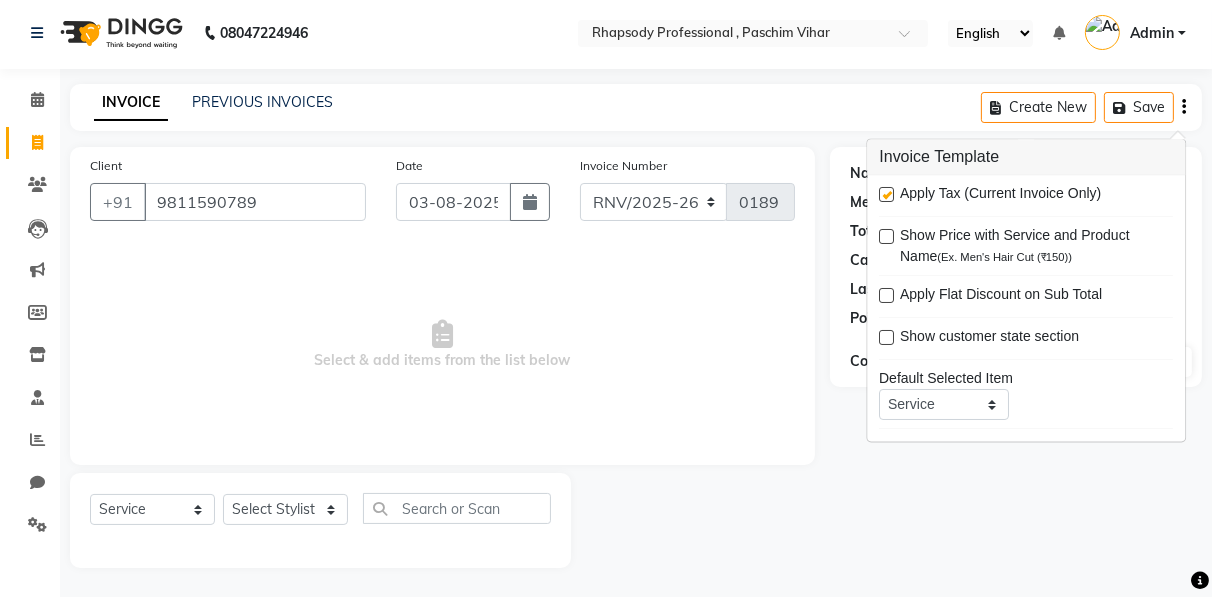 click at bounding box center (886, 195) 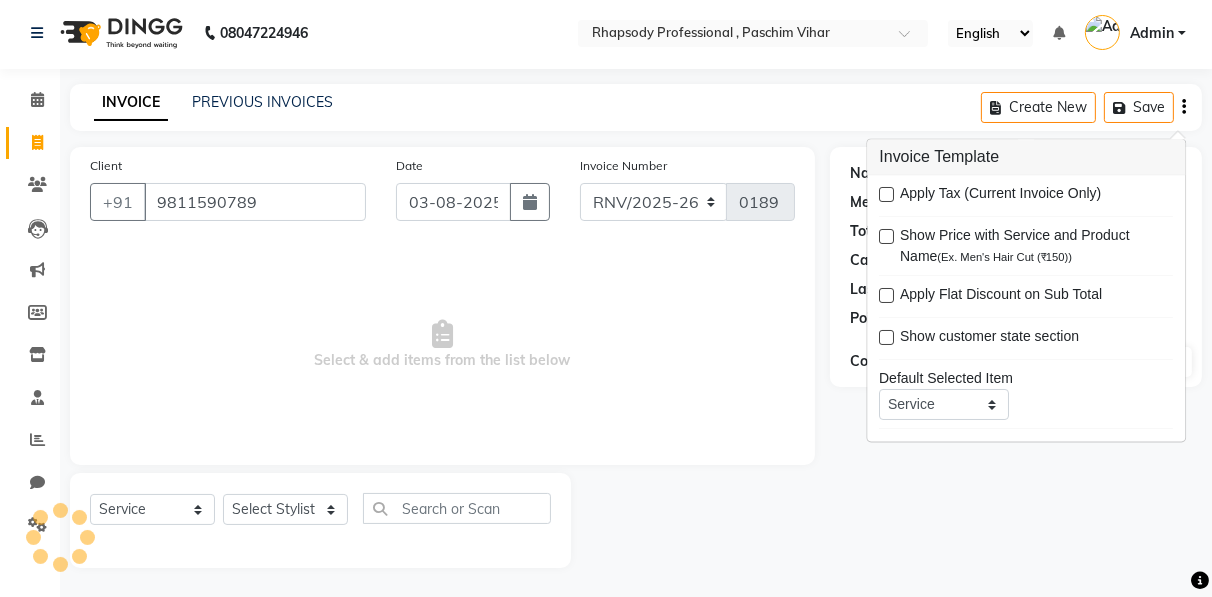 click 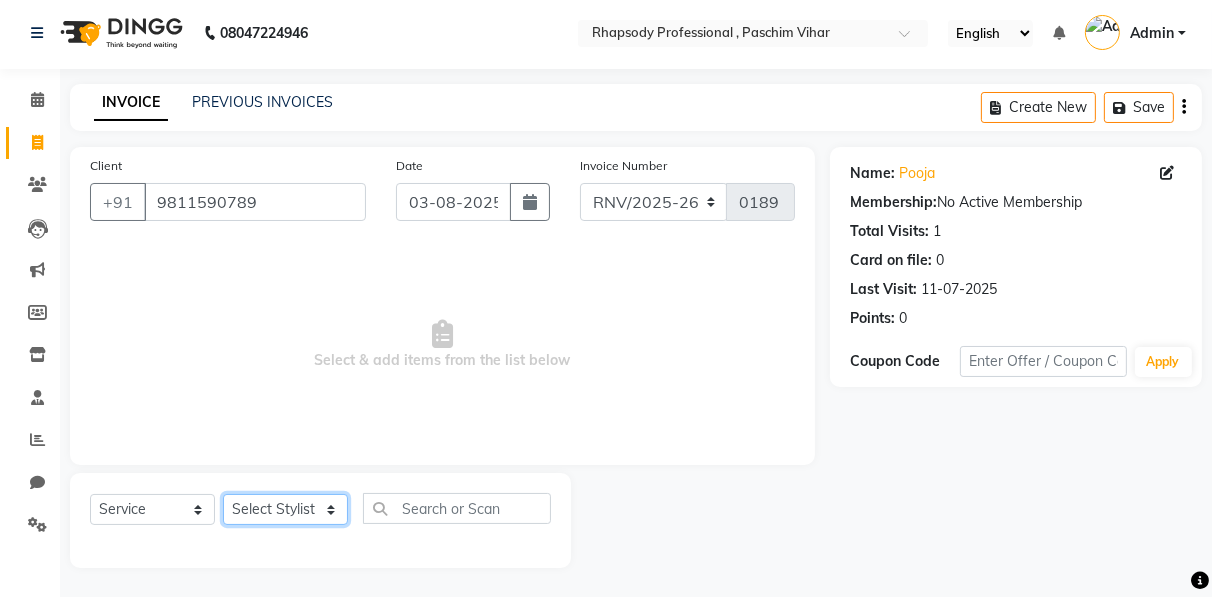 click on "Select Stylist Ahmad Anajli Laxmi Manager Neetu Reetu Ruma Santosh Soniya Tannu Tilak Vinod Zeeshan" 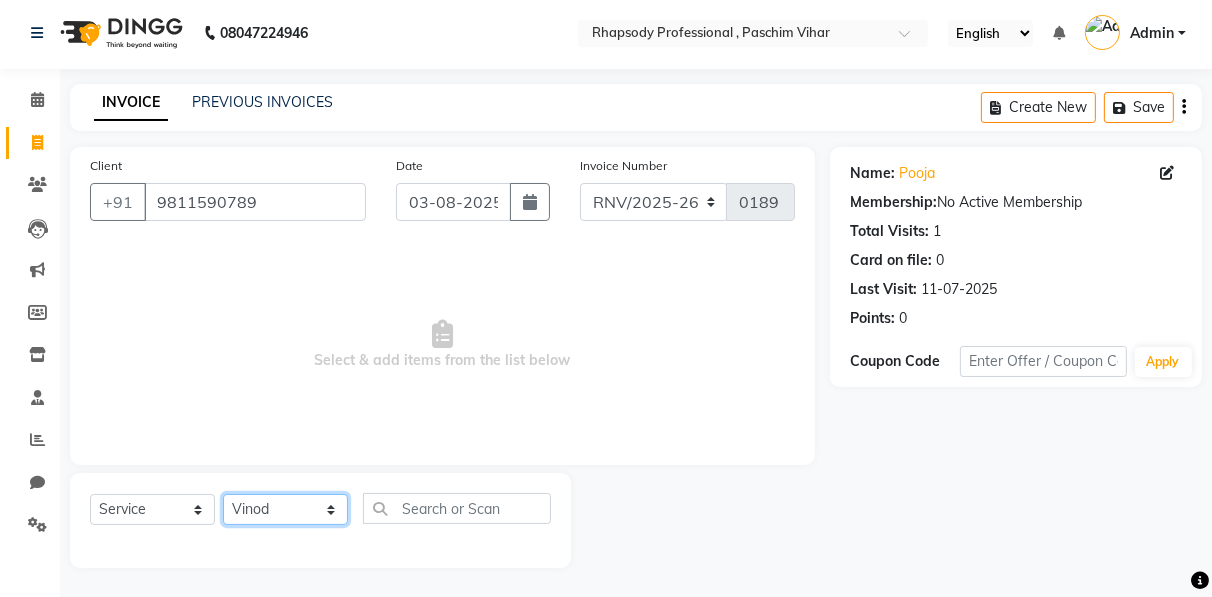 click on "Select Stylist Ahmad Anajli Laxmi Manager Neetu Reetu Ruma Santosh Soniya Tannu Tilak Vinod Zeeshan" 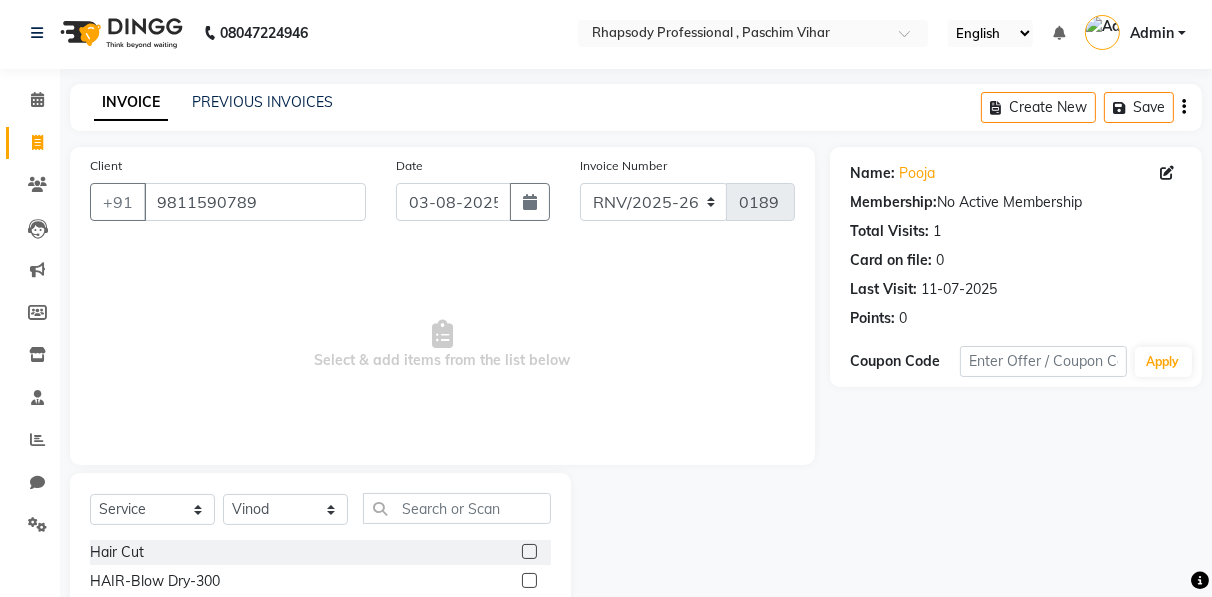 click 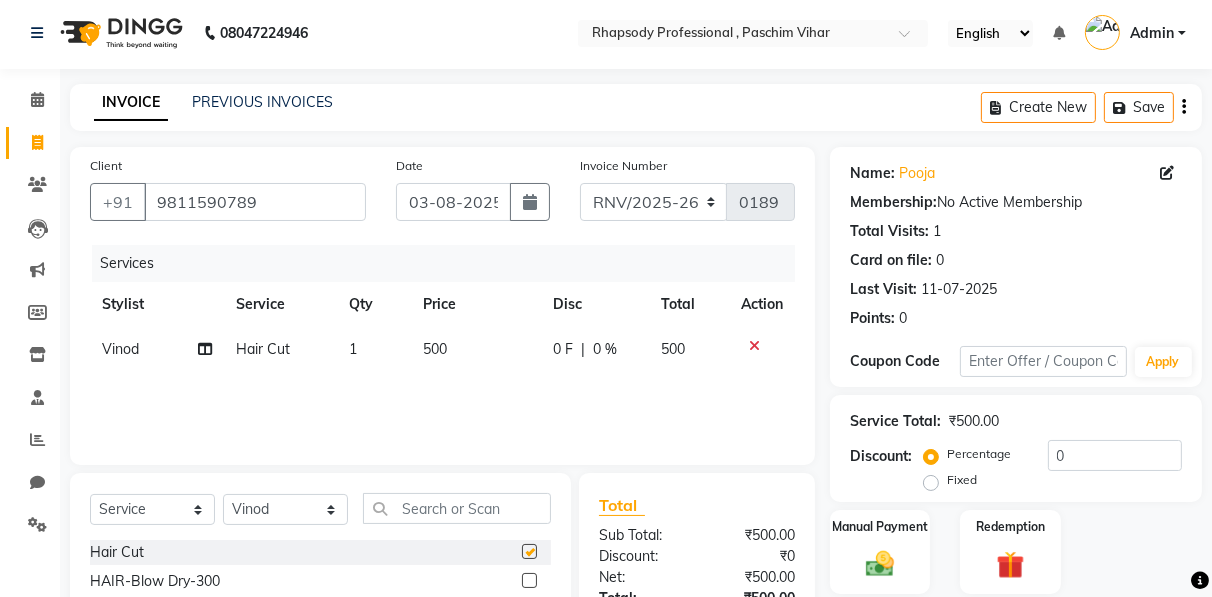 checkbox on "false" 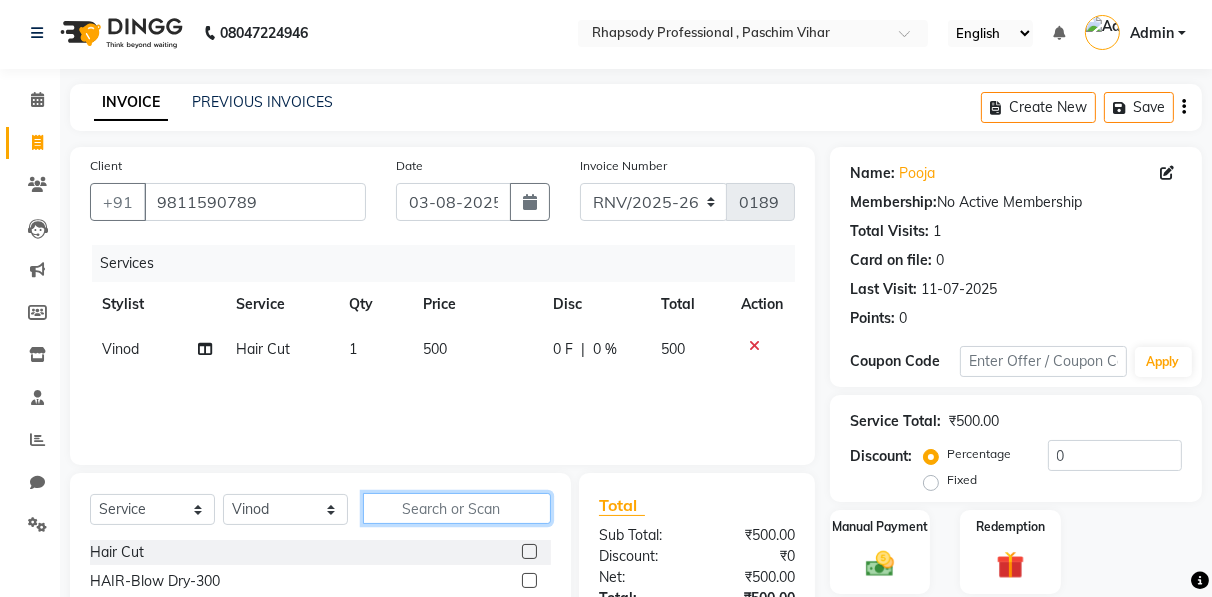 click 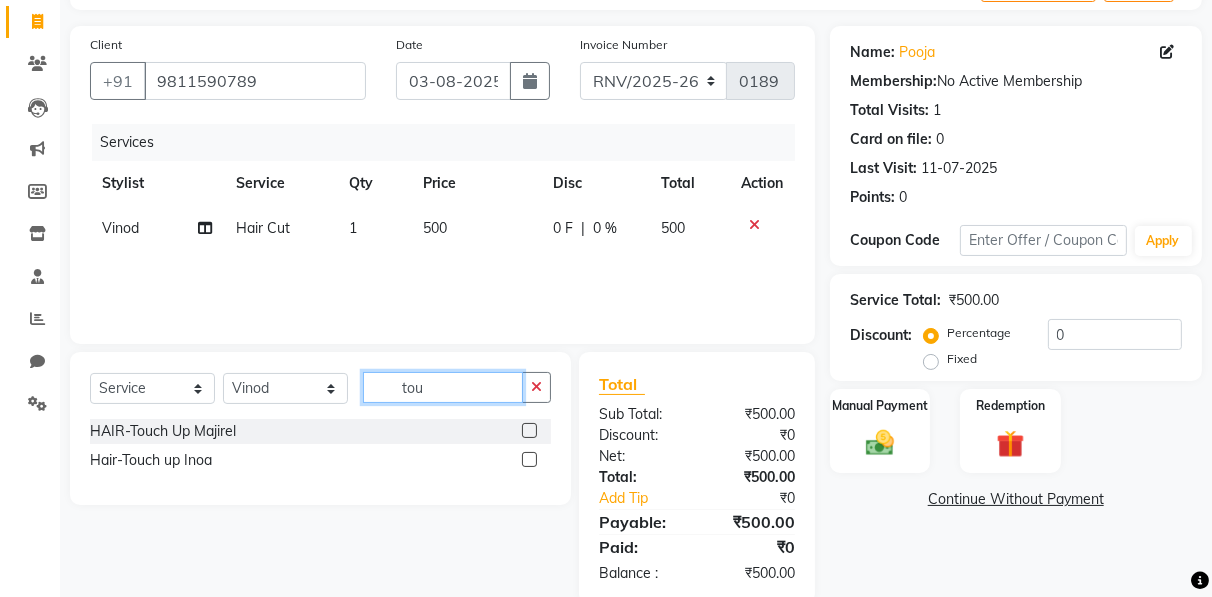 scroll, scrollTop: 159, scrollLeft: 0, axis: vertical 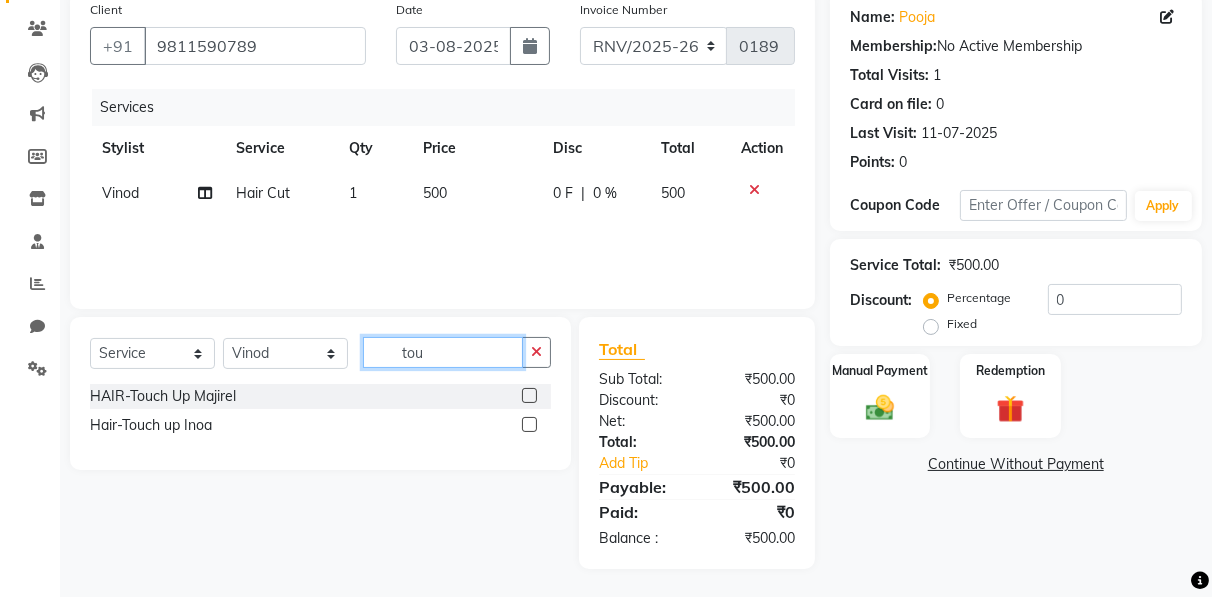 type on "tou" 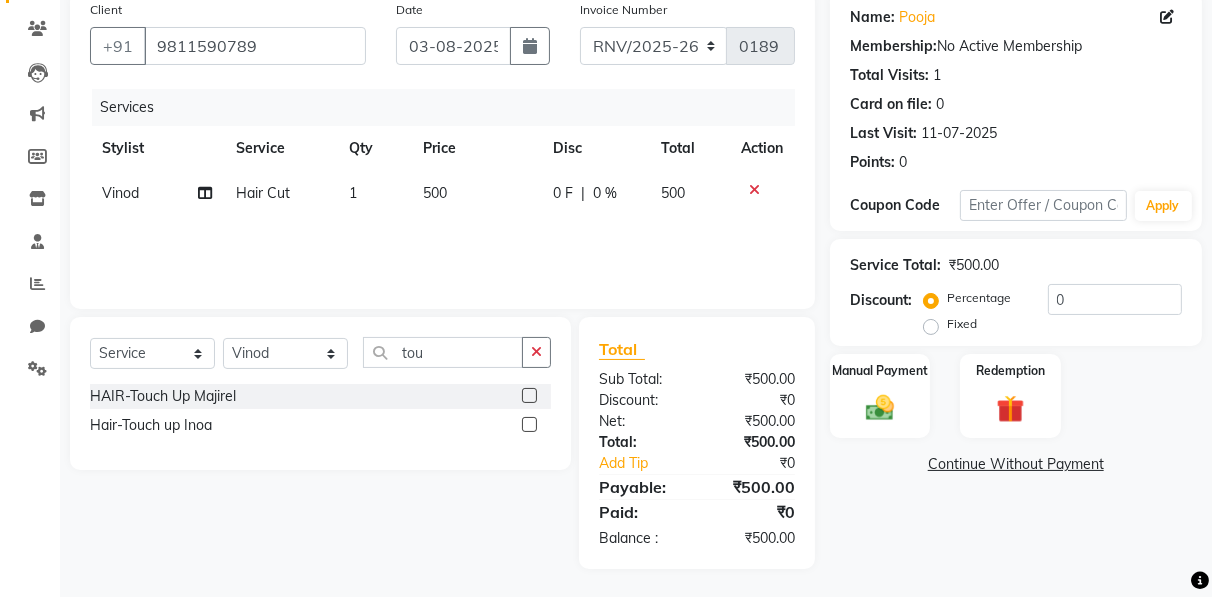click 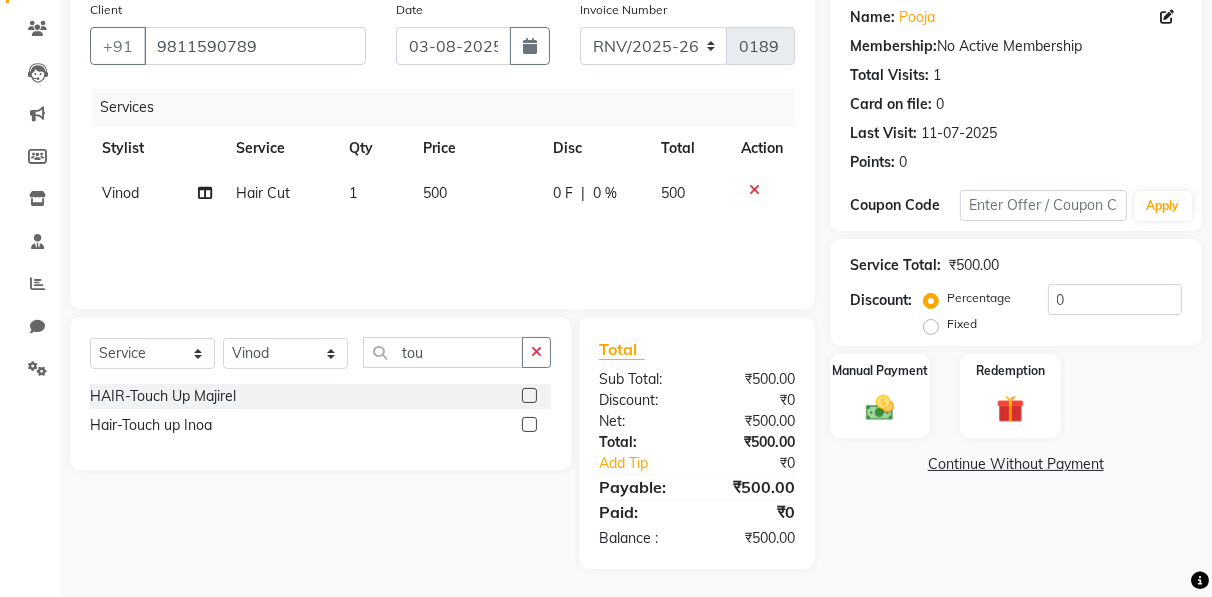 click at bounding box center [528, 425] 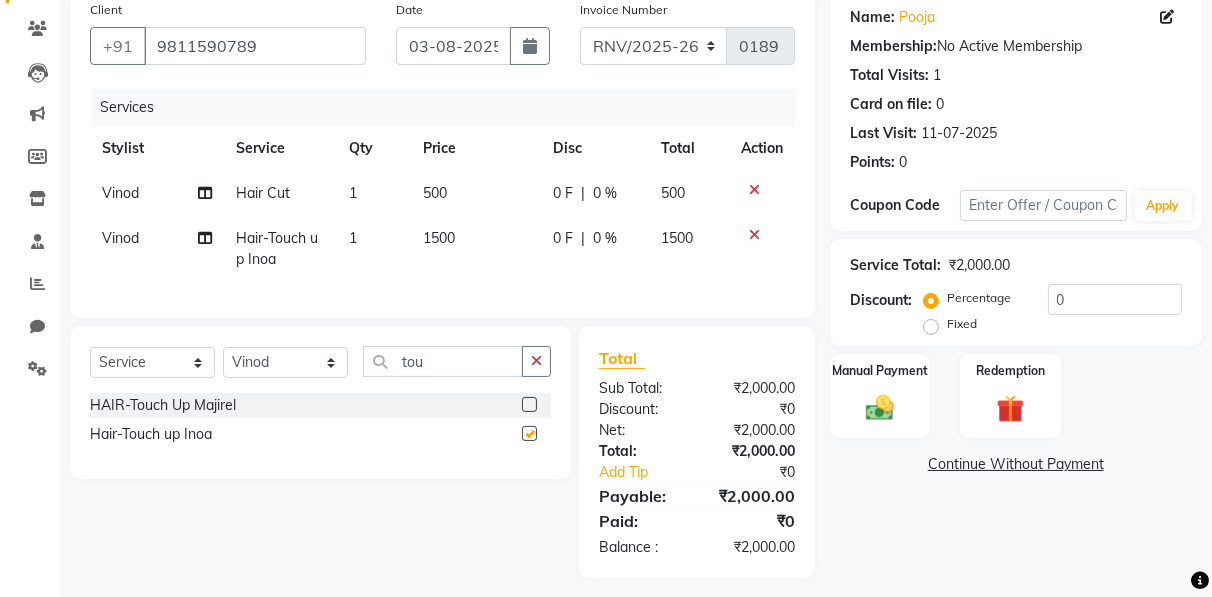 checkbox on "false" 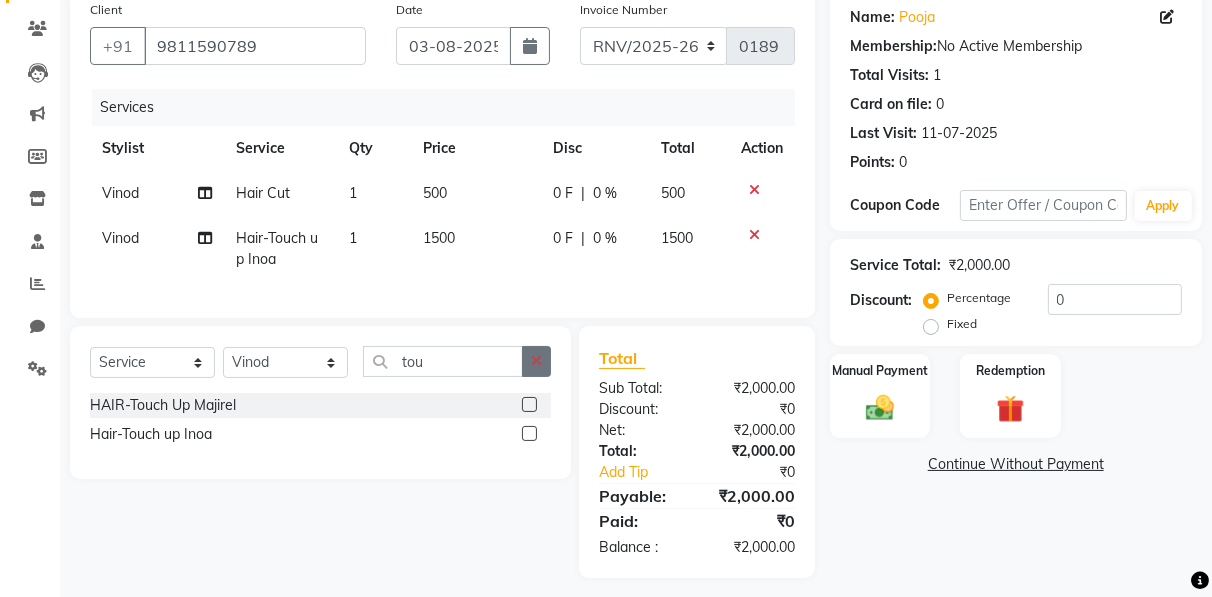 click 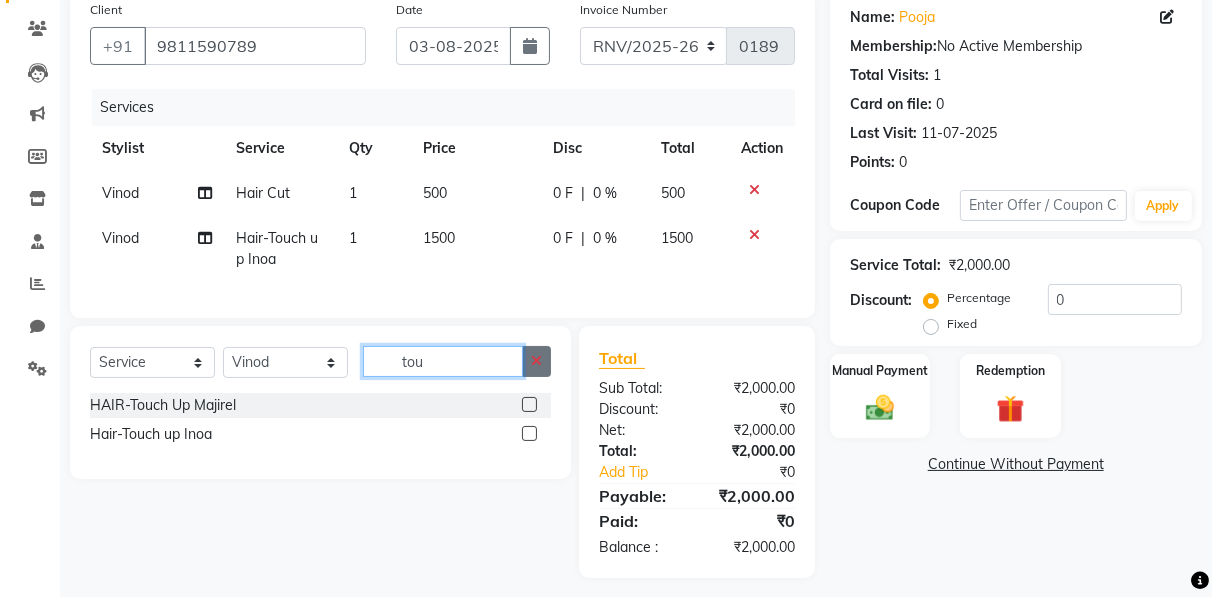 type 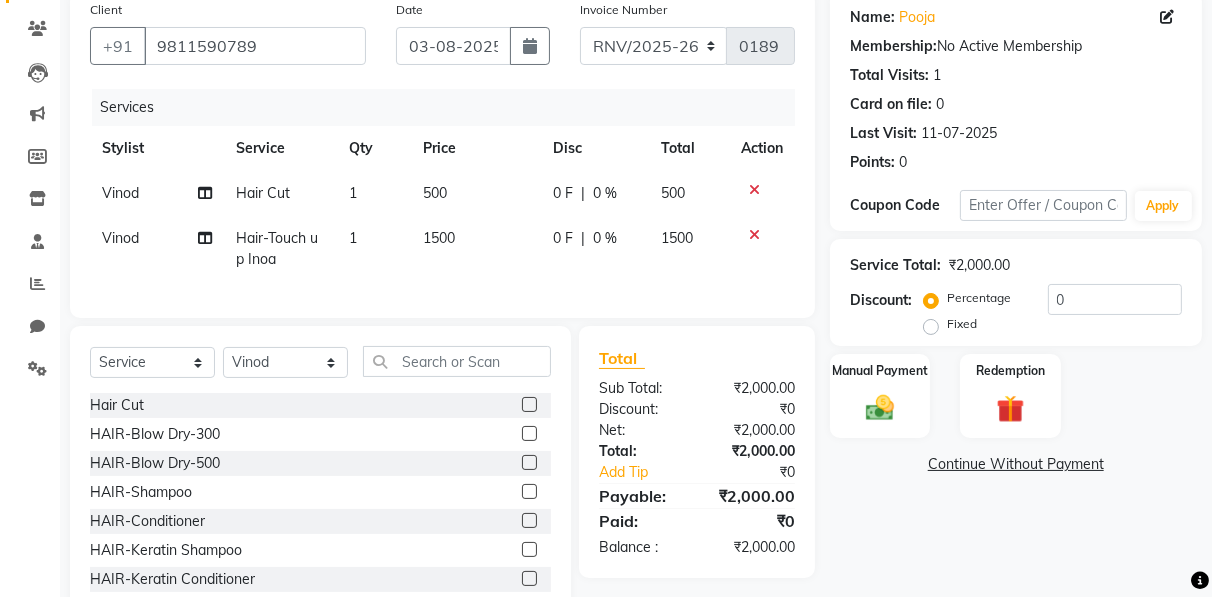 click 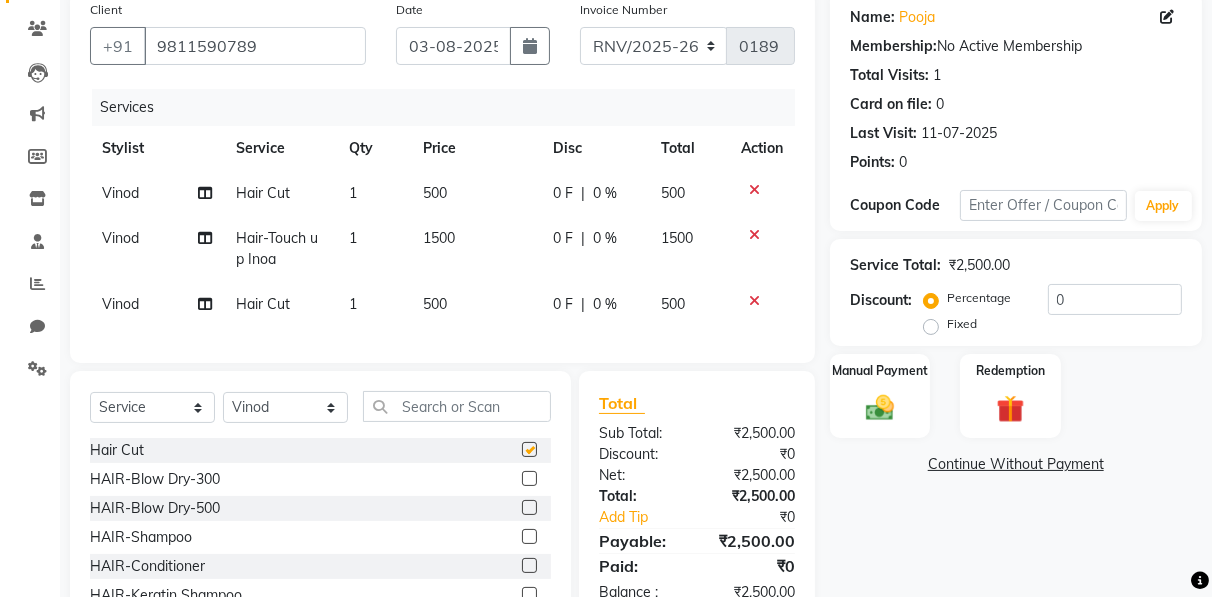 checkbox on "false" 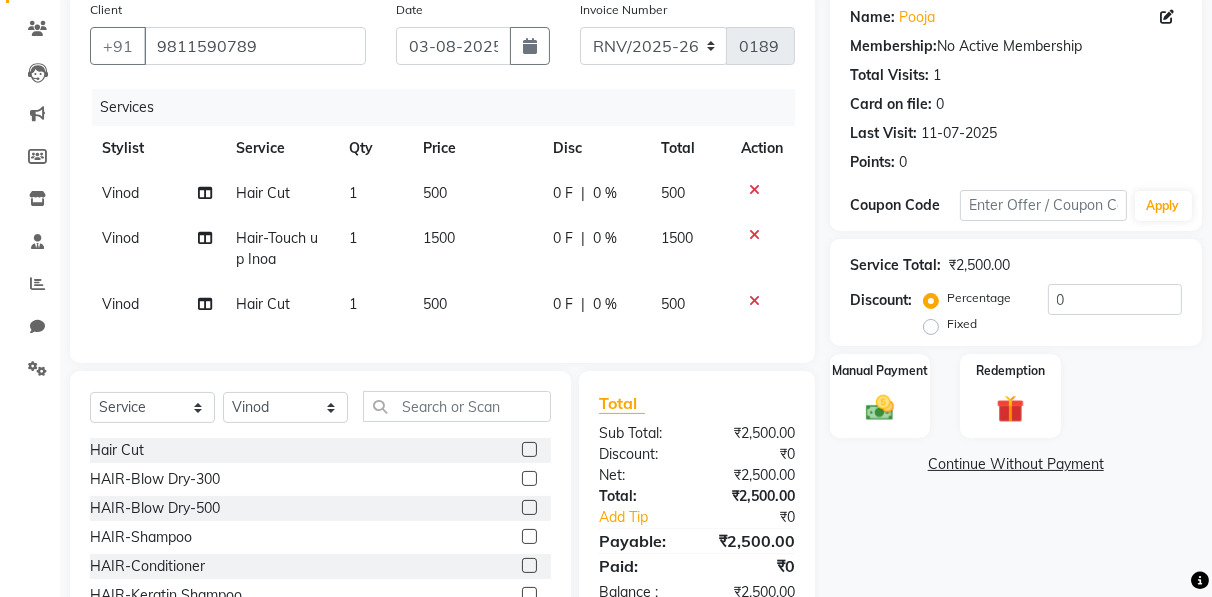 click 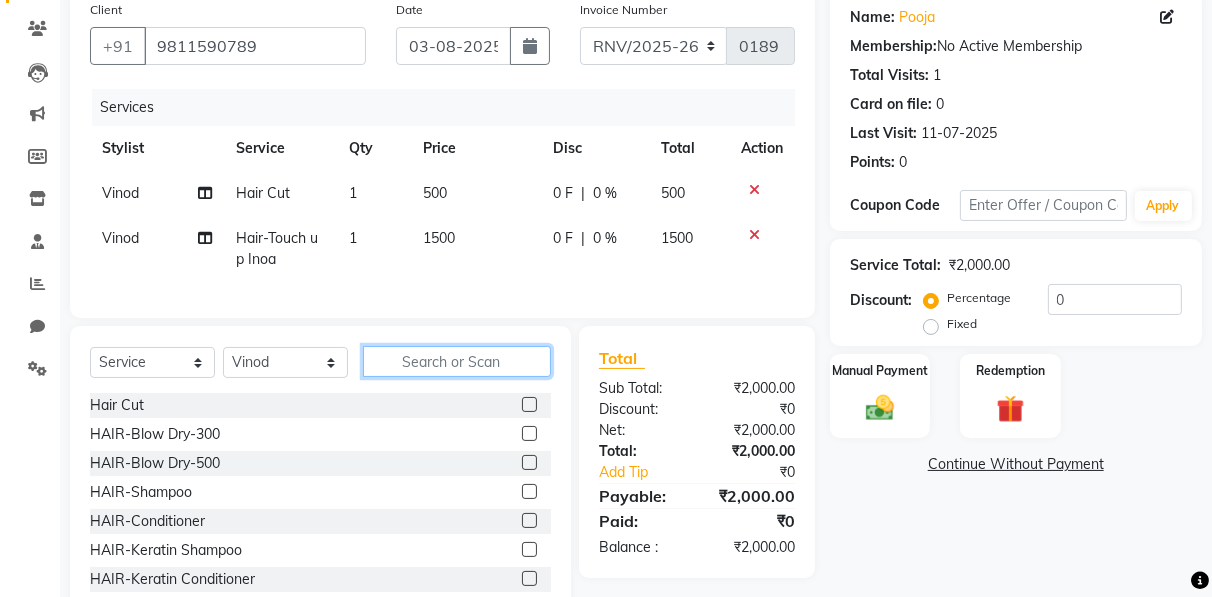 click 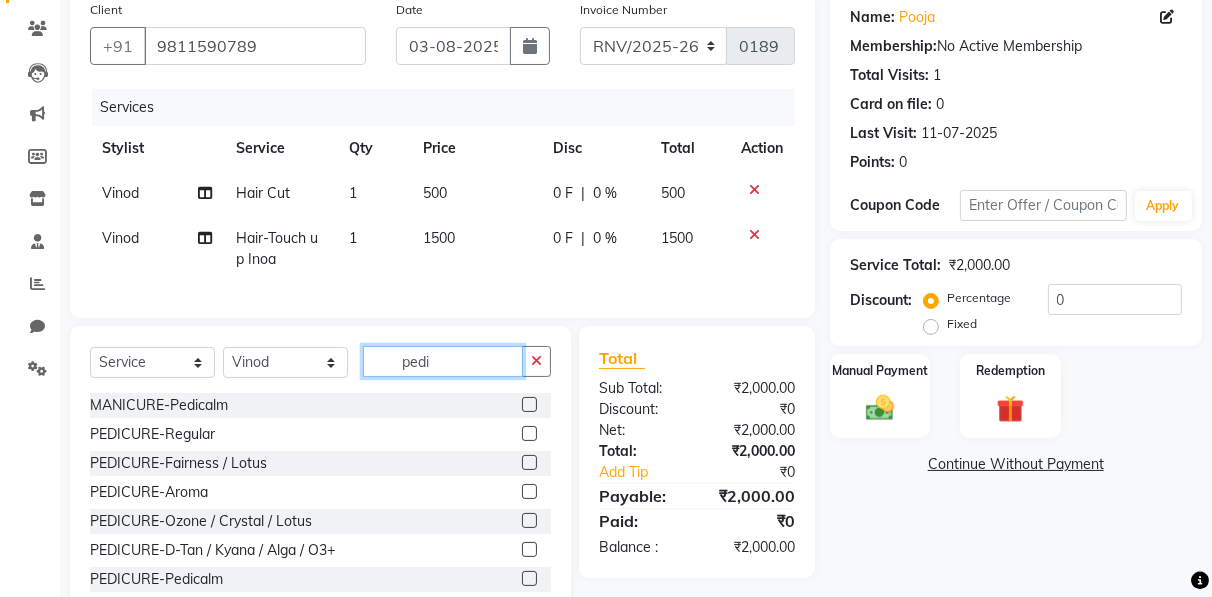 type on "pedi" 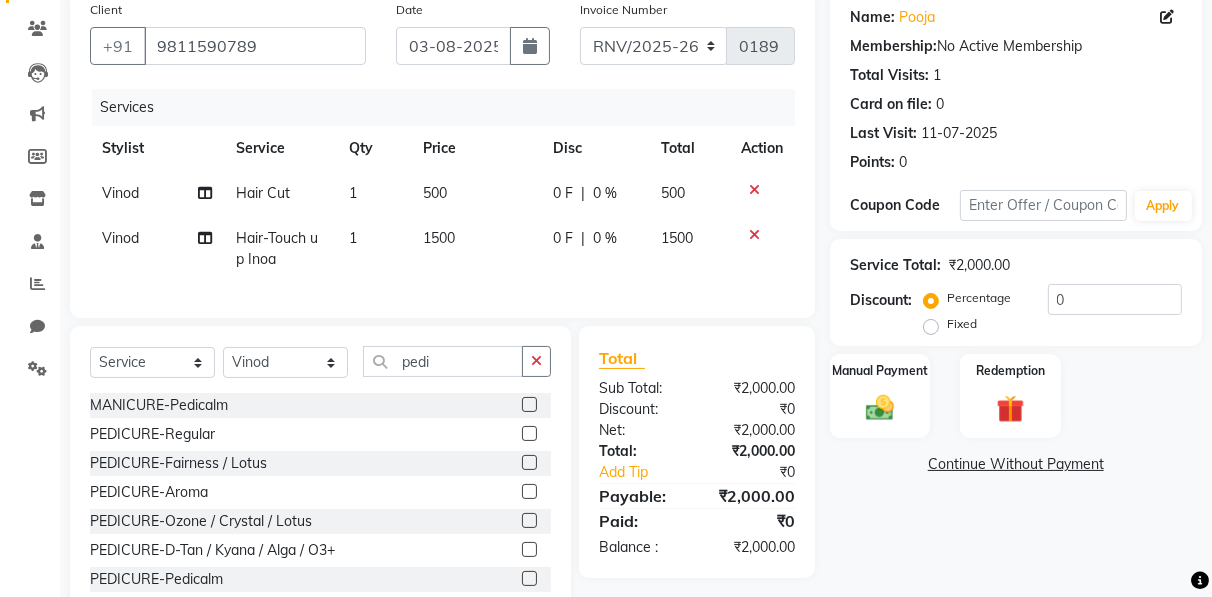 click 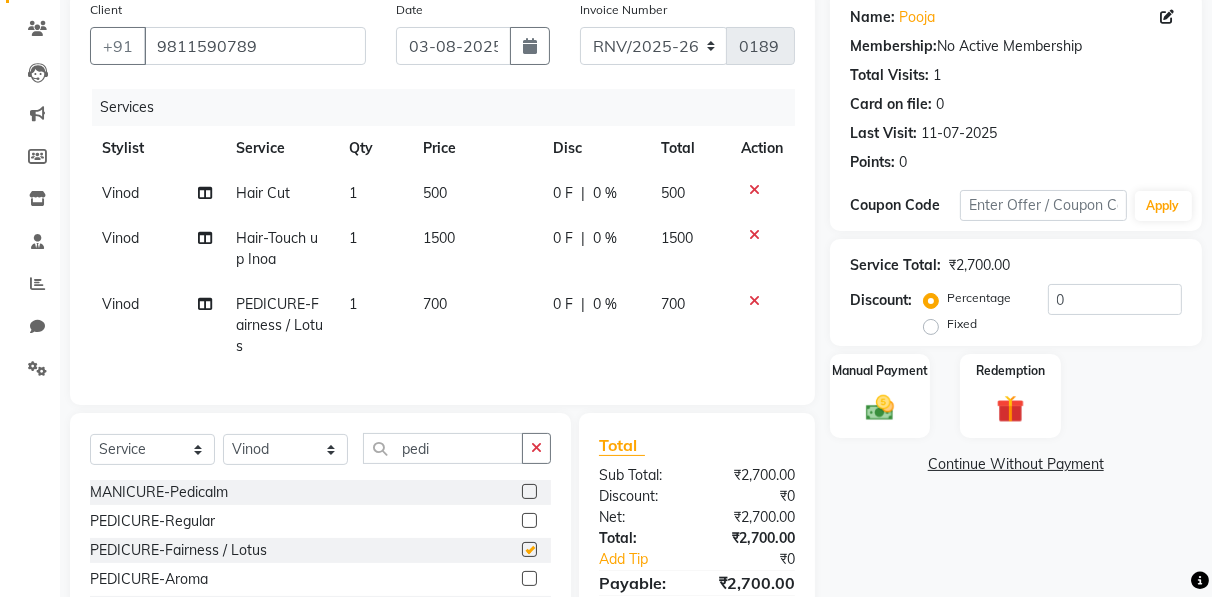 checkbox on "false" 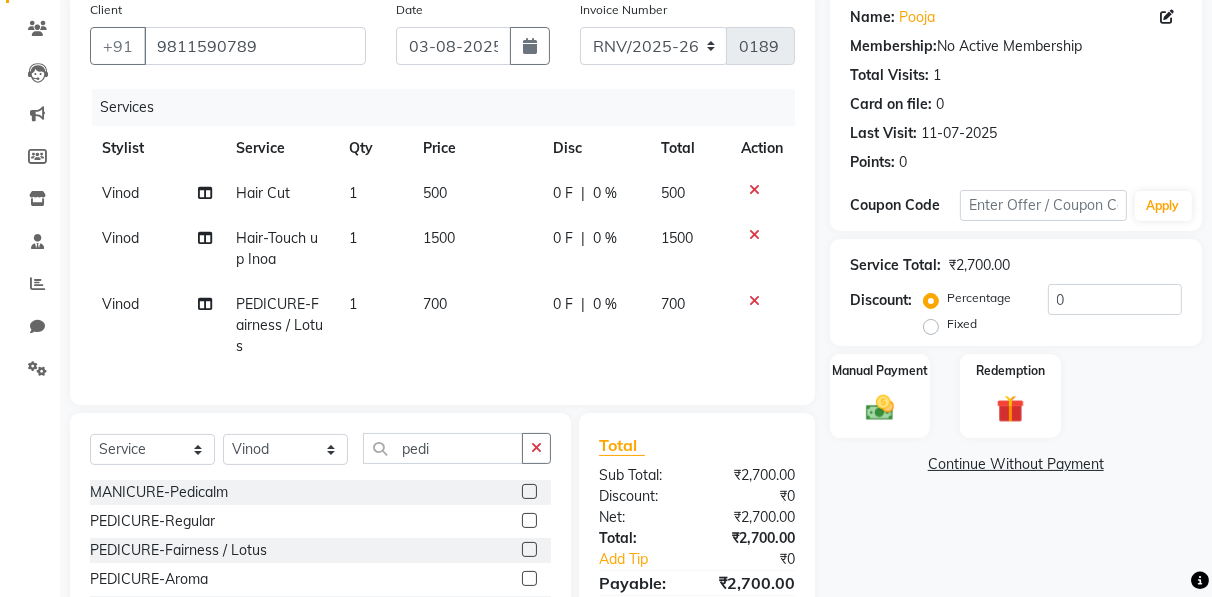 click on "Vinod" 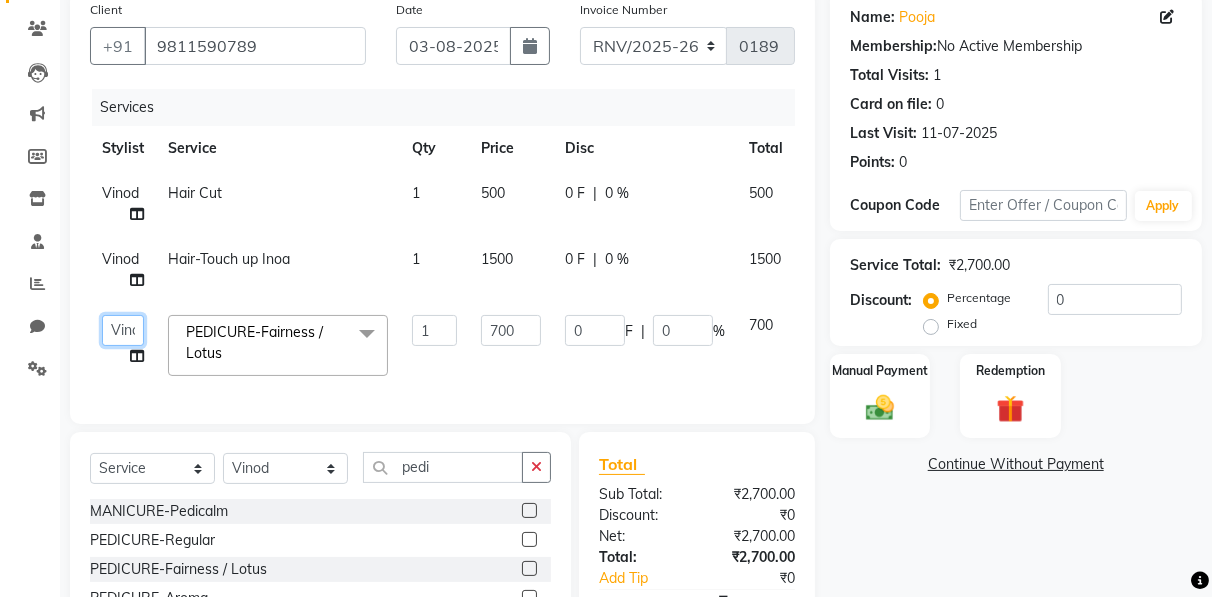 click on "[FIRST] [FIRST] [FIRST] Manager [FIRST] [FIRST] [FIRST] [FIRST] [FIRST] [FIRST] [FIRST] [FIRST] [FIRST]" 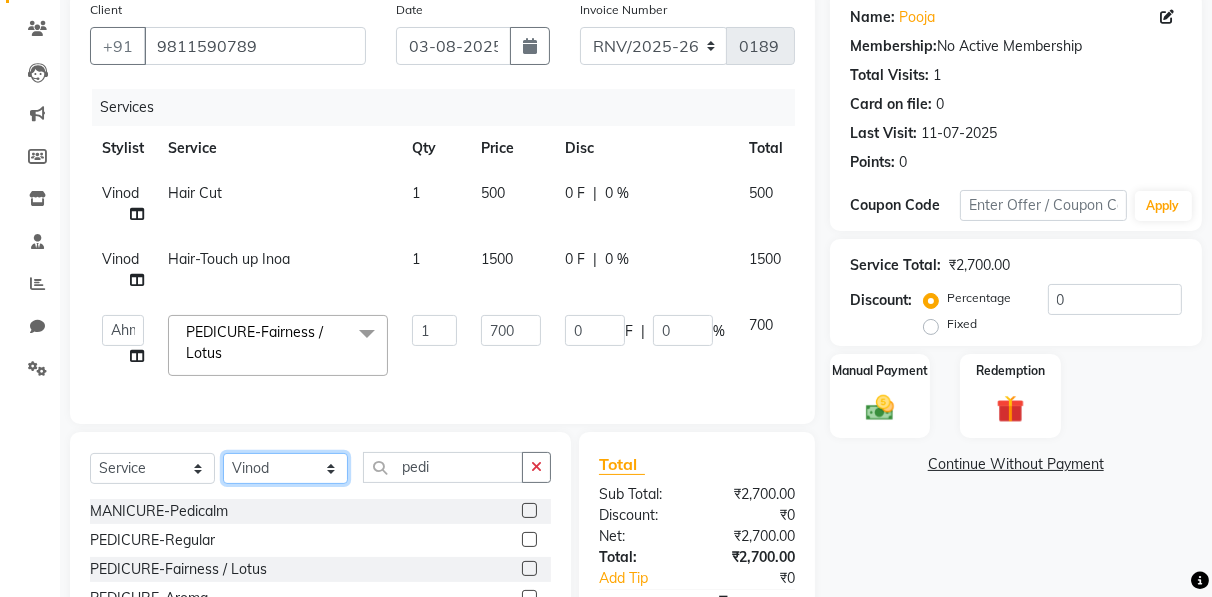 click on "Select Stylist Ahmad Anajli Laxmi Manager Neetu Reetu Ruma Santosh Soniya Tannu Tilak Vinod Zeeshan" 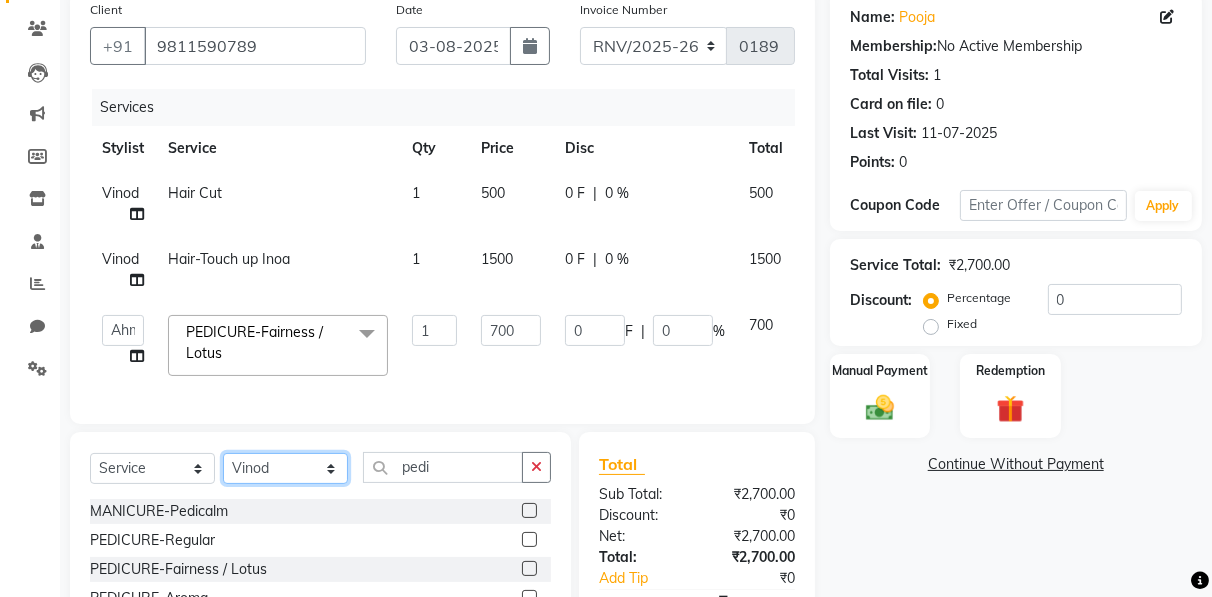select on "85671" 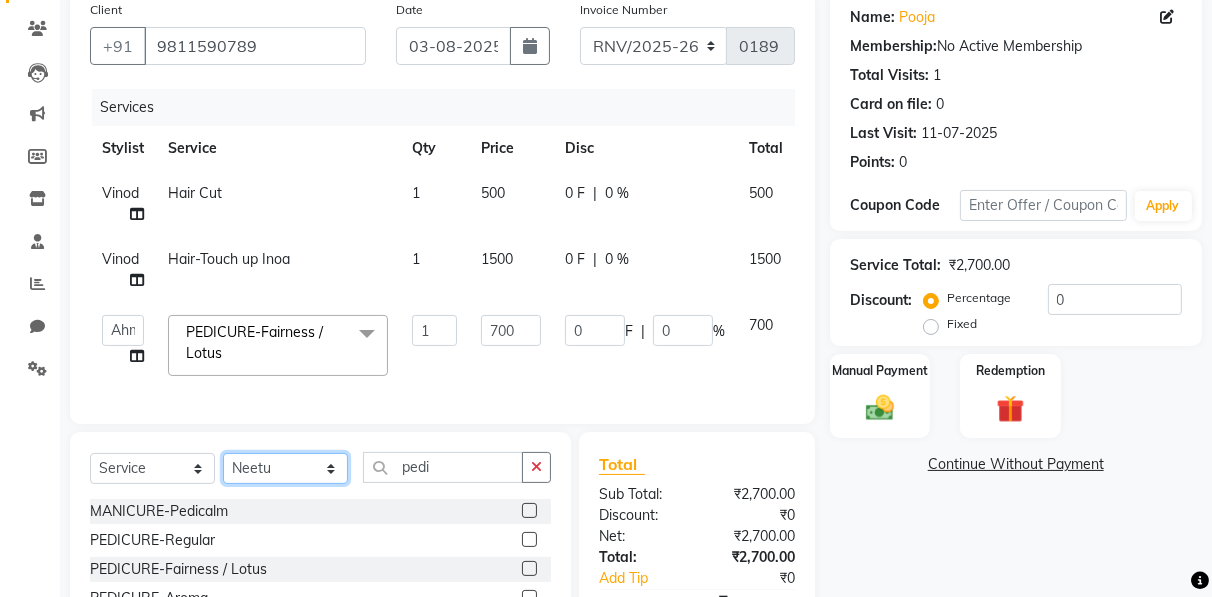 click on "Select Stylist Ahmad Anajli Laxmi Manager Neetu Reetu Ruma Santosh Soniya Tannu Tilak Vinod Zeeshan" 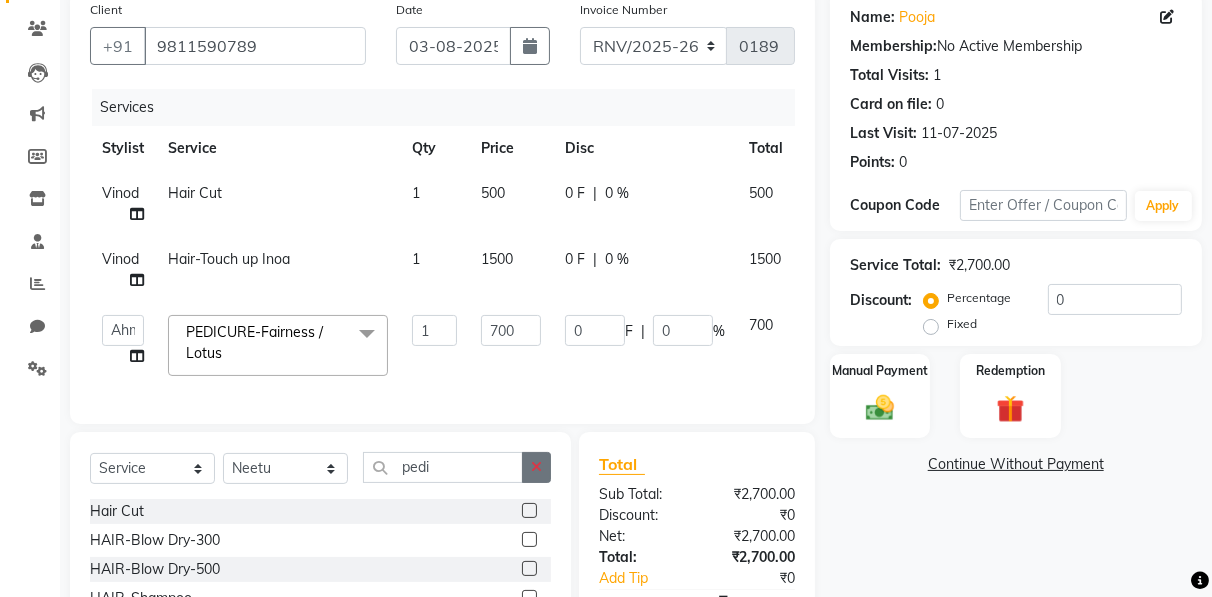 click 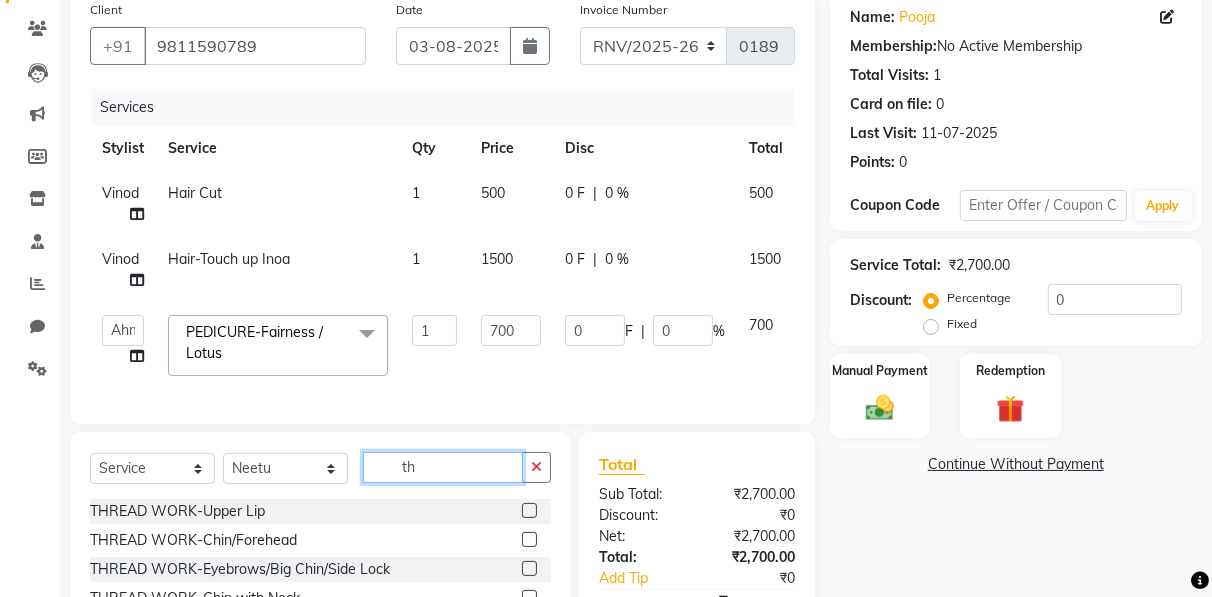 type on "th" 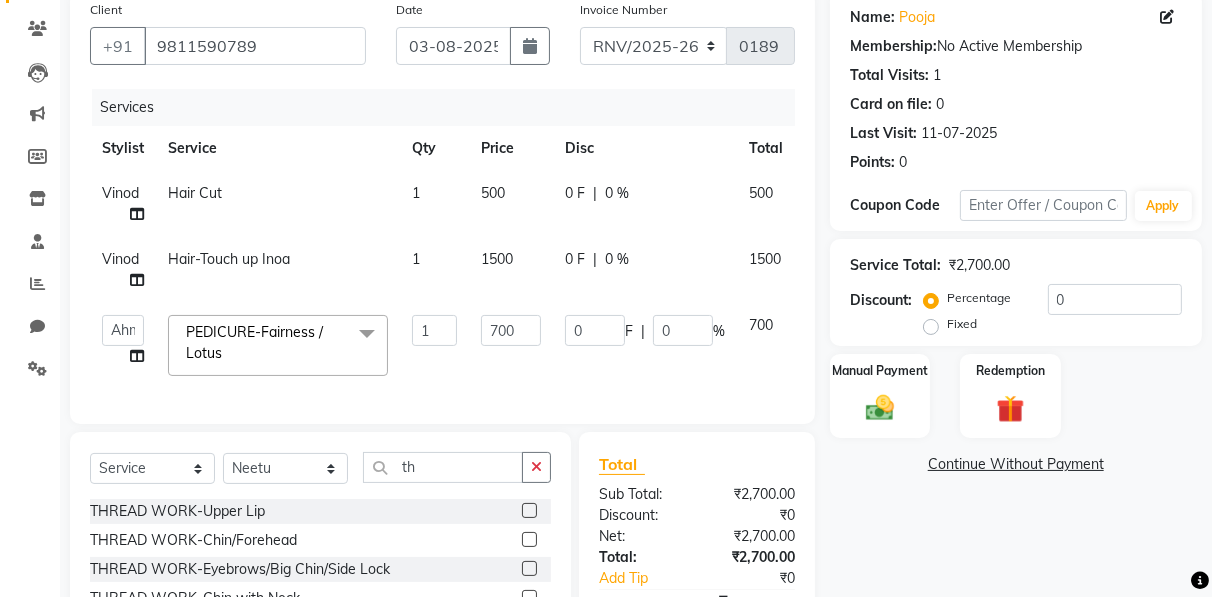 click 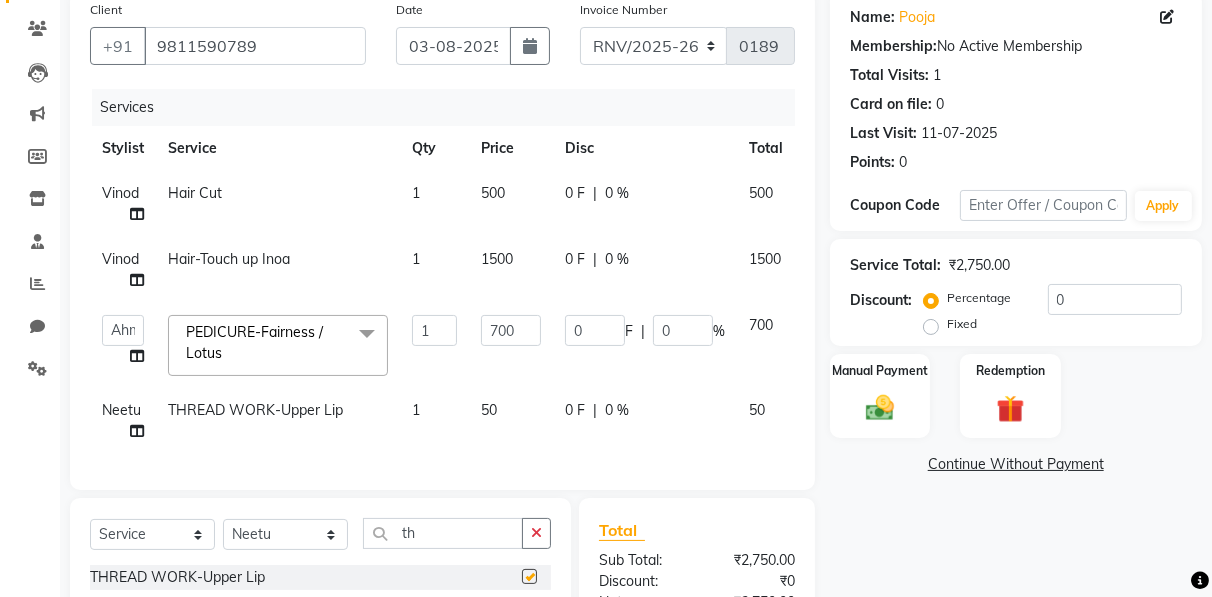 checkbox on "false" 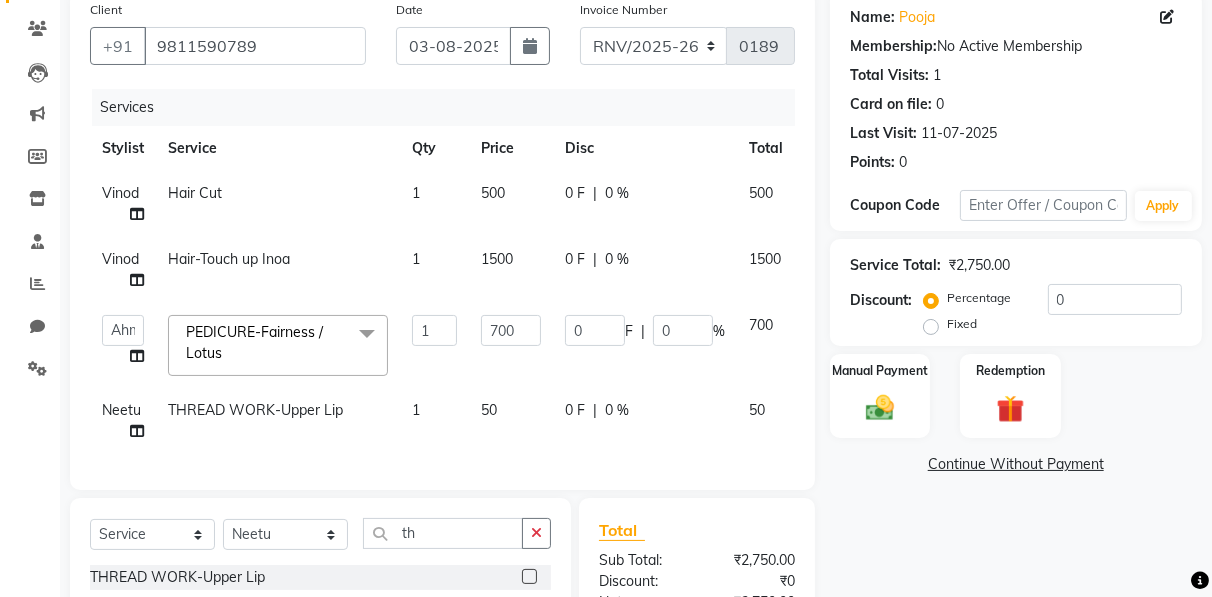 scroll, scrollTop: 395, scrollLeft: 0, axis: vertical 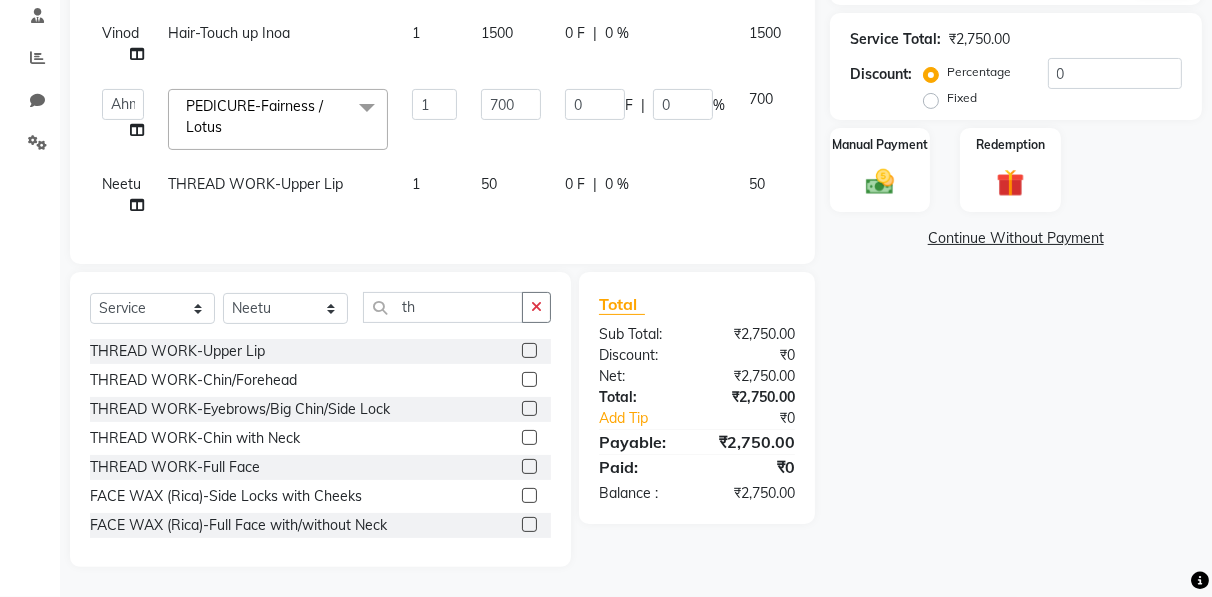 click 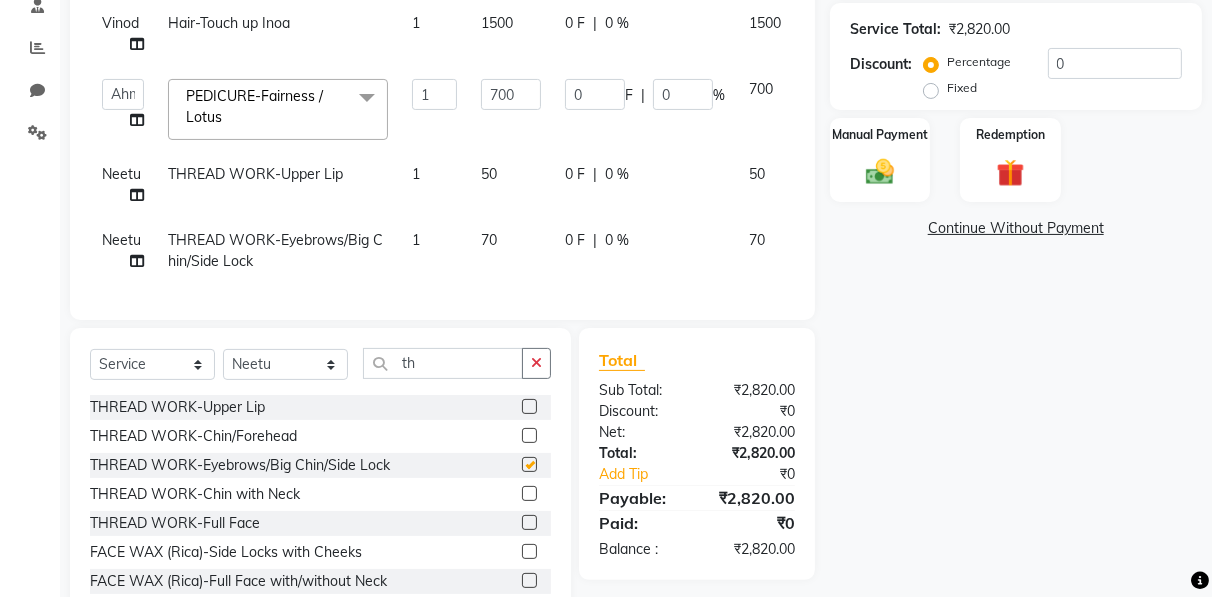 checkbox on "false" 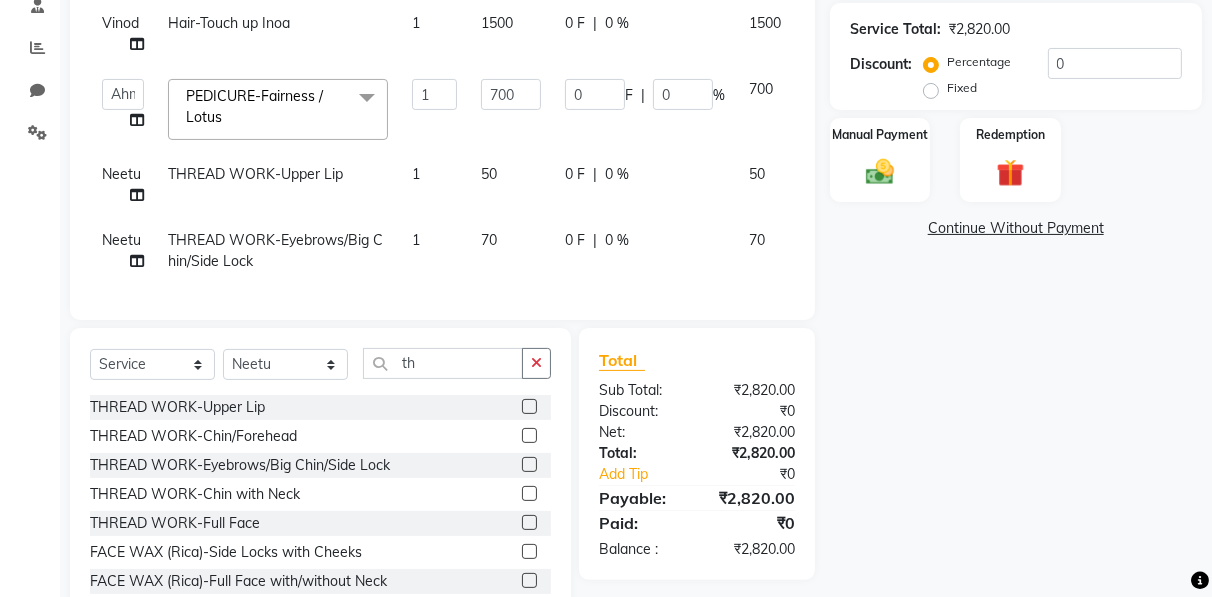 scroll, scrollTop: 0, scrollLeft: 0, axis: both 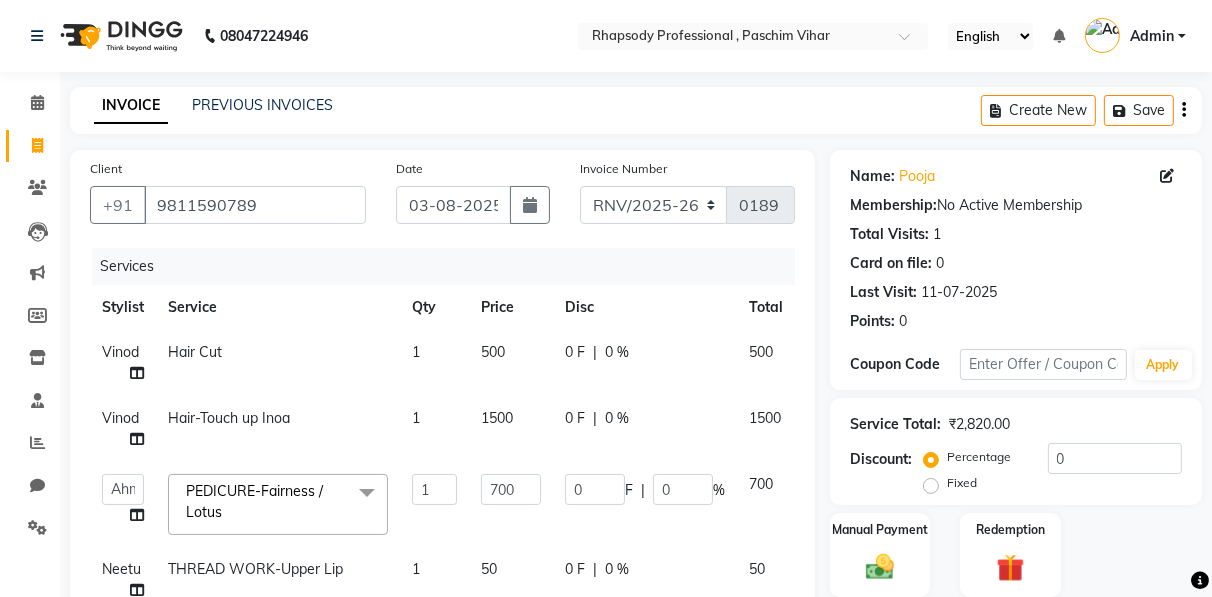 click 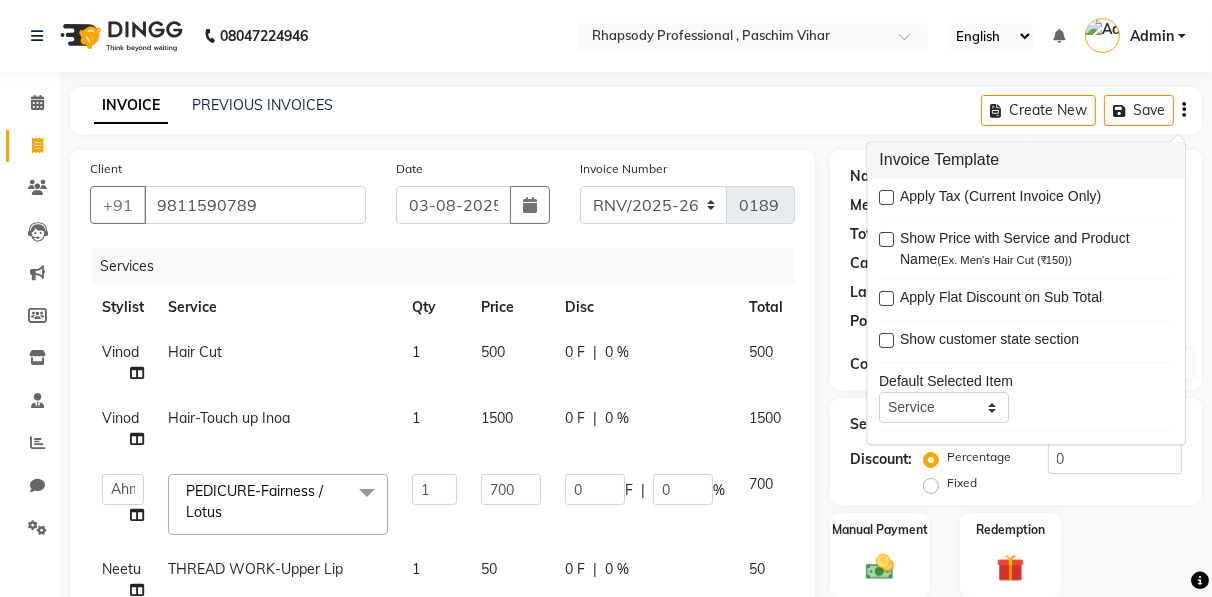 click 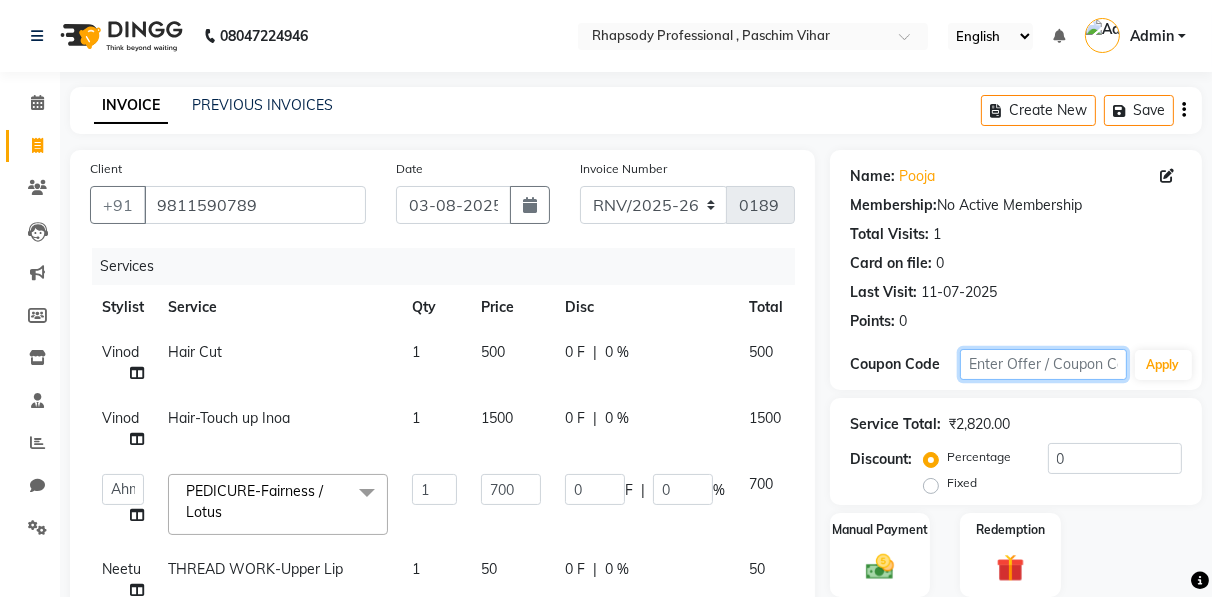 click 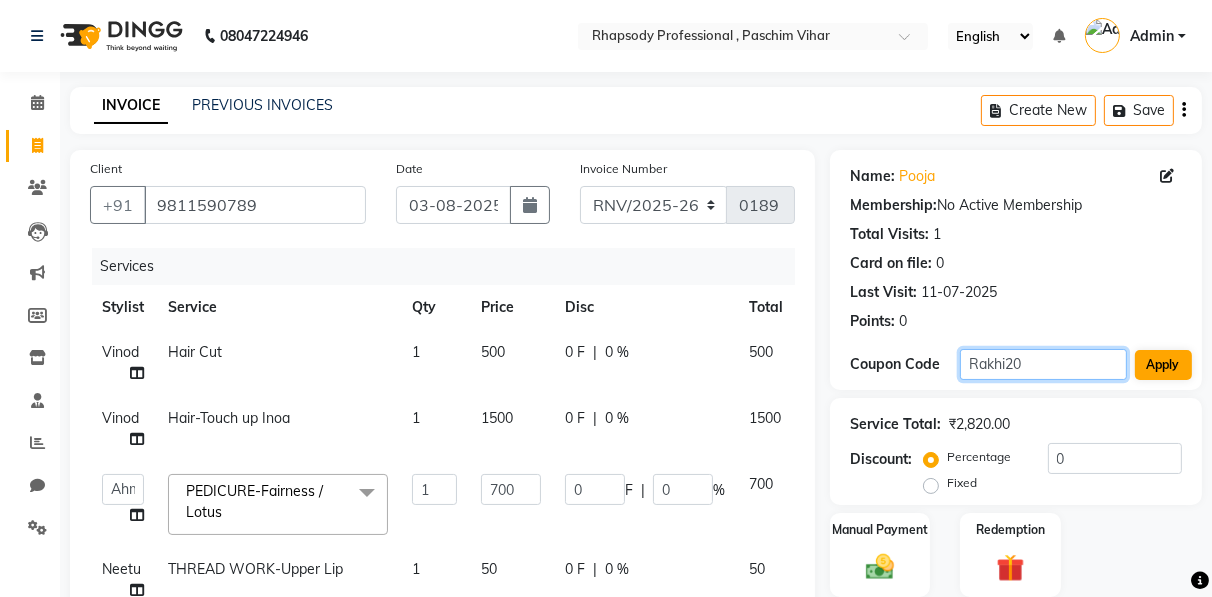 type on "Rakhi20" 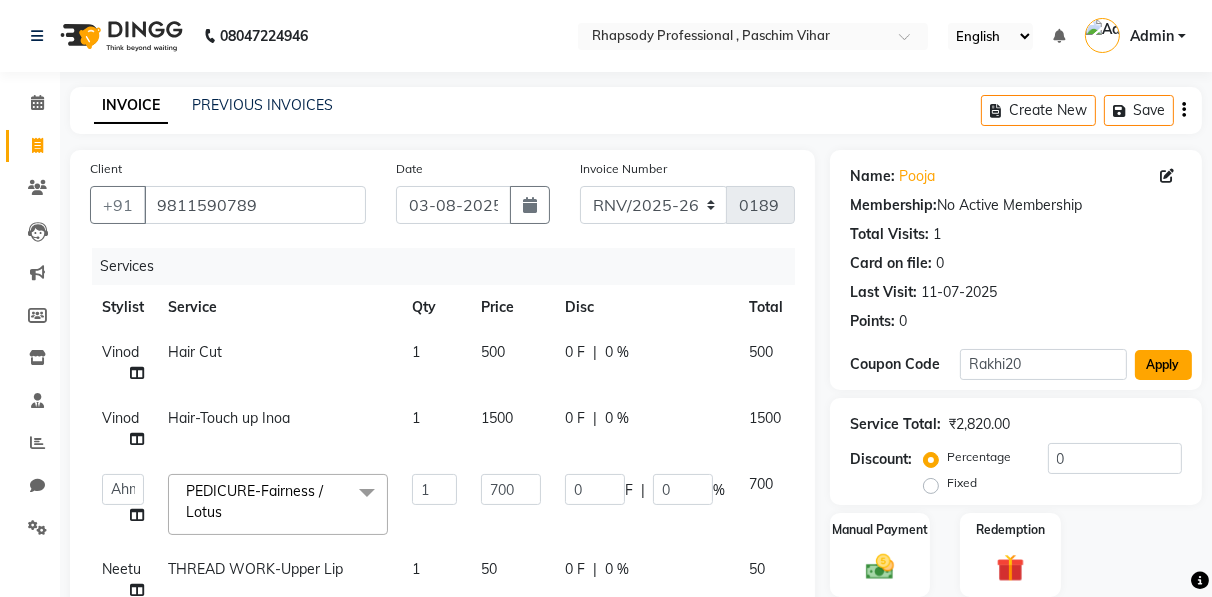 click on "Apply" 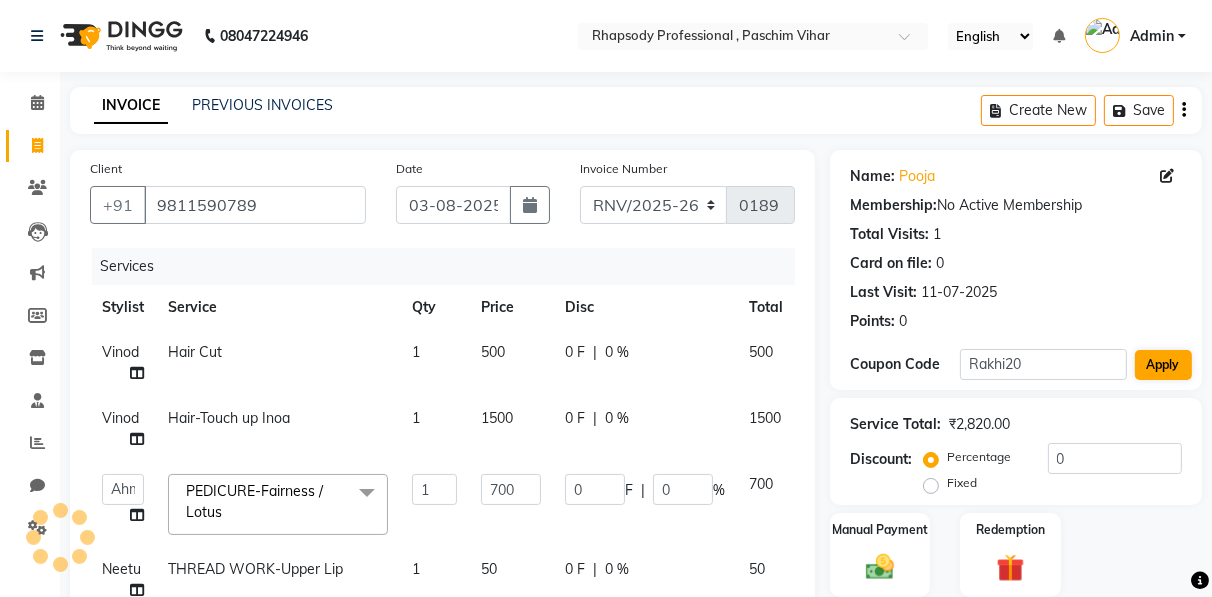 type on "20" 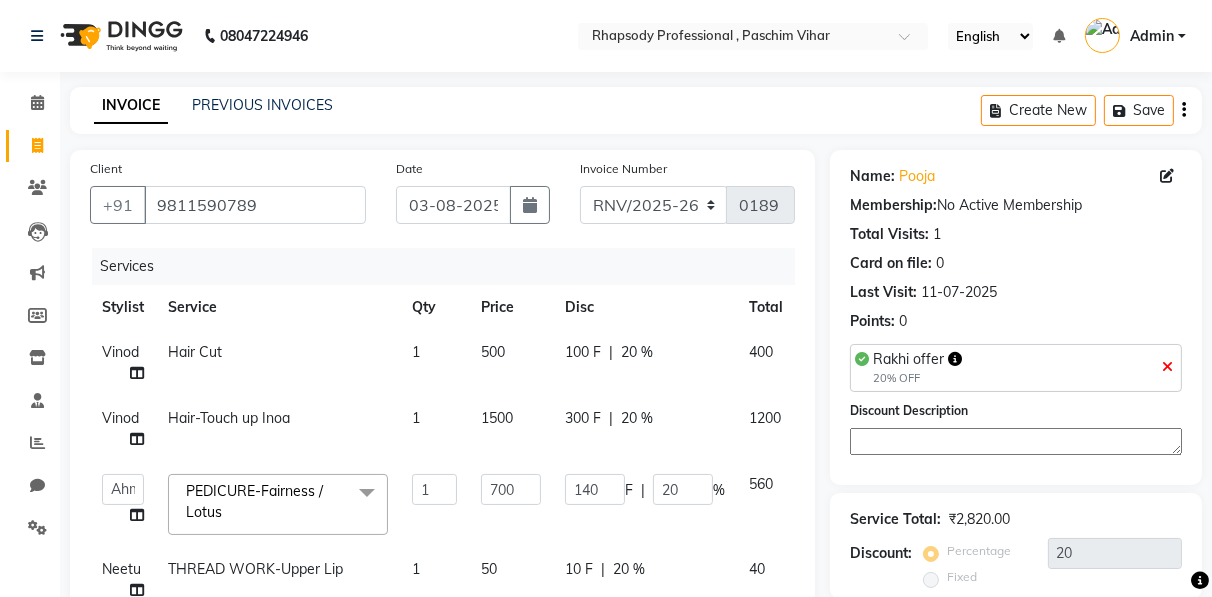 scroll, scrollTop: 461, scrollLeft: 0, axis: vertical 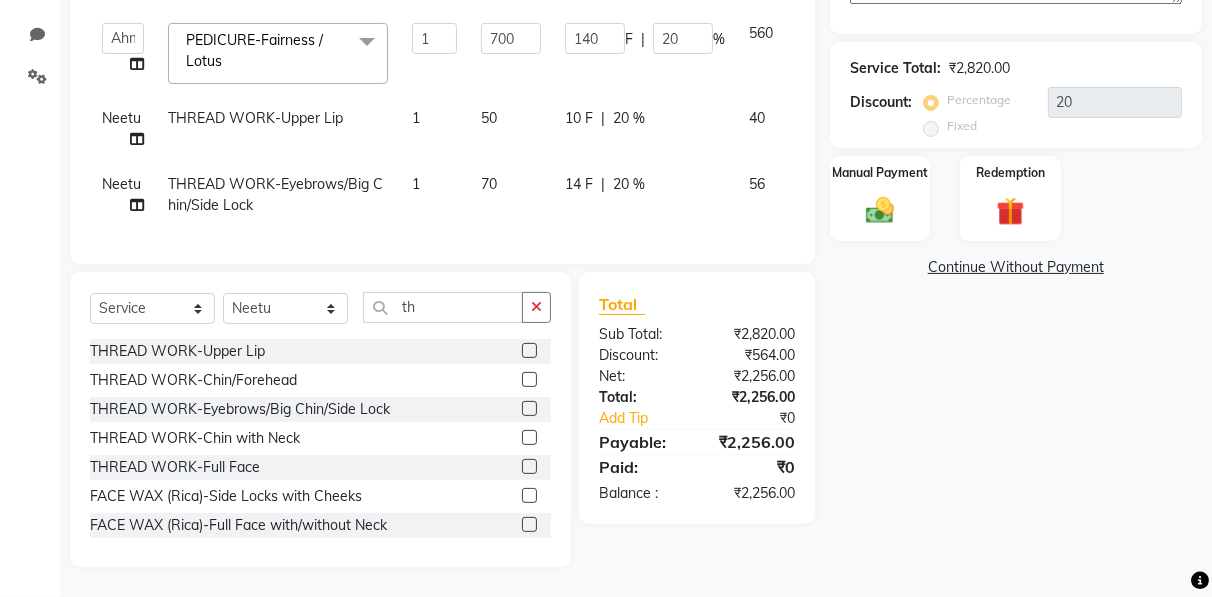 click on "Name: [FIRST] [LAST] Membership:  No Active Membership  Total Visits:  1 Card on file:  0 Last Visit:   11-07-2025 Points:   0  Rakhi offer  20% OFF  Discount Description Service Total:  ₹2,820.00  Discount:  Percentage   Fixed  20 Manual Payment Redemption  Continue Without Payment" 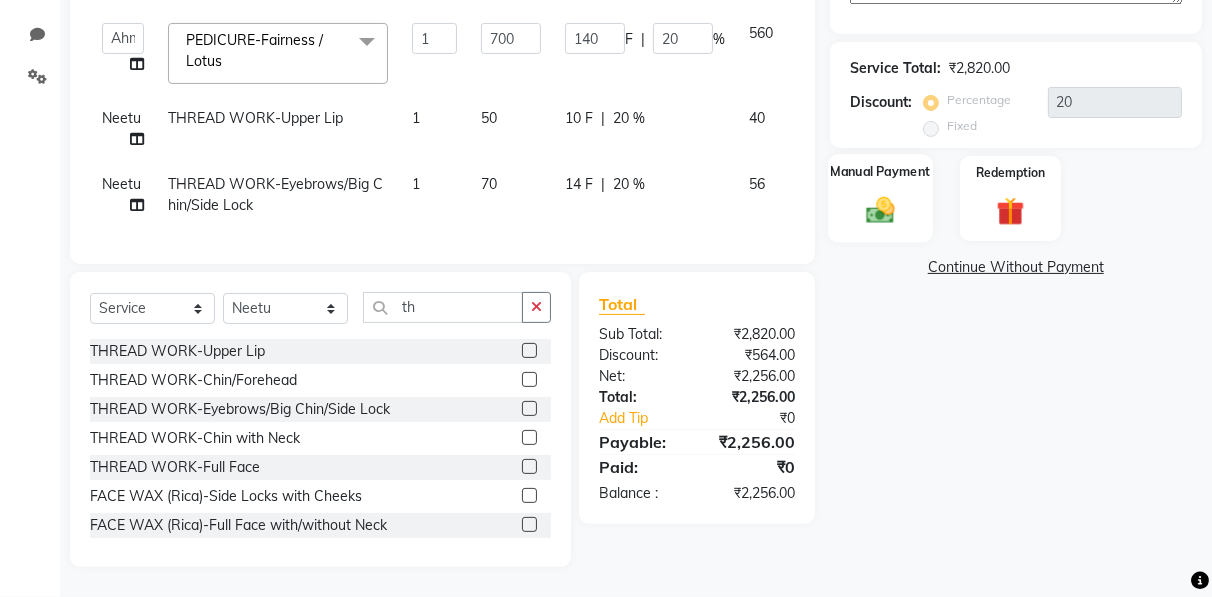 click on "Manual Payment" 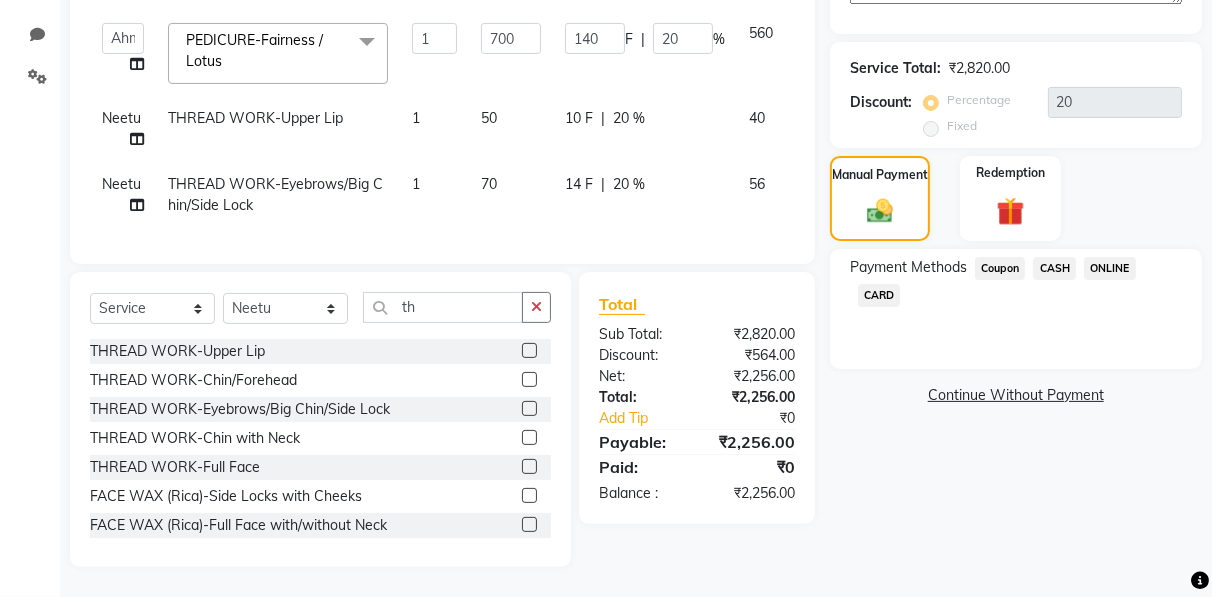 click on "ONLINE" 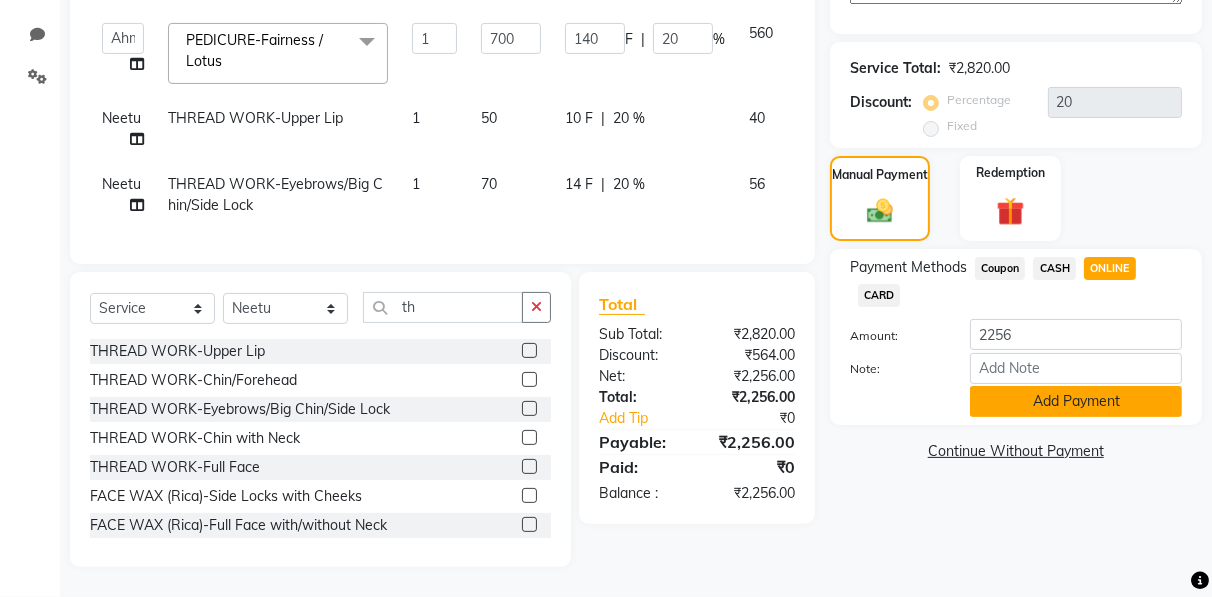 click on "Add Payment" 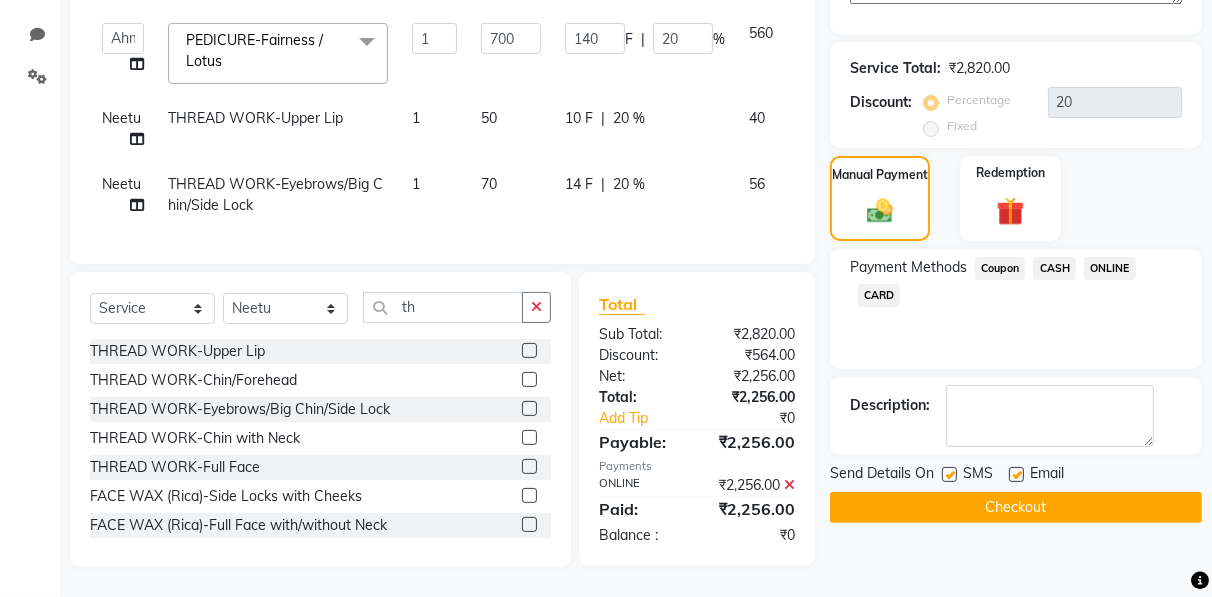 click on "Checkout" 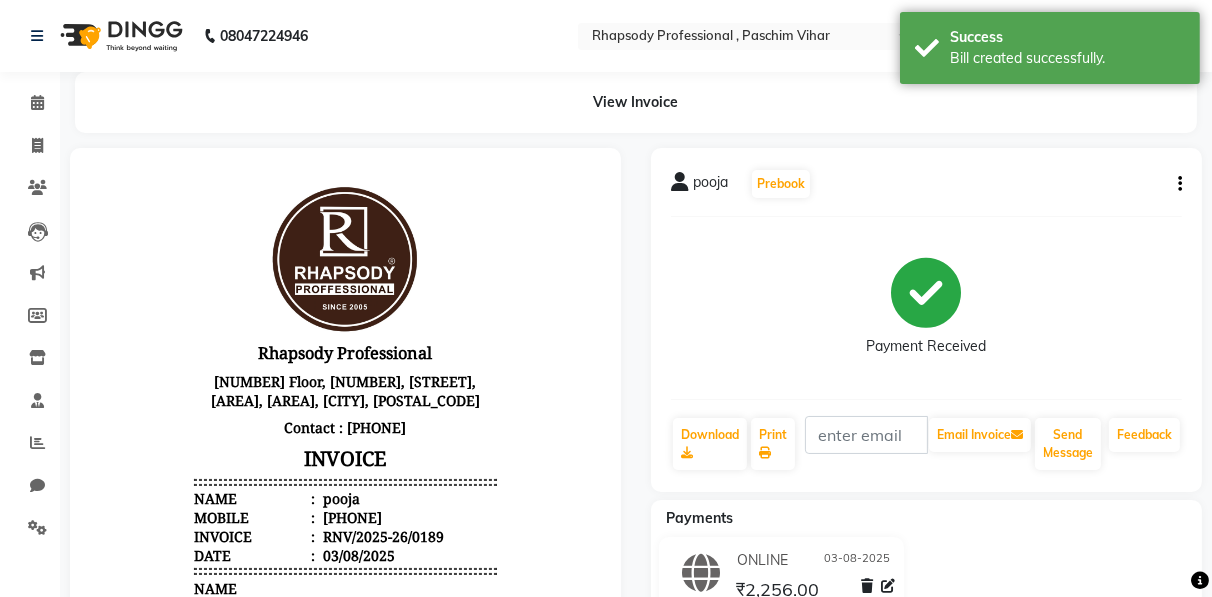 scroll, scrollTop: 0, scrollLeft: 0, axis: both 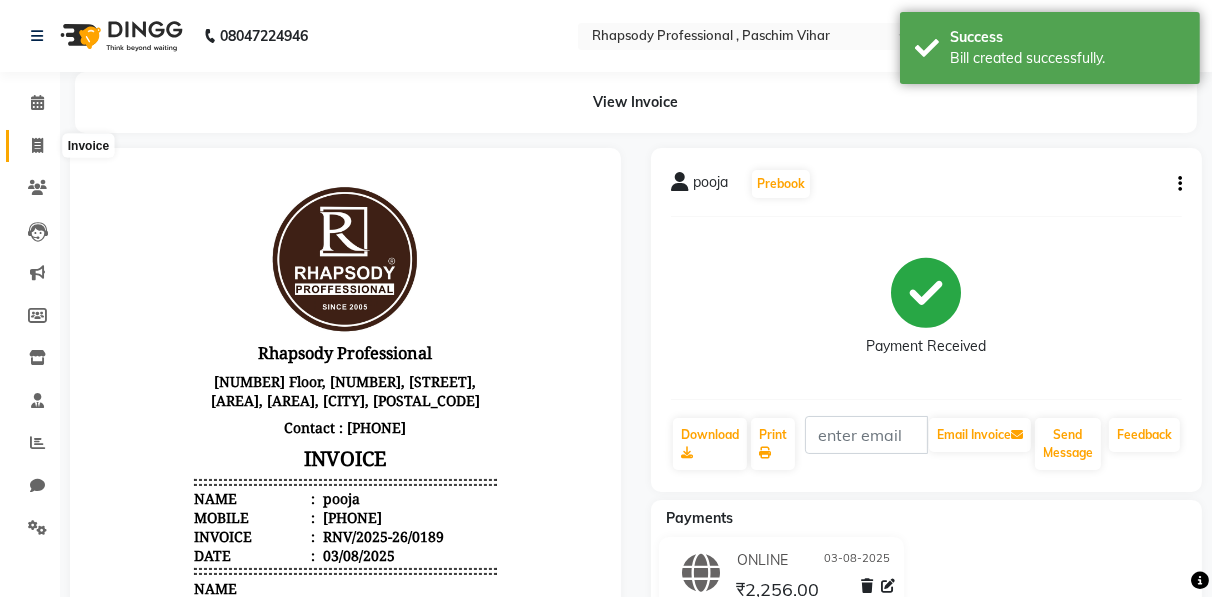 click 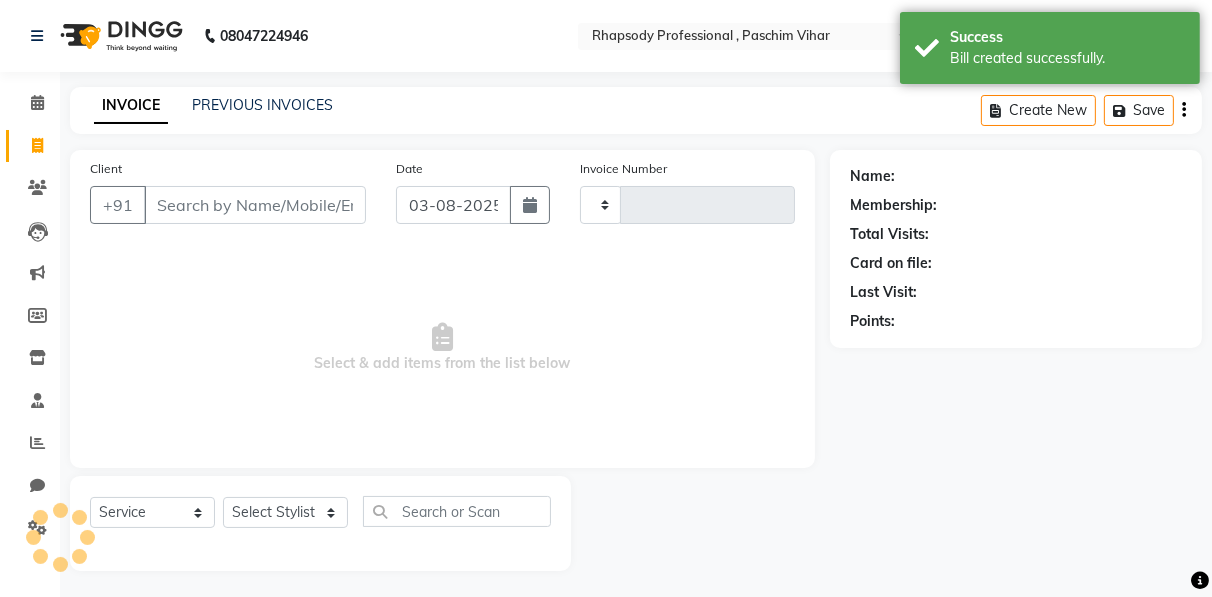 scroll, scrollTop: 3, scrollLeft: 0, axis: vertical 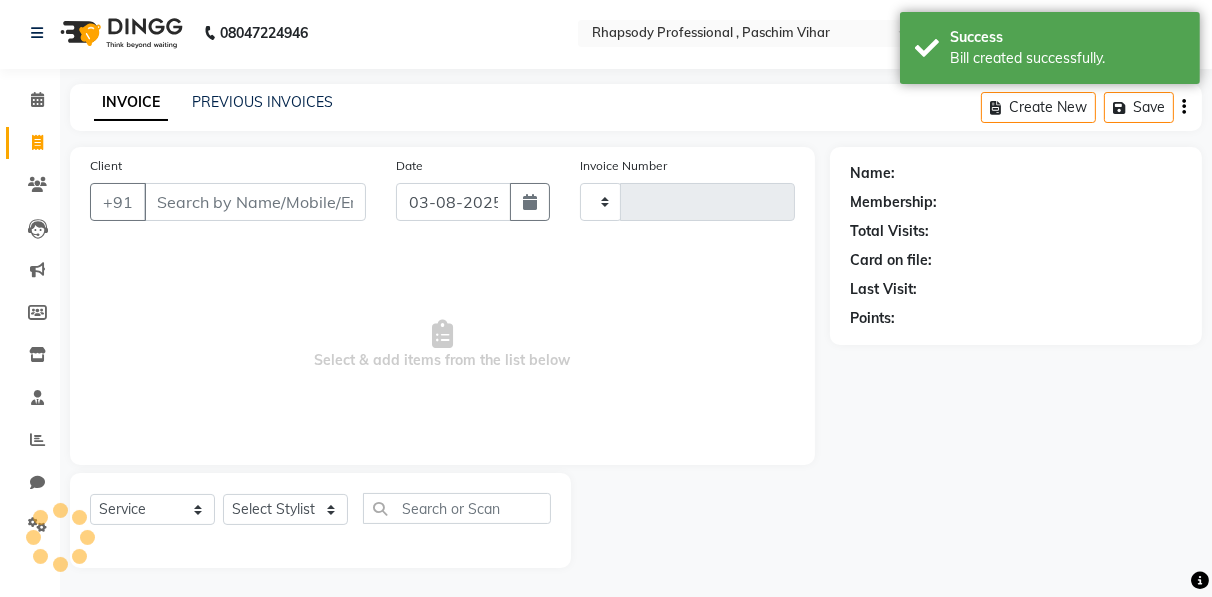 type on "0234" 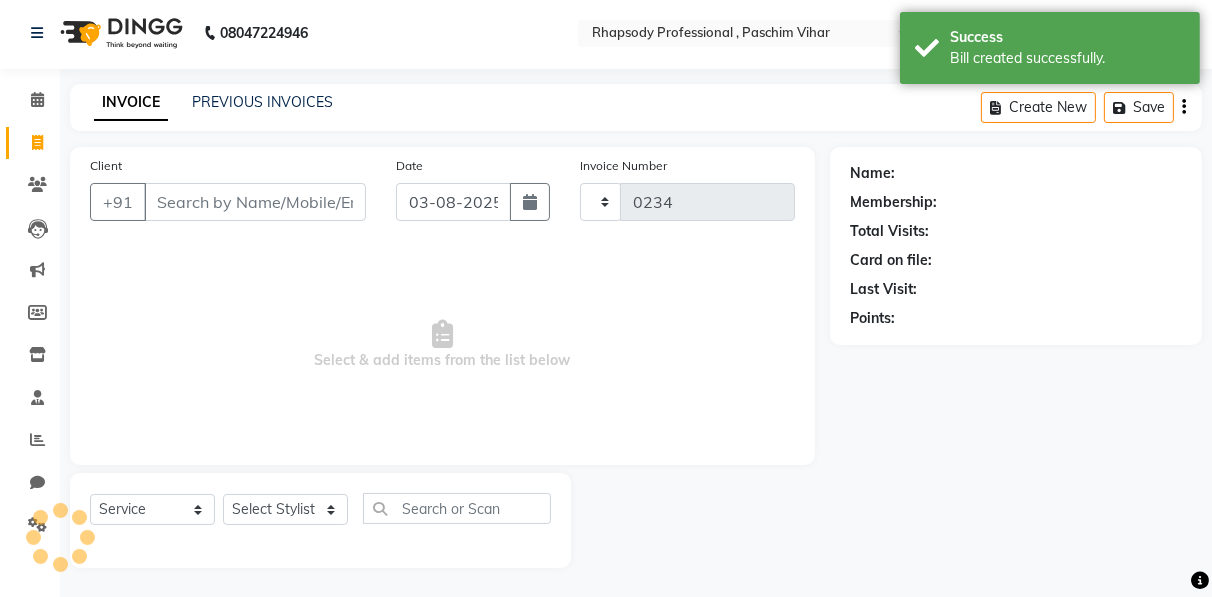 select on "8581" 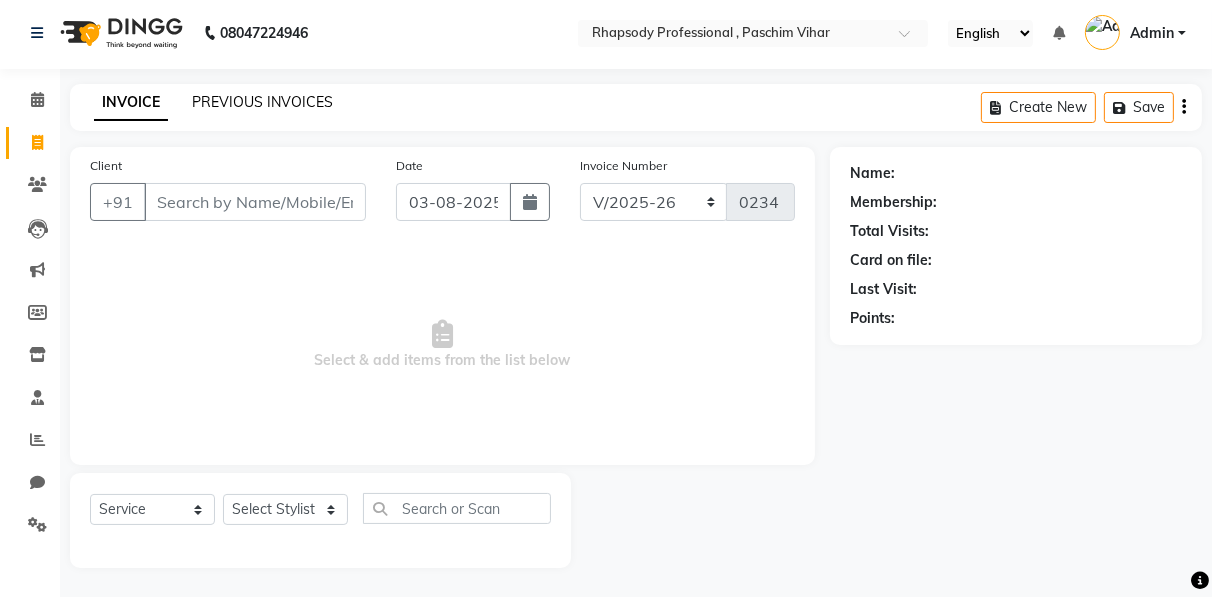 click on "PREVIOUS INVOICES" 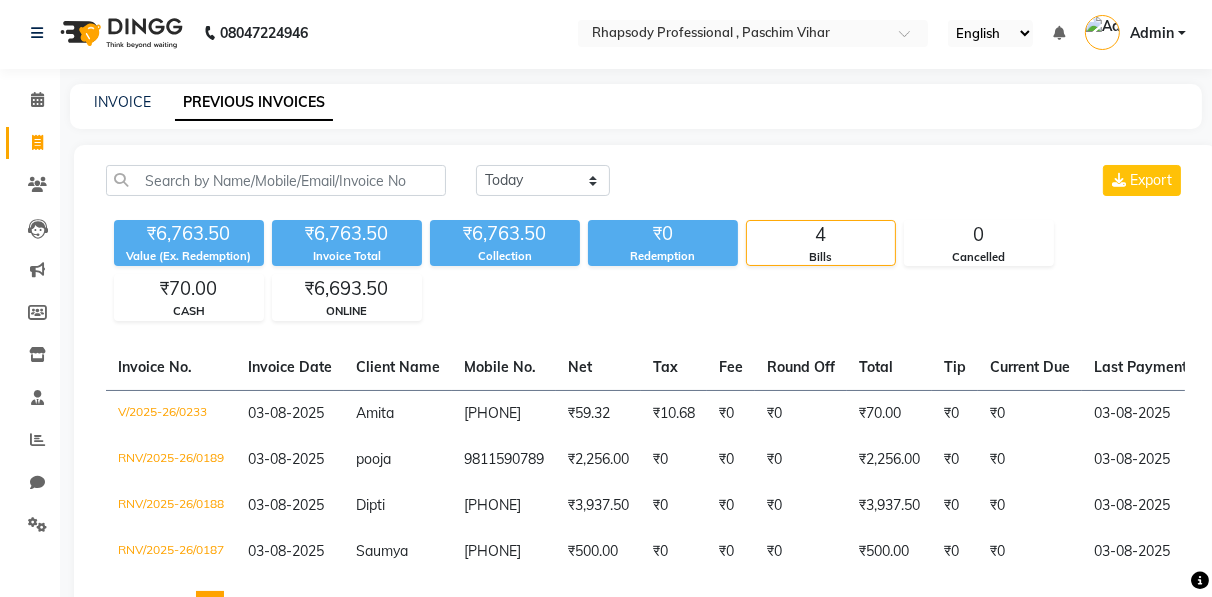 scroll, scrollTop: 0, scrollLeft: 0, axis: both 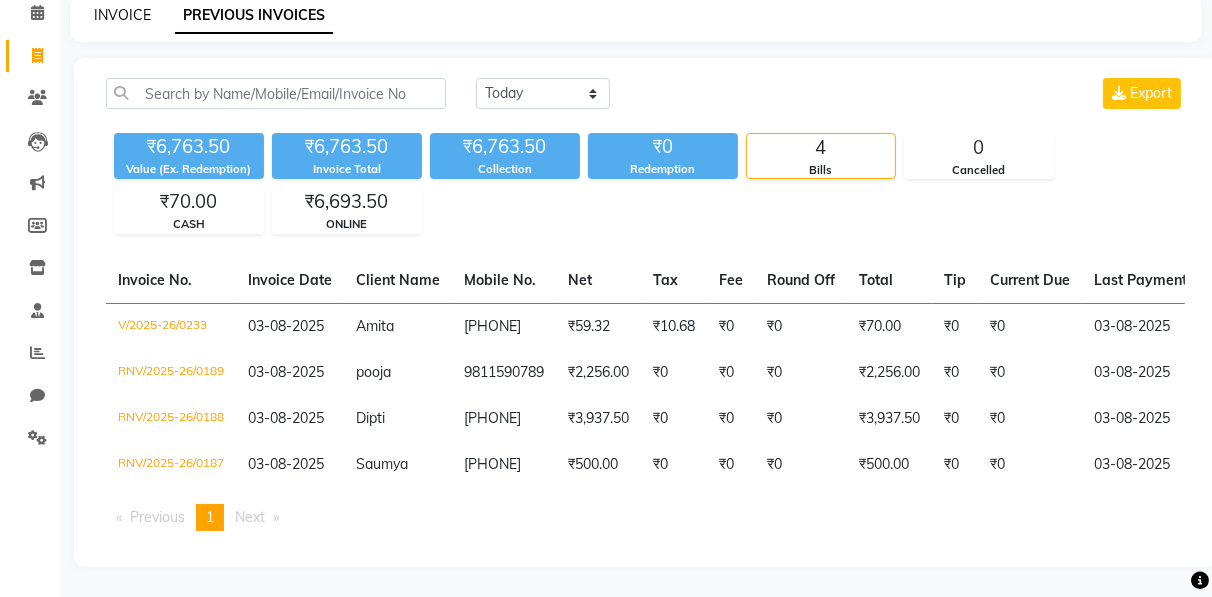 click on "INVOICE" 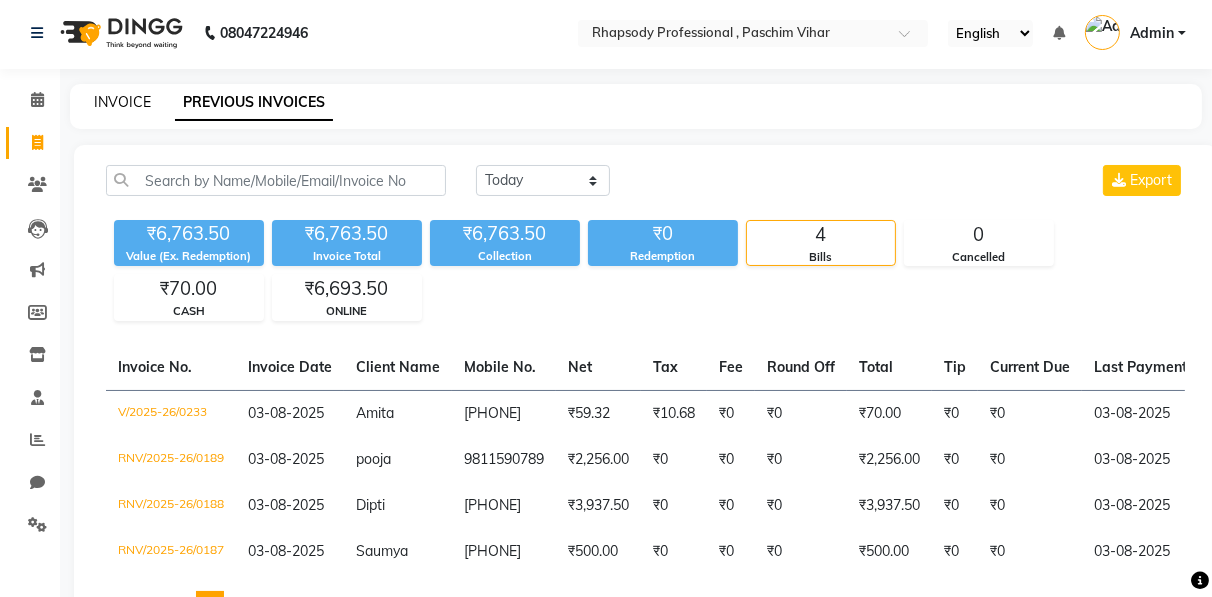 select on "service" 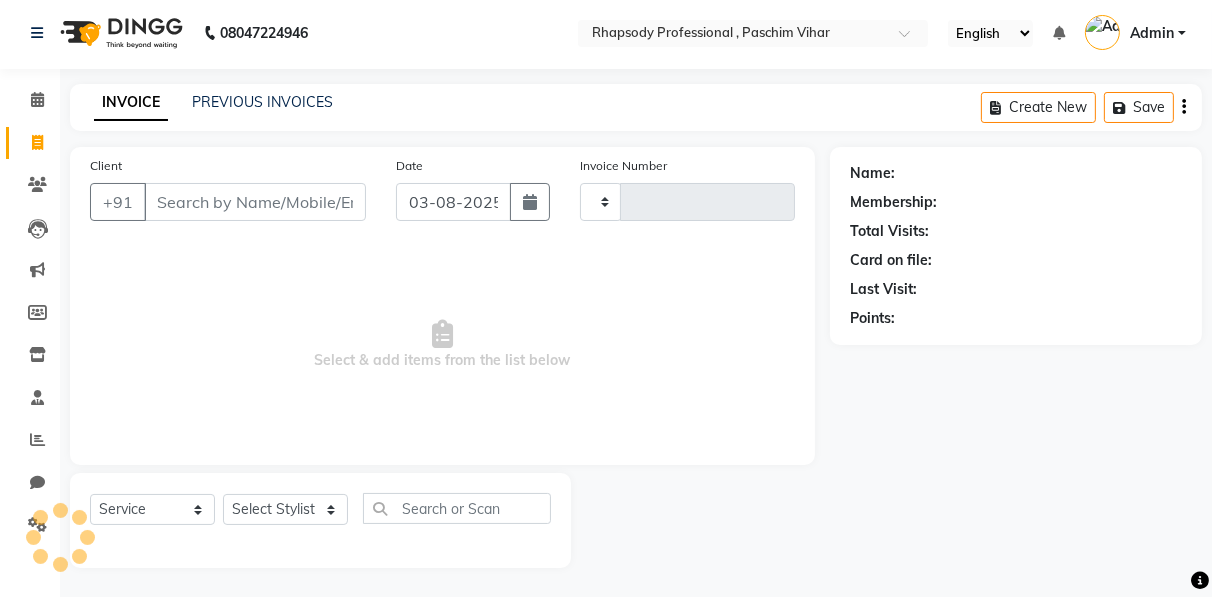 type on "0234" 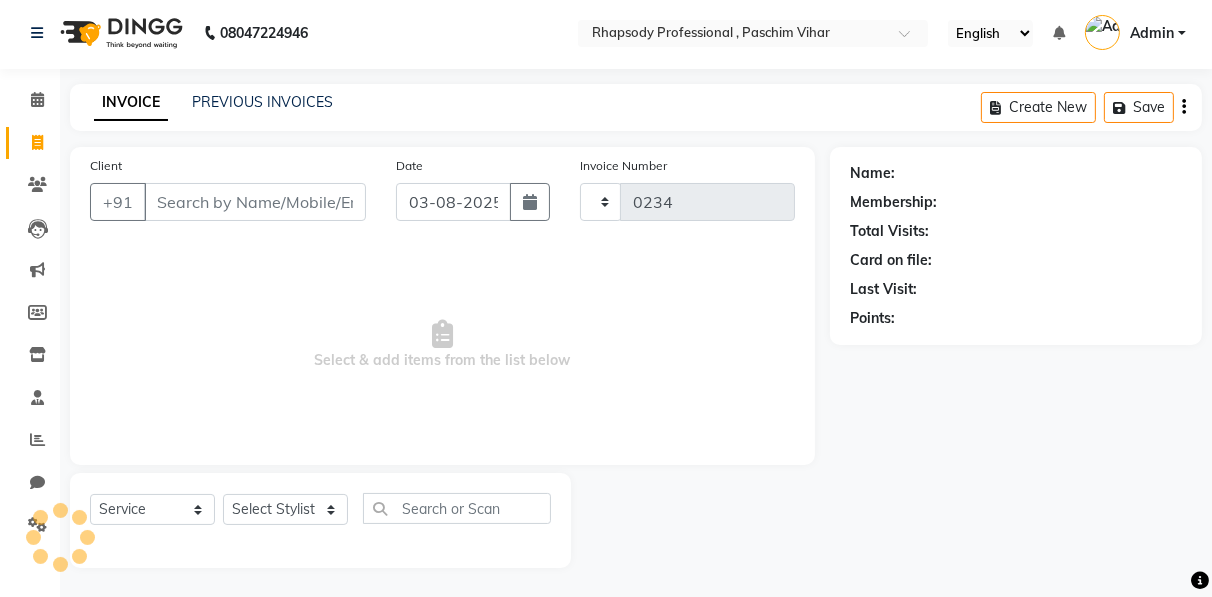select on "8581" 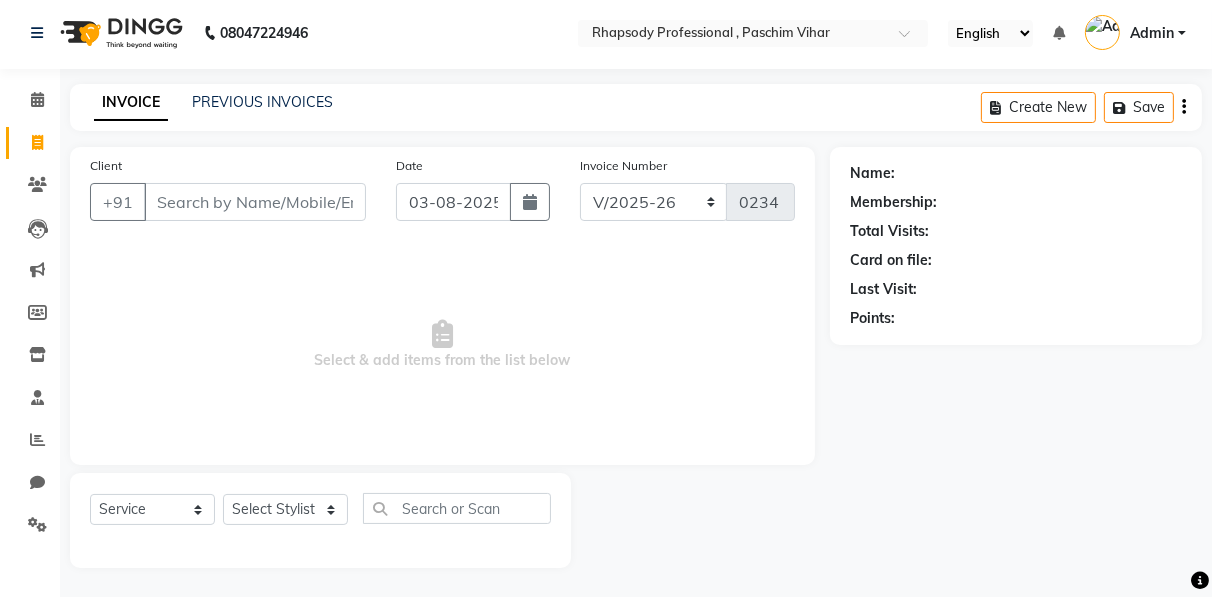 click on "Client" at bounding box center [255, 202] 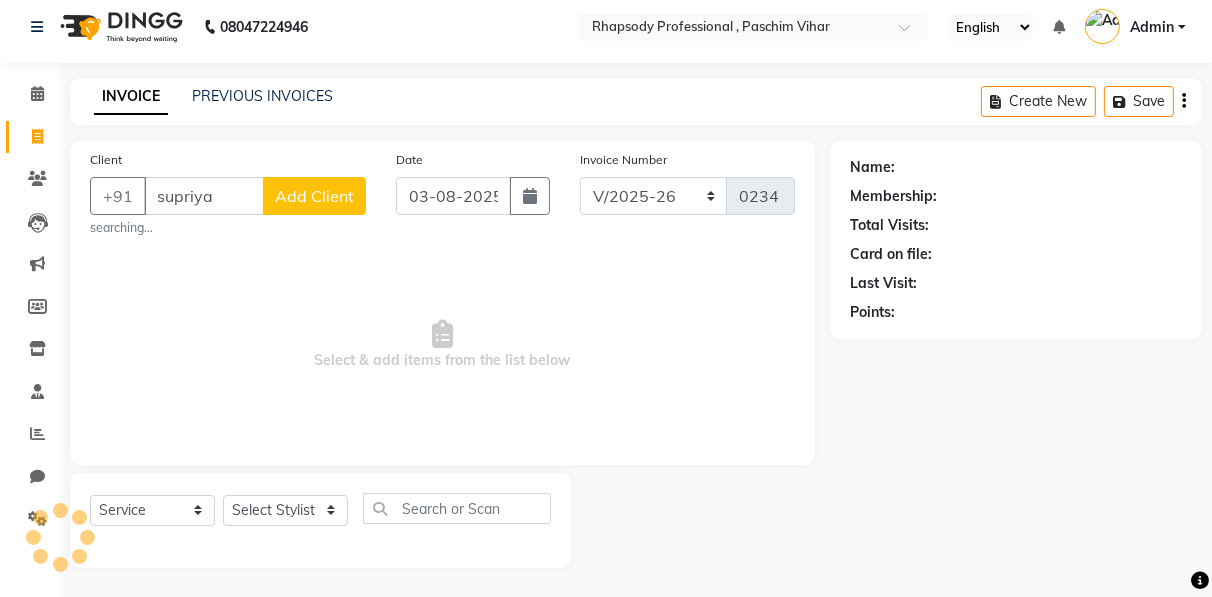 scroll, scrollTop: 3, scrollLeft: 0, axis: vertical 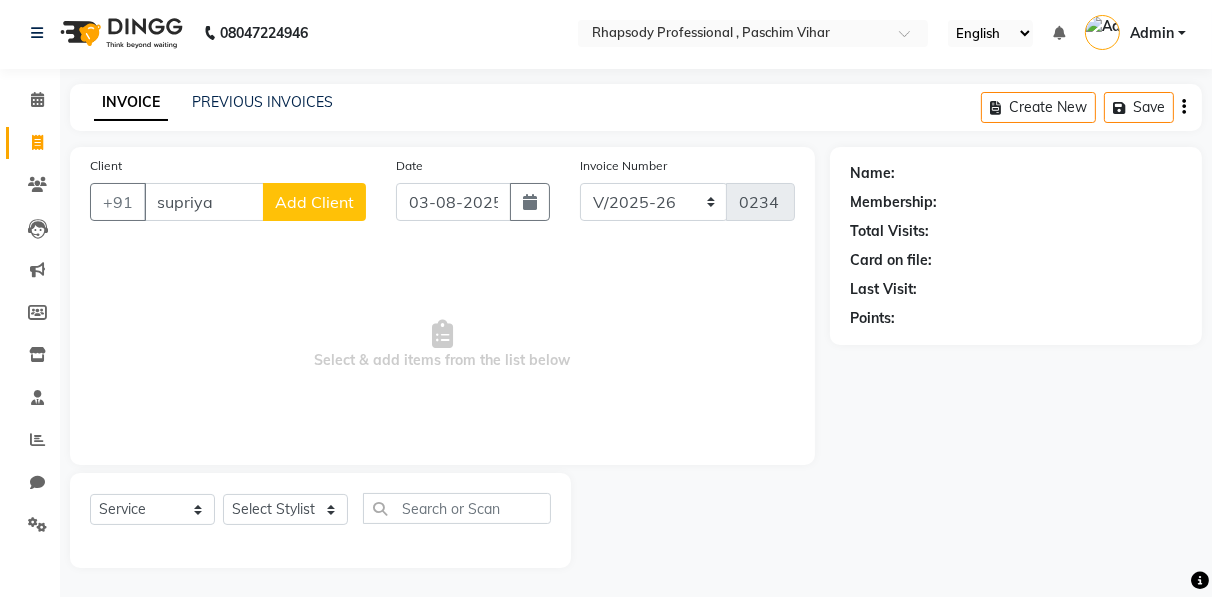 click on "supriya" at bounding box center (204, 202) 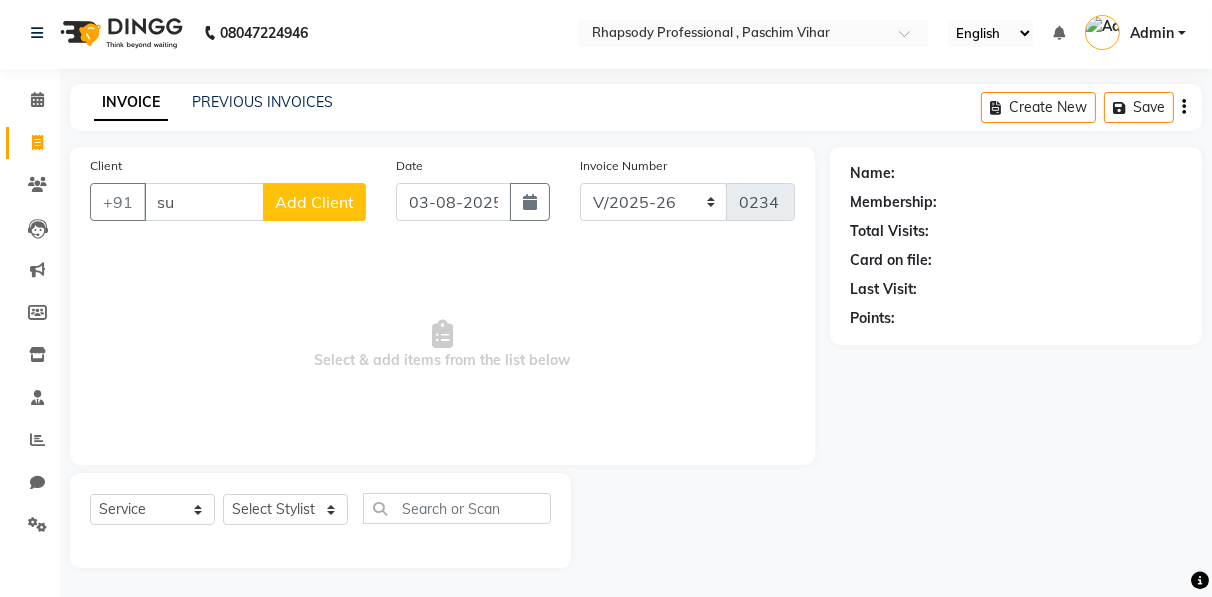 type on "s" 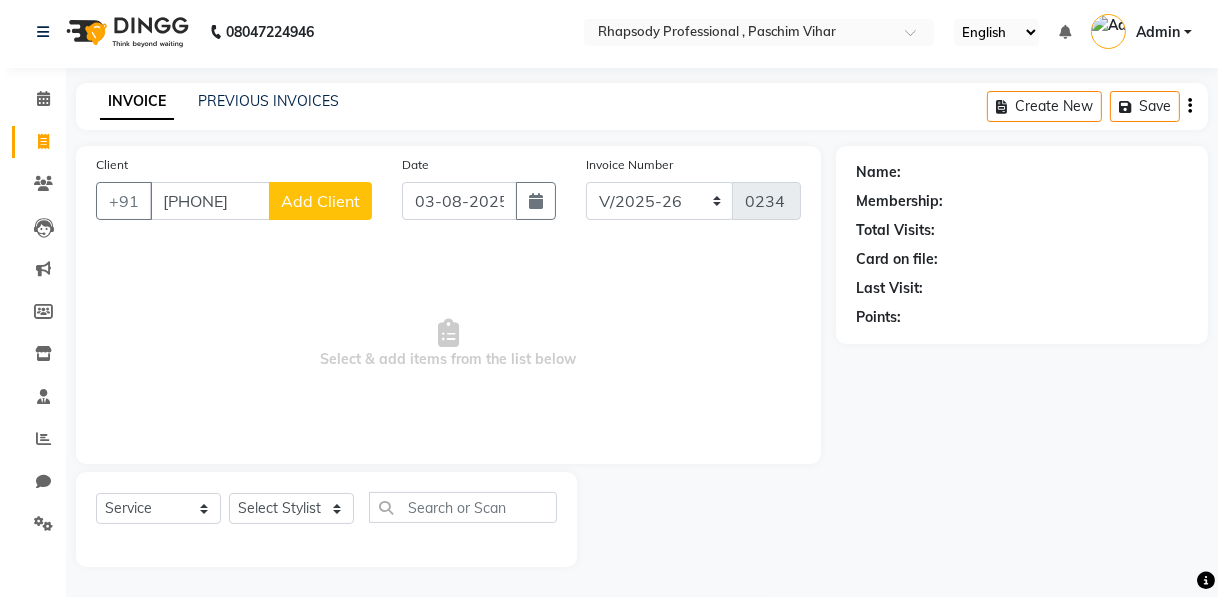 scroll, scrollTop: 3, scrollLeft: 0, axis: vertical 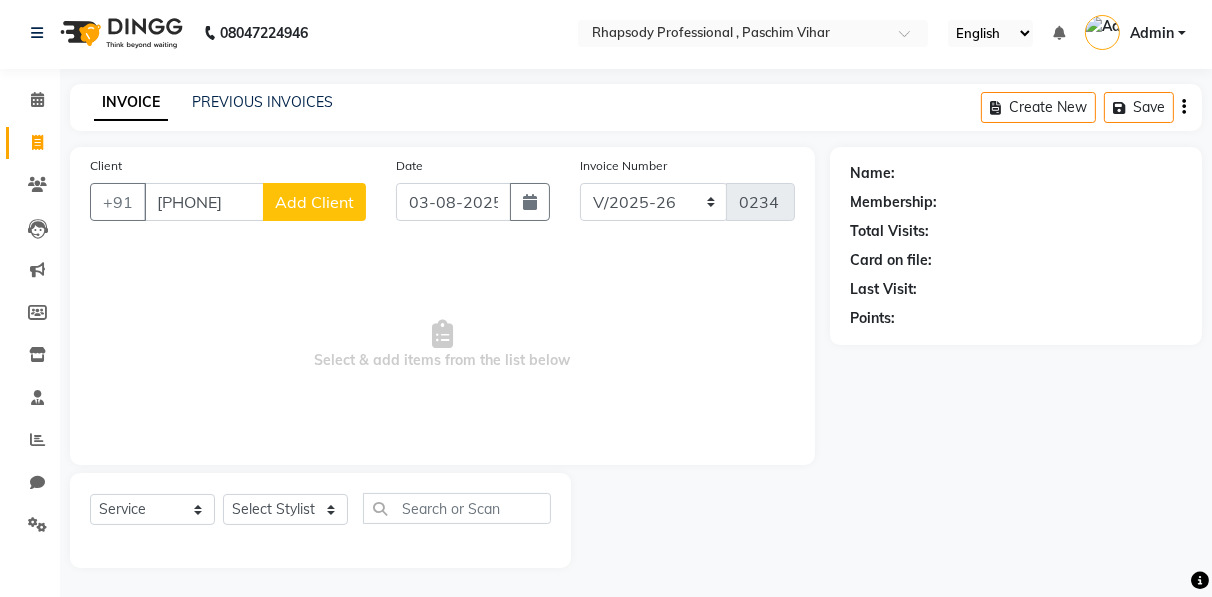 type on "[PHONE]" 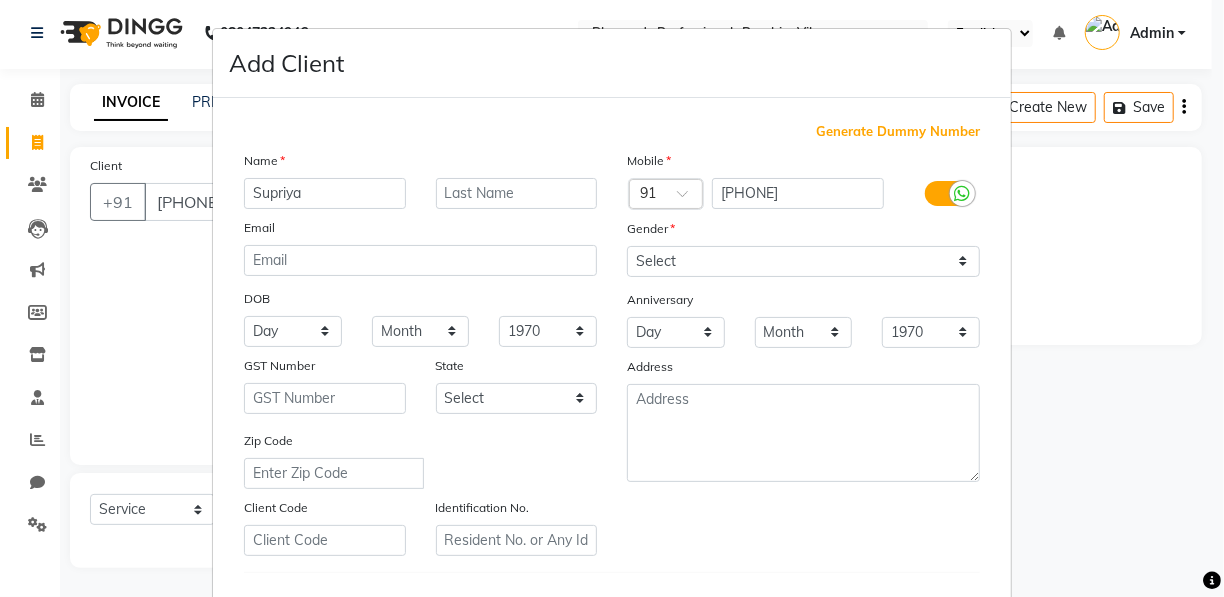 type on "Supriya" 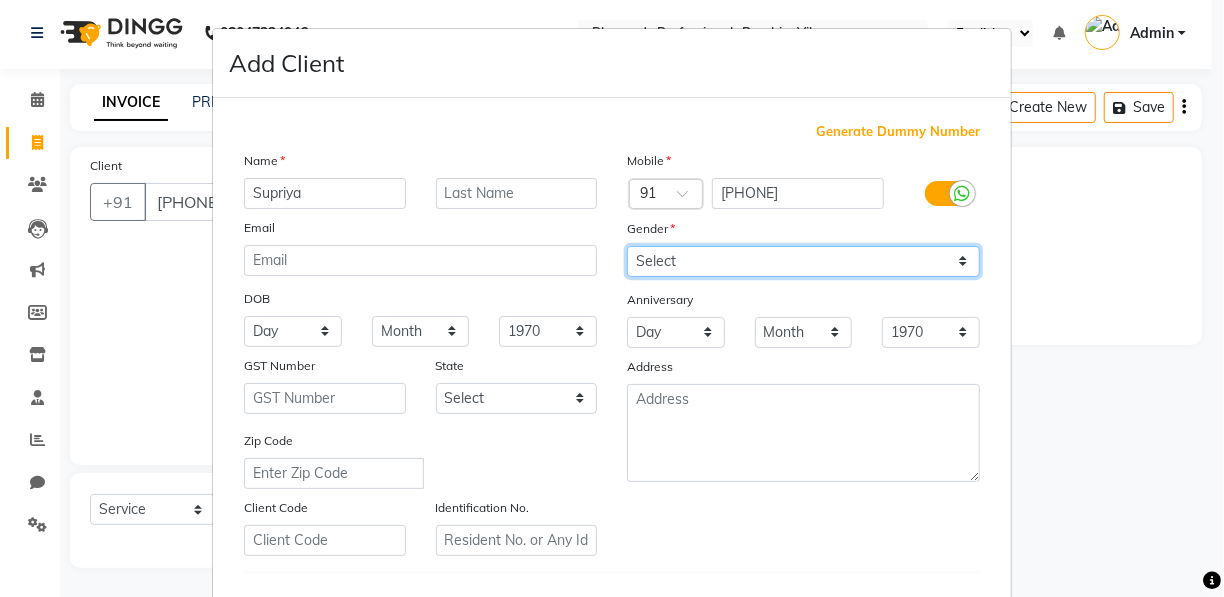 click on "Select Male Female Other Prefer Not To Say" at bounding box center [803, 261] 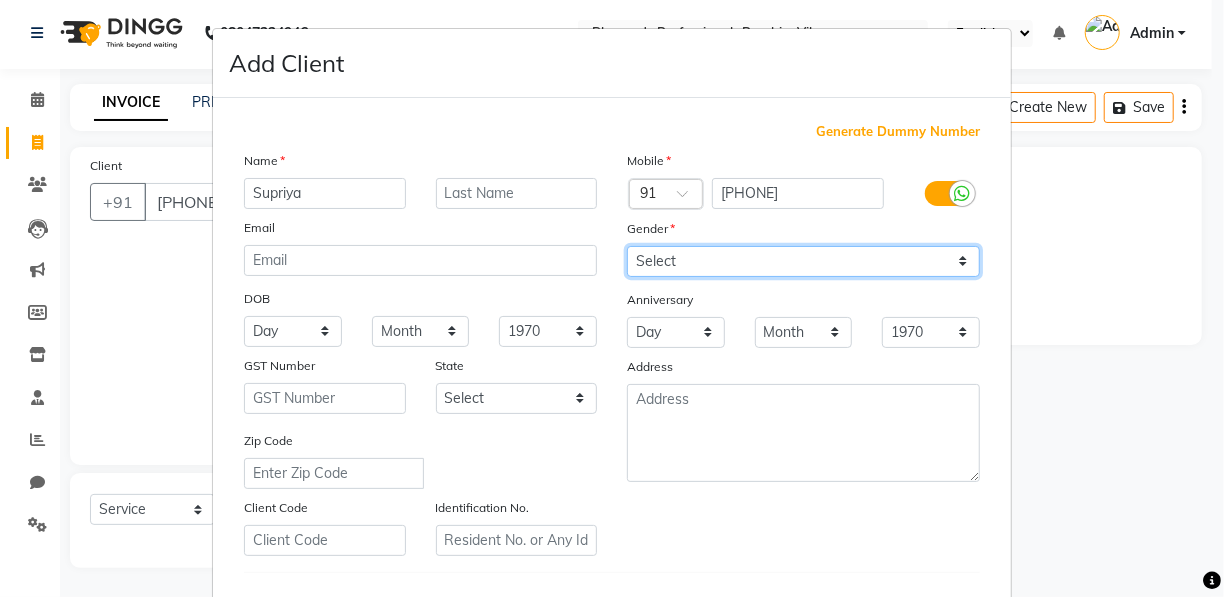 select on "female" 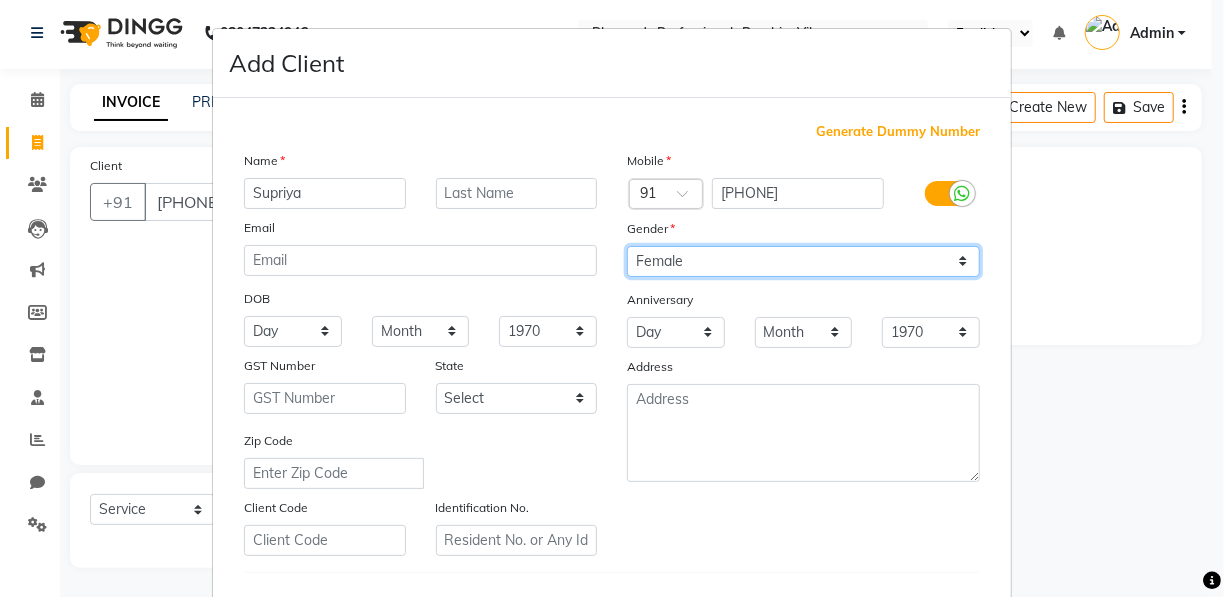 click on "Select Male Female Other Prefer Not To Say" at bounding box center [803, 261] 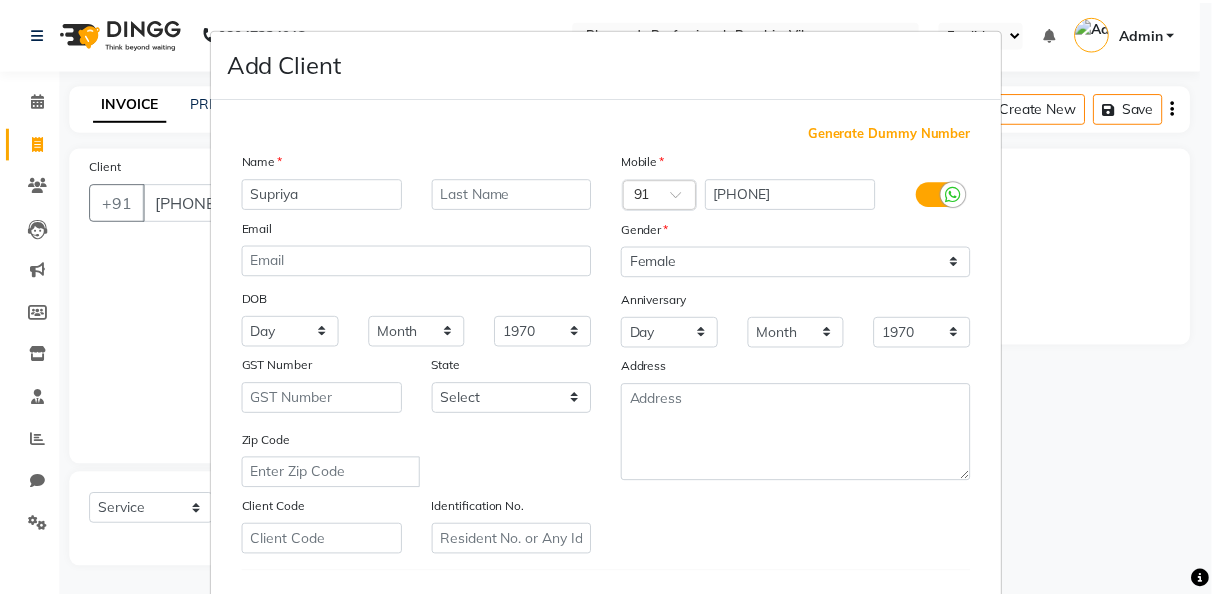 scroll, scrollTop: 321, scrollLeft: 0, axis: vertical 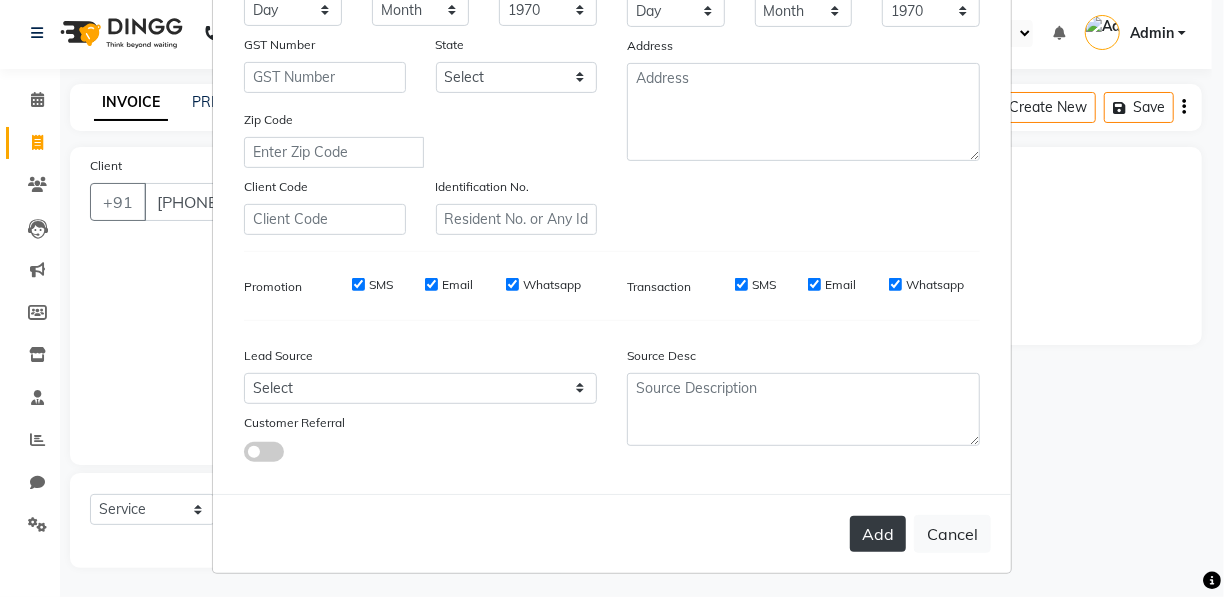 click on "Add" at bounding box center (878, 534) 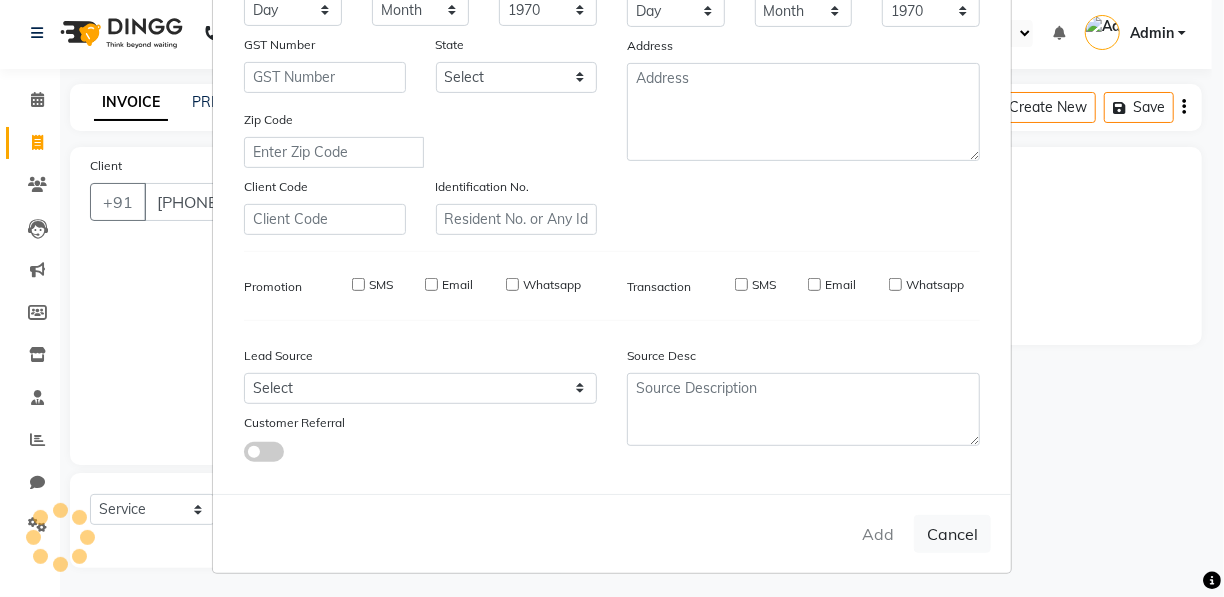 type 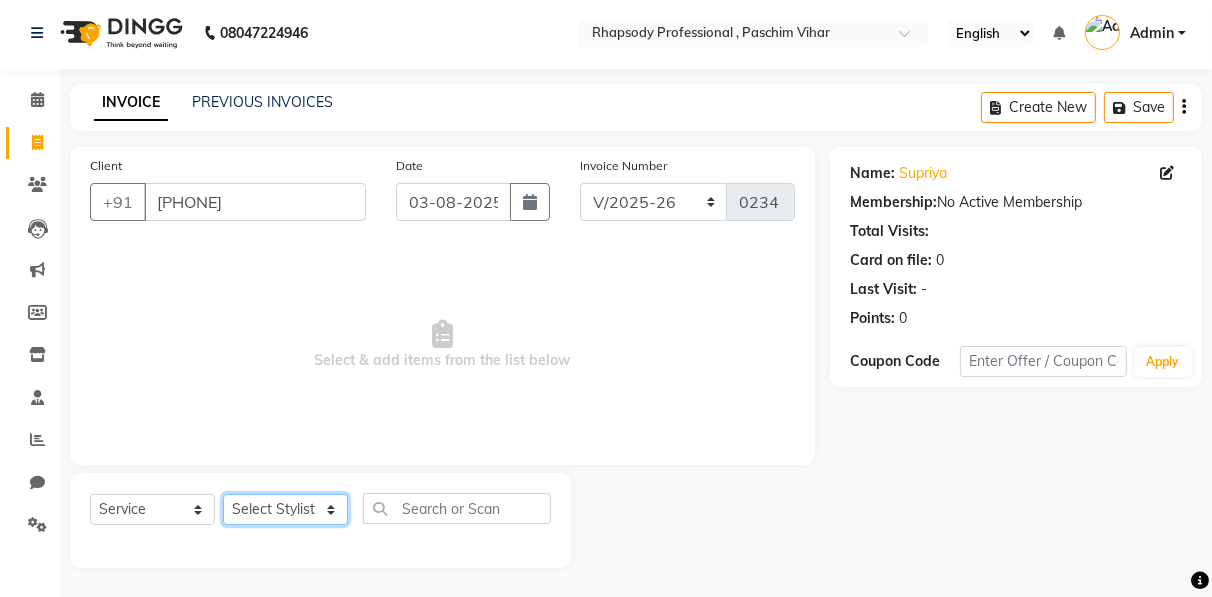 click on "Select Stylist Ahmad Anajli Laxmi Manager Neetu Reetu Ruma Santosh Soniya Tannu Tilak Vinod Zeeshan" 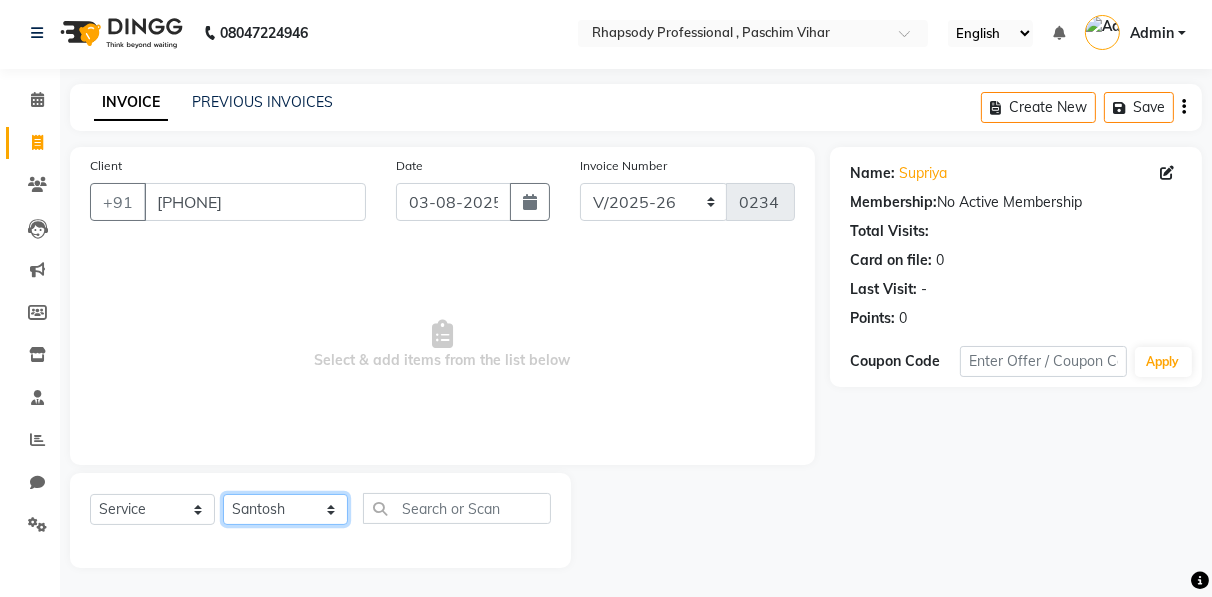 click on "Select Stylist Ahmad Anajli Laxmi Manager Neetu Reetu Ruma Santosh Soniya Tannu Tilak Vinod Zeeshan" 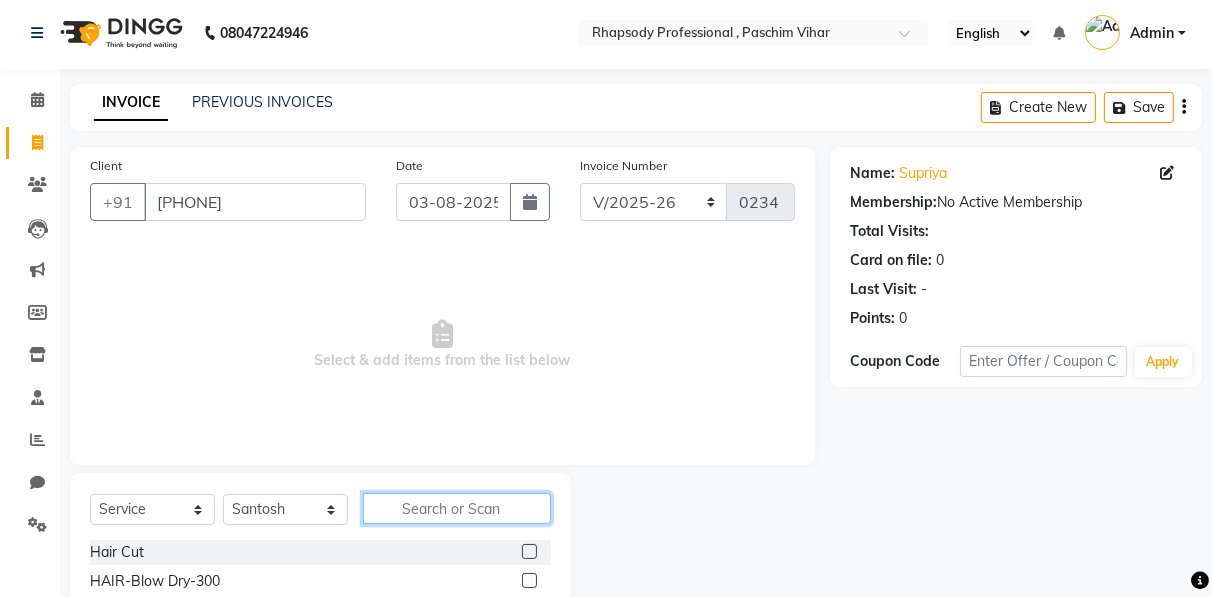 click 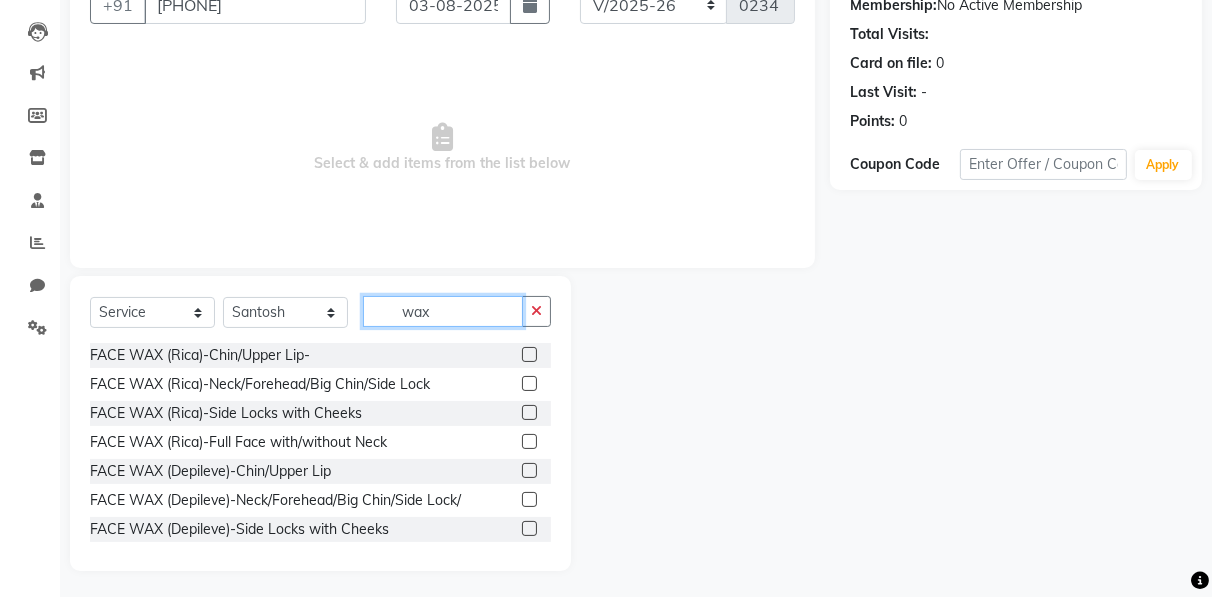 scroll, scrollTop: 202, scrollLeft: 0, axis: vertical 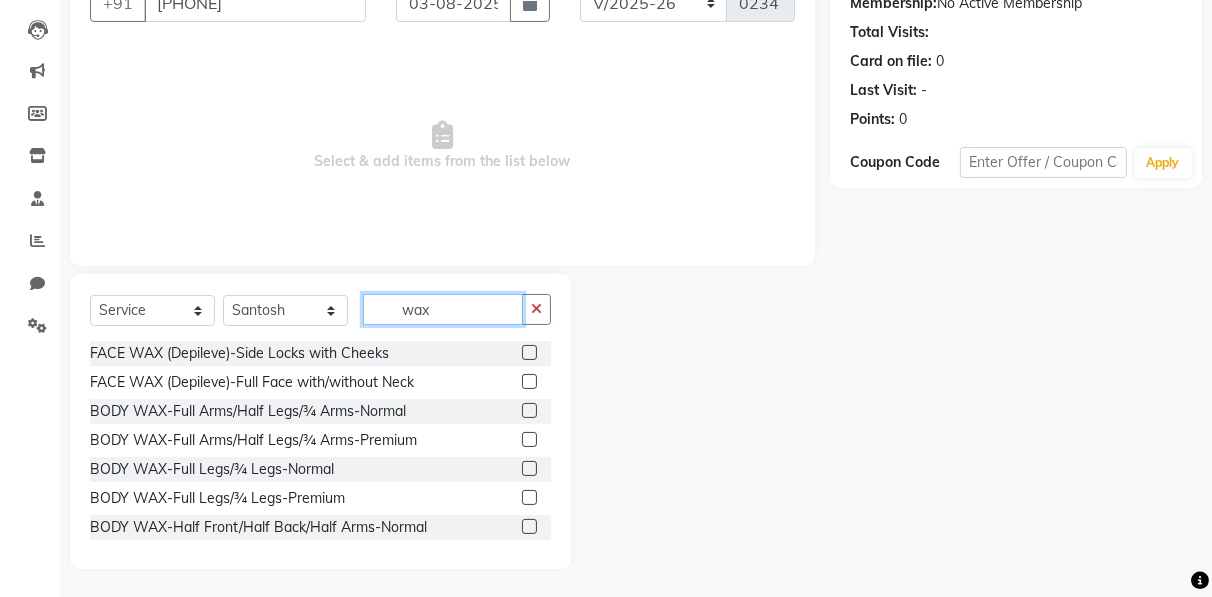 type on "wax" 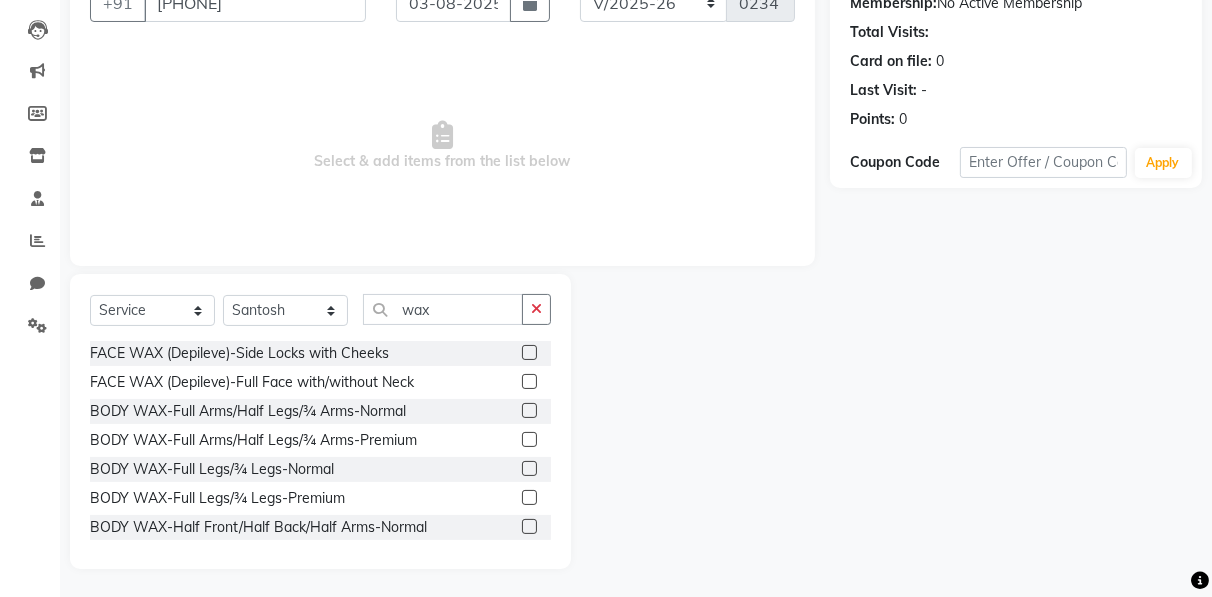 click 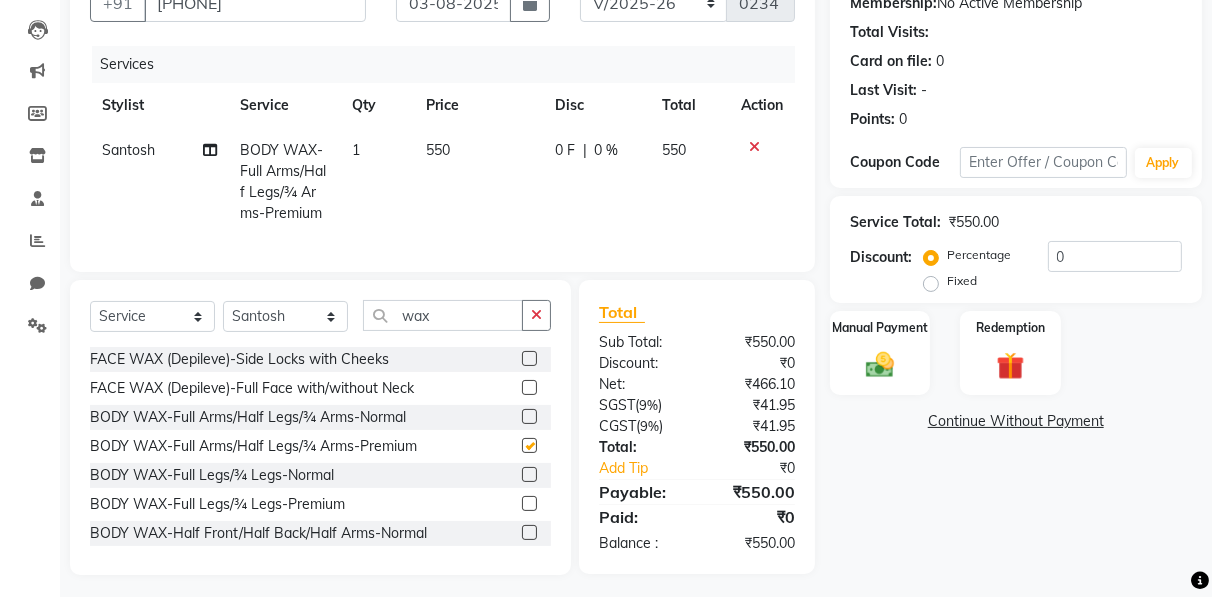 checkbox on "false" 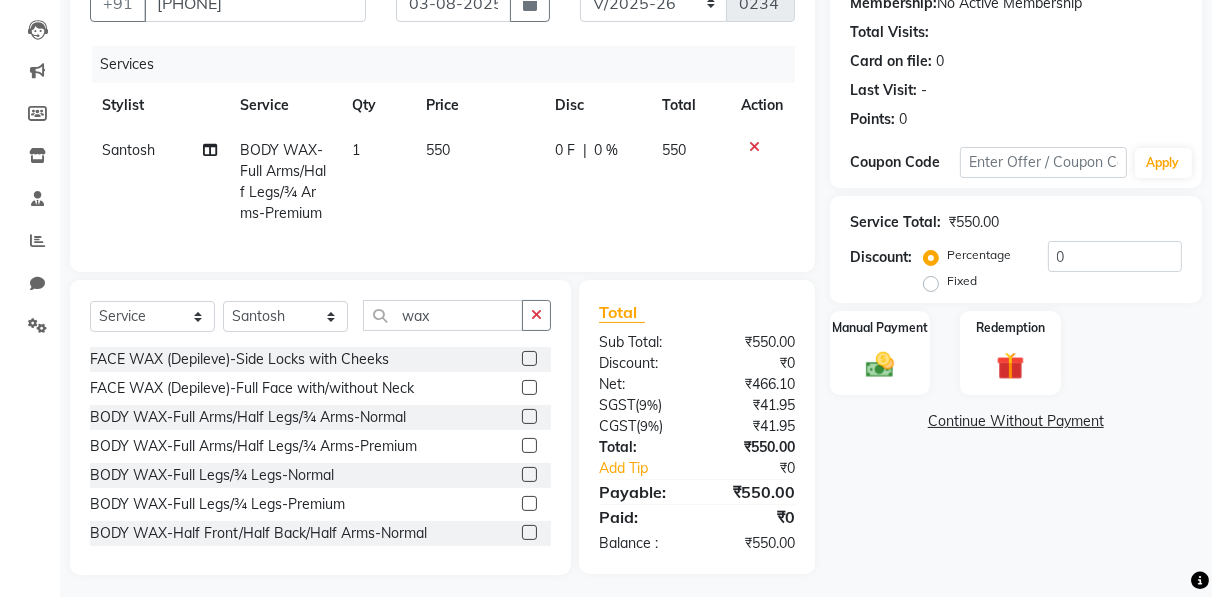 click 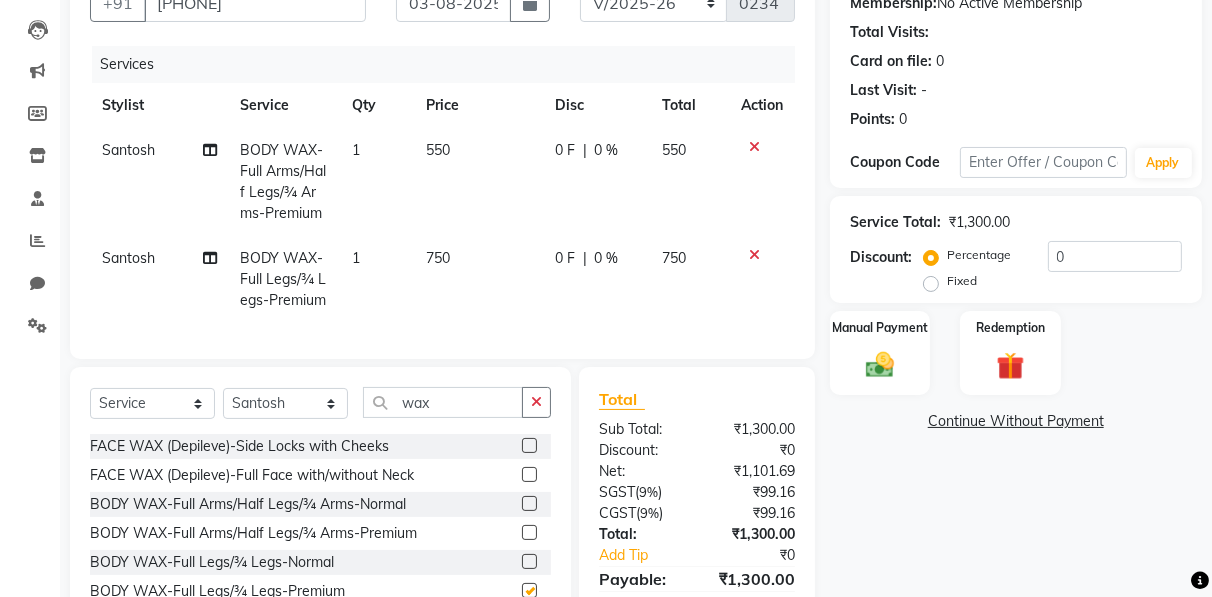 checkbox on "false" 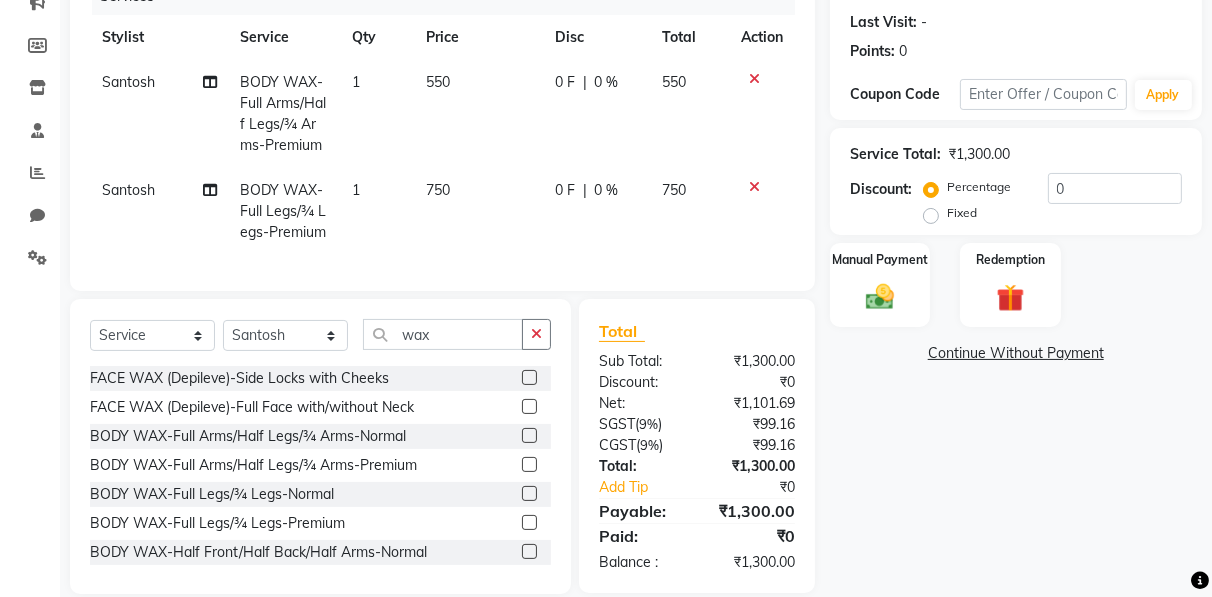 scroll, scrollTop: 308, scrollLeft: 0, axis: vertical 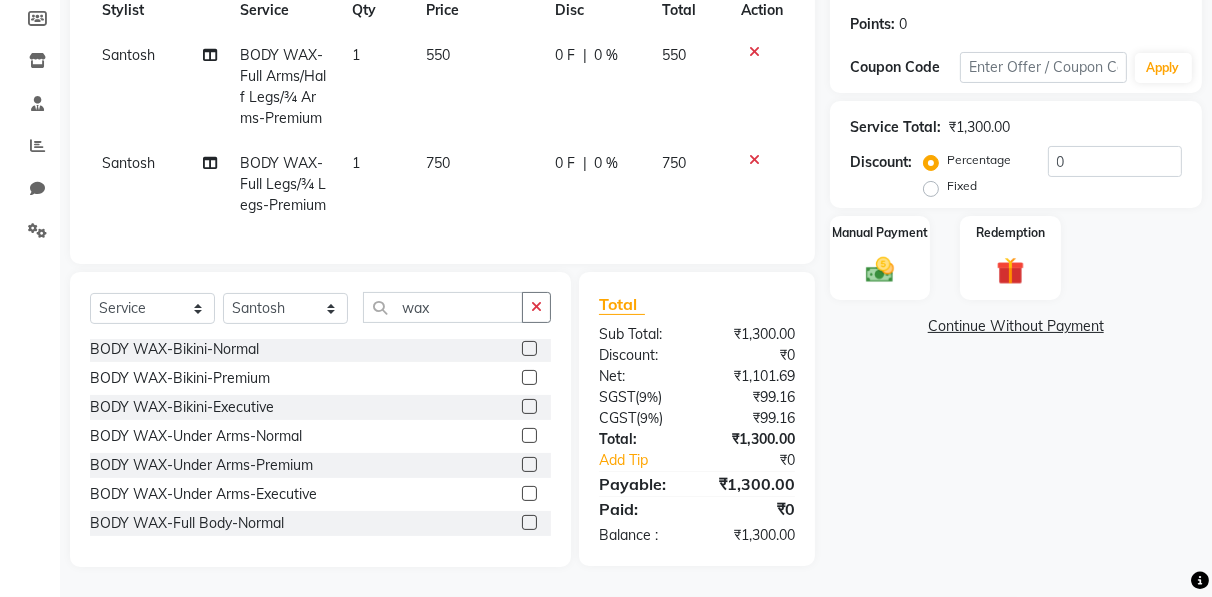 click 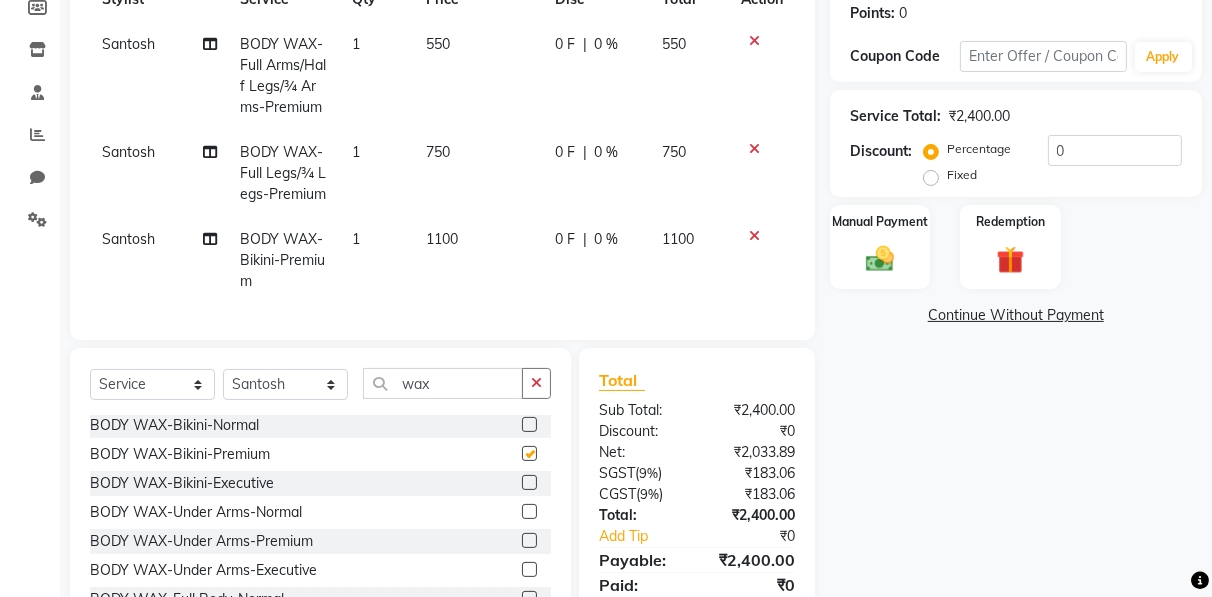 checkbox on "false" 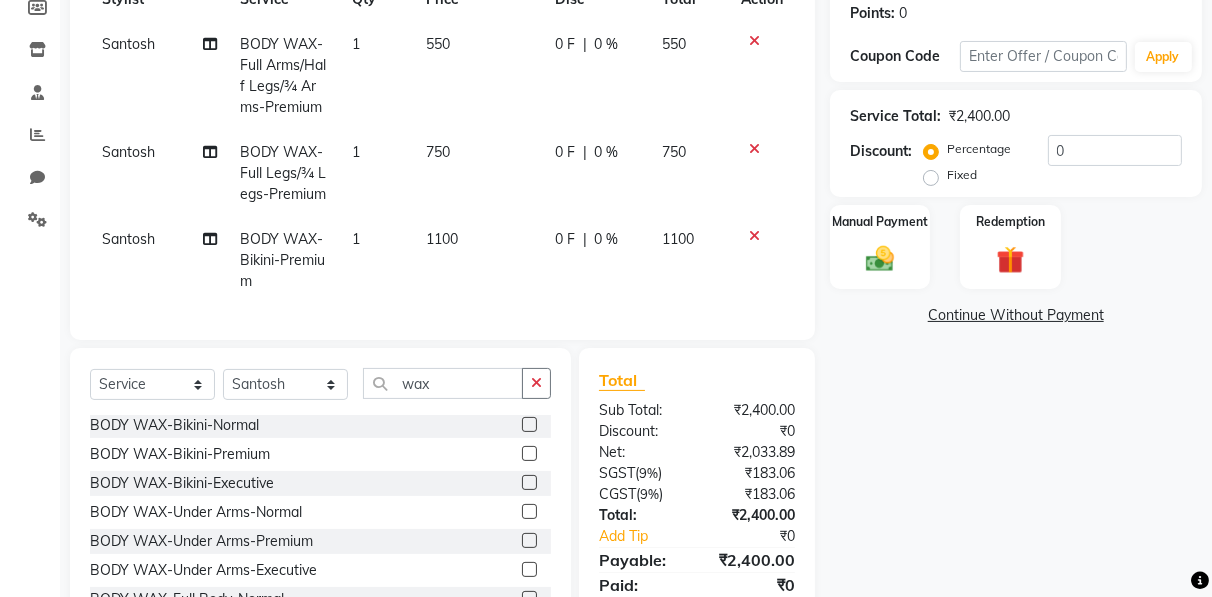 scroll, scrollTop: 349, scrollLeft: 0, axis: vertical 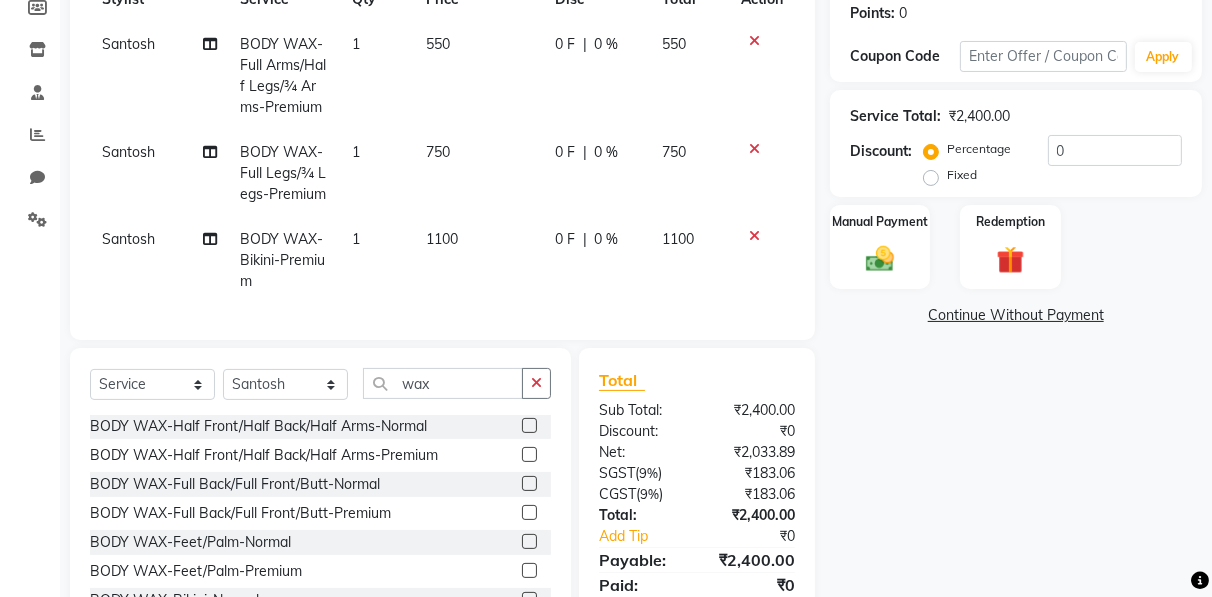 click 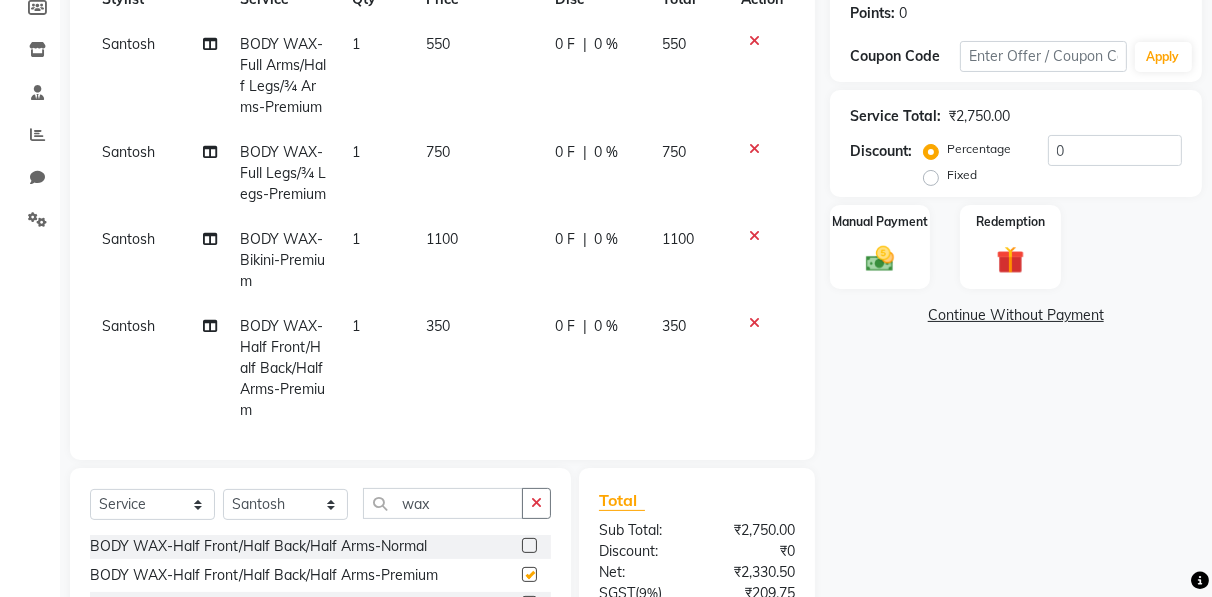 checkbox on "false" 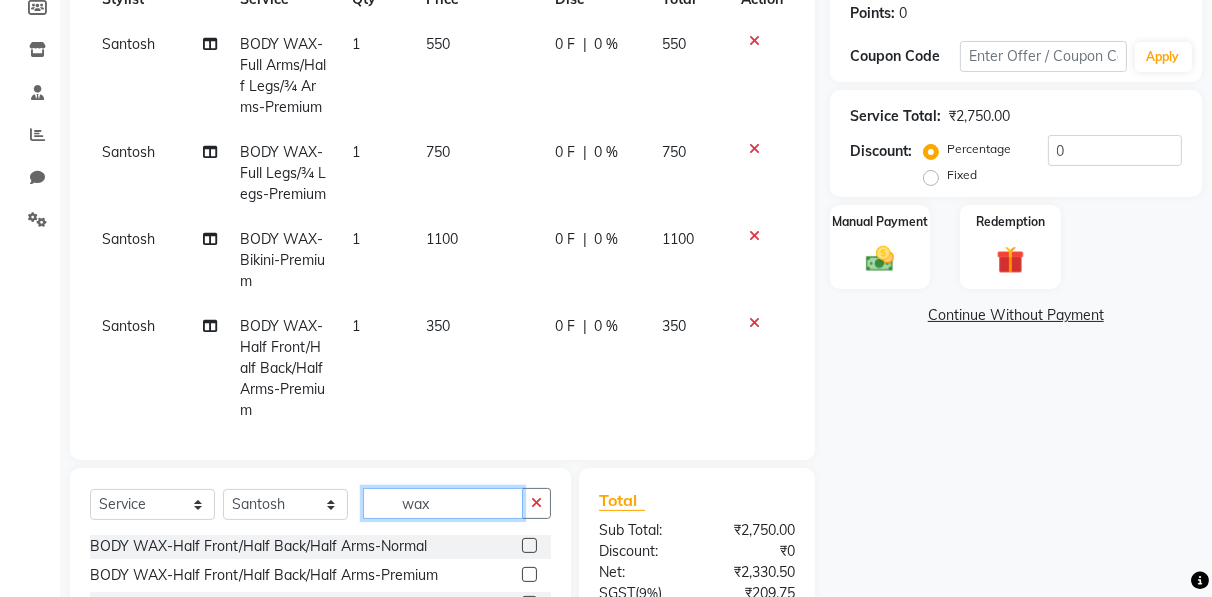 click on "wax" 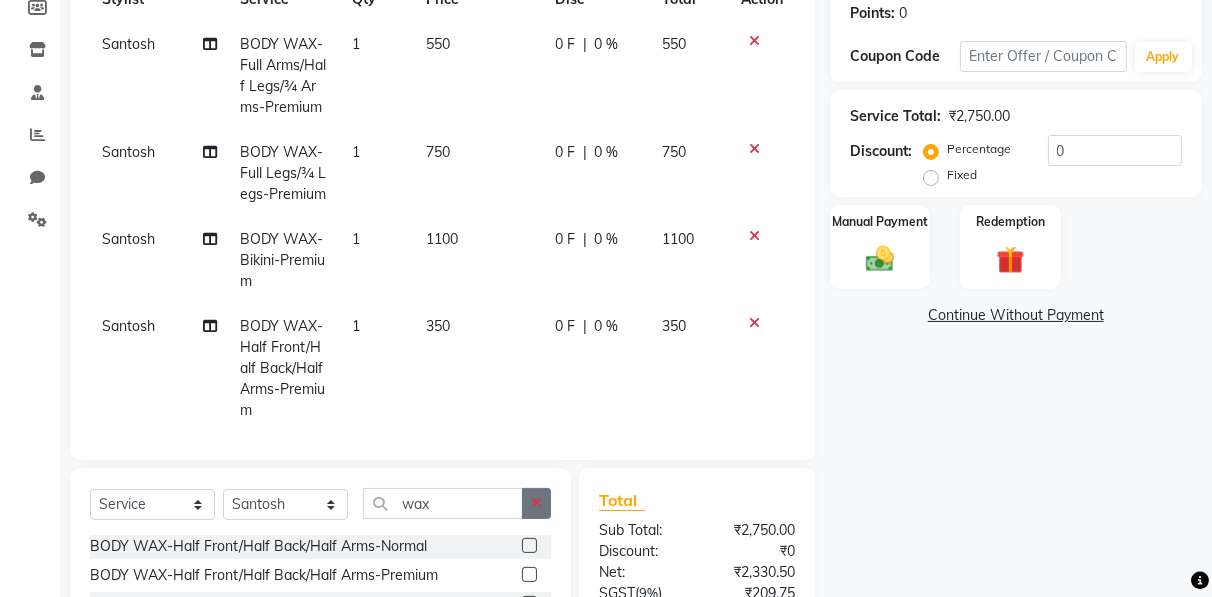 click 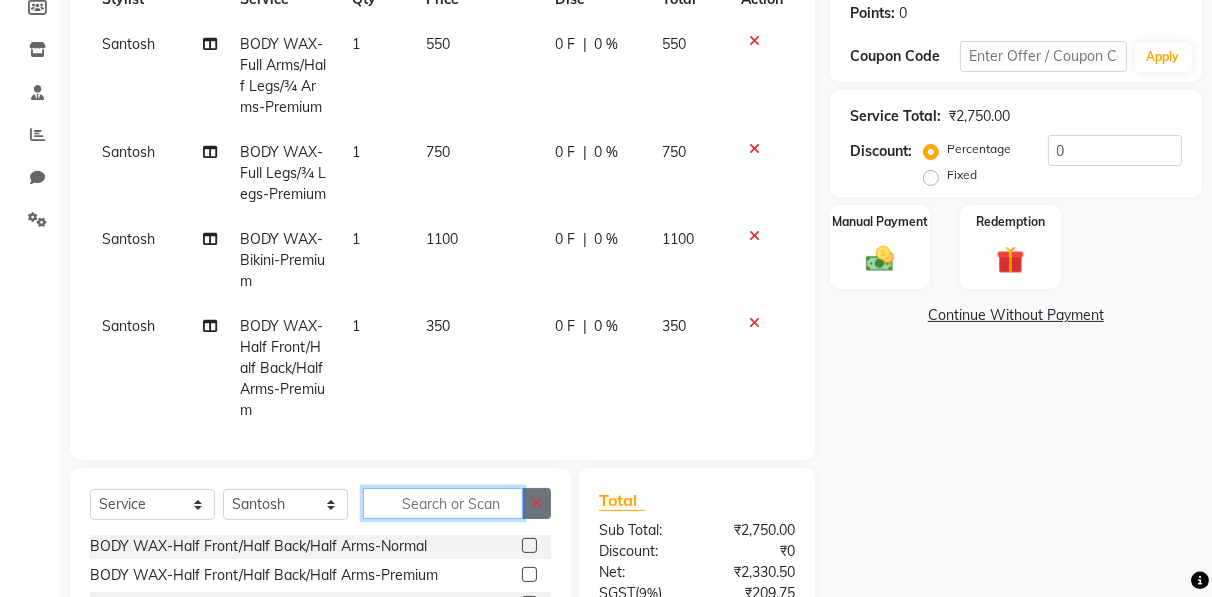 scroll, scrollTop: 1249, scrollLeft: 0, axis: vertical 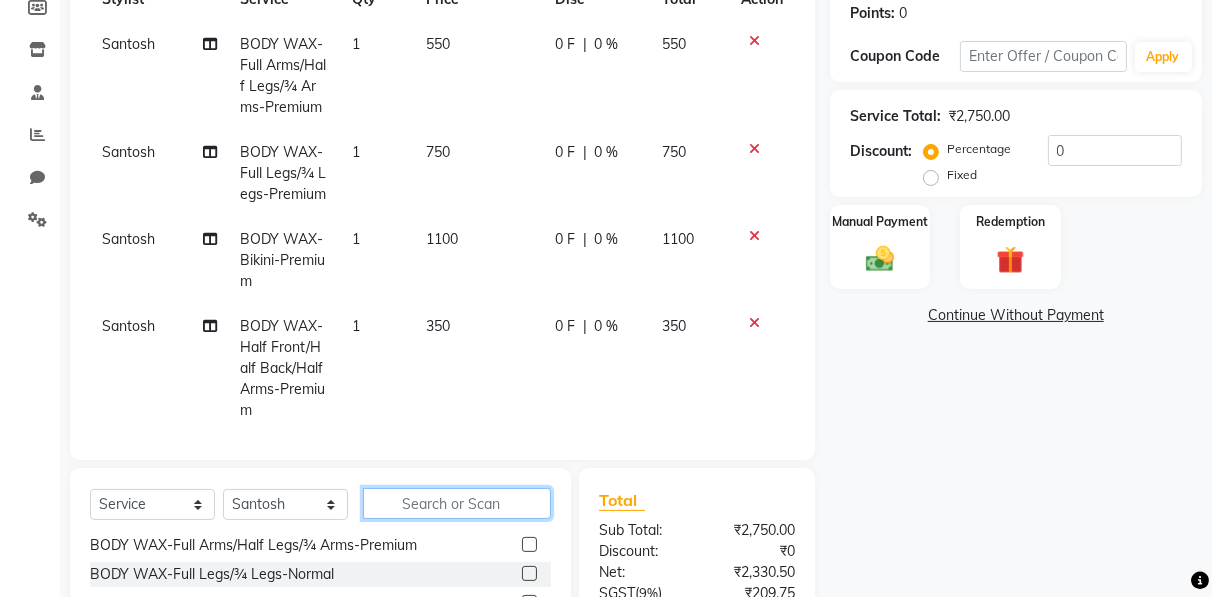 click 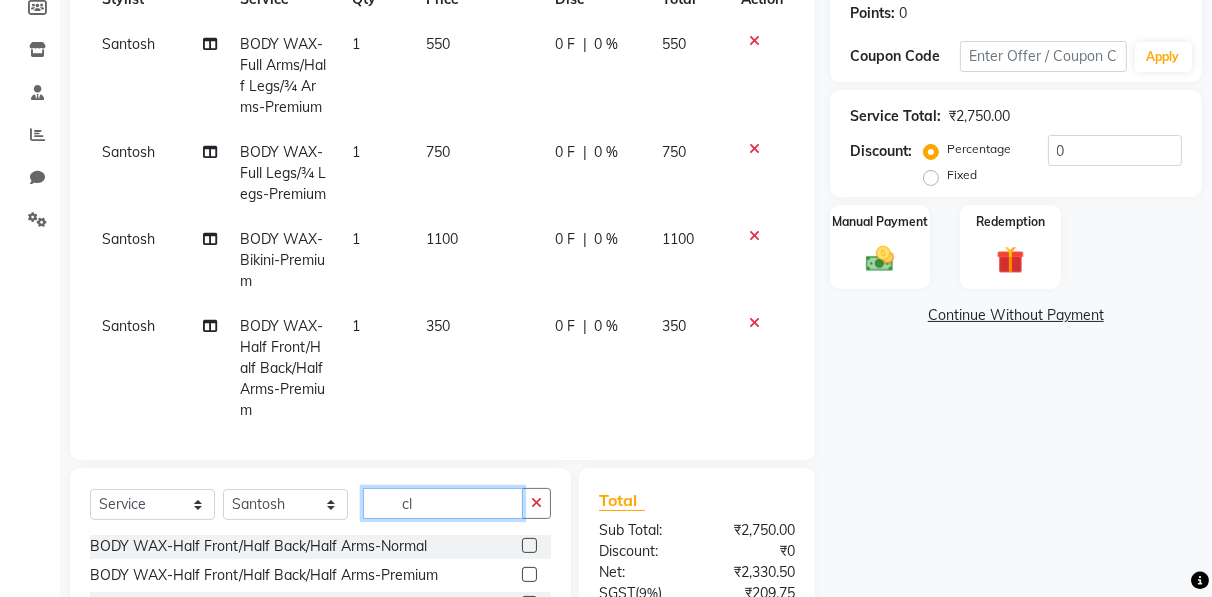 scroll, scrollTop: 60, scrollLeft: 0, axis: vertical 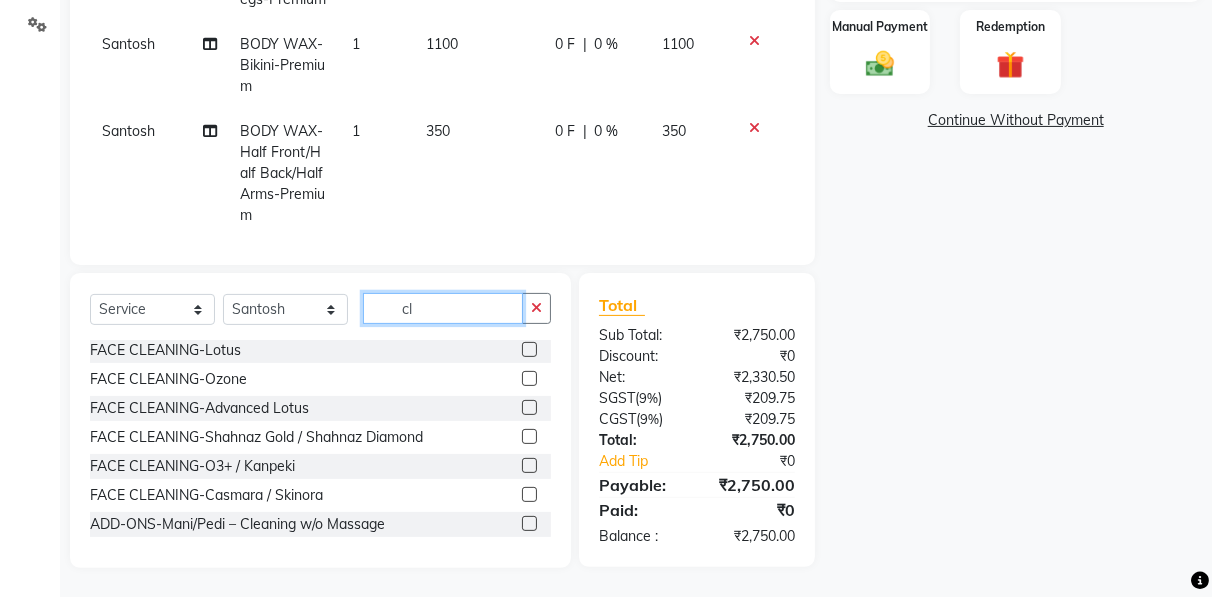 type on "cl" 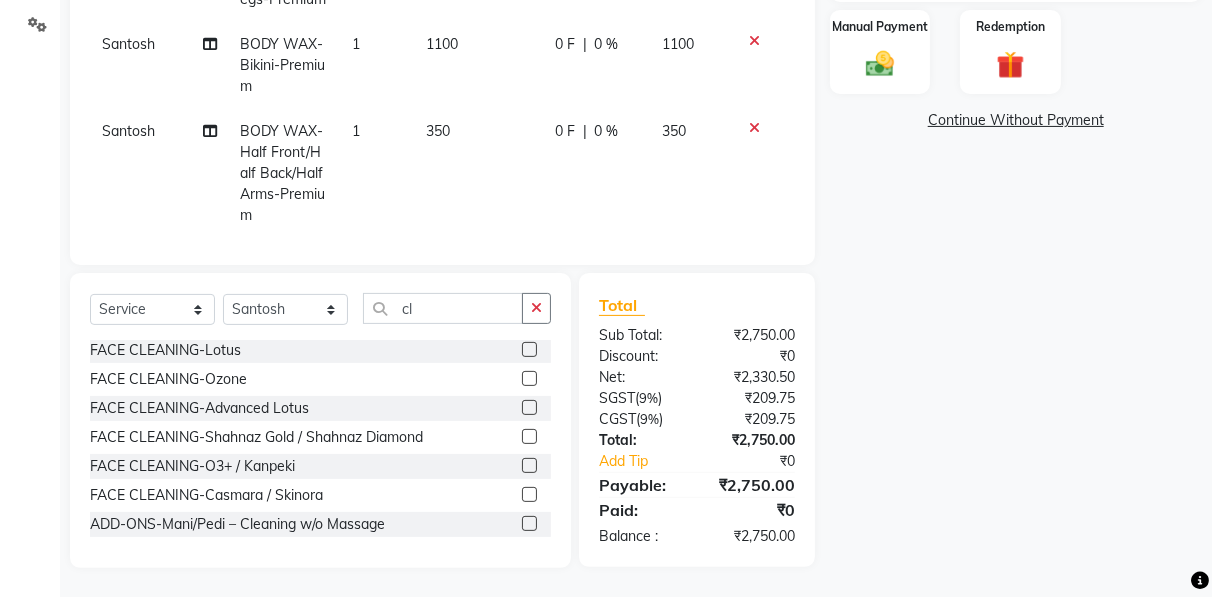 click 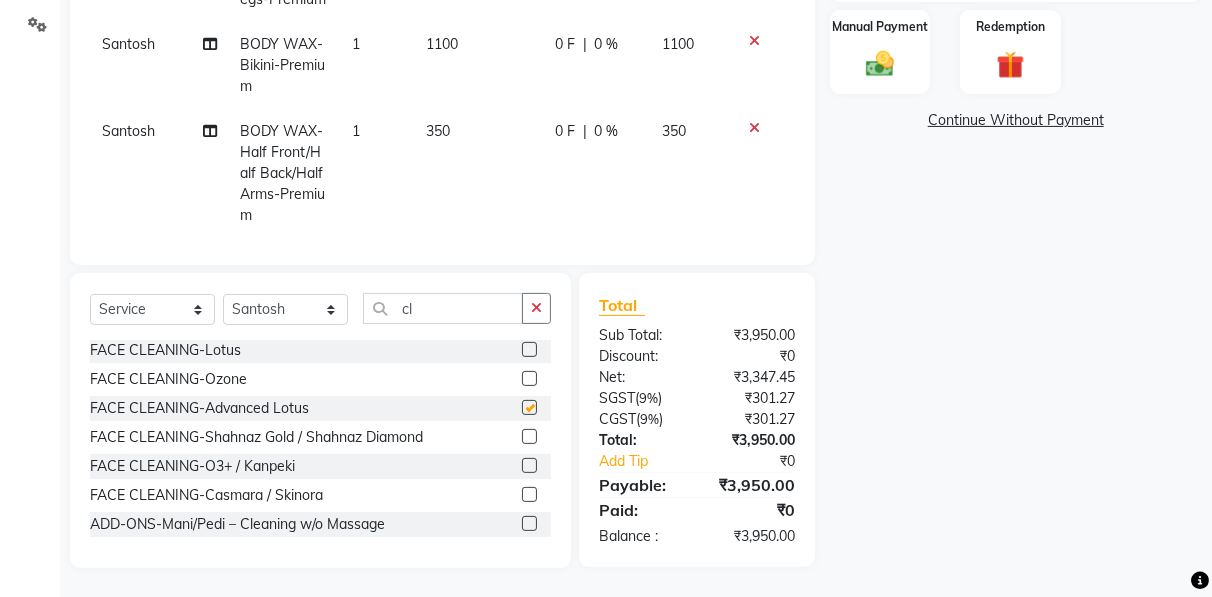 checkbox on "false" 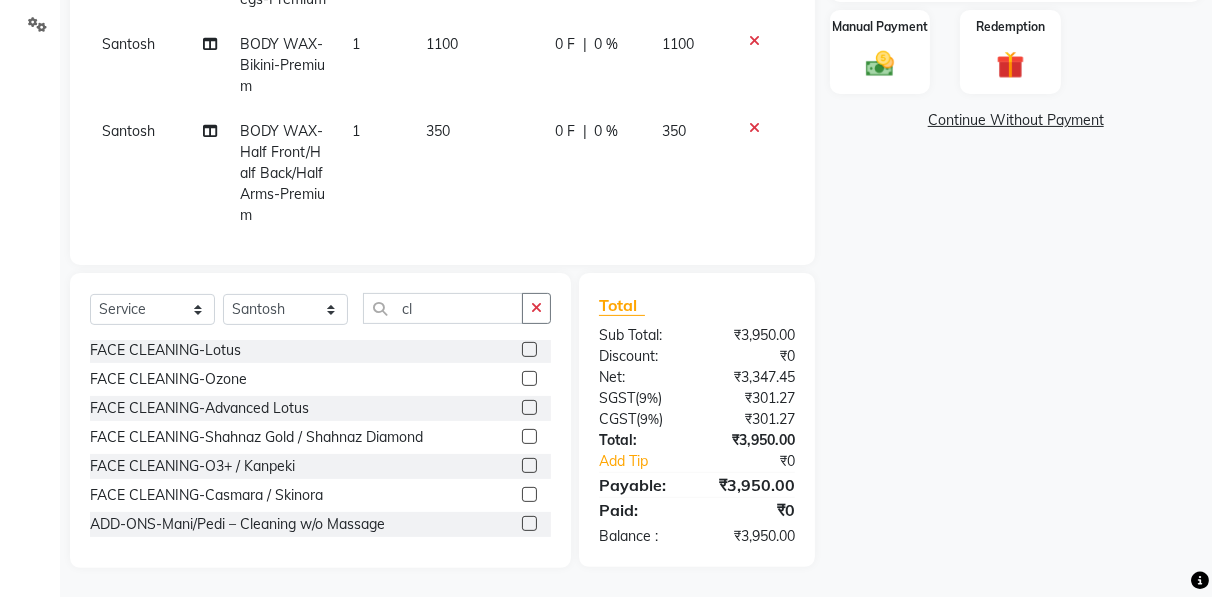 scroll, scrollTop: 128, scrollLeft: 0, axis: vertical 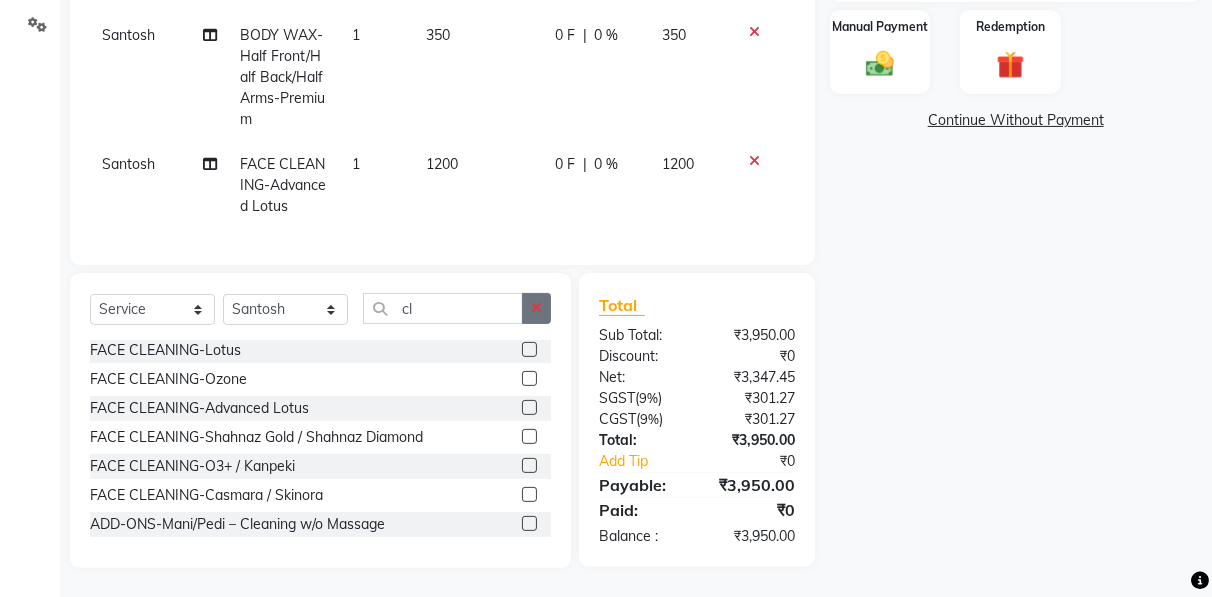 click 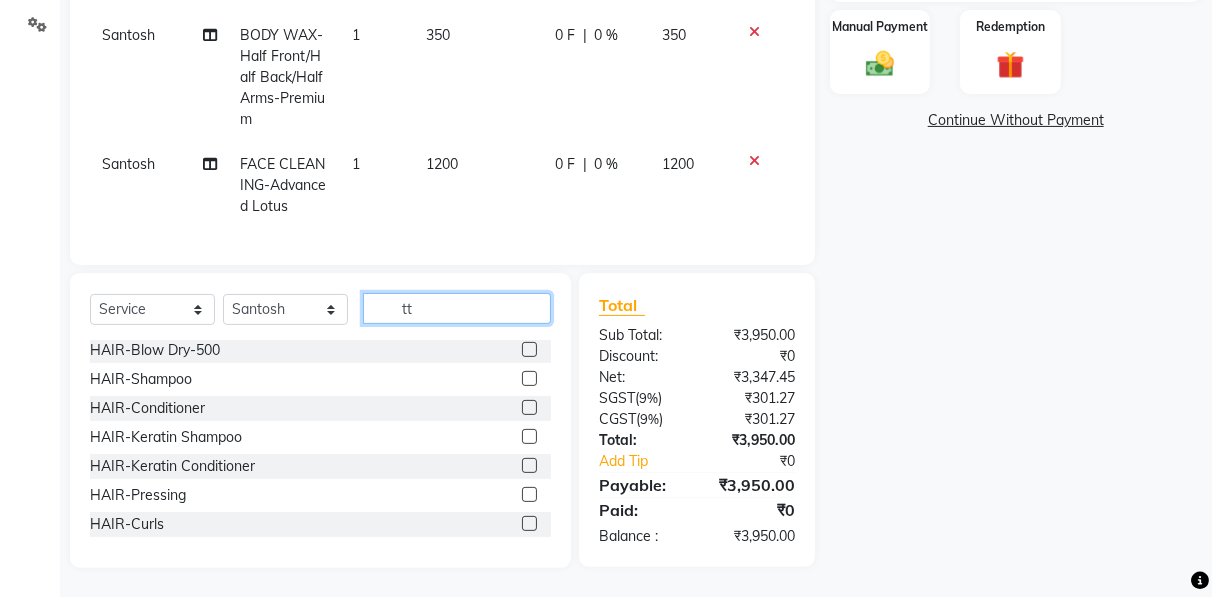scroll, scrollTop: 0, scrollLeft: 0, axis: both 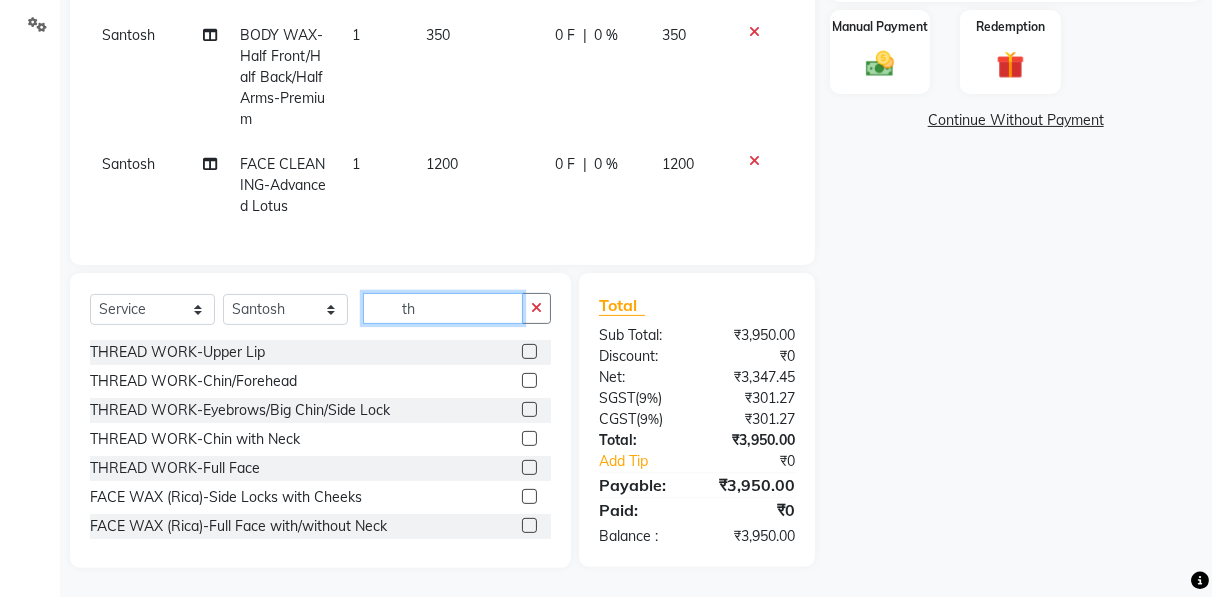 type on "th" 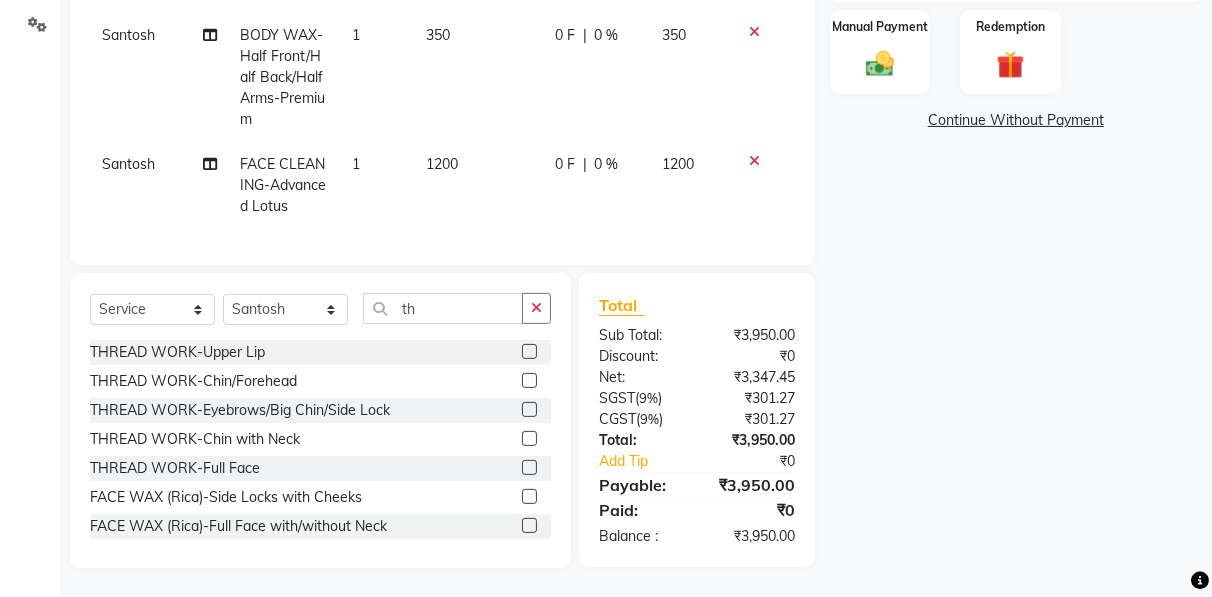 click 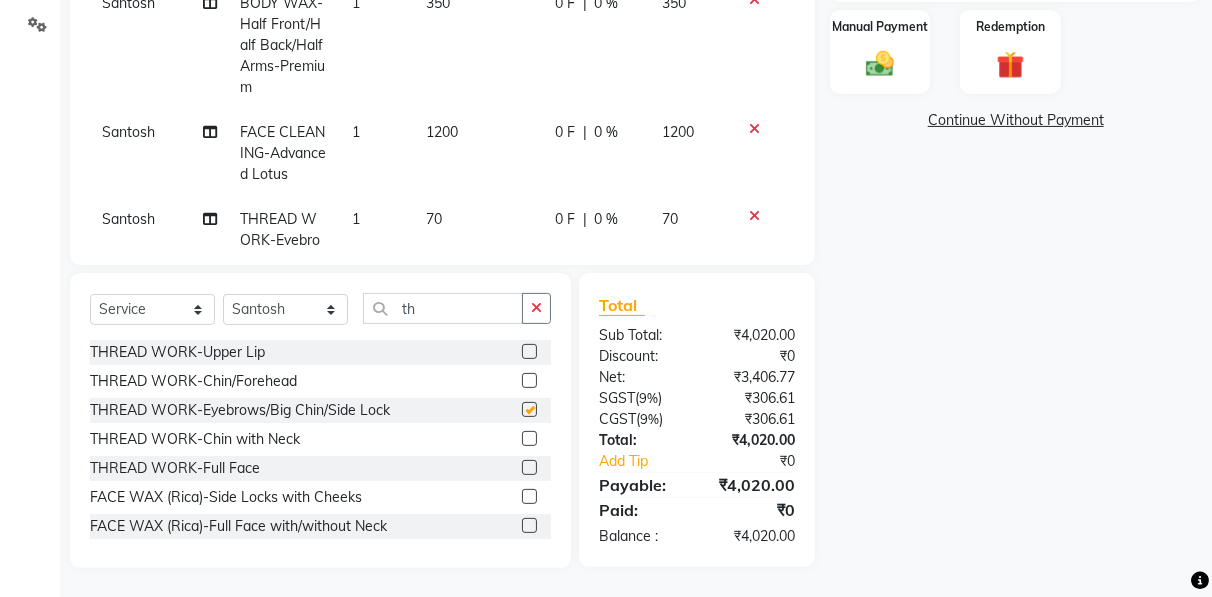 checkbox on "false" 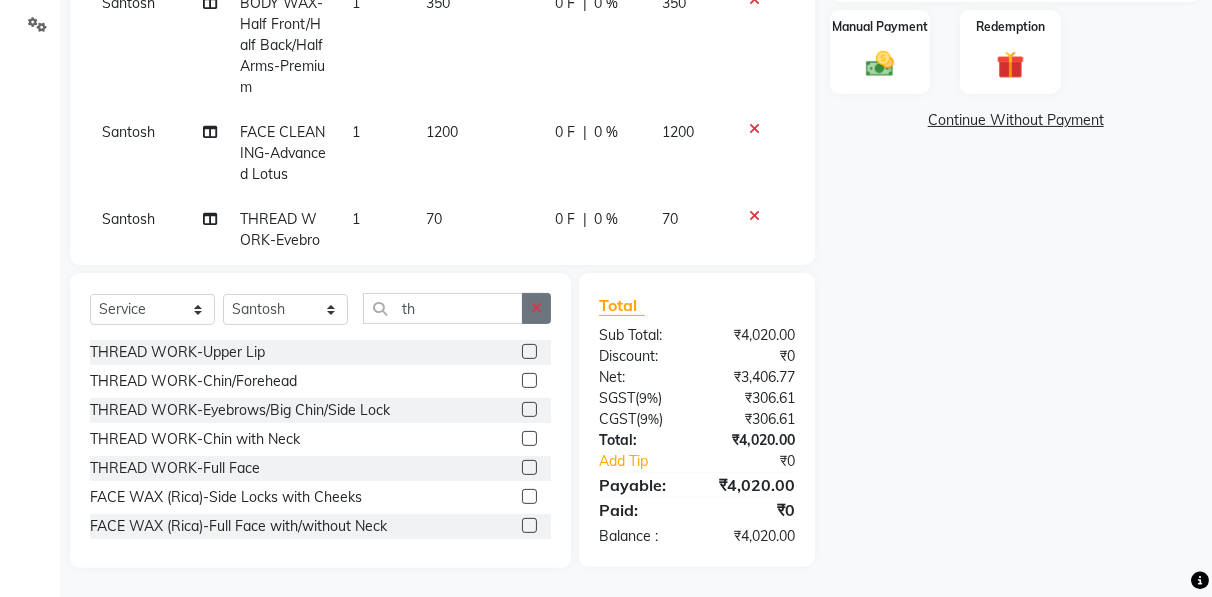 click 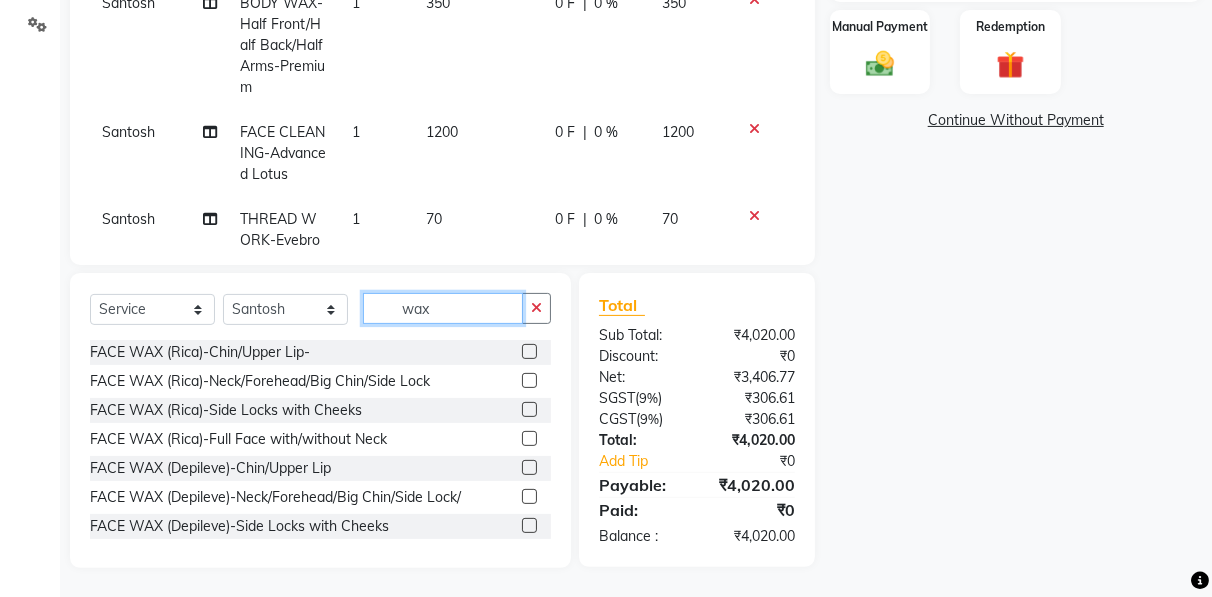 type on "wax" 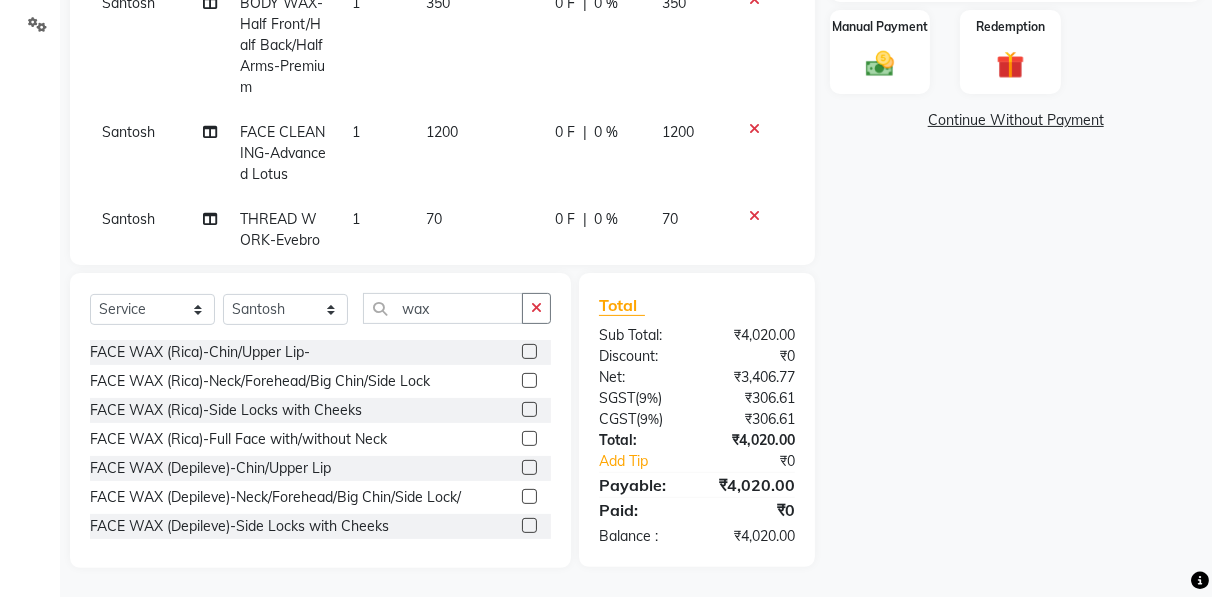click 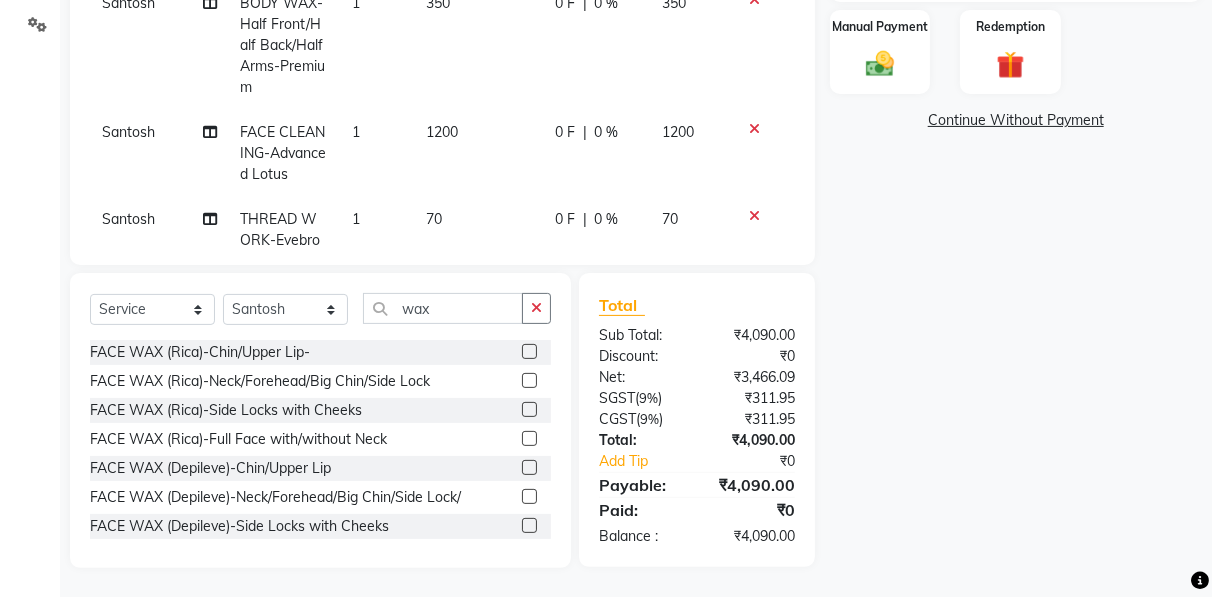 click 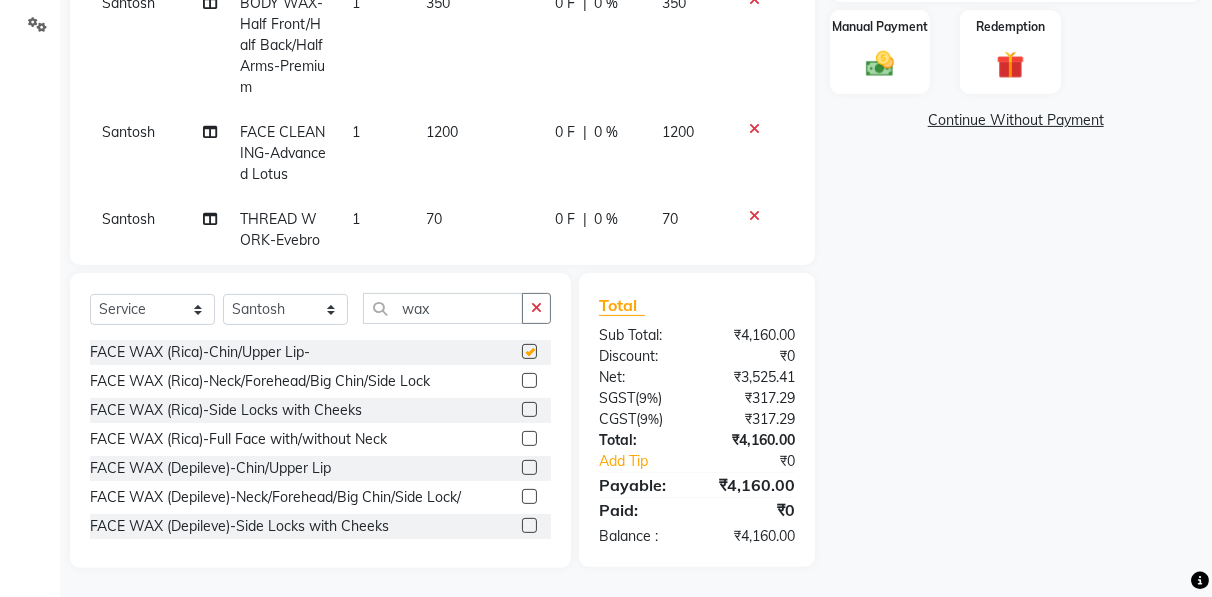 checkbox on "false" 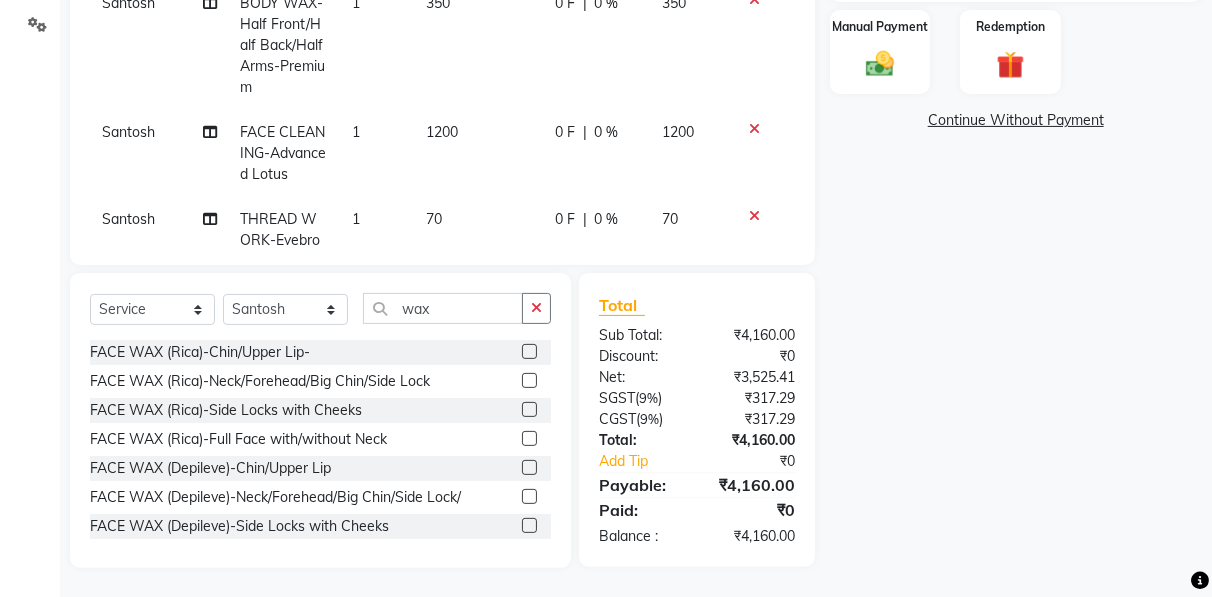 scroll, scrollTop: 410, scrollLeft: 0, axis: vertical 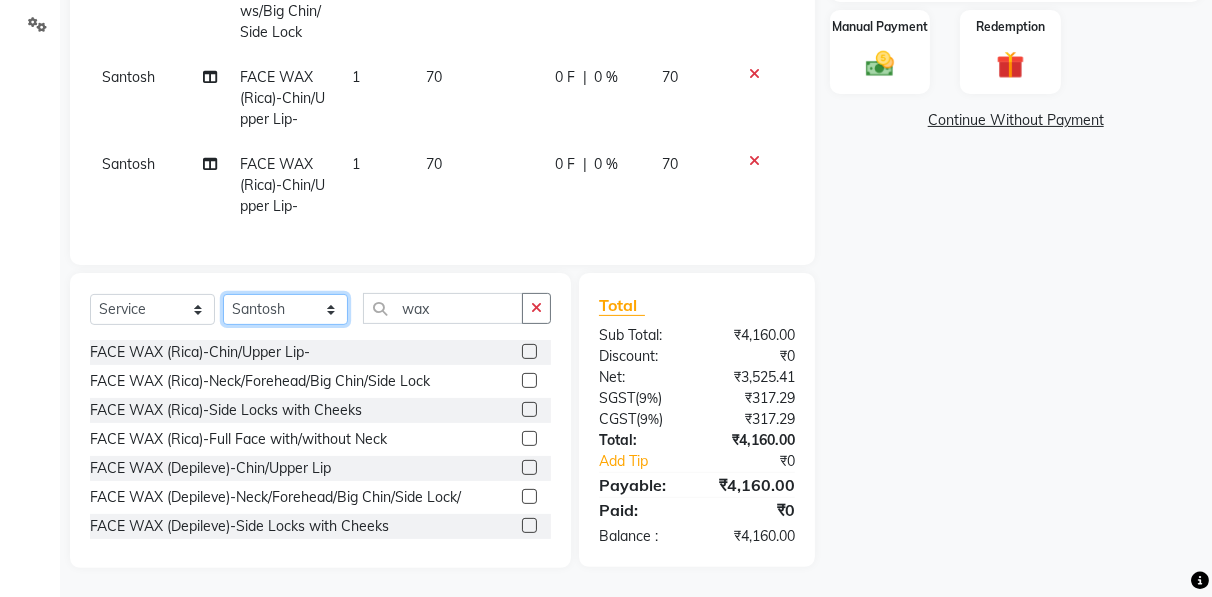 click on "Select Stylist Ahmad Anajli Laxmi Manager Neetu Reetu Ruma Santosh Soniya Tannu Tilak Vinod Zeeshan" 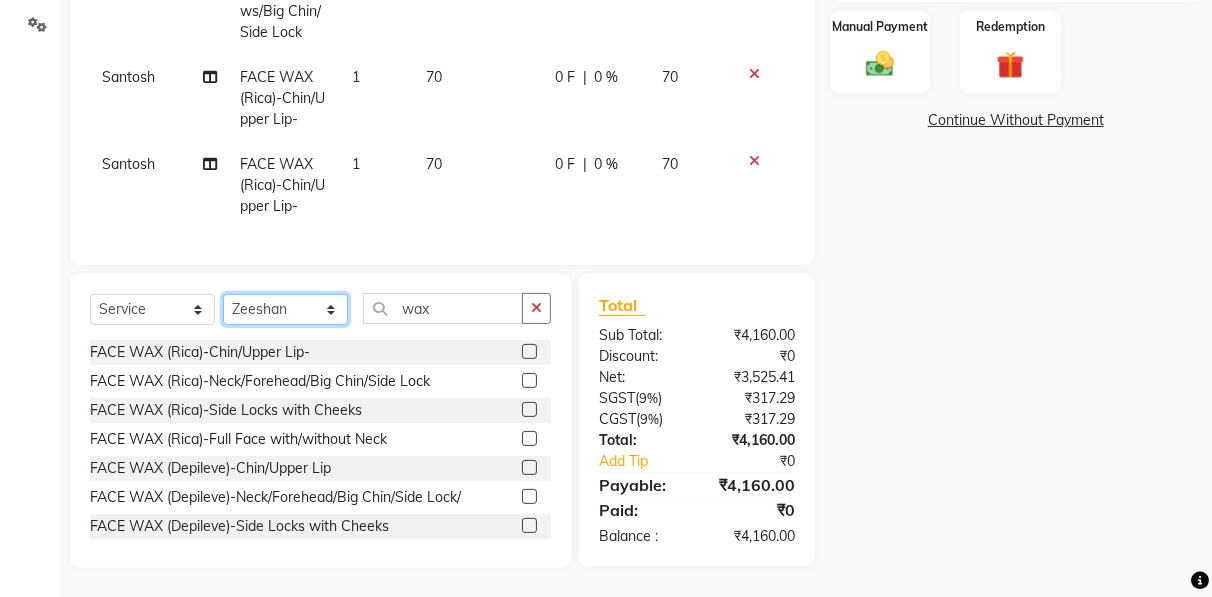 click on "Select Stylist Ahmad Anajli Laxmi Manager Neetu Reetu Ruma Santosh Soniya Tannu Tilak Vinod Zeeshan" 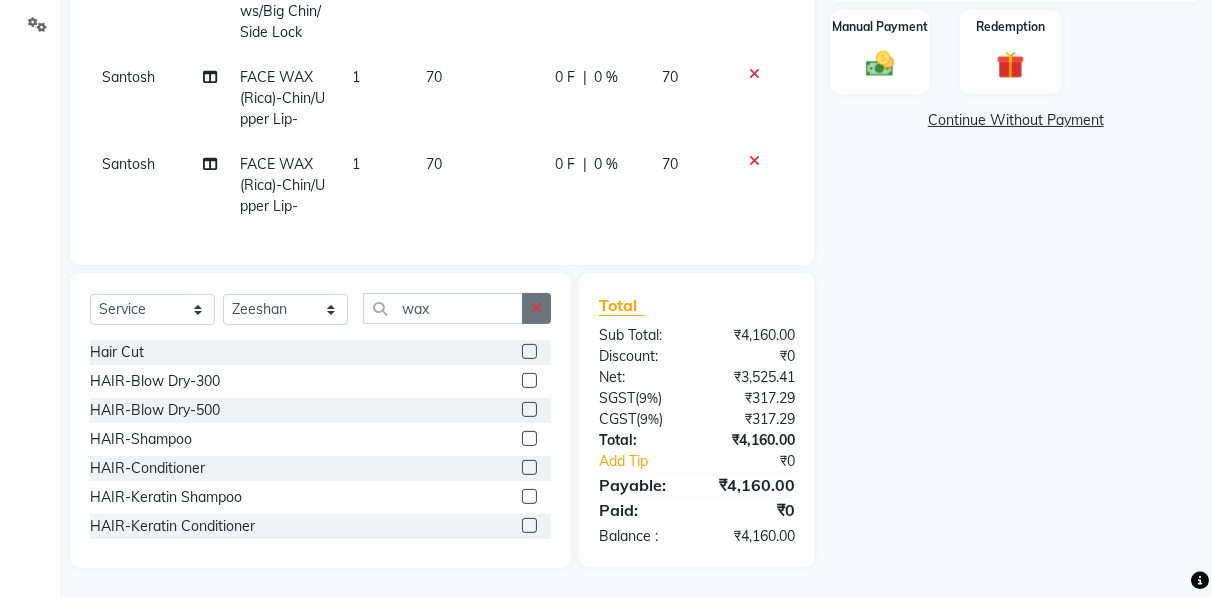 click 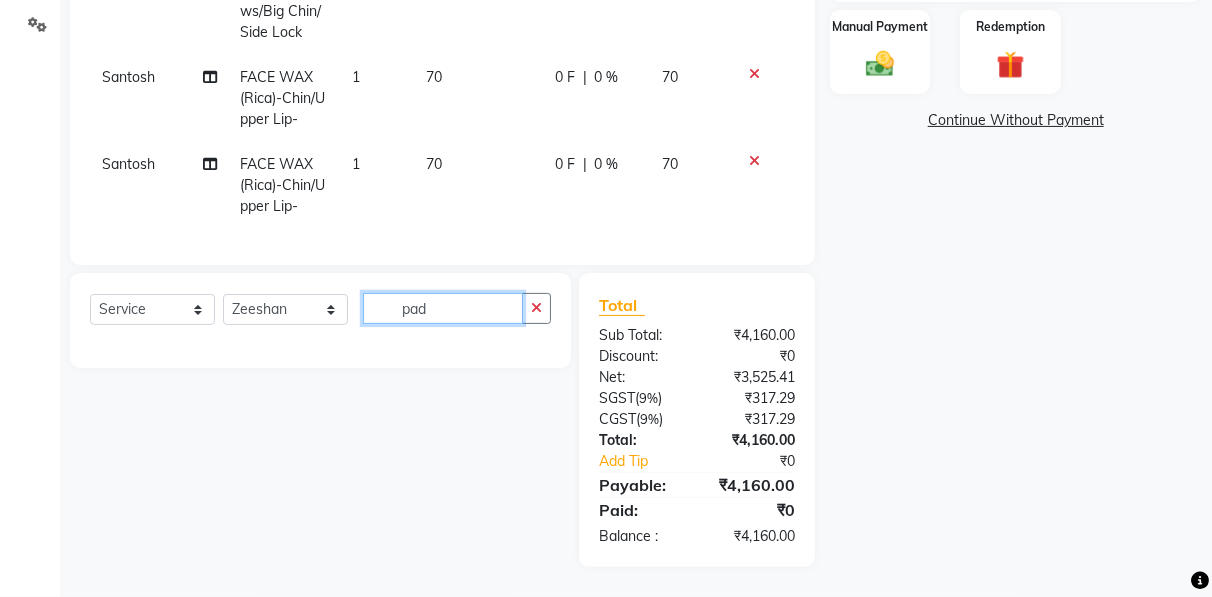 scroll, scrollTop: 501, scrollLeft: 0, axis: vertical 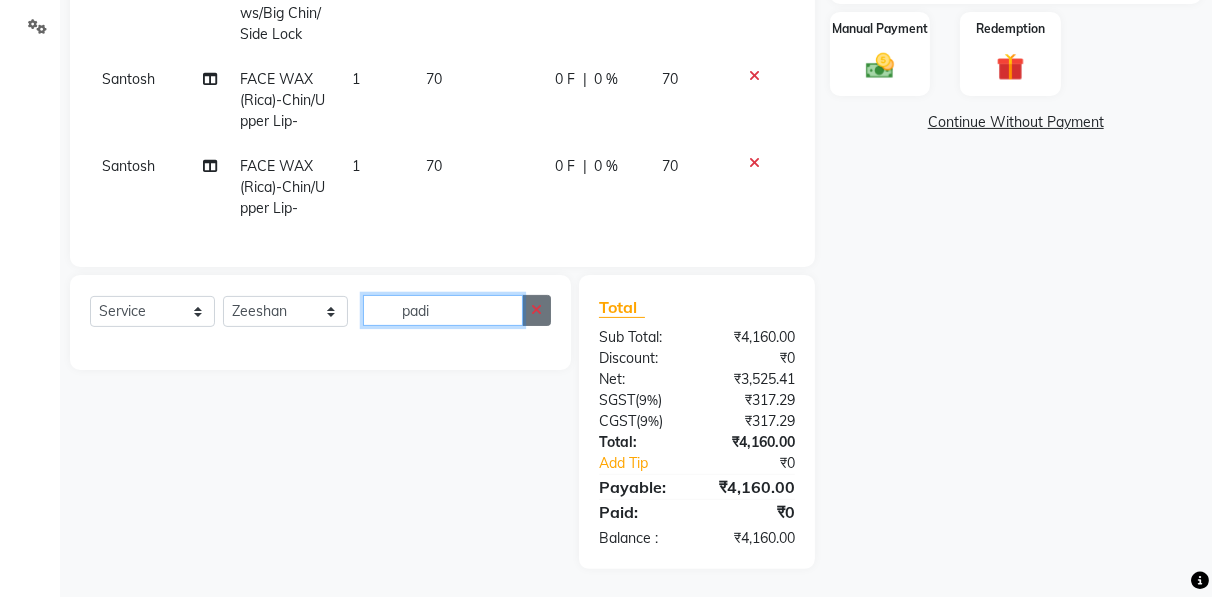 type on "padi" 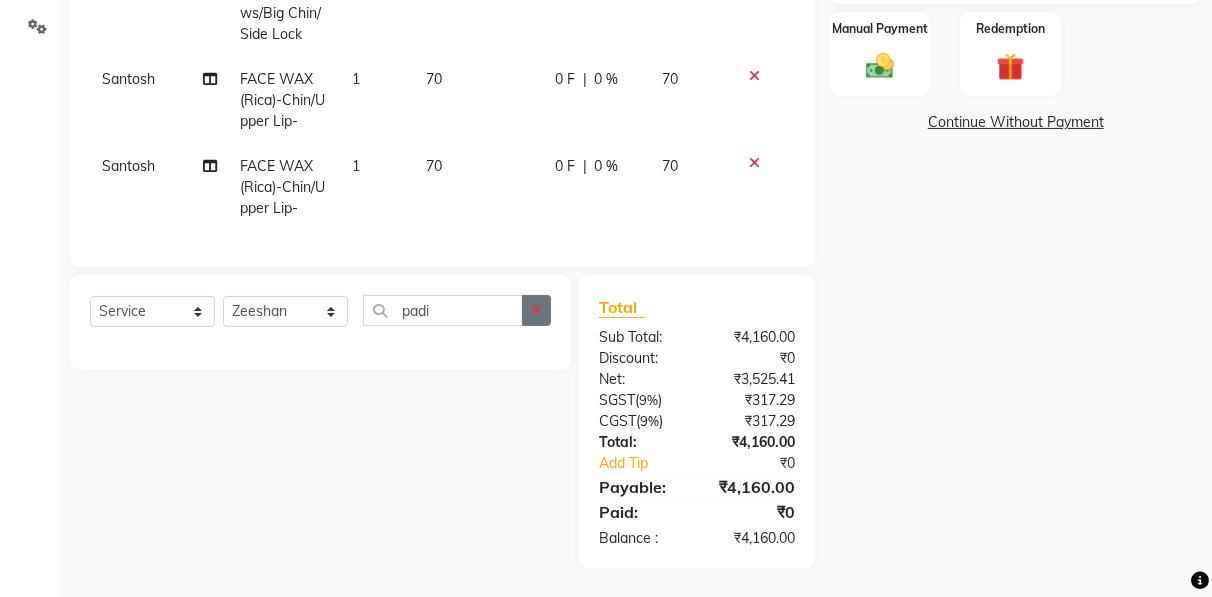 click 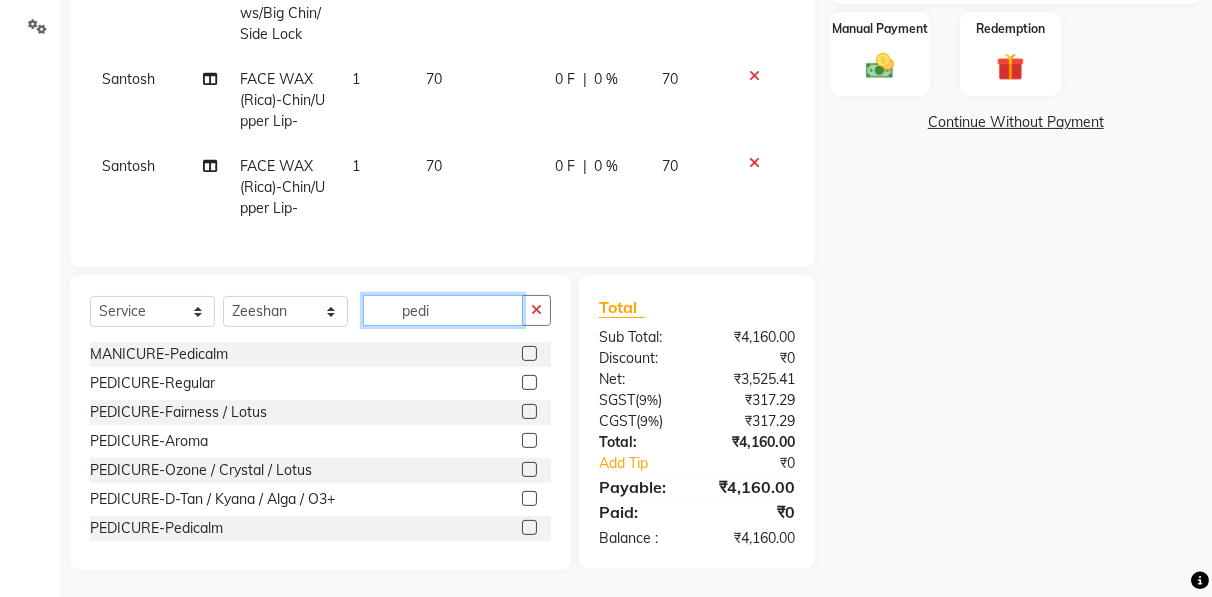 type on "pedi" 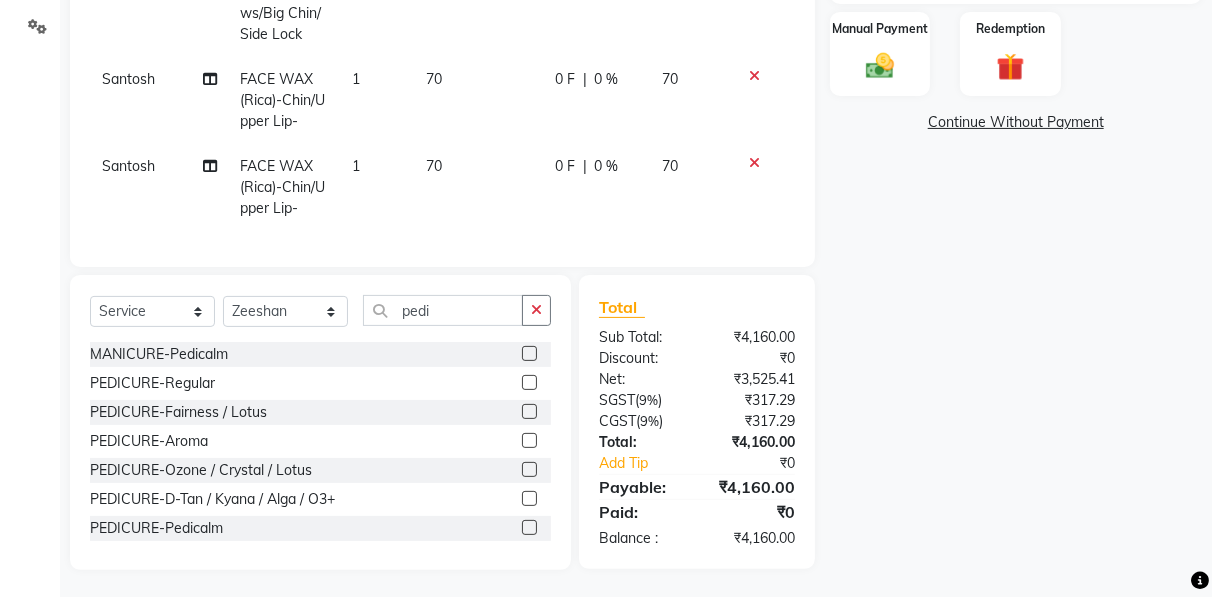 click 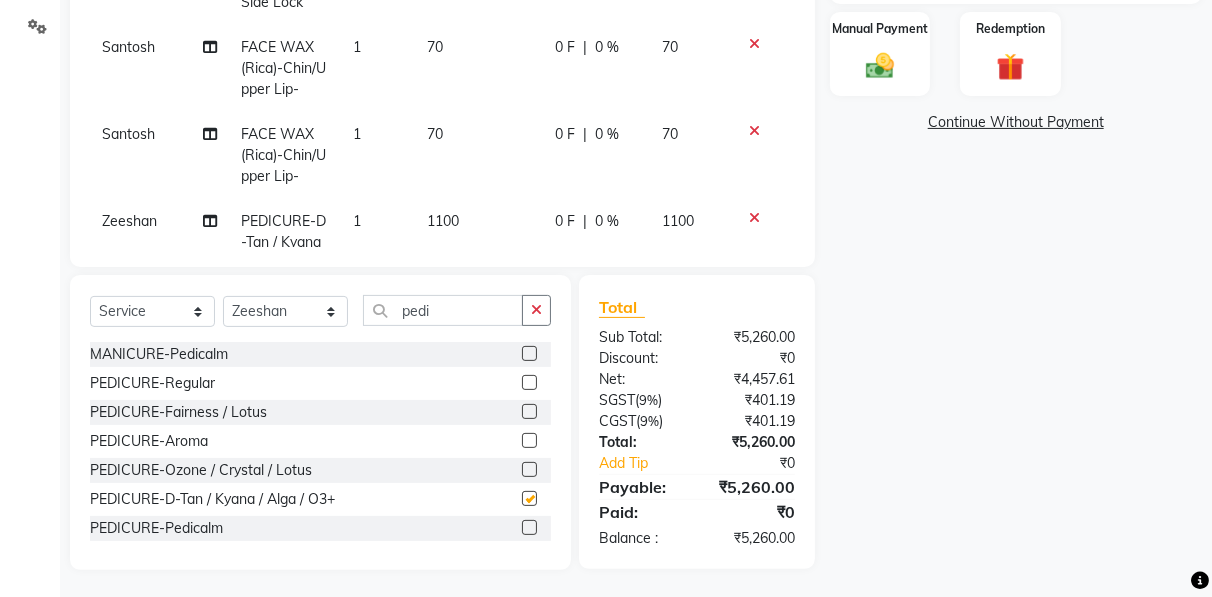 checkbox on "false" 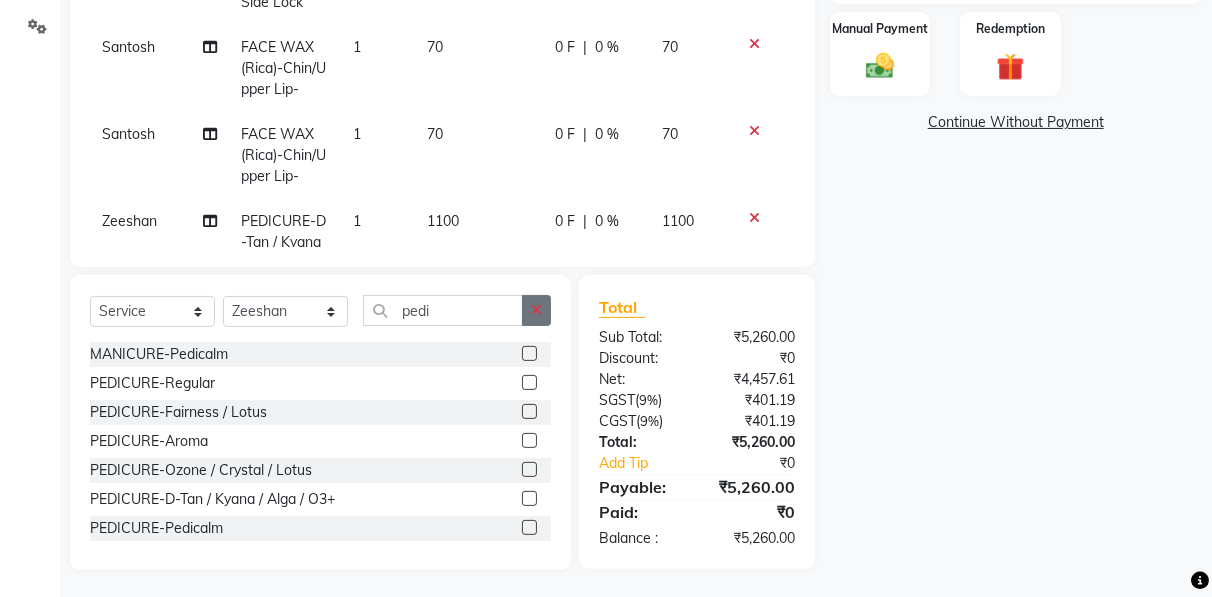 click 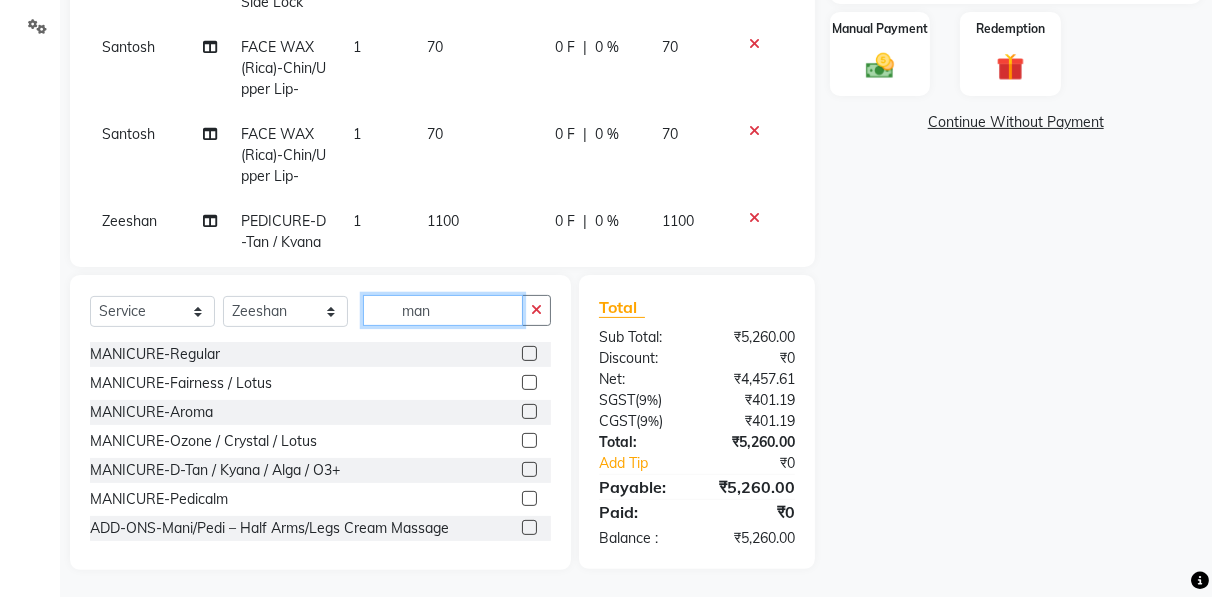 type on "man" 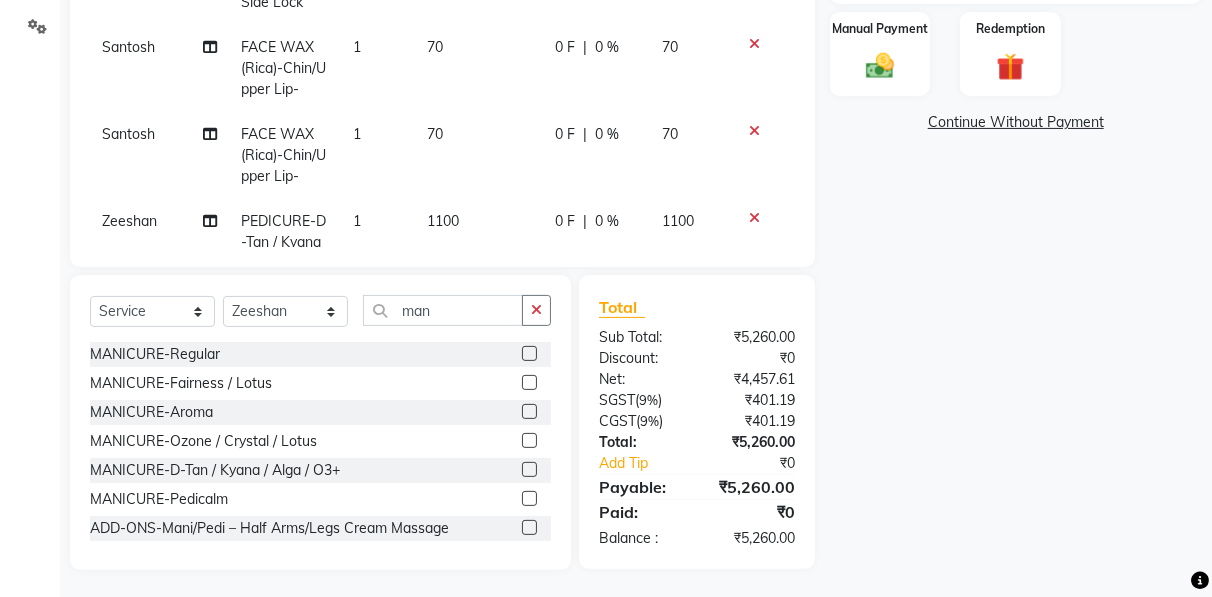 click 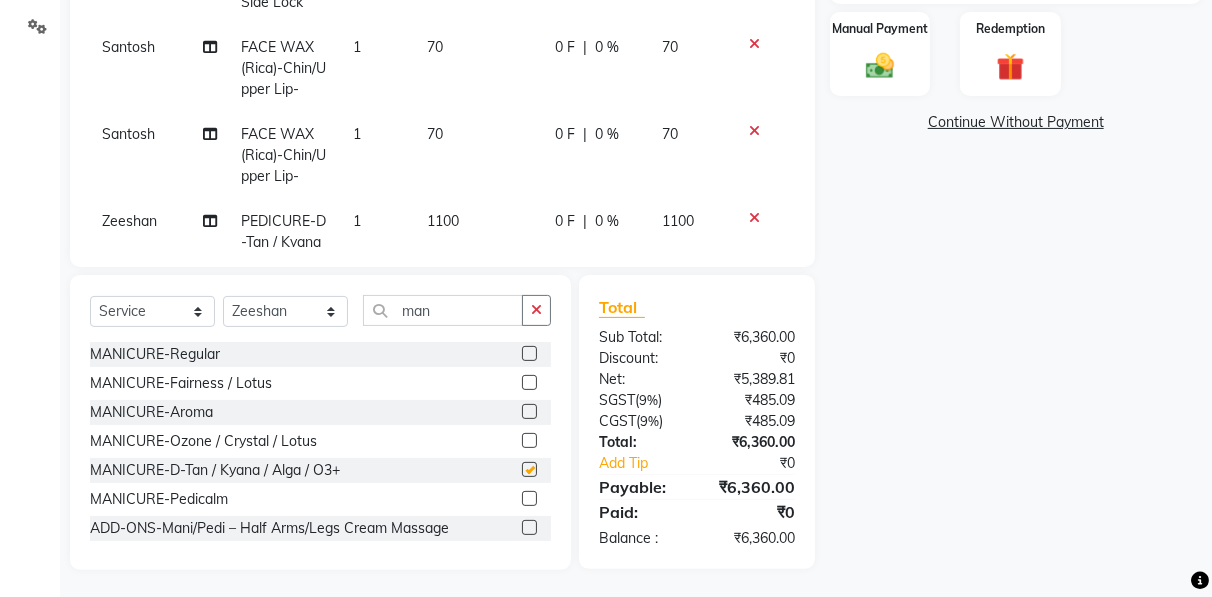 checkbox on "false" 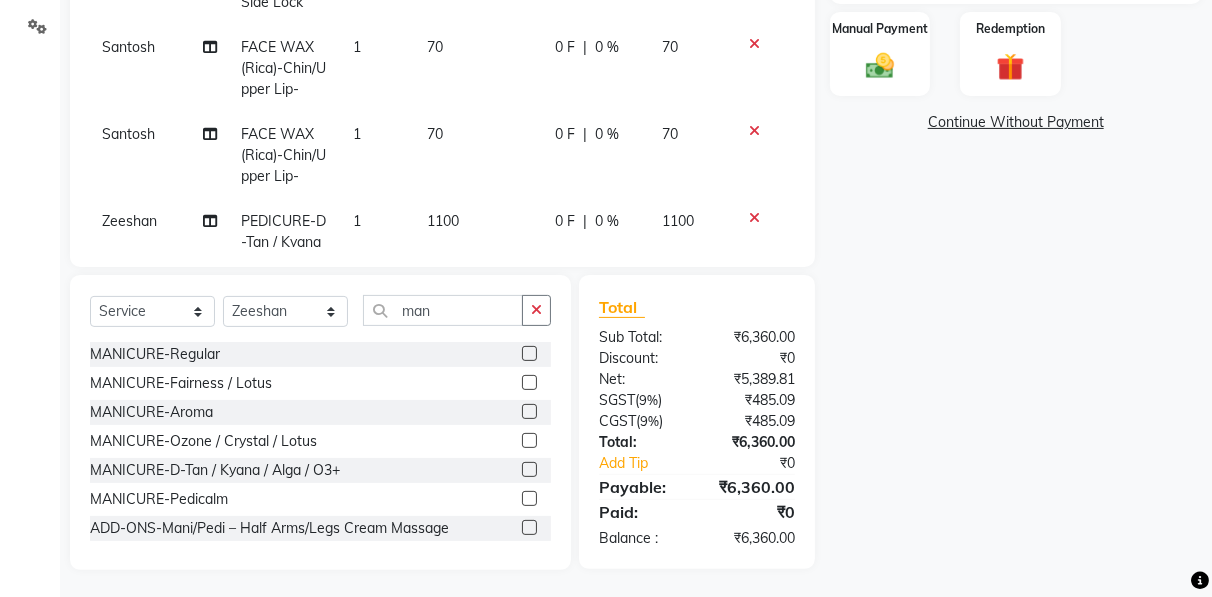 scroll, scrollTop: 626, scrollLeft: 0, axis: vertical 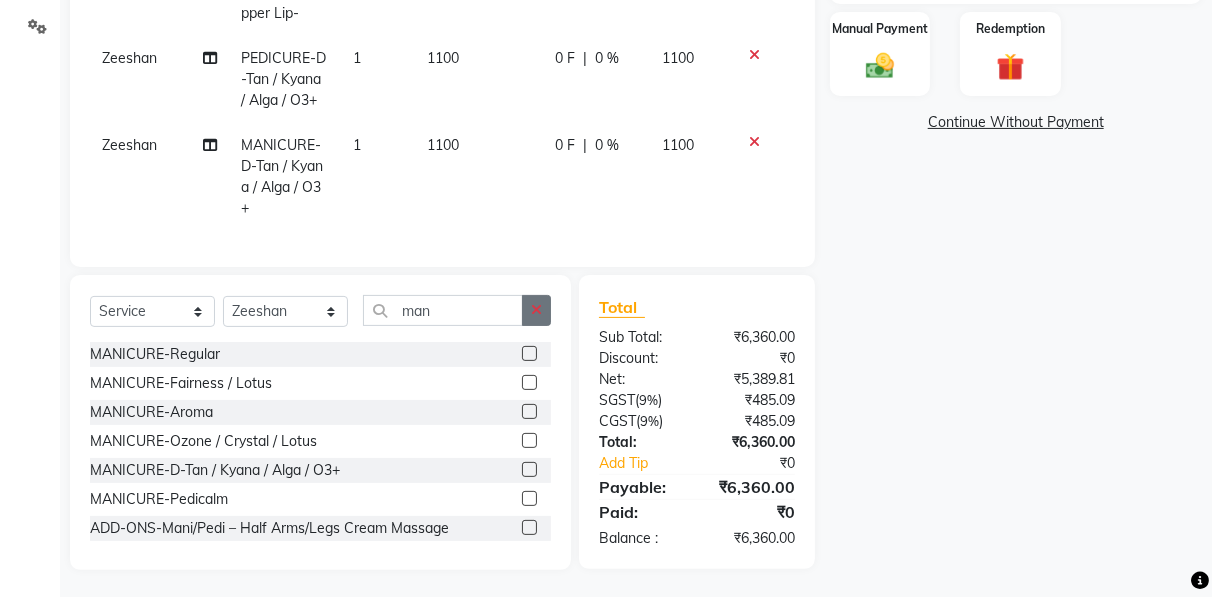 click 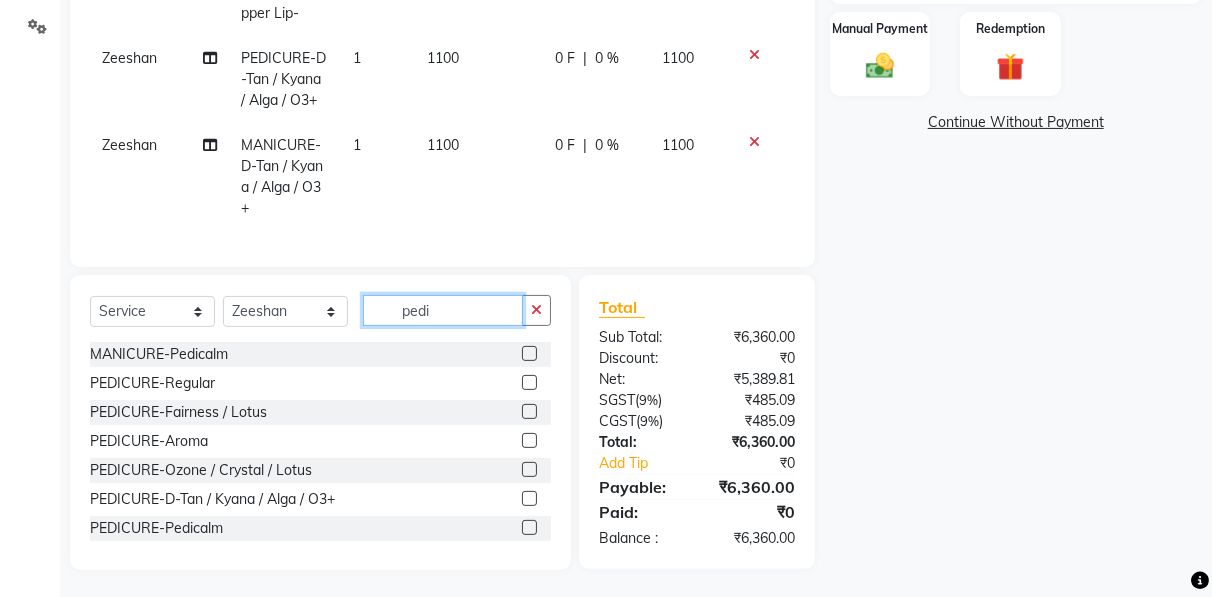 type on "pedi" 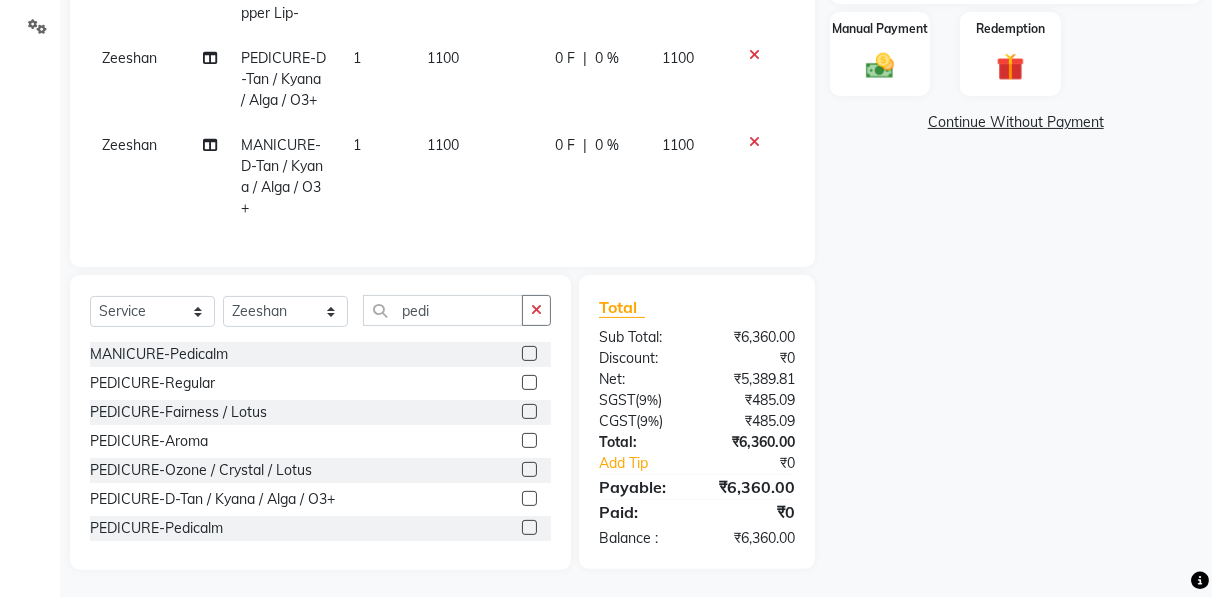 click 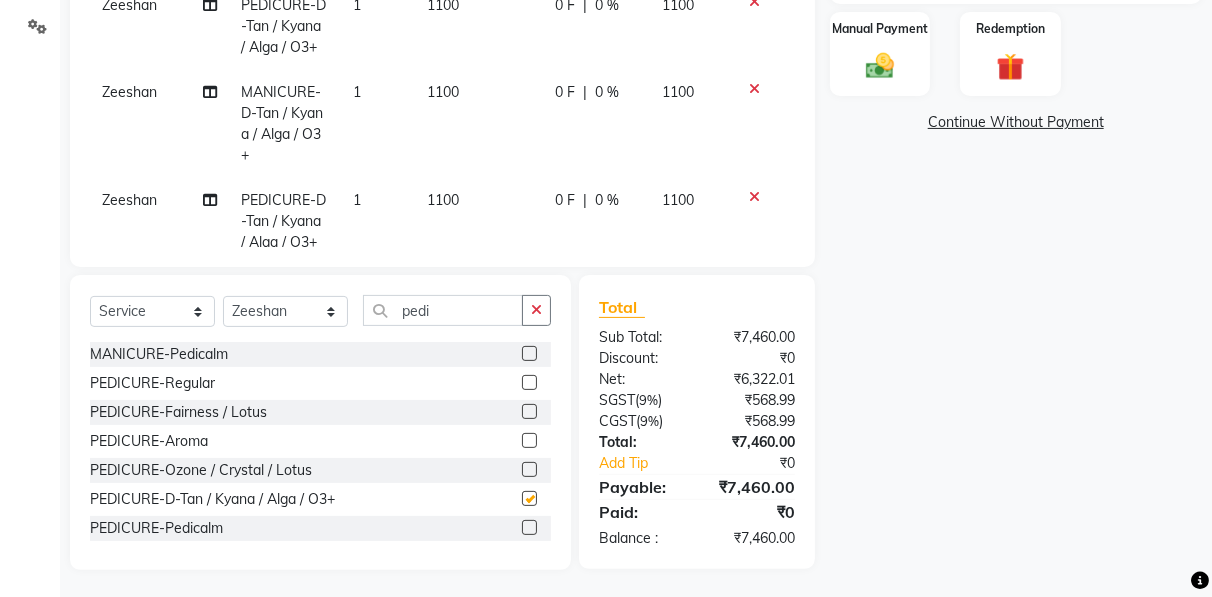 checkbox on "false" 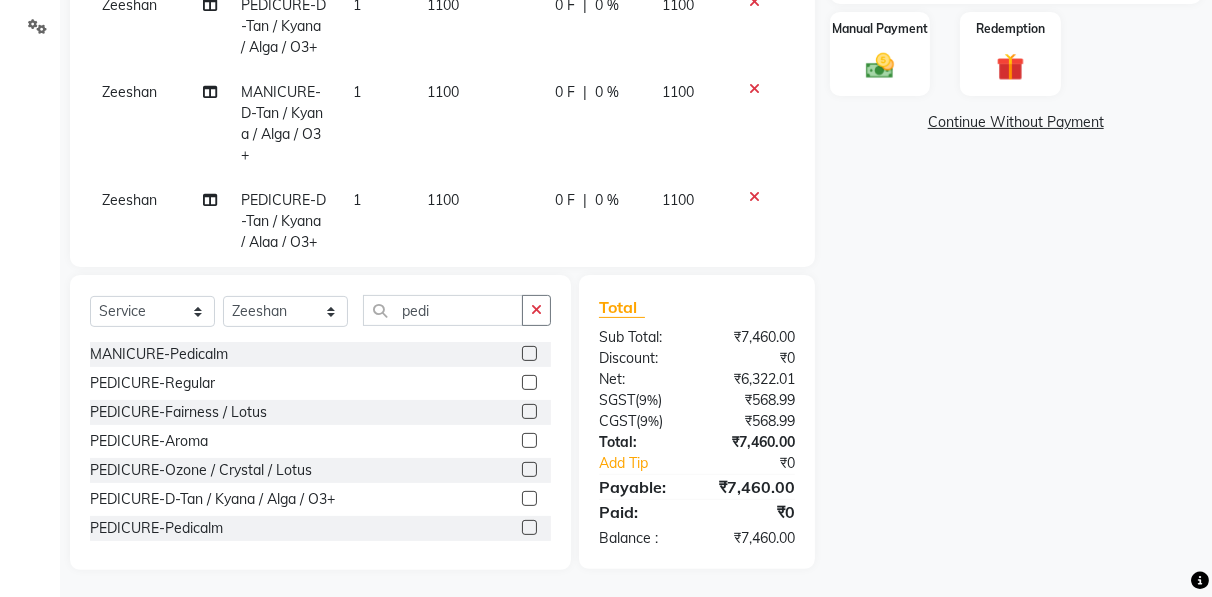 scroll, scrollTop: 734, scrollLeft: 0, axis: vertical 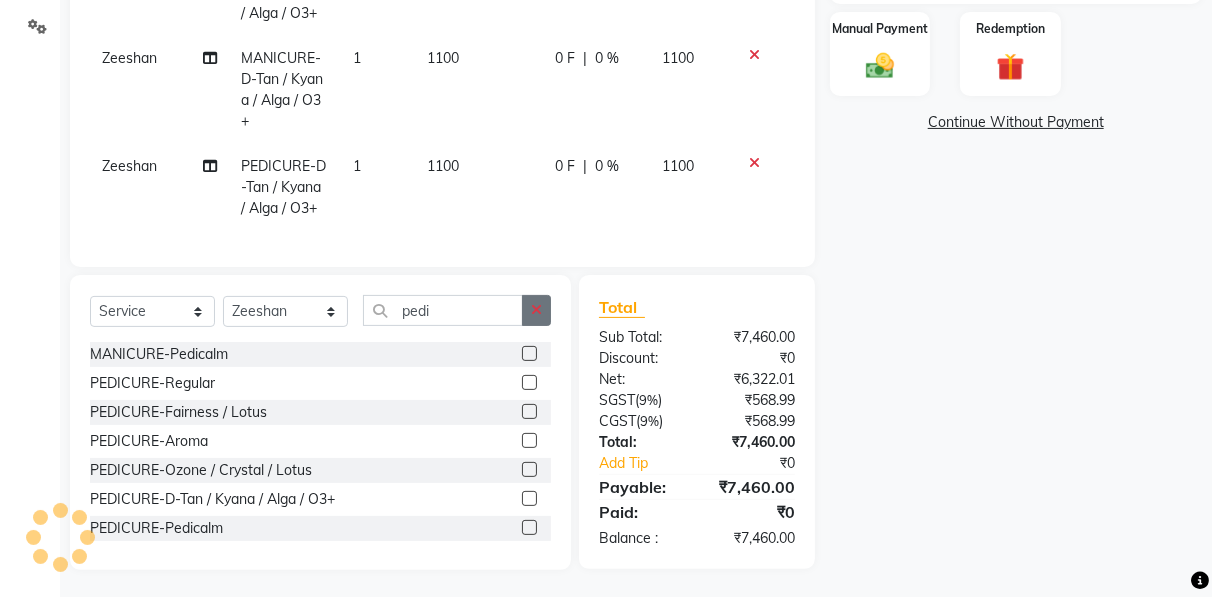 click 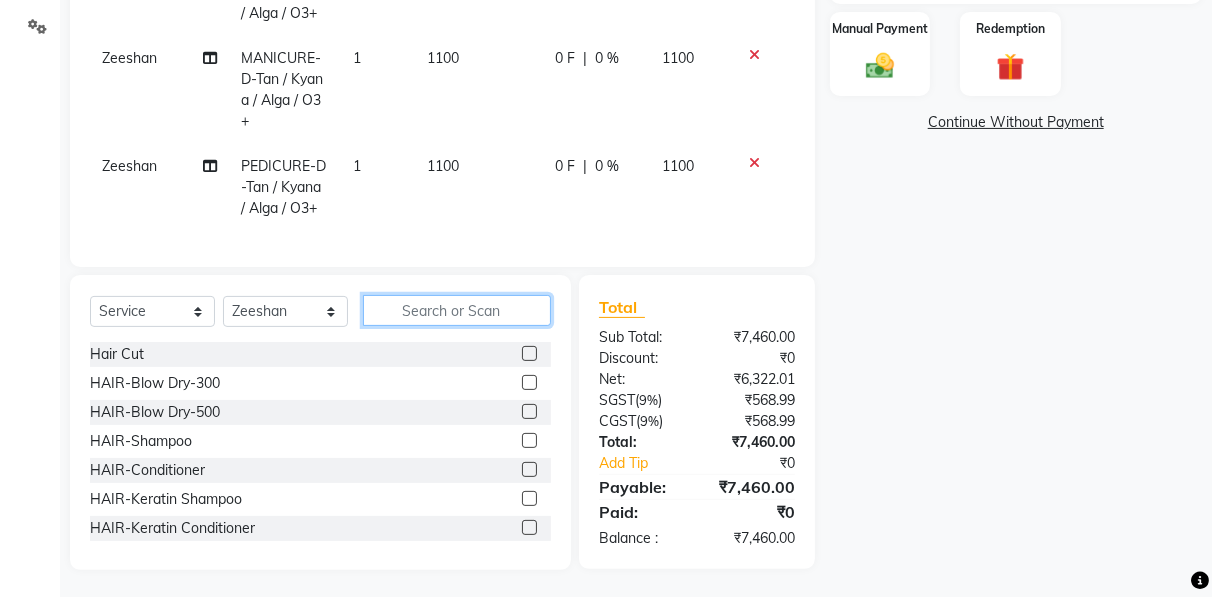 click 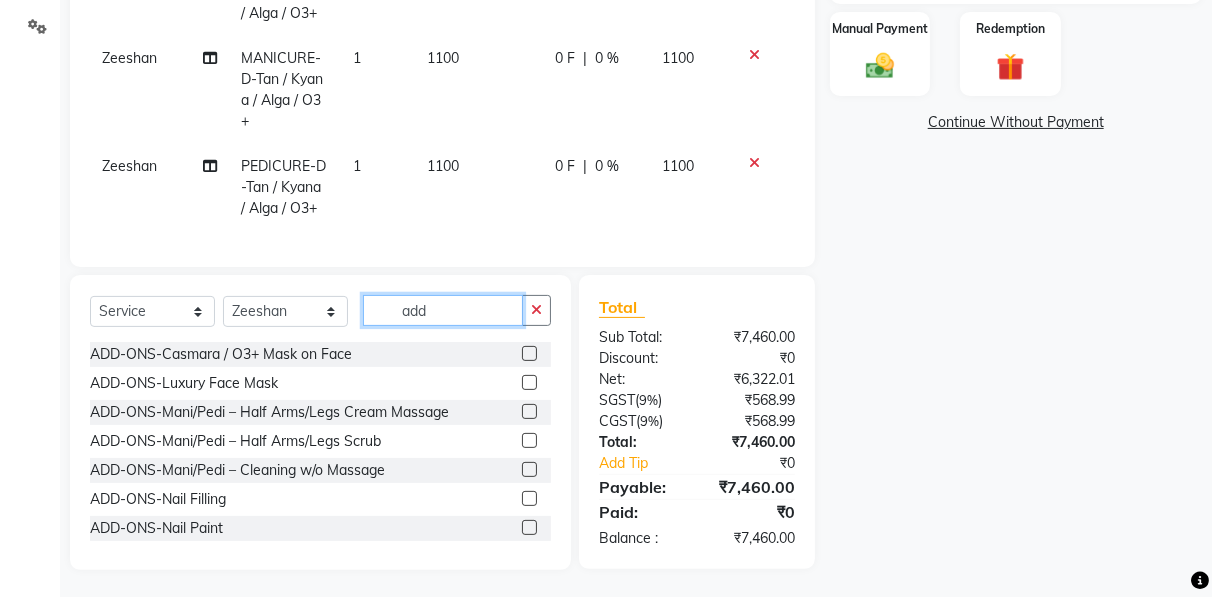 type on "add" 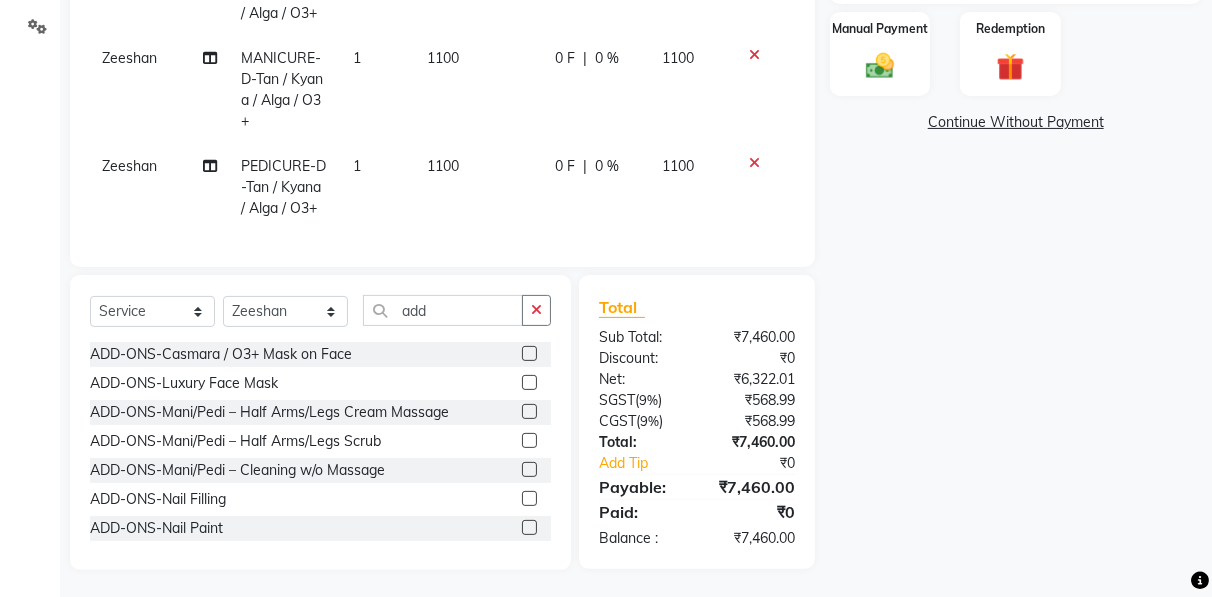 click 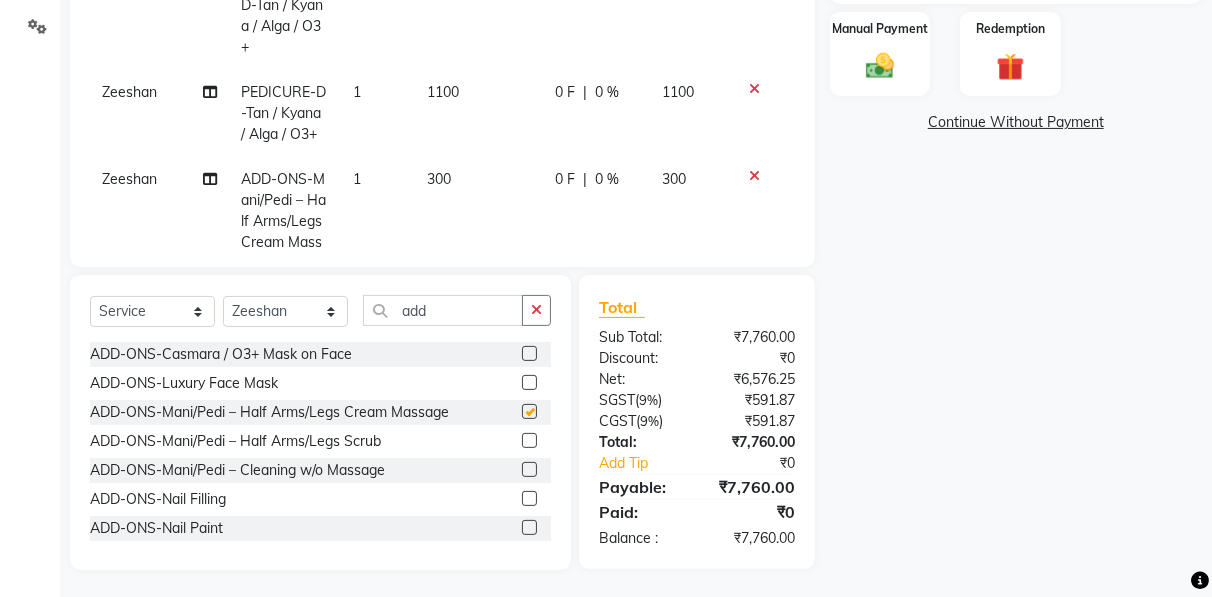 checkbox on "false" 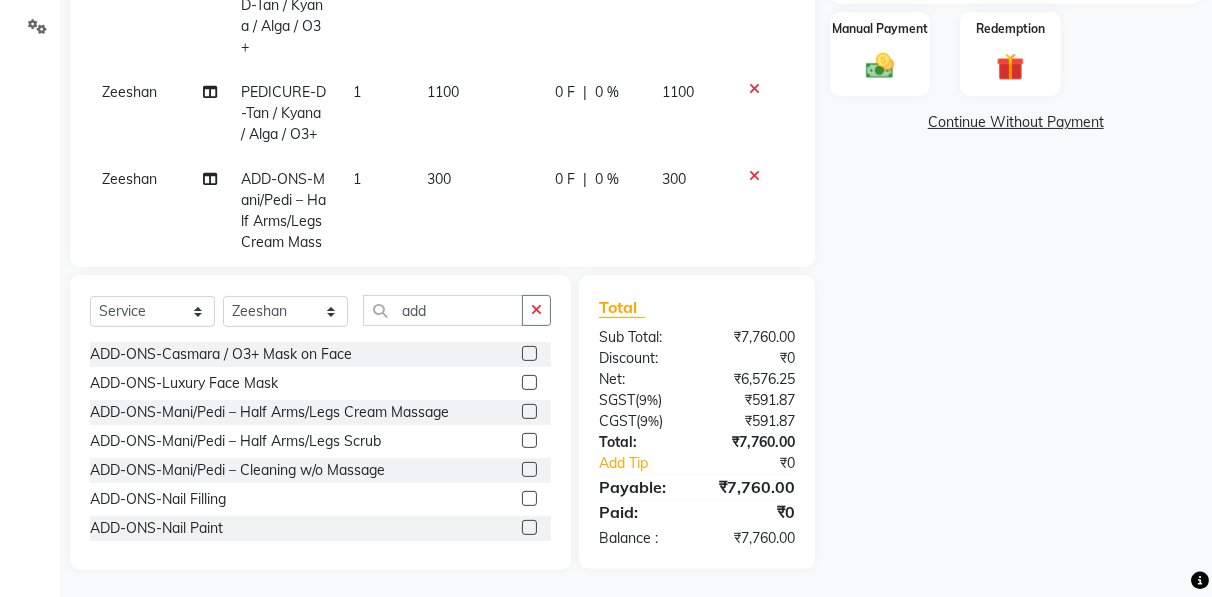 scroll, scrollTop: 864, scrollLeft: 0, axis: vertical 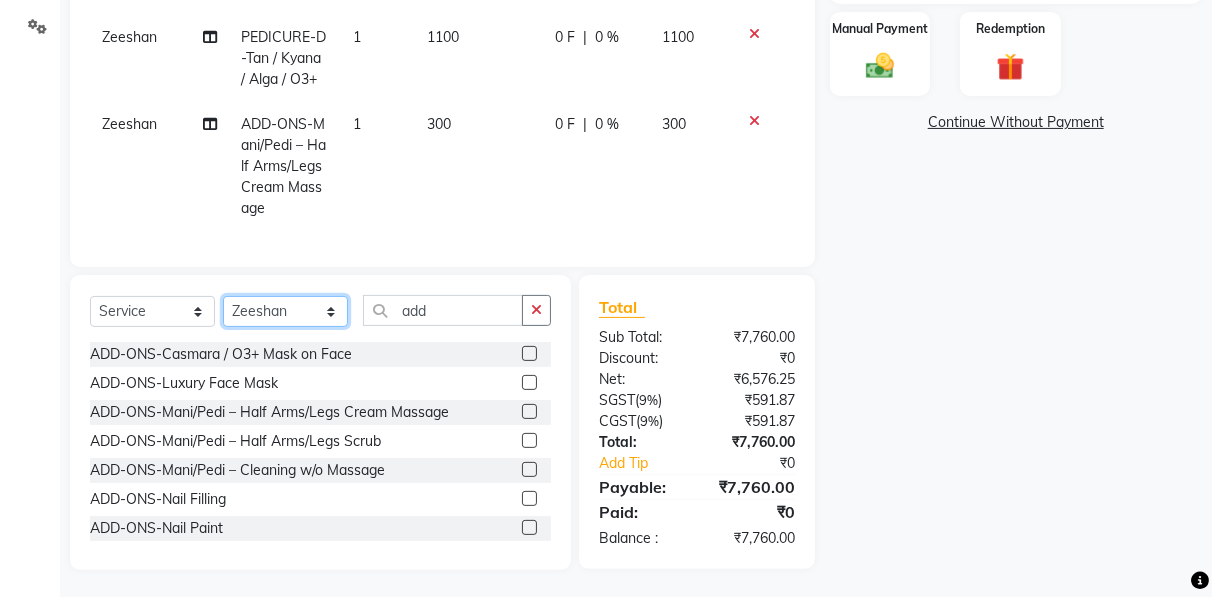 click on "Select Stylist Ahmad Anajli Laxmi Manager Neetu Reetu Ruma Santosh Soniya Tannu Tilak Vinod Zeeshan" 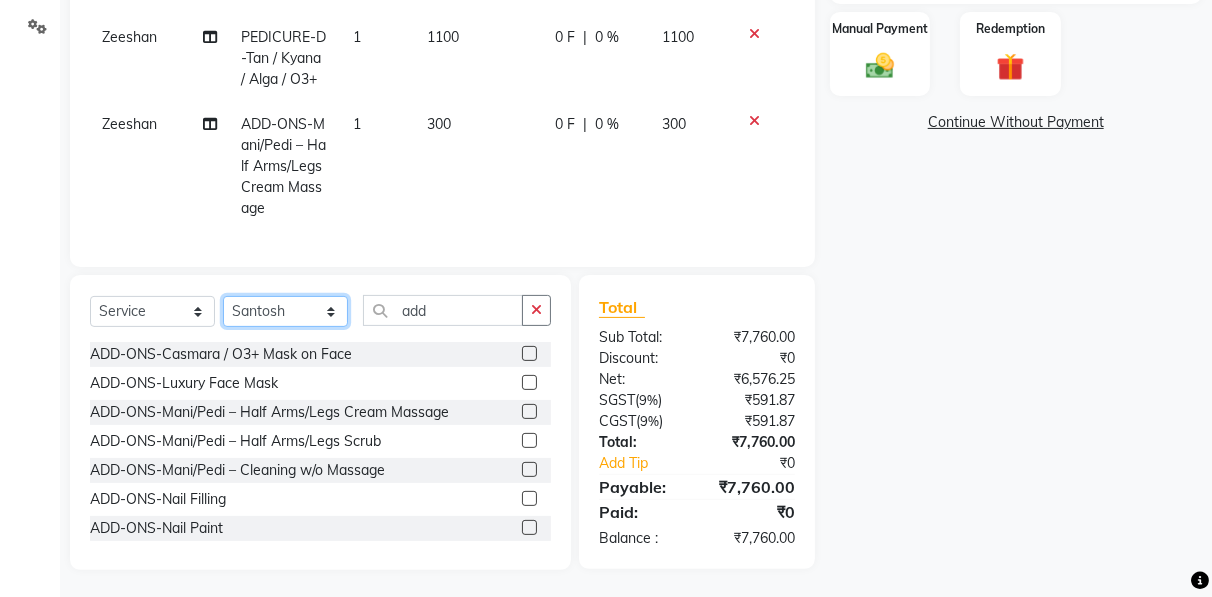 click on "Select Stylist Ahmad Anajli Laxmi Manager Neetu Reetu Ruma Santosh Soniya Tannu Tilak Vinod Zeeshan" 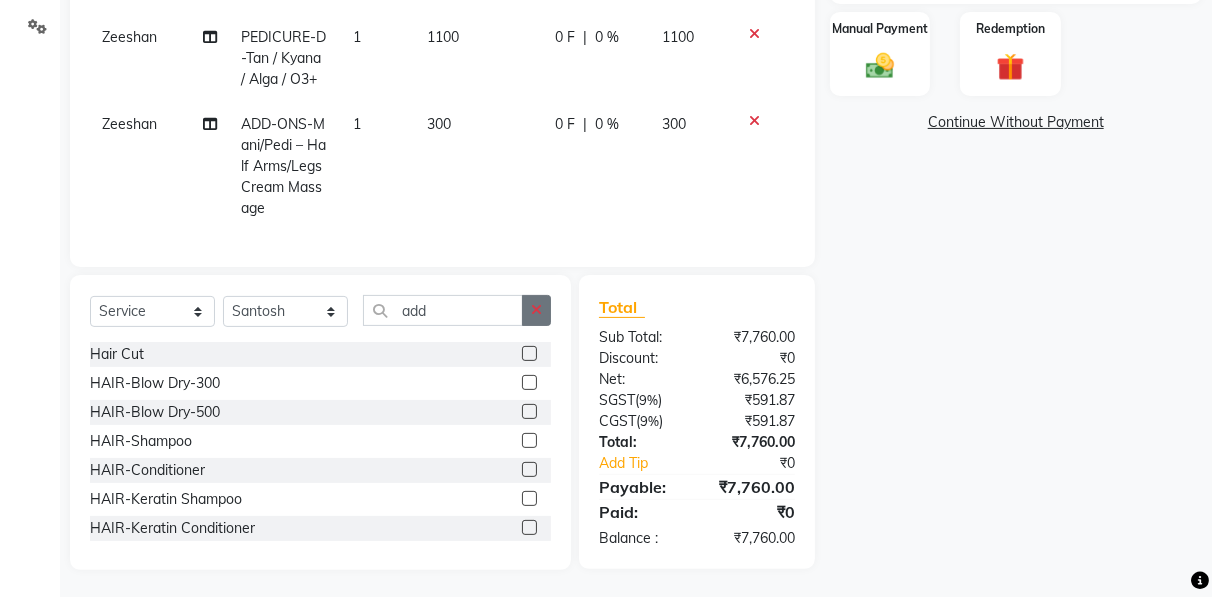 click 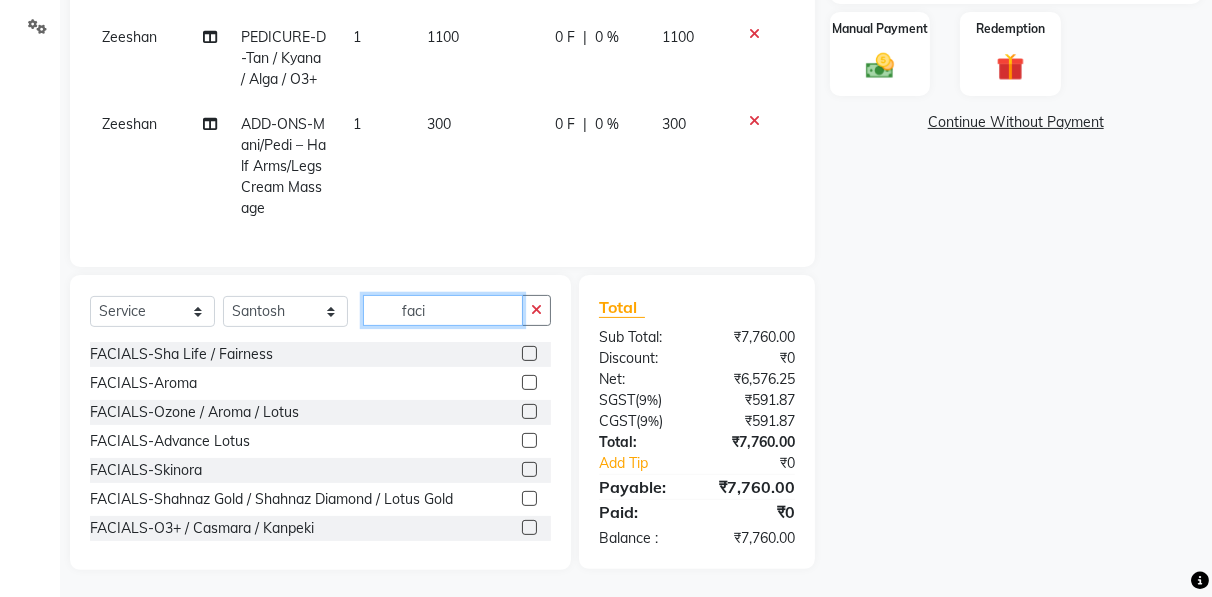 scroll, scrollTop: 89, scrollLeft: 0, axis: vertical 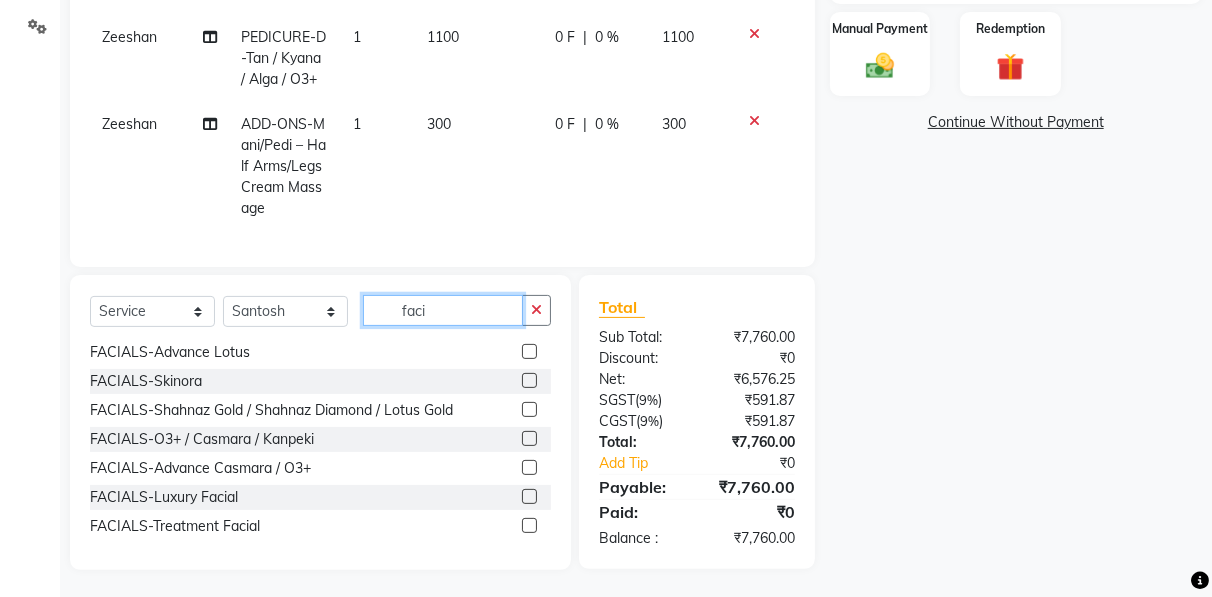type on "faci" 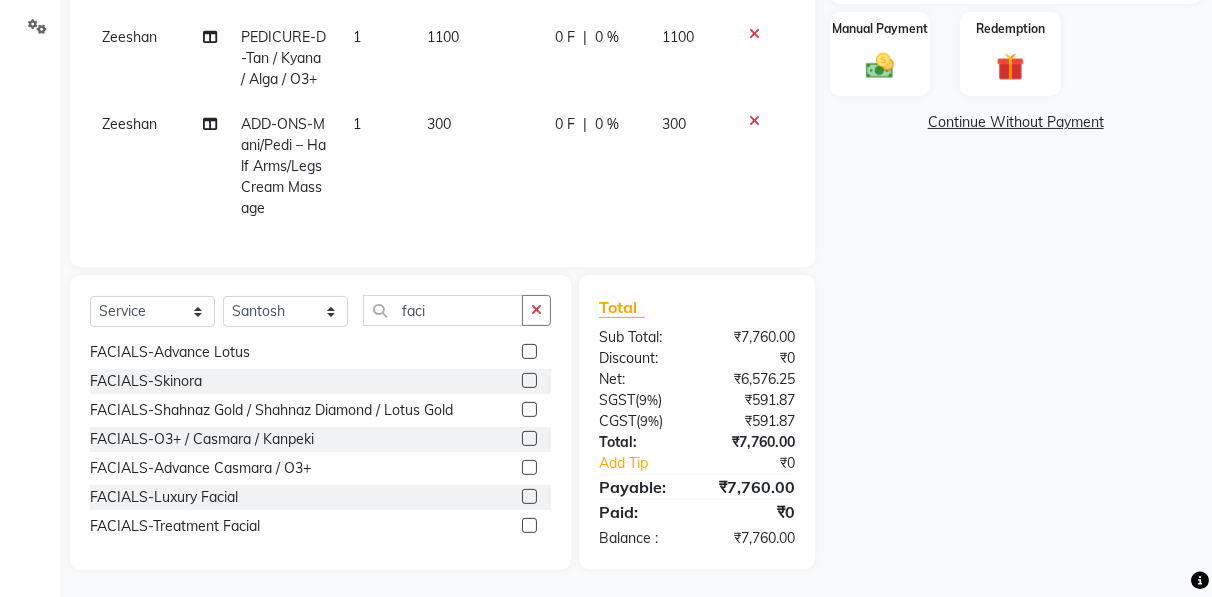 click 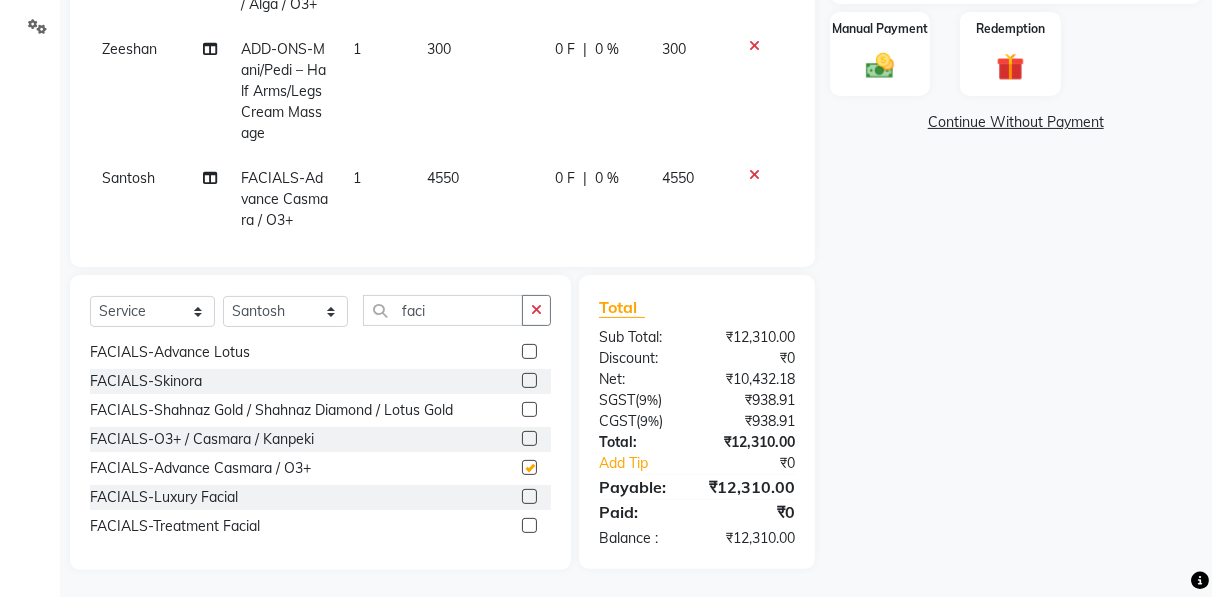 checkbox on "false" 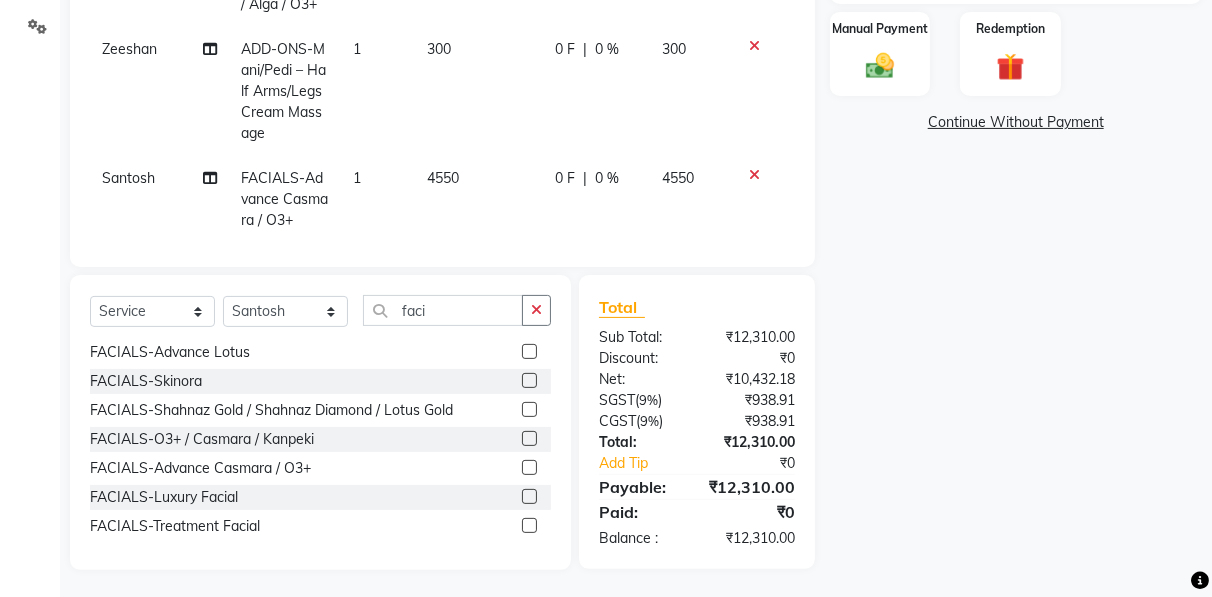 scroll, scrollTop: 951, scrollLeft: 0, axis: vertical 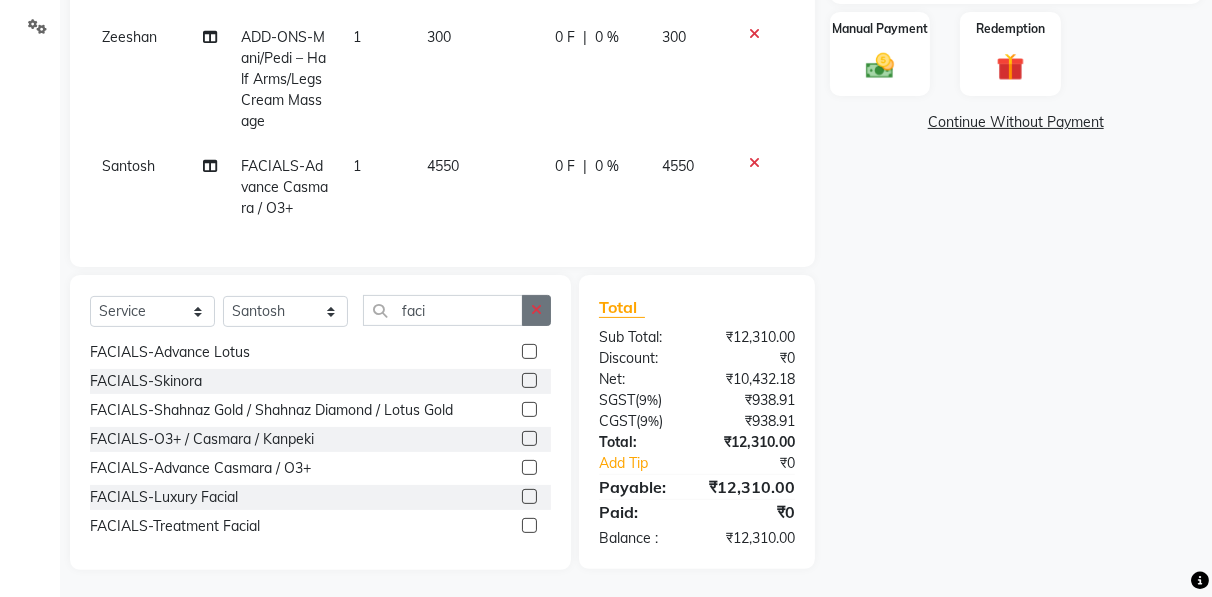 click 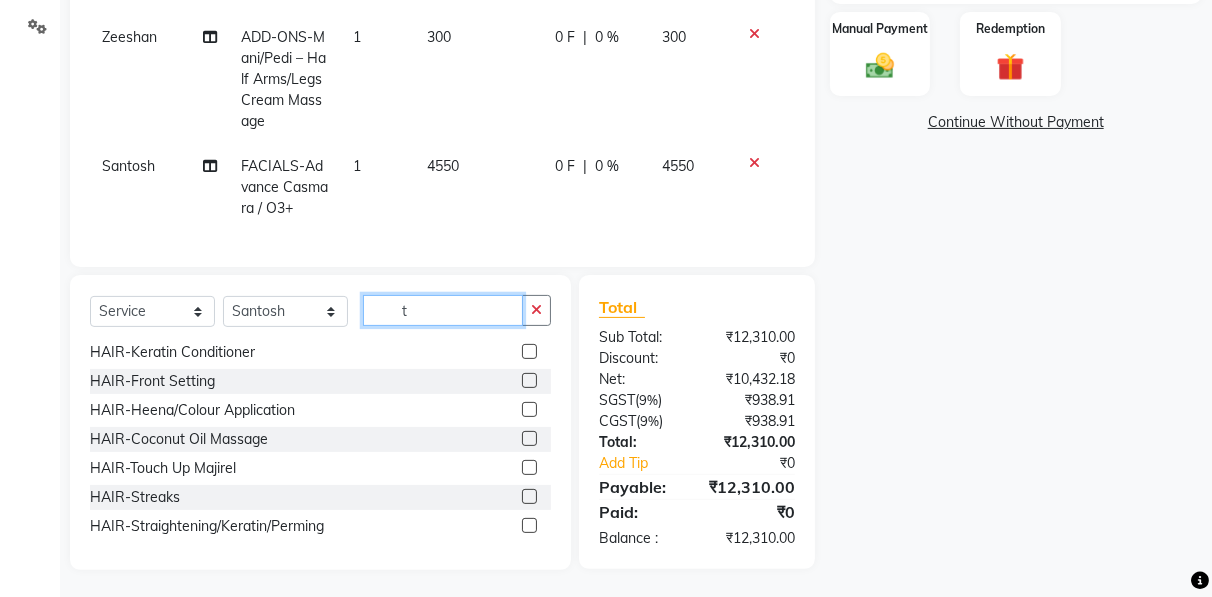 scroll, scrollTop: 2, scrollLeft: 0, axis: vertical 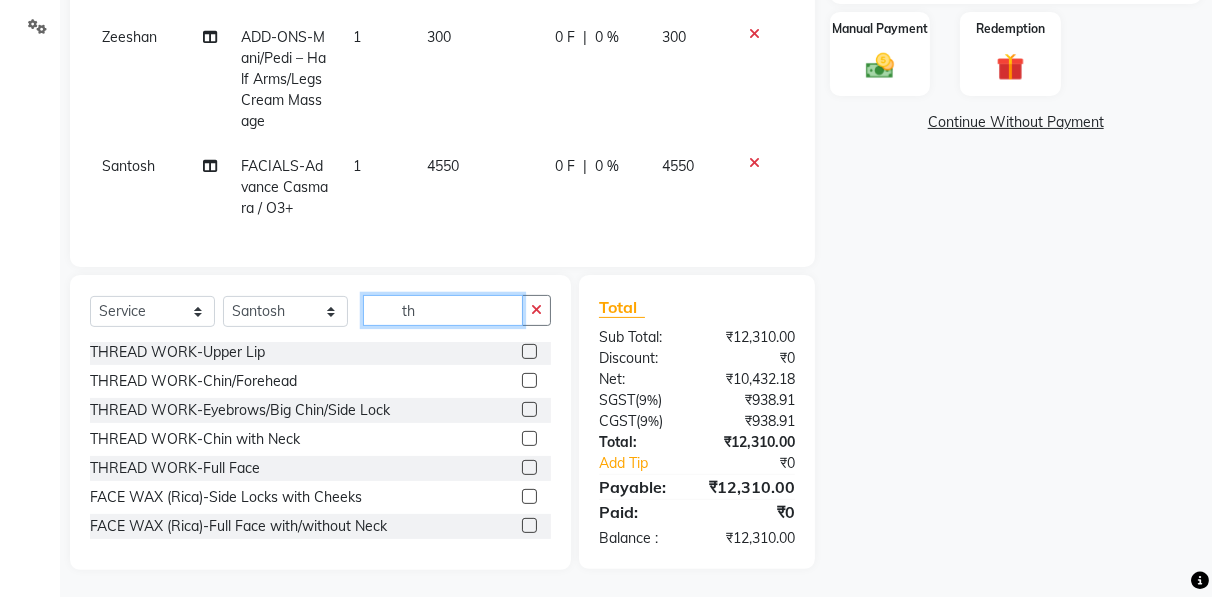 type on "th" 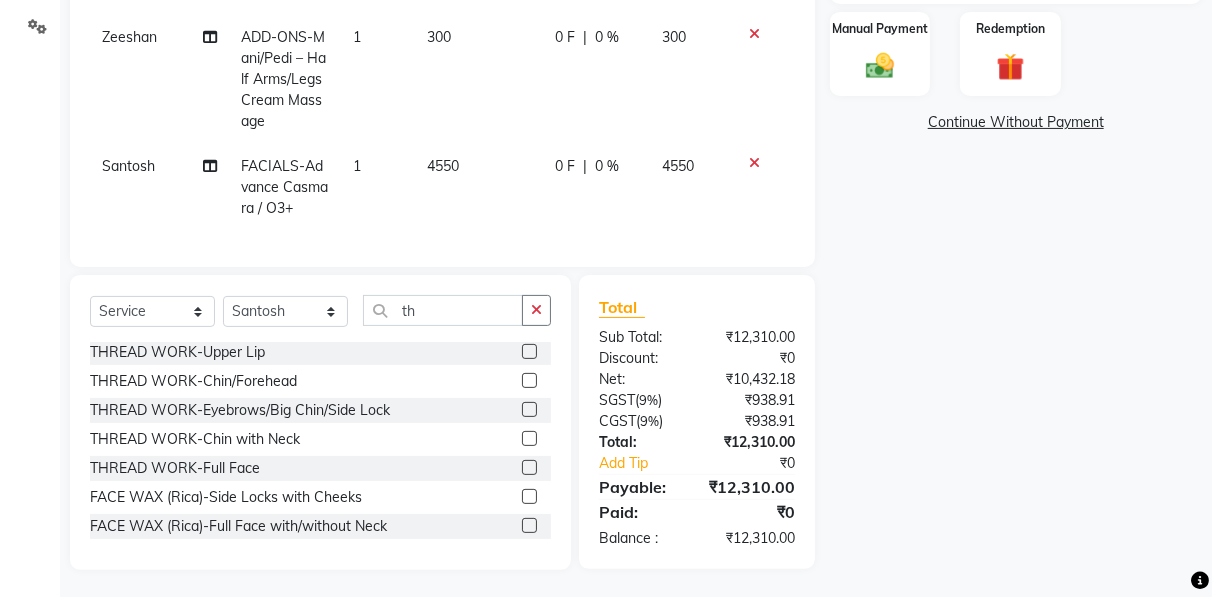 click 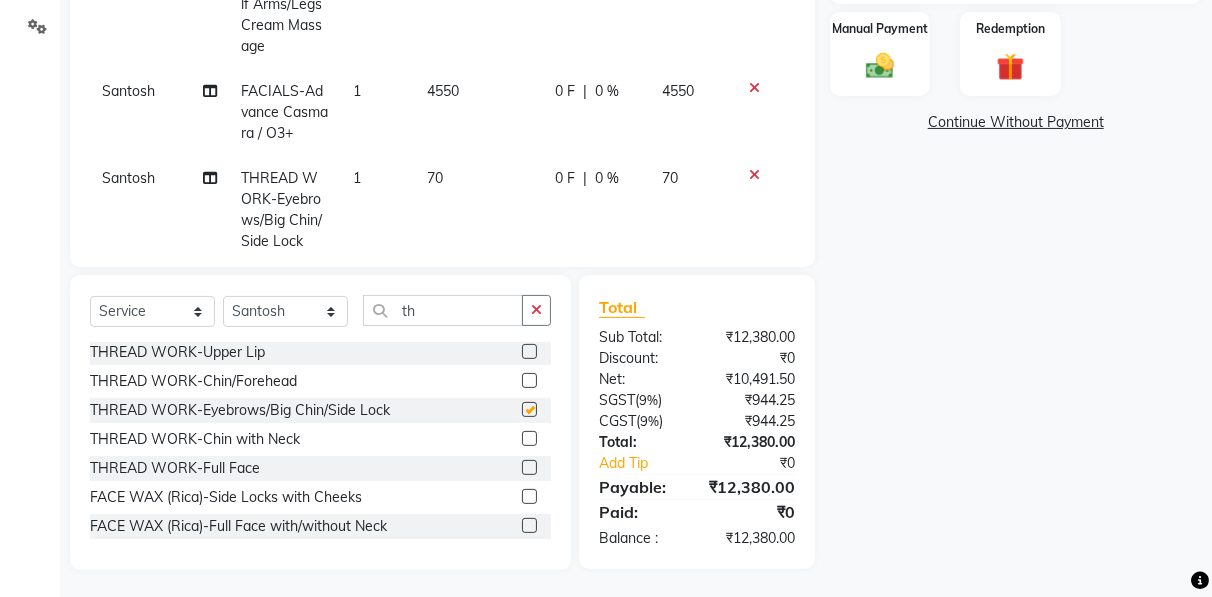 checkbox on "false" 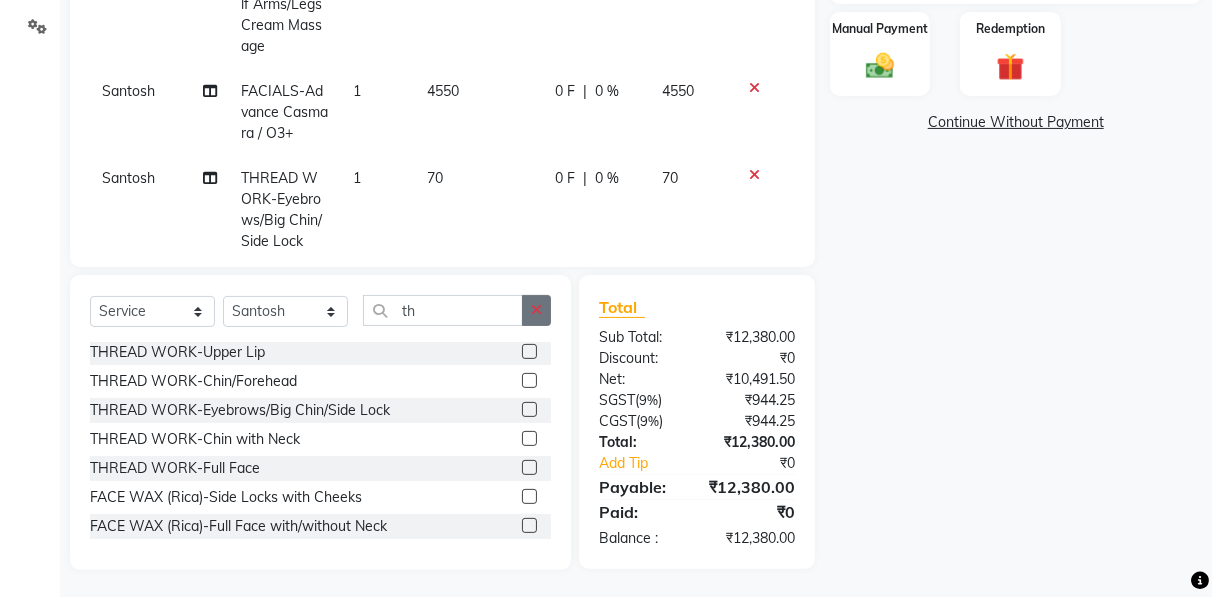 click 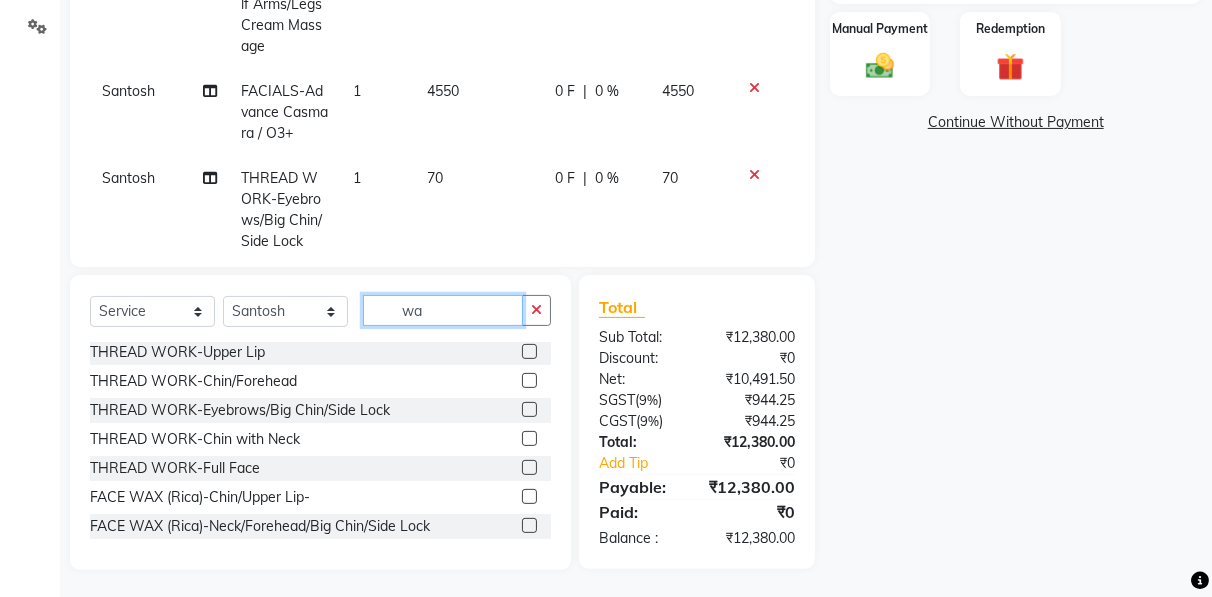 scroll, scrollTop: 0, scrollLeft: 0, axis: both 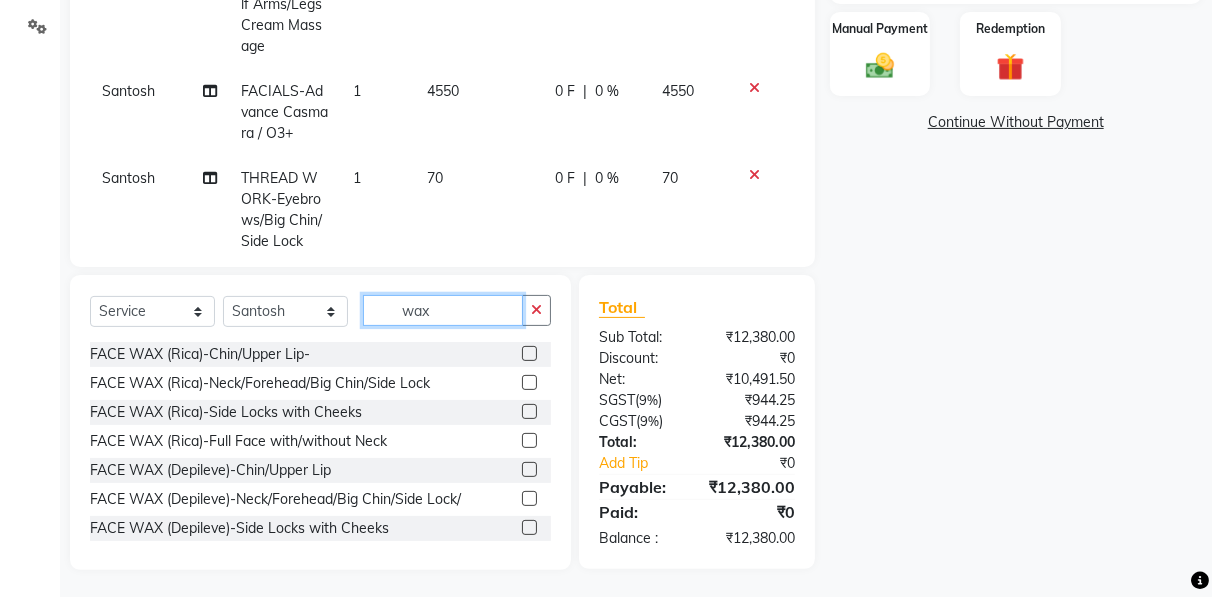type on "wax" 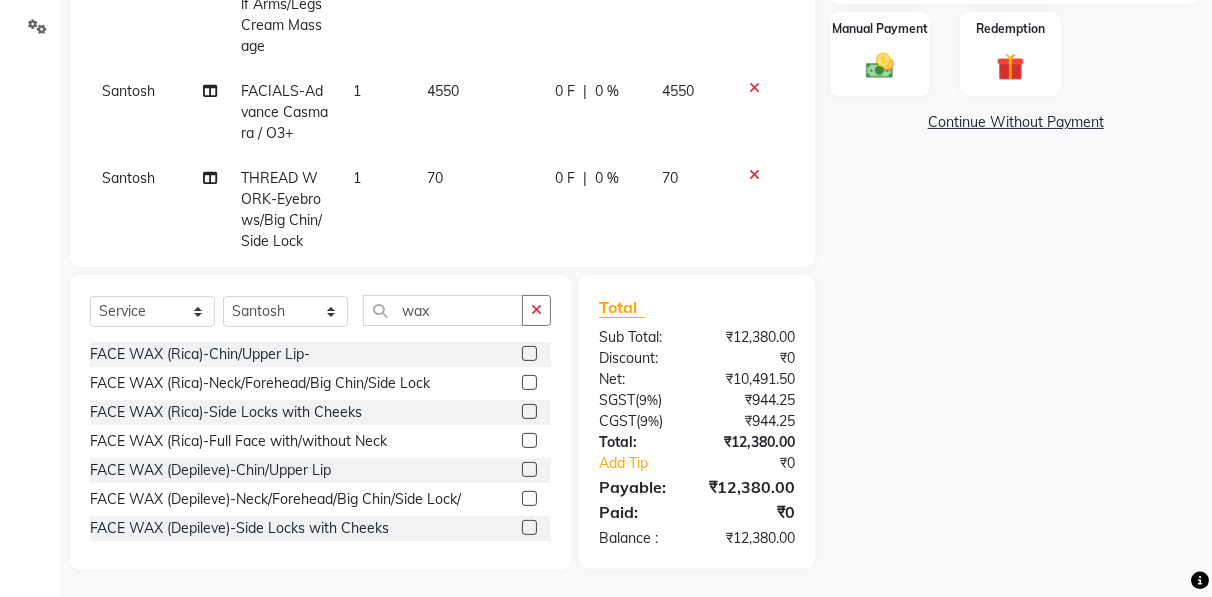 click 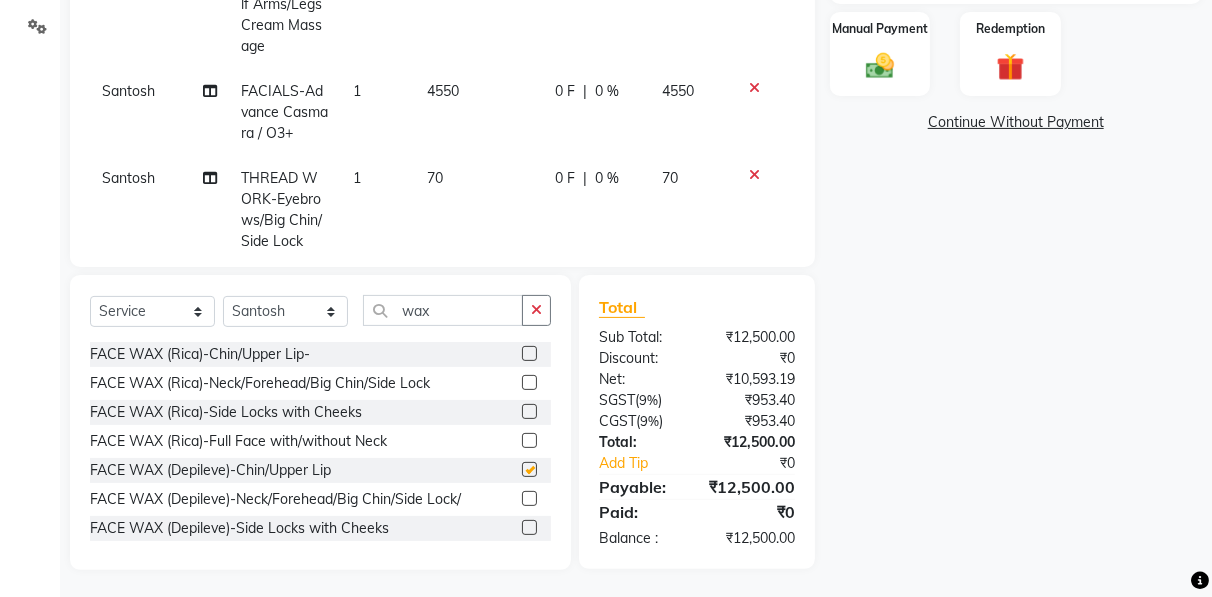 checkbox on "false" 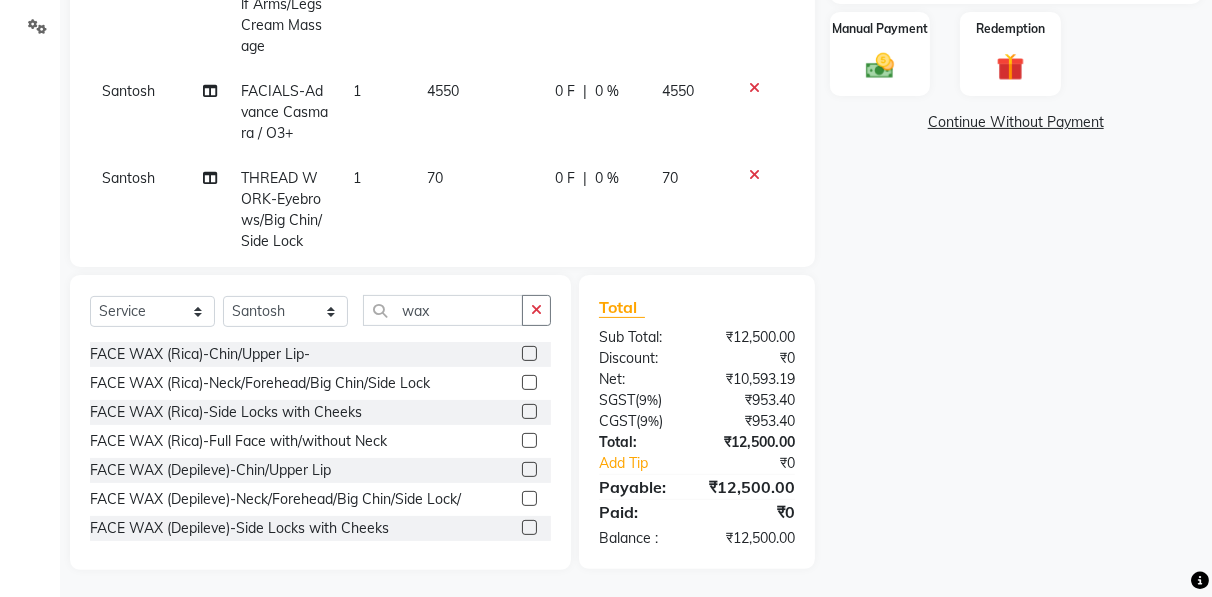 scroll, scrollTop: 1166, scrollLeft: 0, axis: vertical 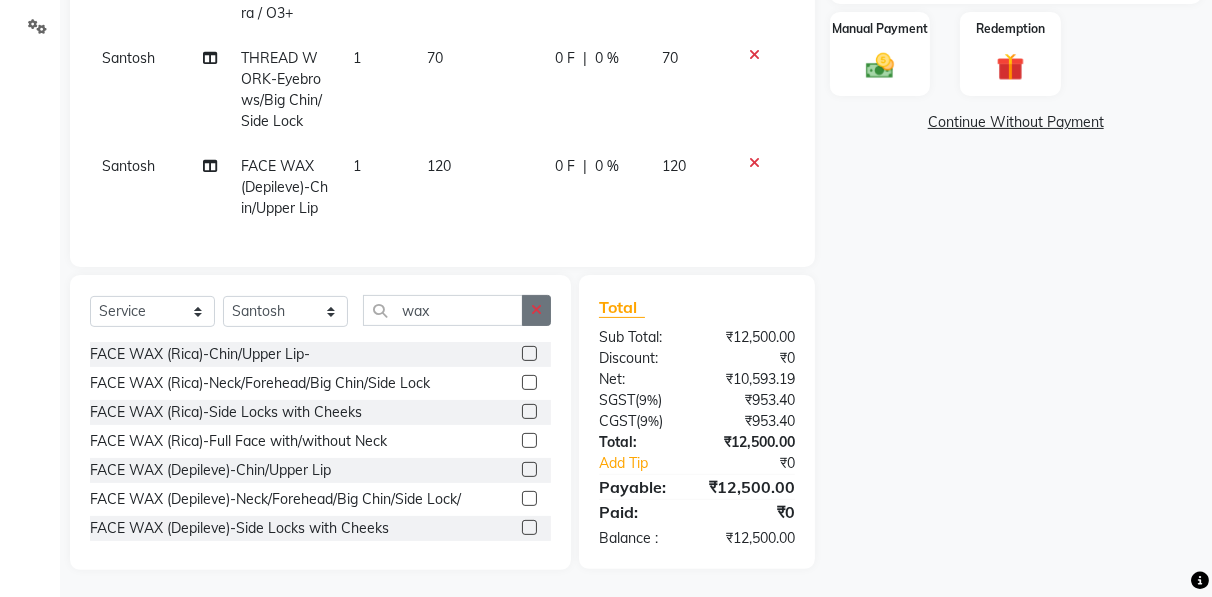 click 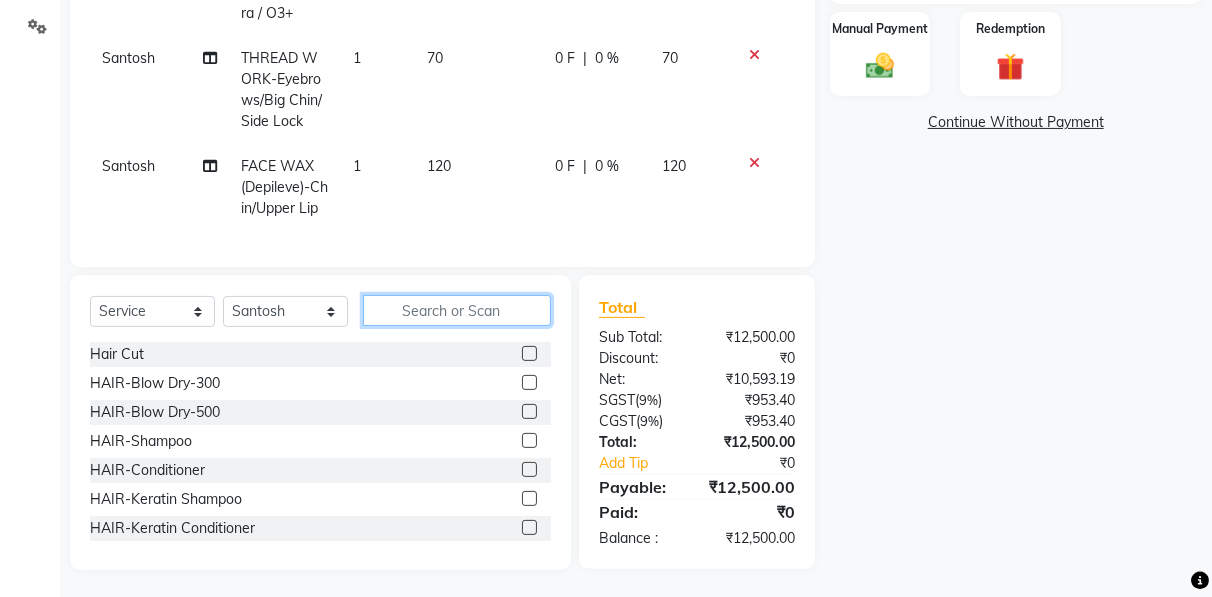 click 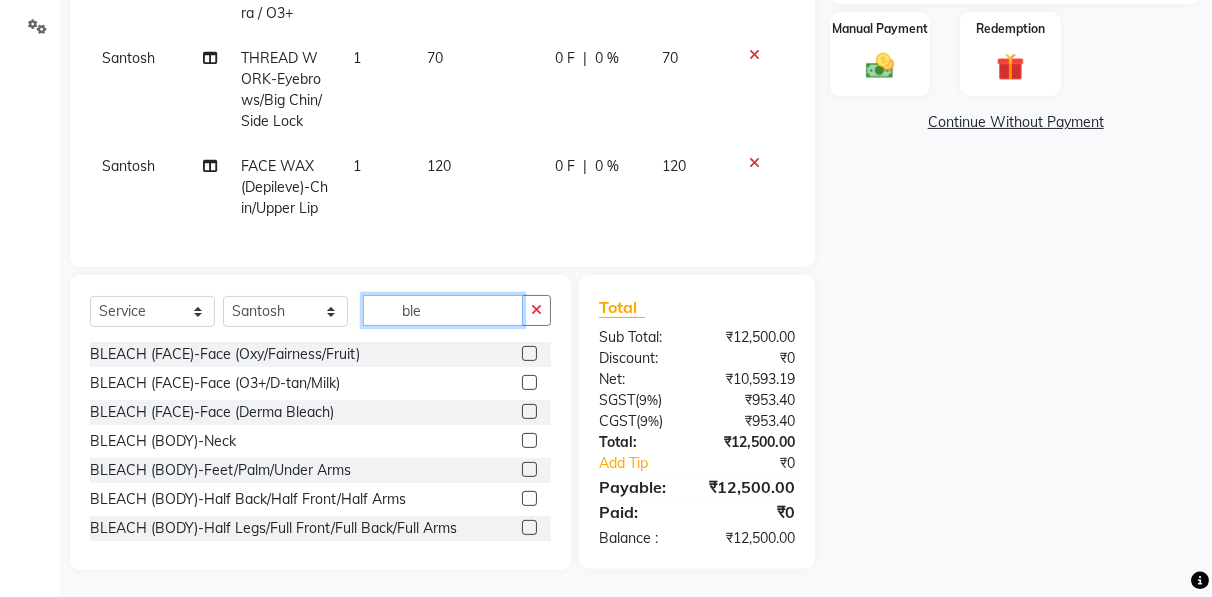 type on "ble" 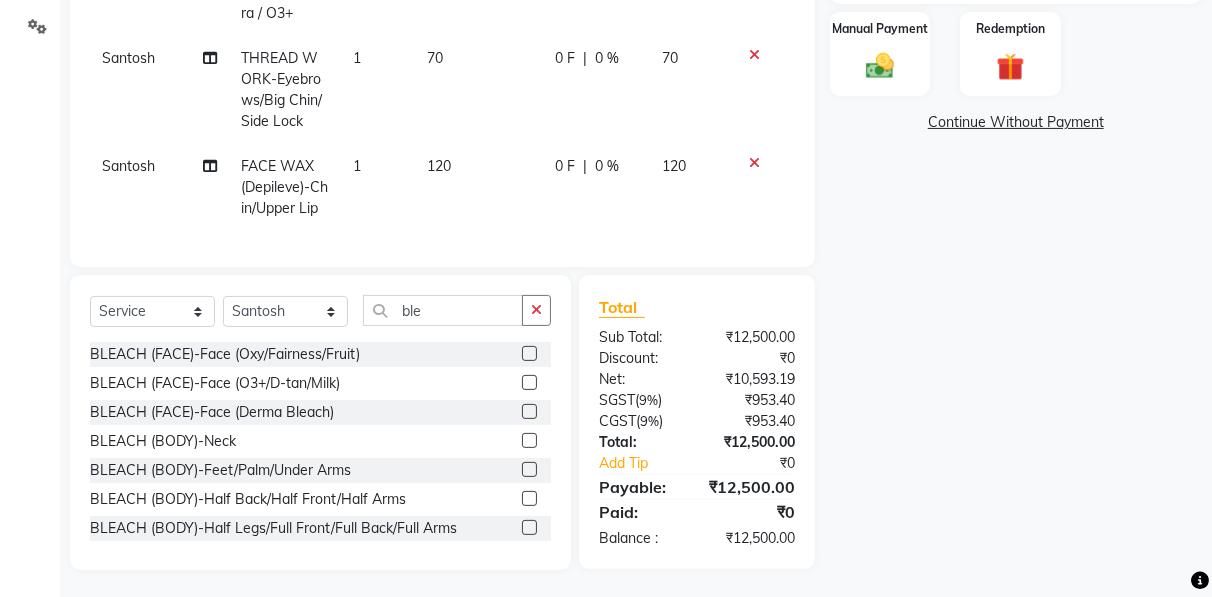 click 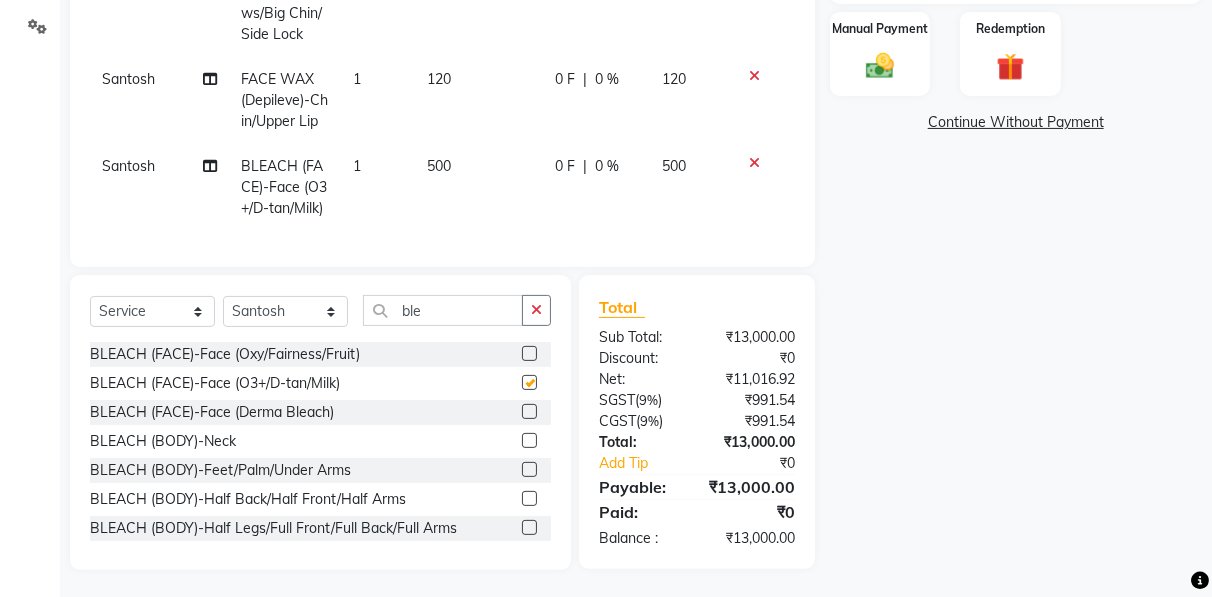 checkbox on "false" 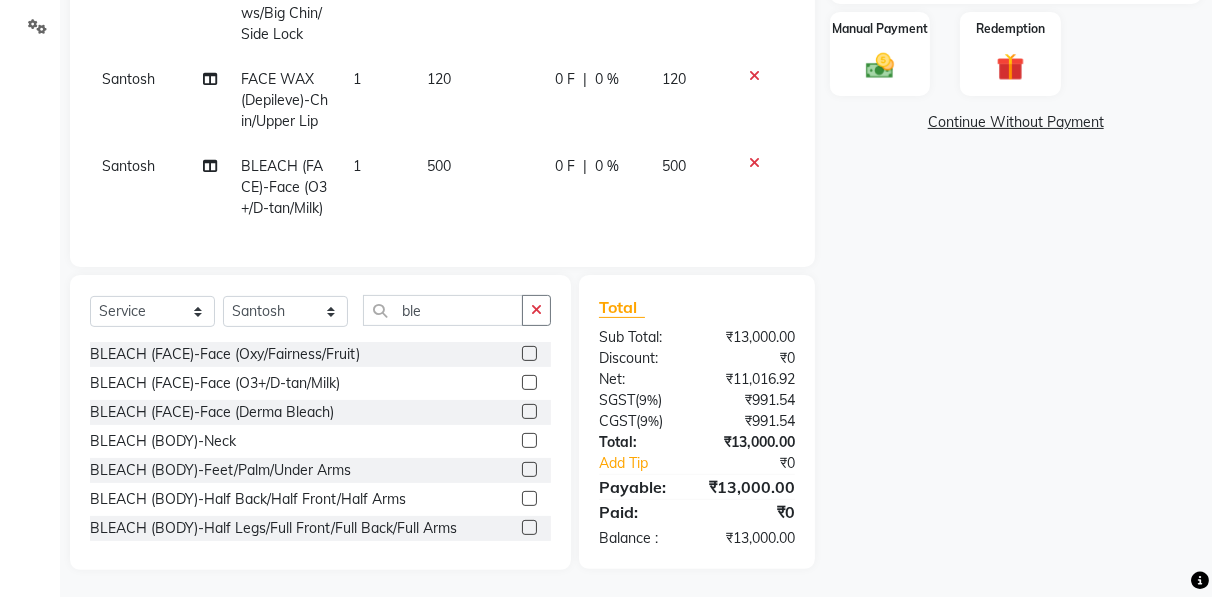 click 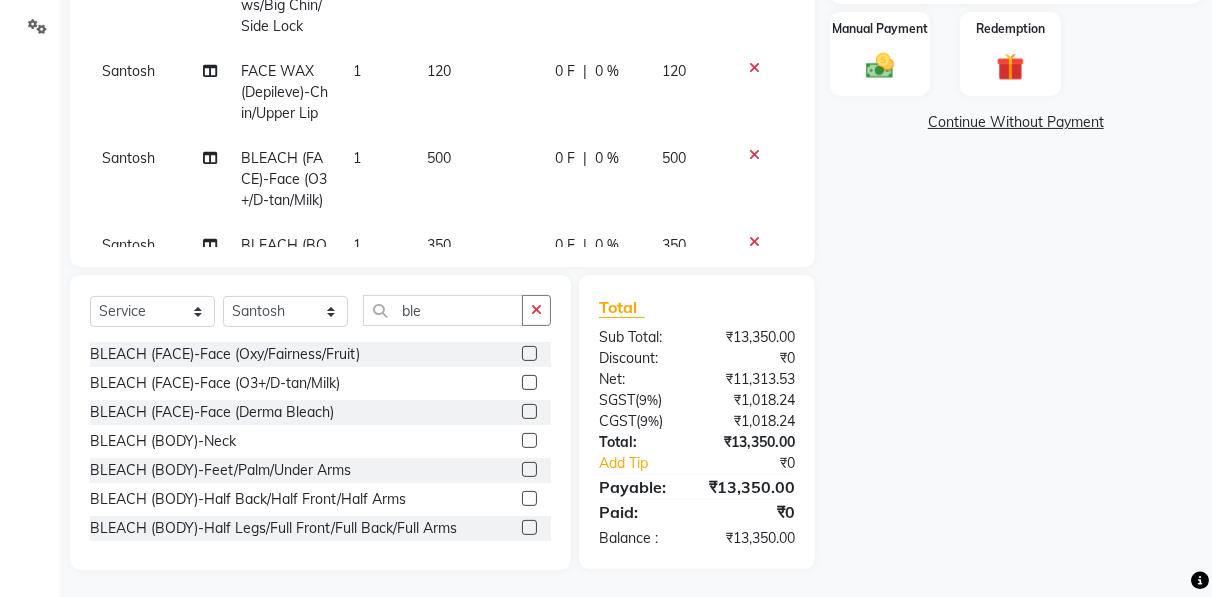click 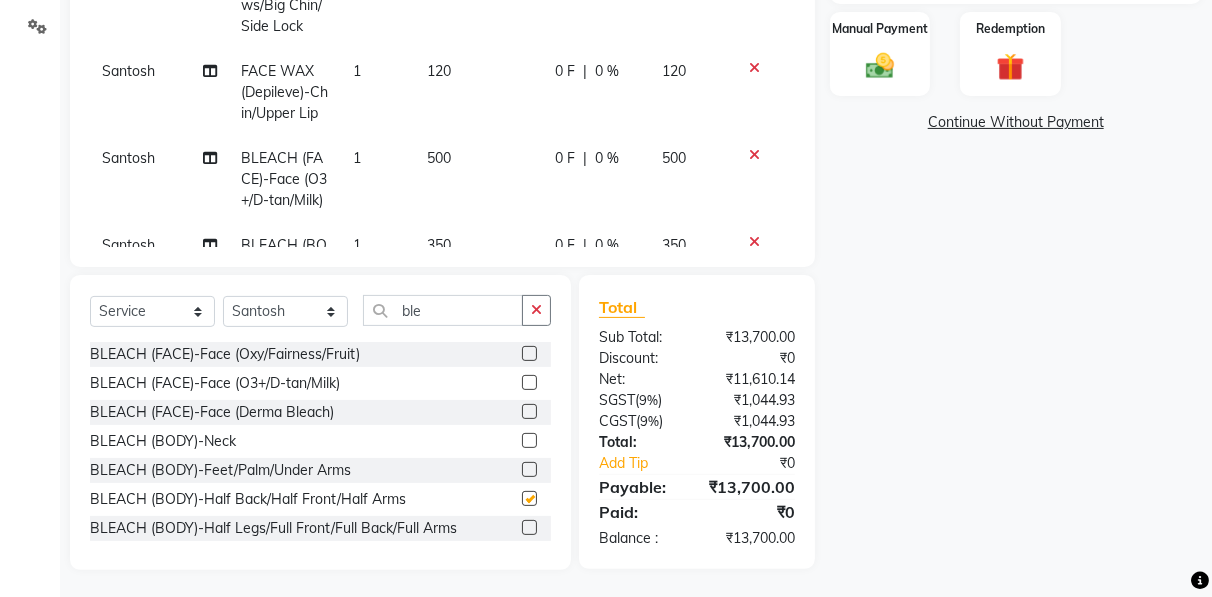 checkbox on "false" 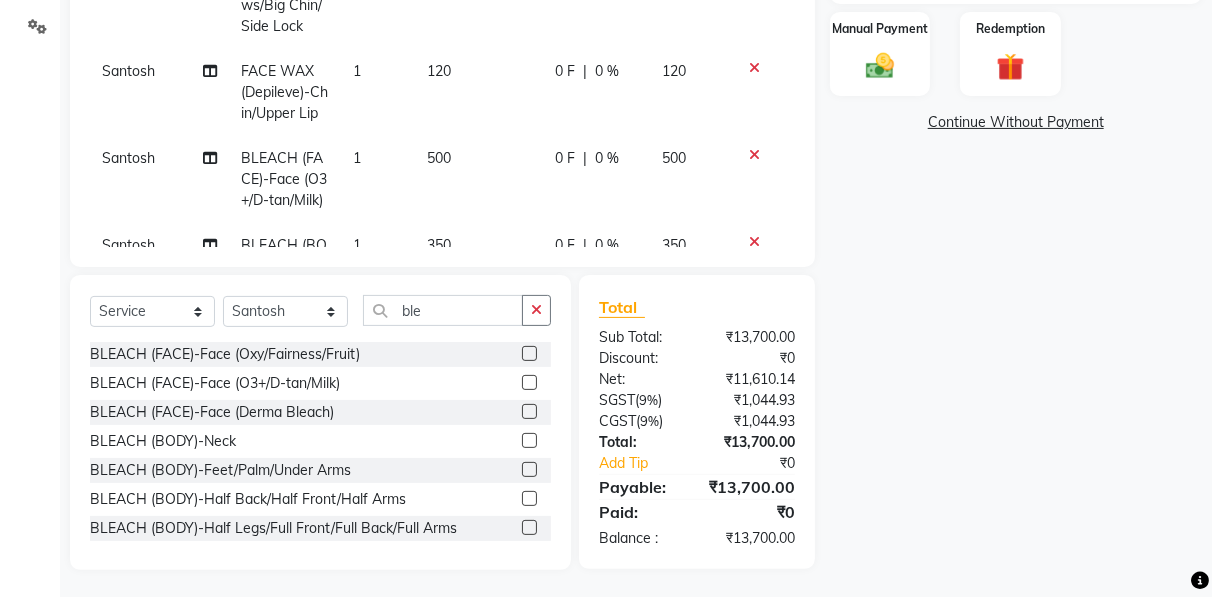 scroll, scrollTop: 0, scrollLeft: 0, axis: both 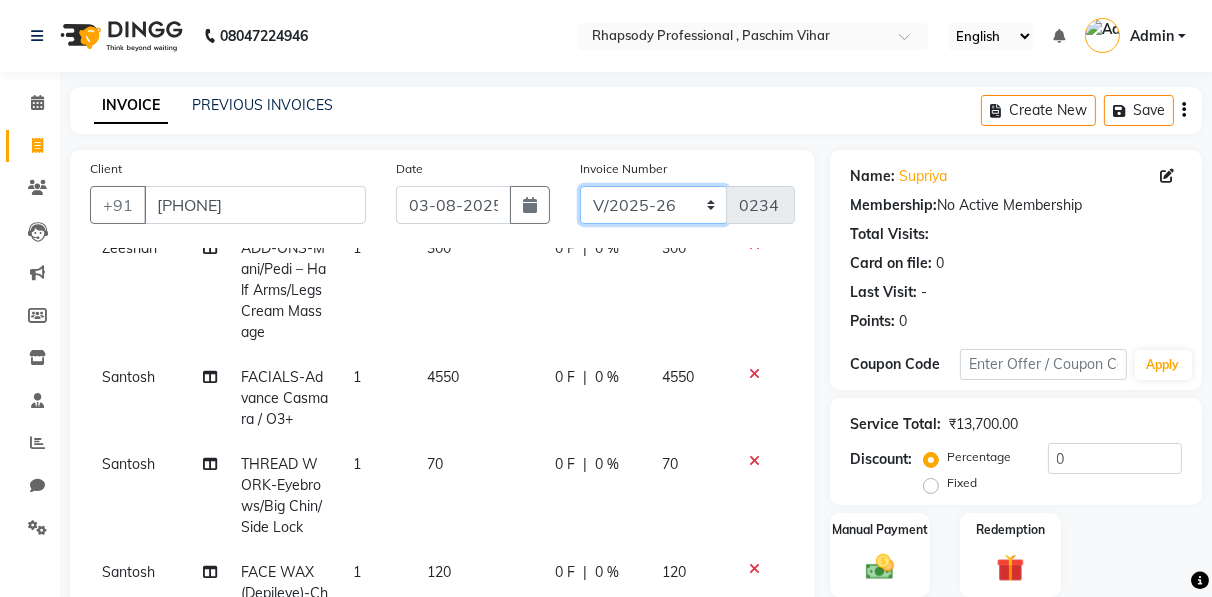 click on "RNV/2025-26 V/2025 V/2025-26" 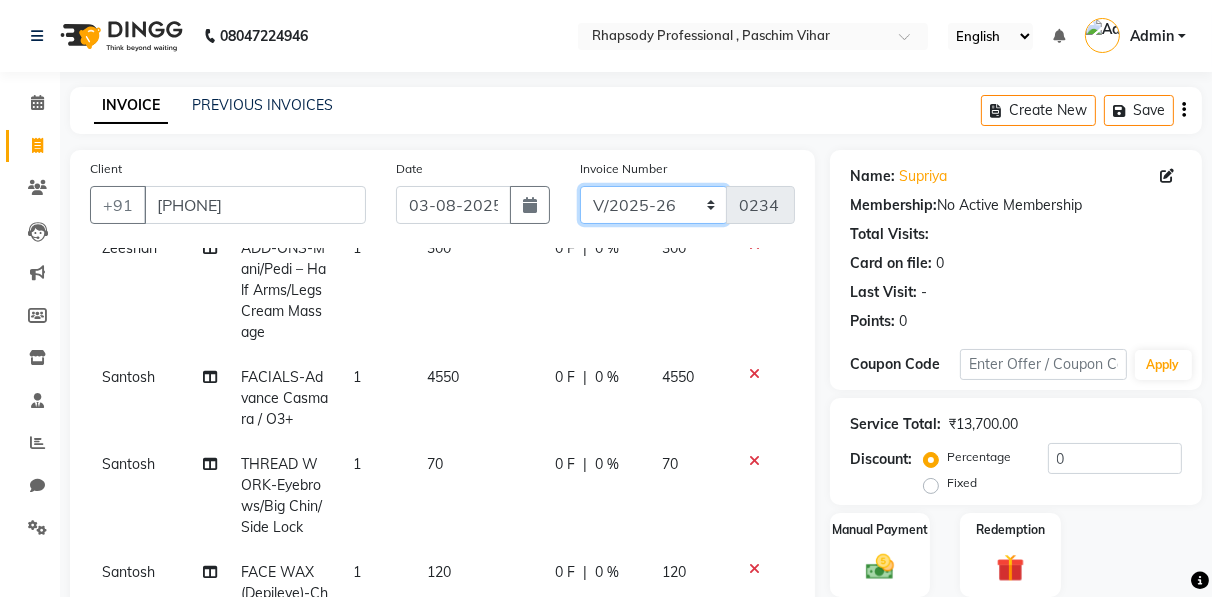 select on "8650" 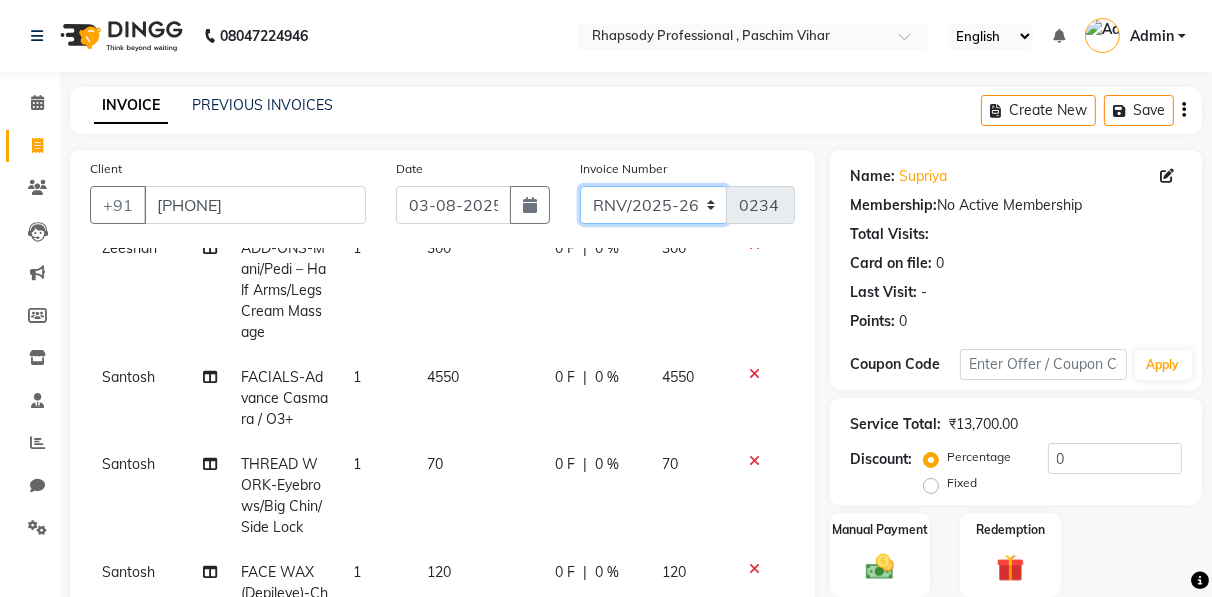 click on "RNV/2025-26 V/2025 V/2025-26" 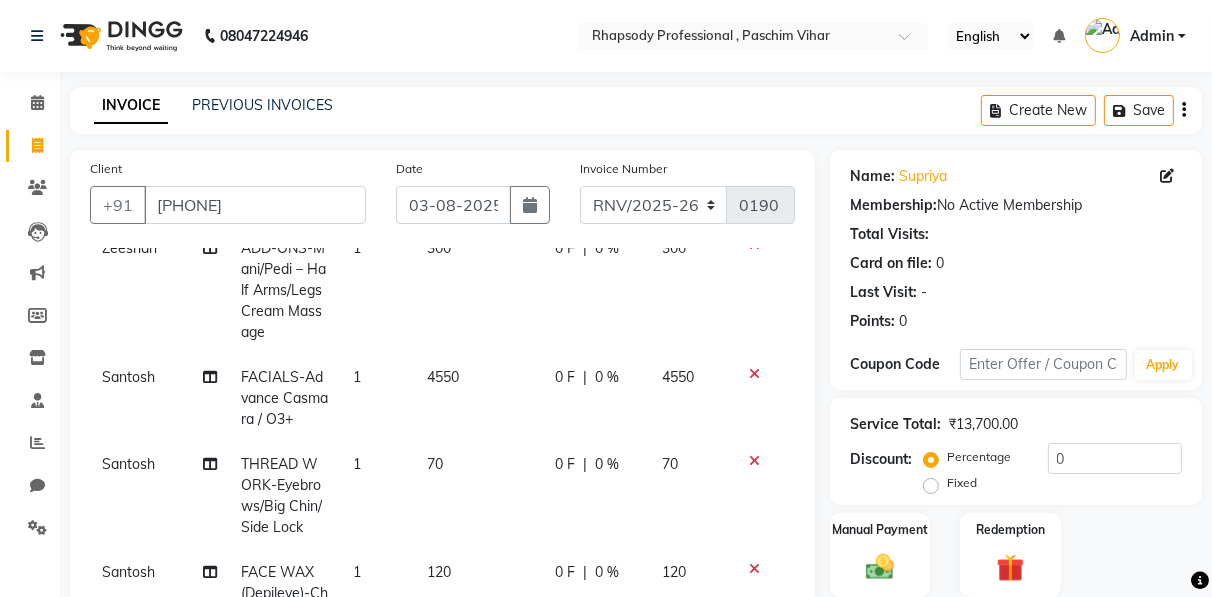 click 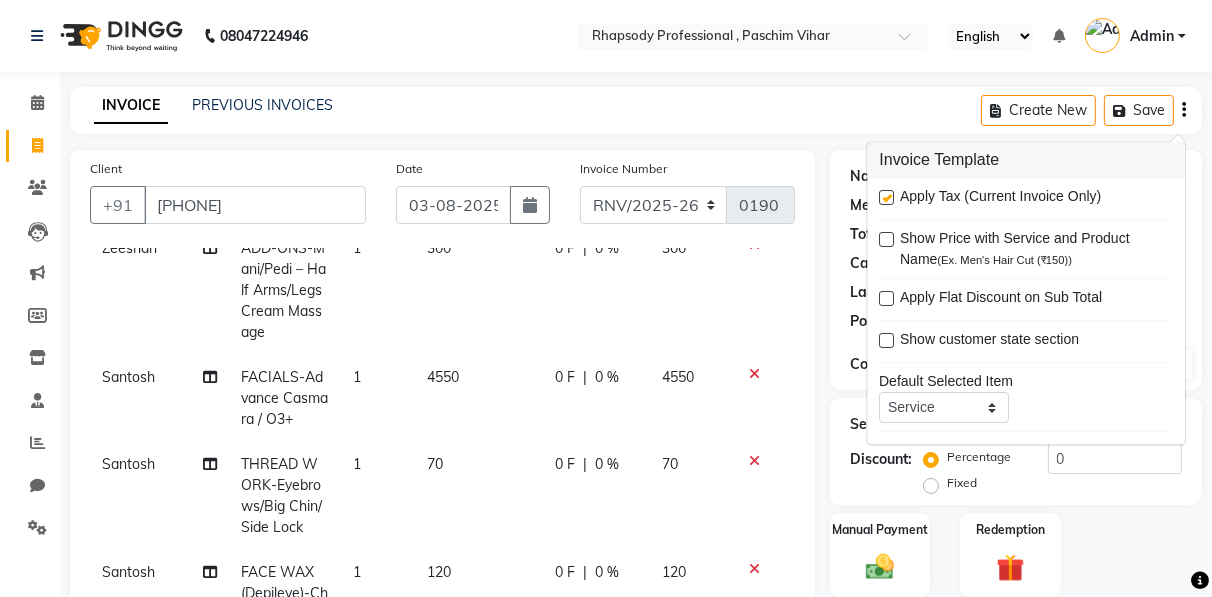 click at bounding box center [886, 198] 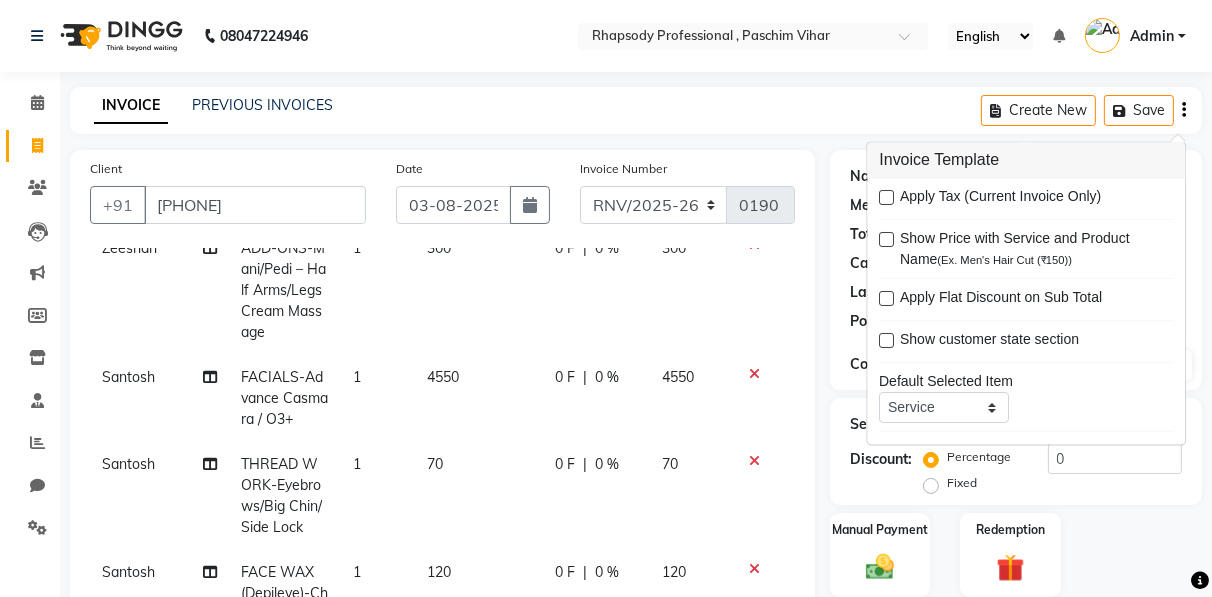 scroll, scrollTop: 503, scrollLeft: 0, axis: vertical 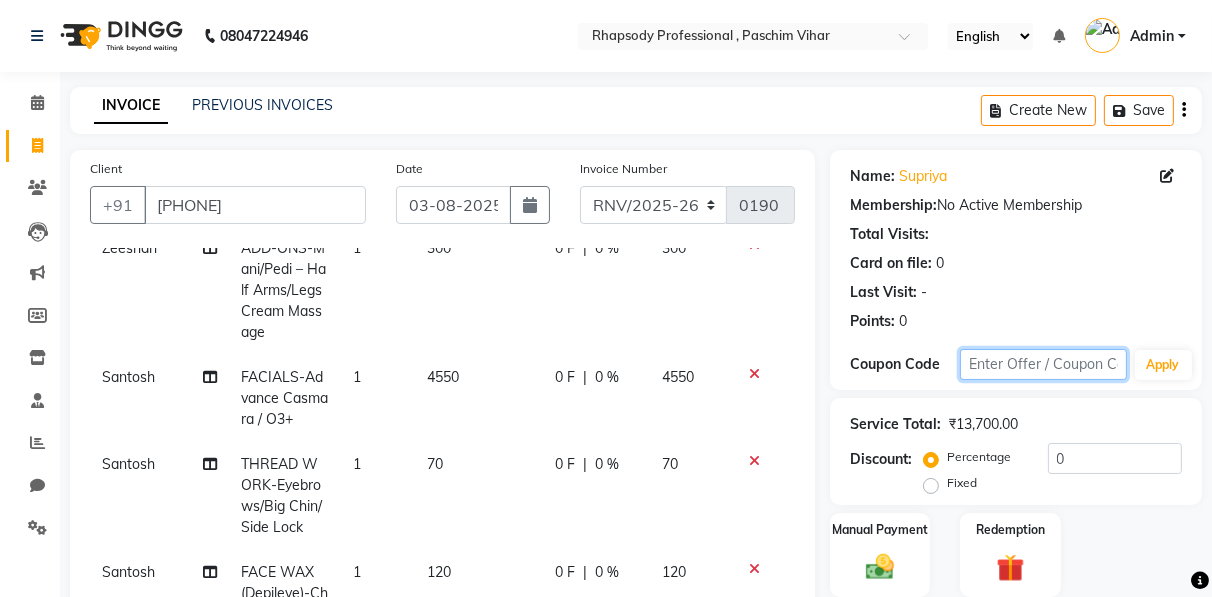 click 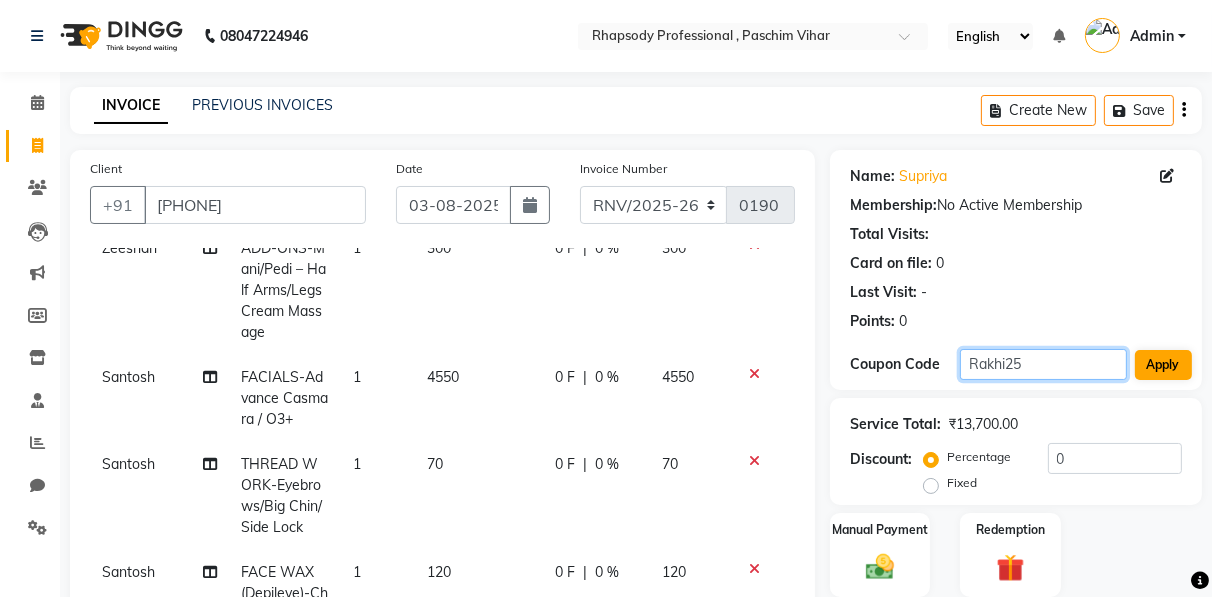 type on "Rakhi25" 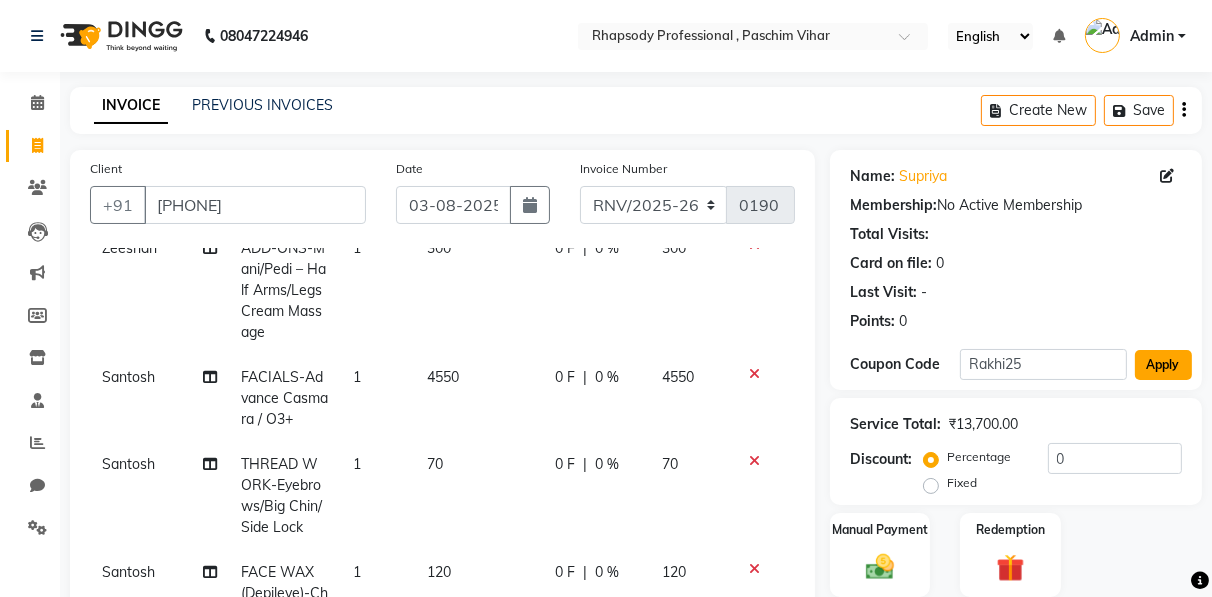 click on "Apply" 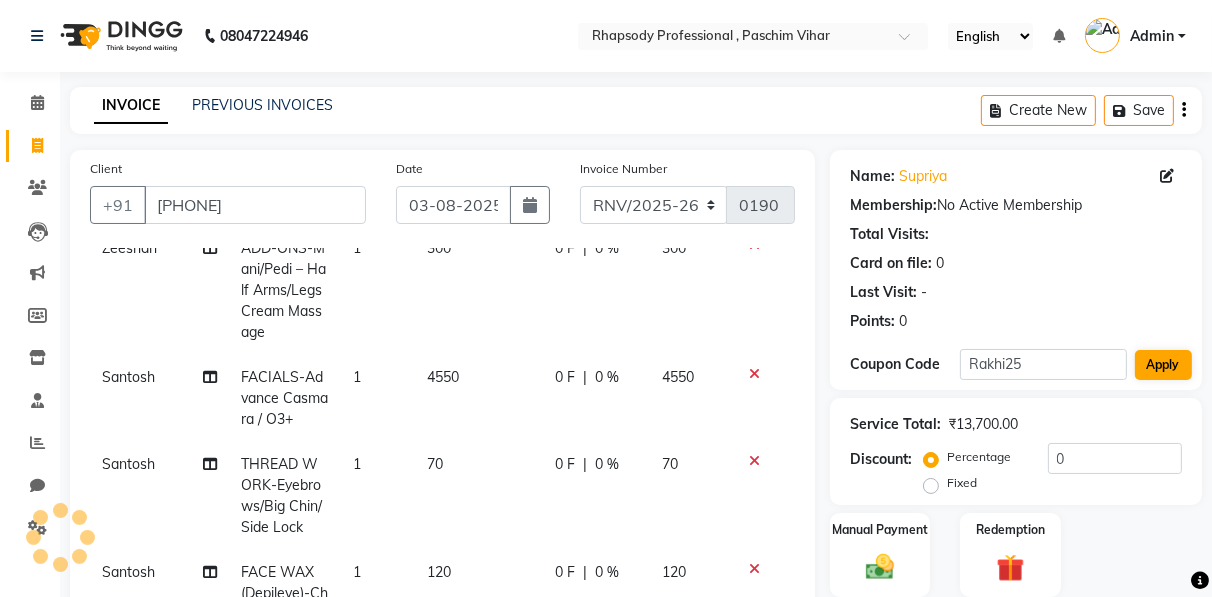 type on "25" 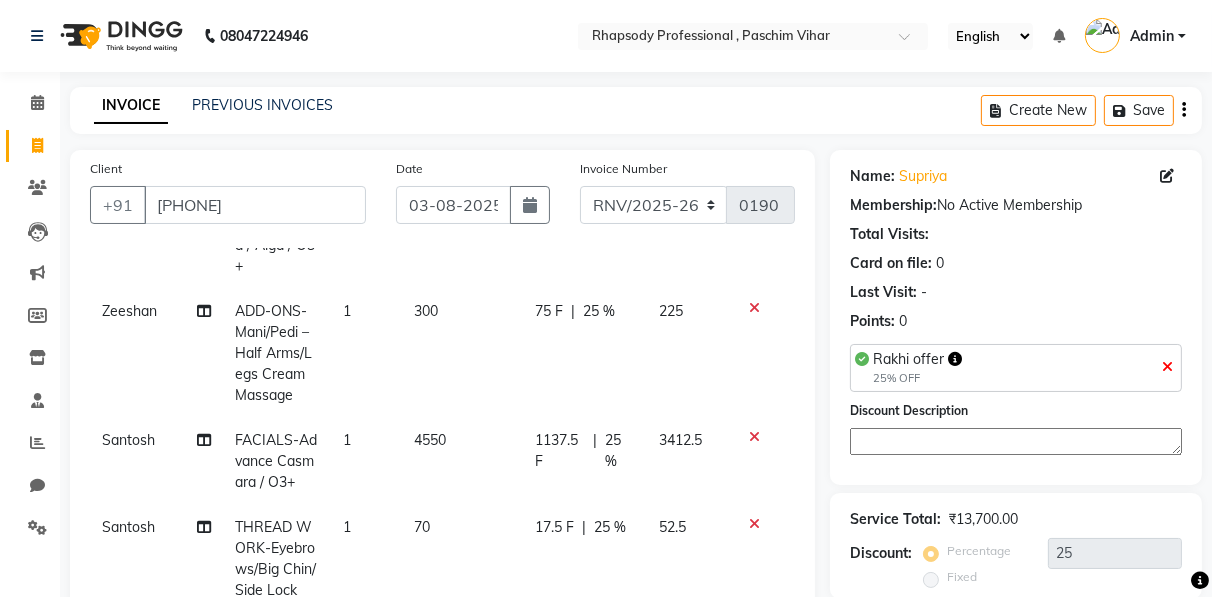 scroll, scrollTop: 1187, scrollLeft: 0, axis: vertical 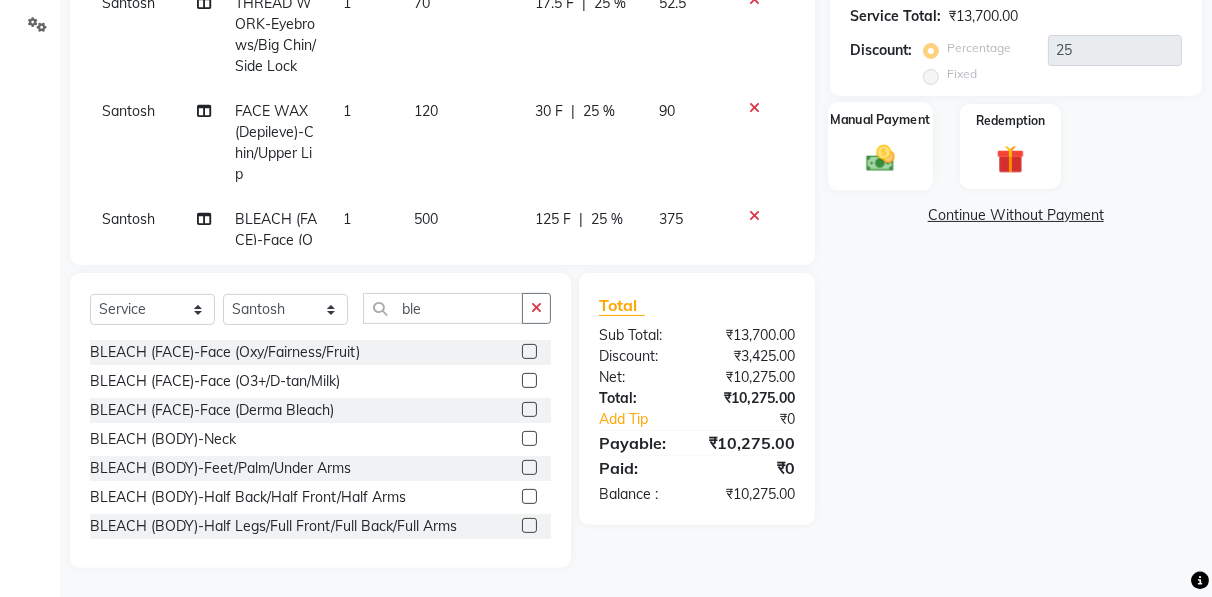 click 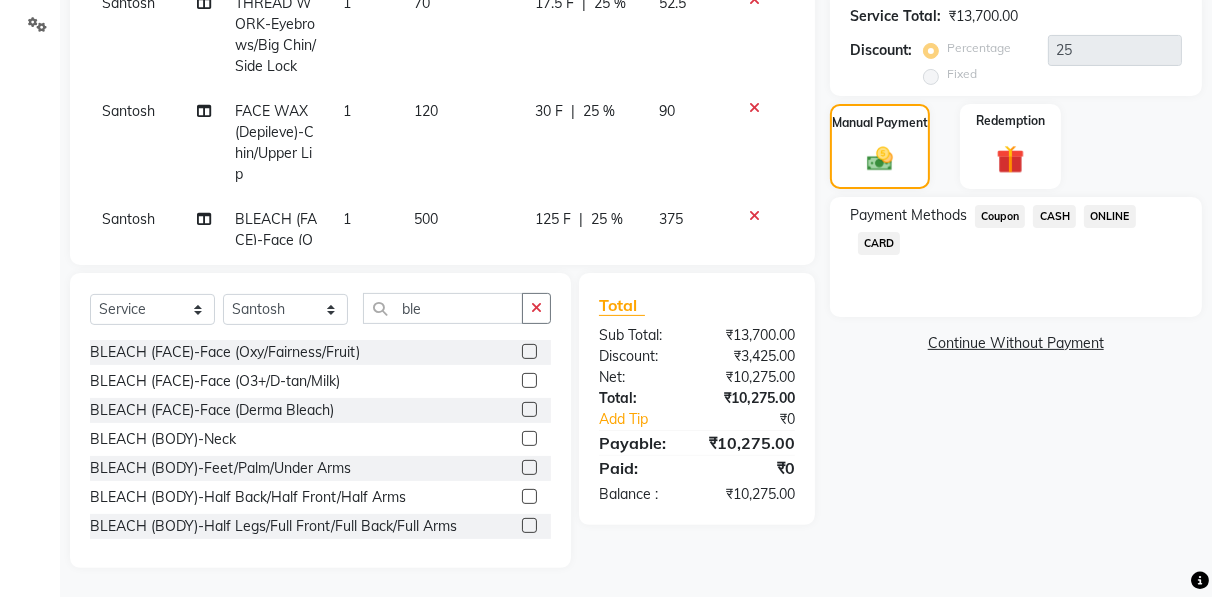 click on "CASH" 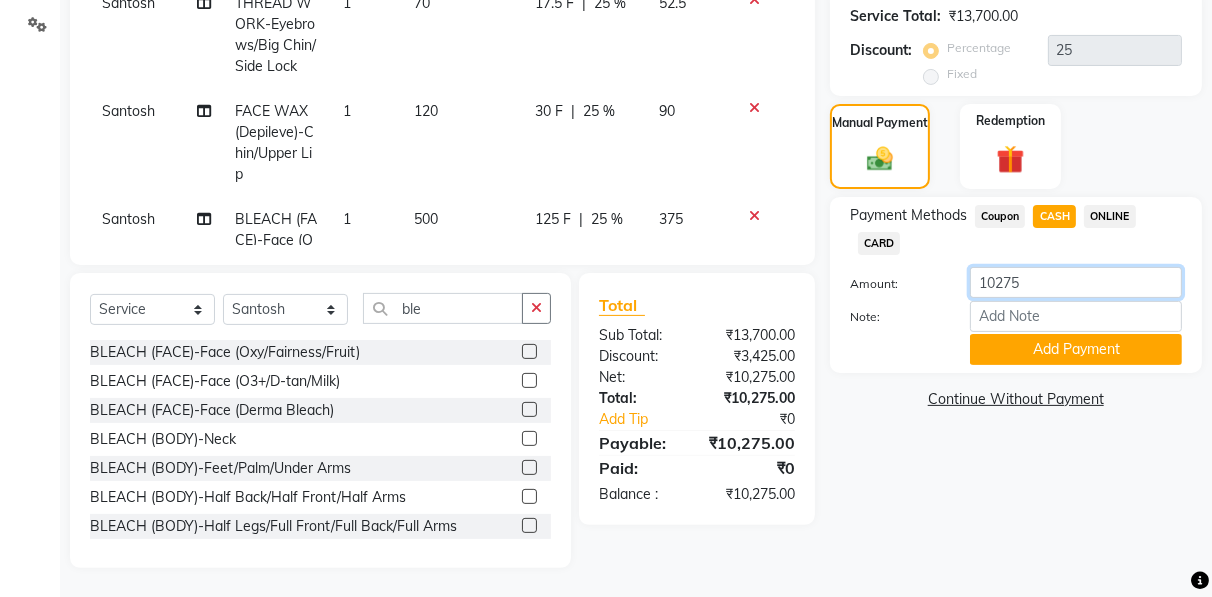 click on "10275" 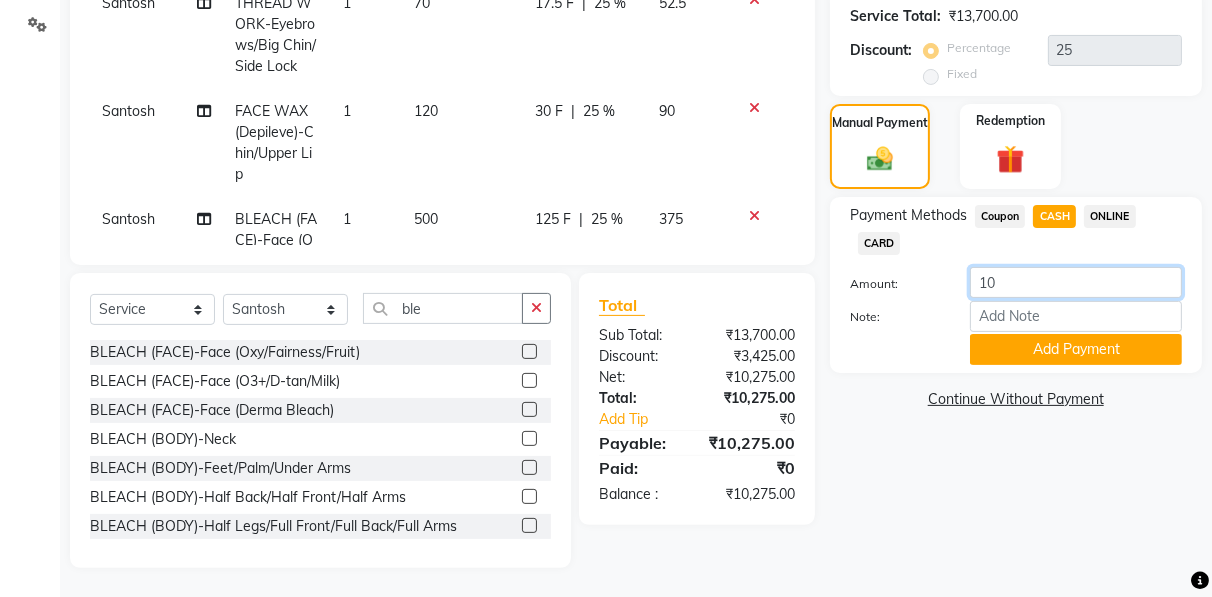 type on "1" 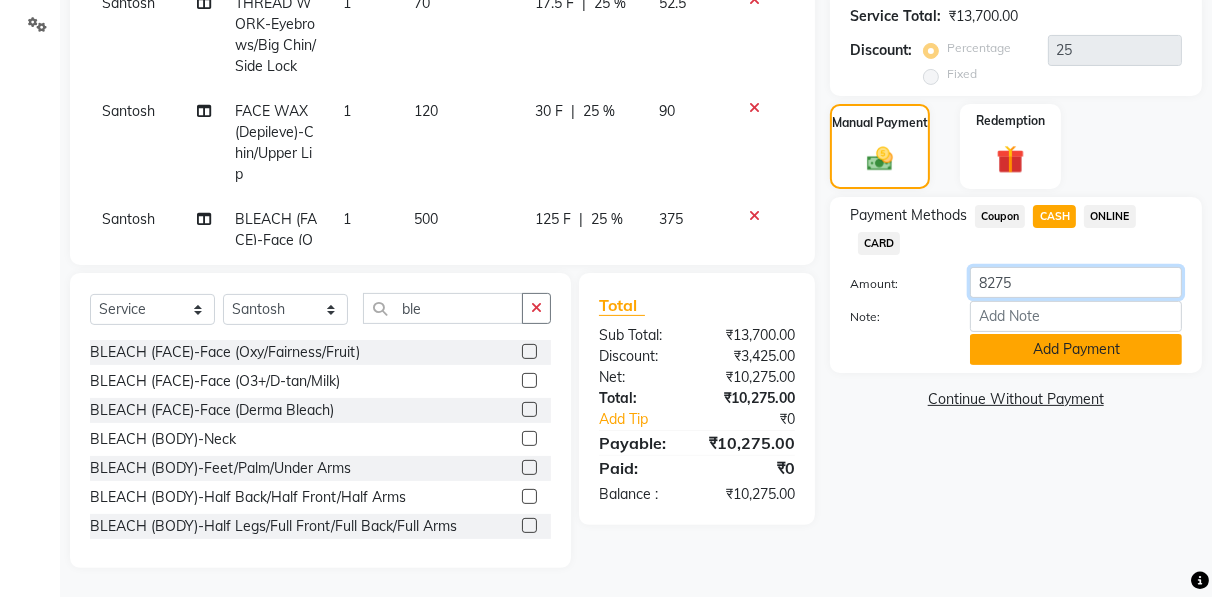 type on "8275" 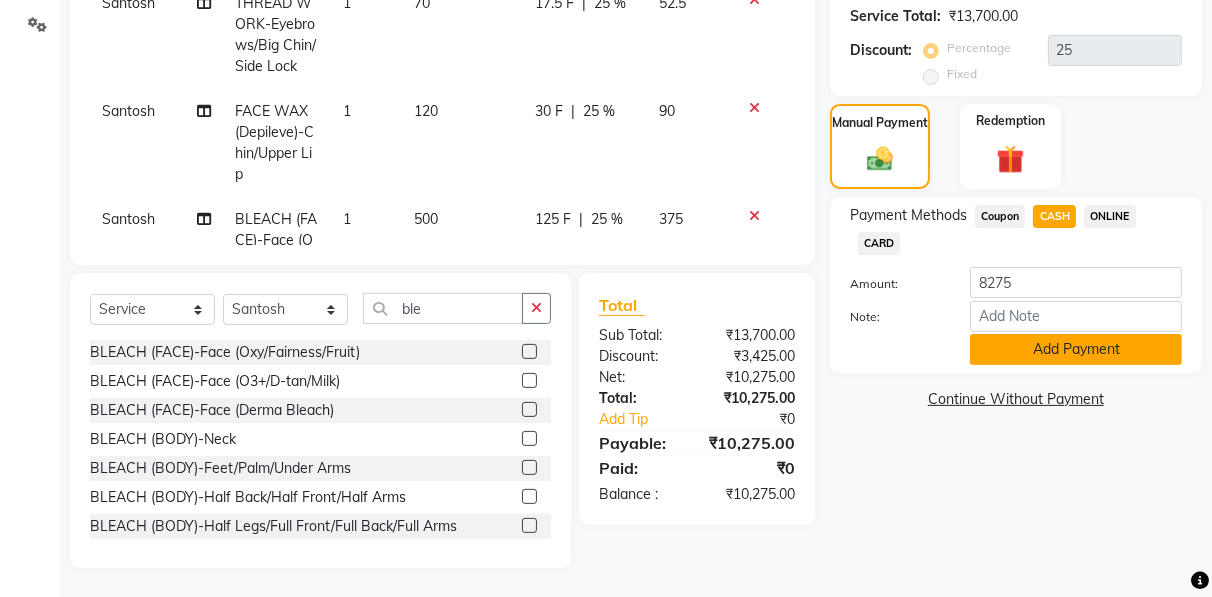 click on "Add Payment" 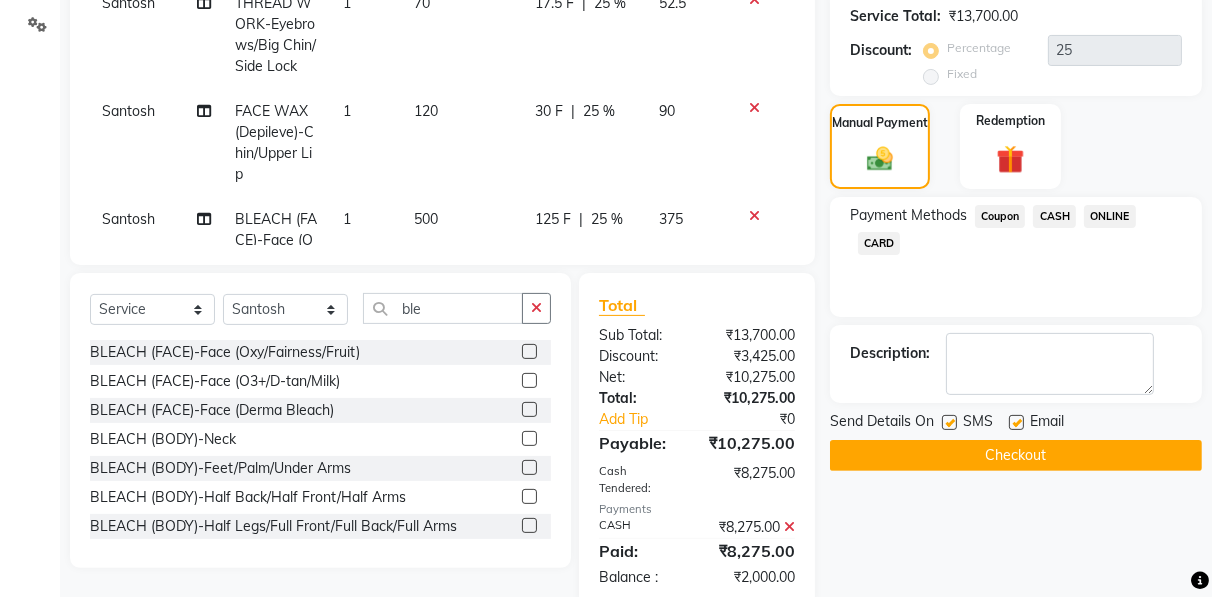 click on "ONLINE" 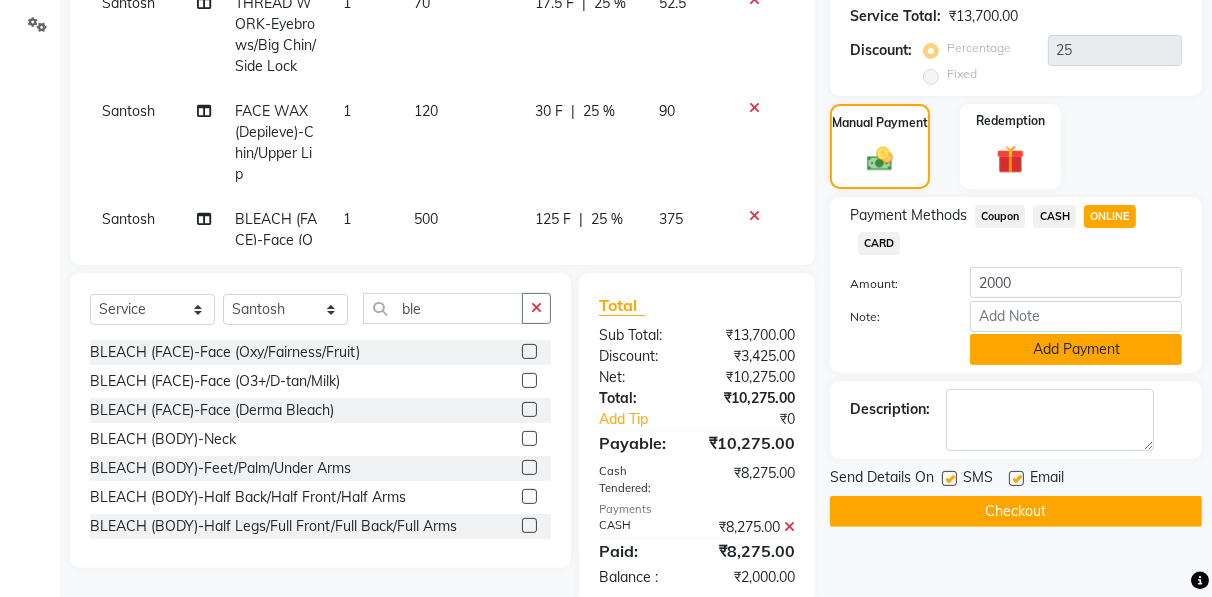 click on "Add Payment" 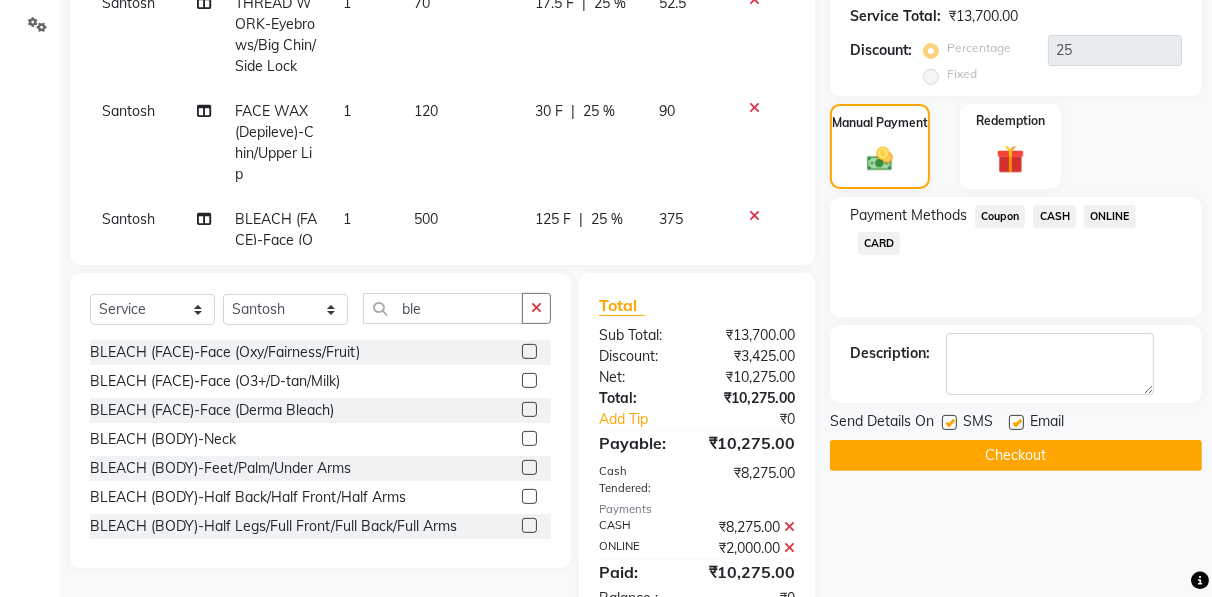 scroll, scrollTop: 0, scrollLeft: 0, axis: both 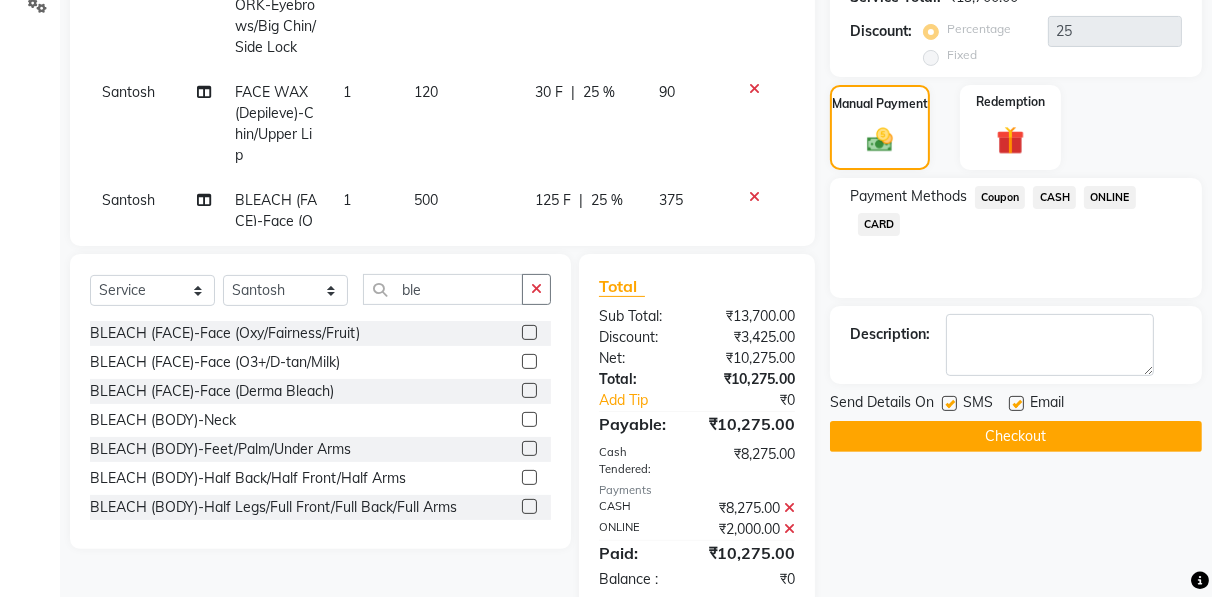 click on "Checkout" 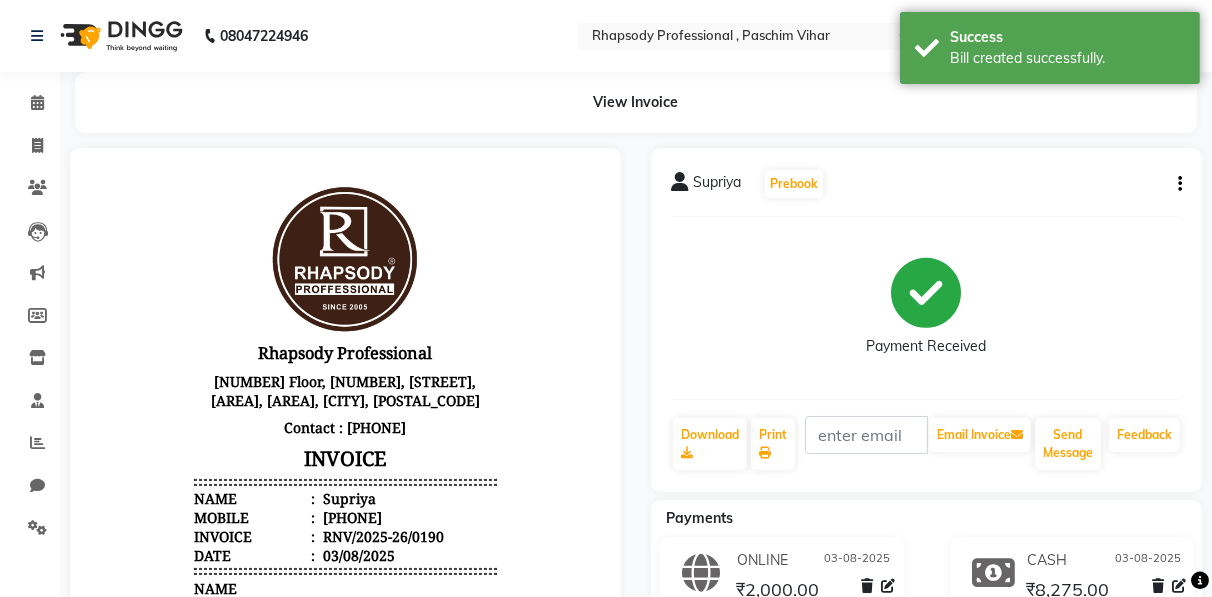 scroll, scrollTop: 0, scrollLeft: 0, axis: both 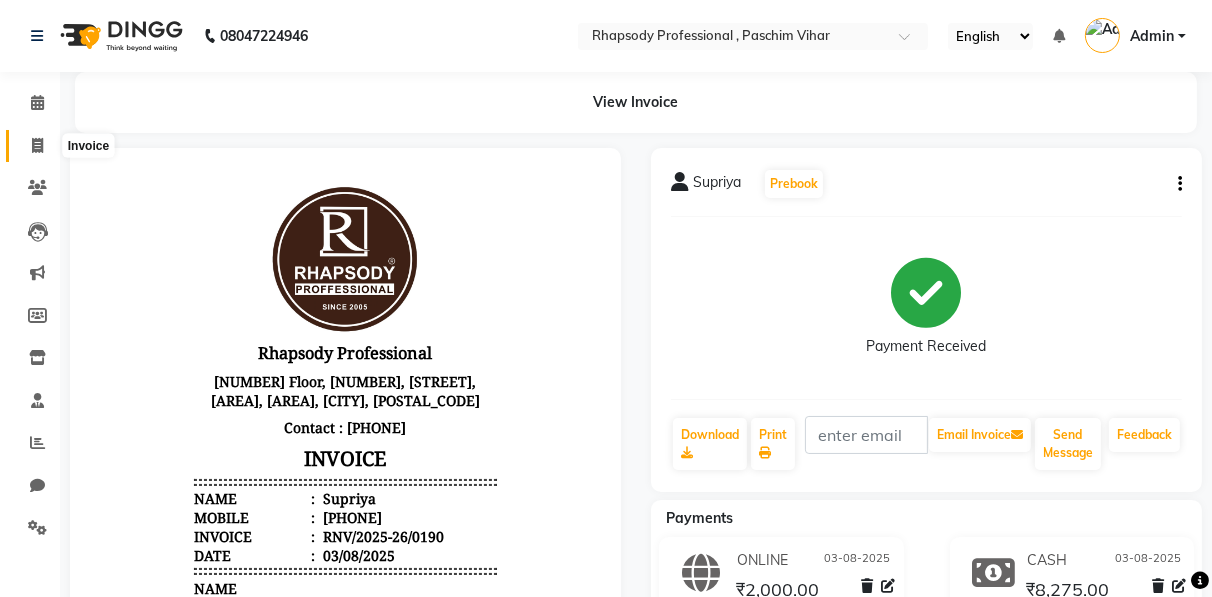 click 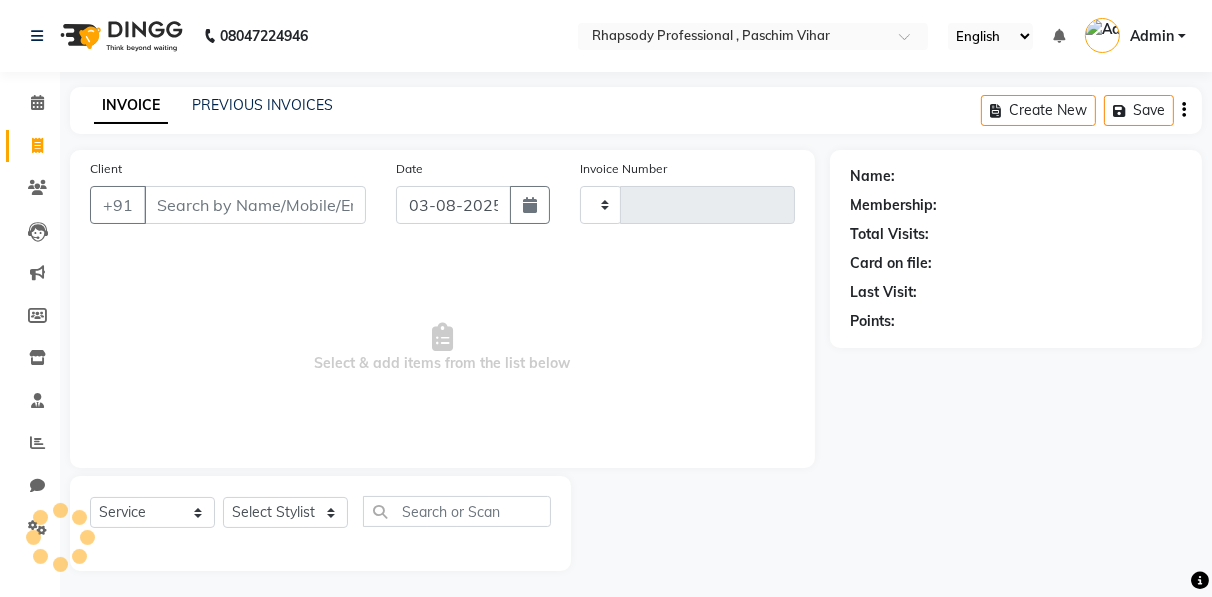 scroll, scrollTop: 3, scrollLeft: 0, axis: vertical 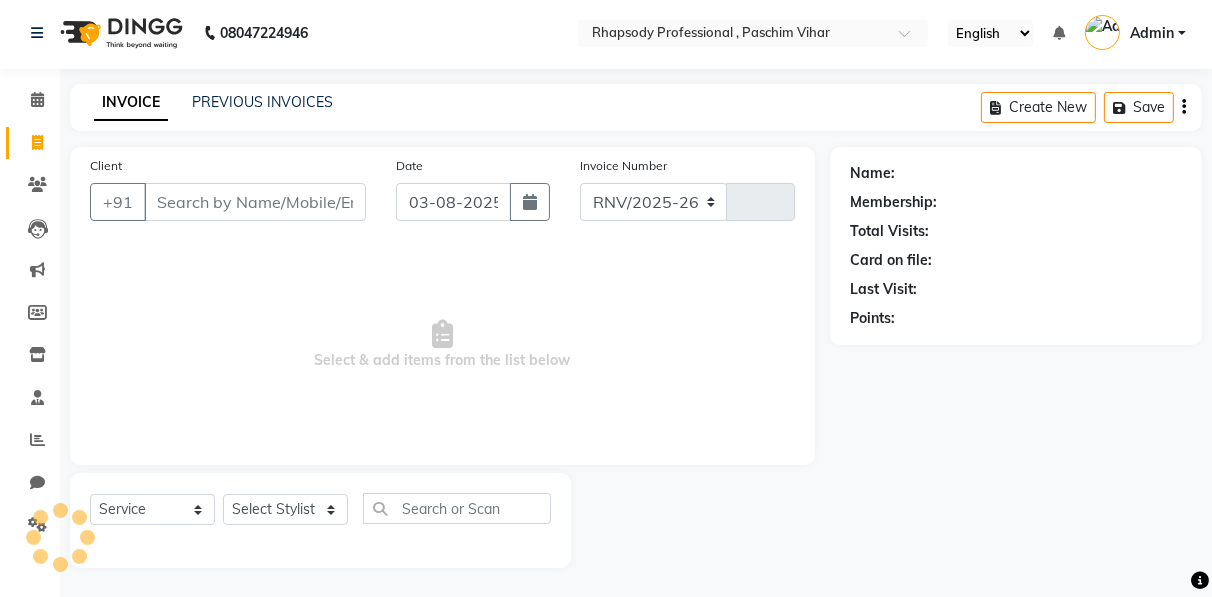 select on "8581" 